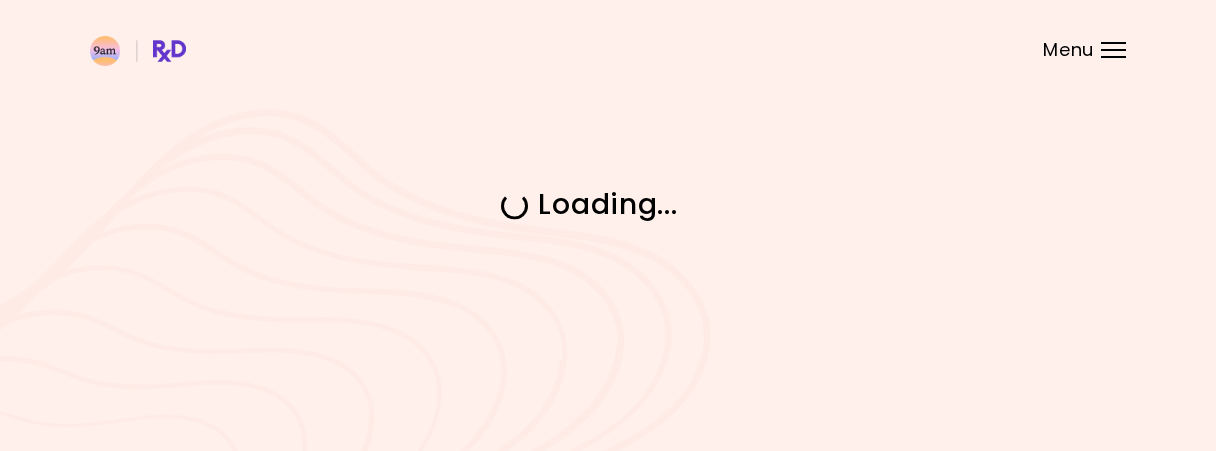 scroll, scrollTop: 0, scrollLeft: 0, axis: both 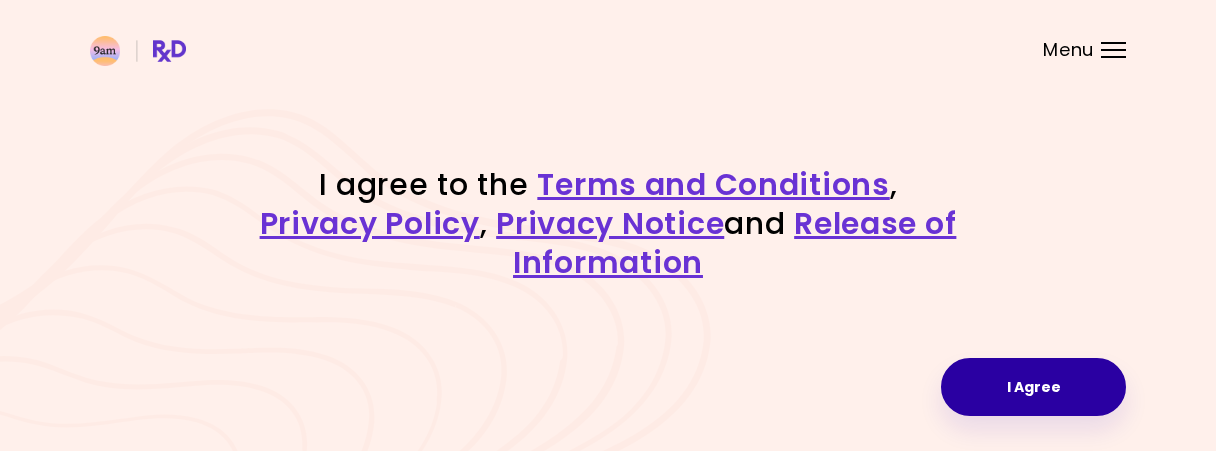 click on "I Agree" at bounding box center (1033, 387) 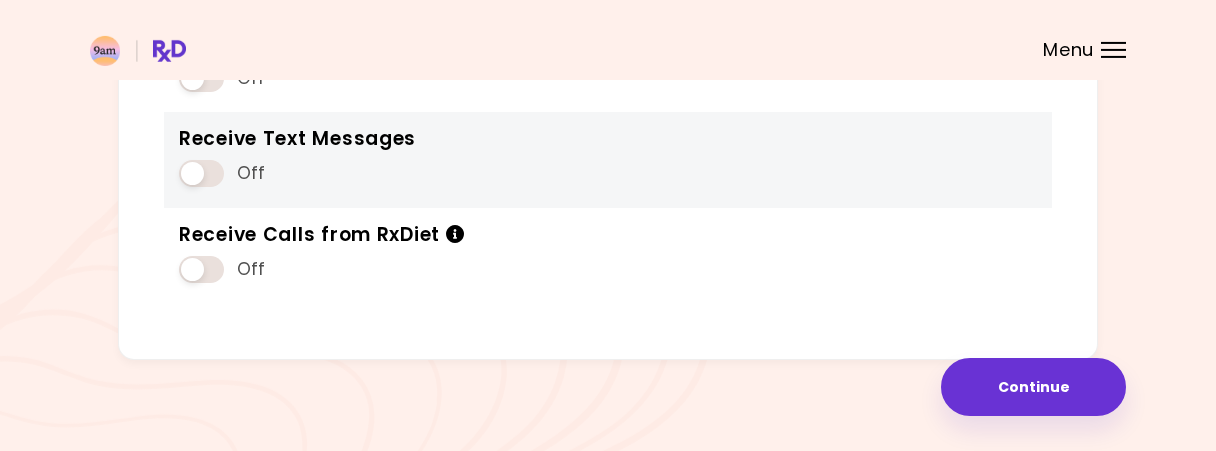scroll, scrollTop: 377, scrollLeft: 0, axis: vertical 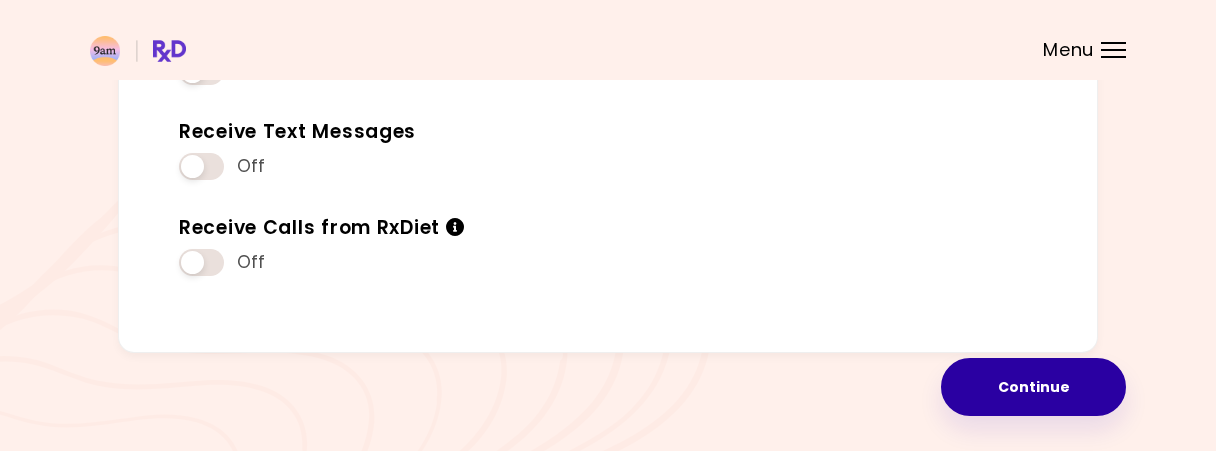 click on "Continue" at bounding box center [1033, 387] 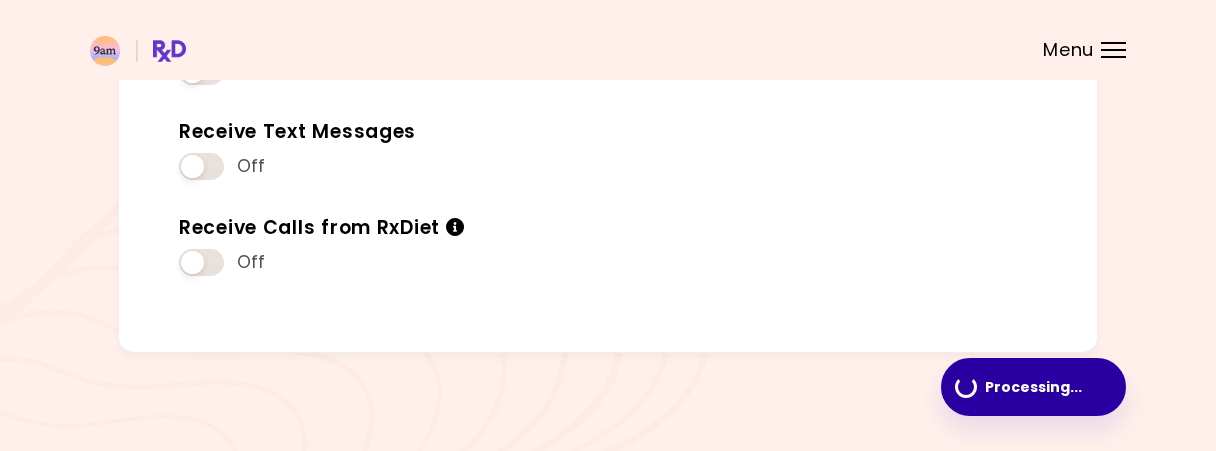 scroll, scrollTop: 0, scrollLeft: 0, axis: both 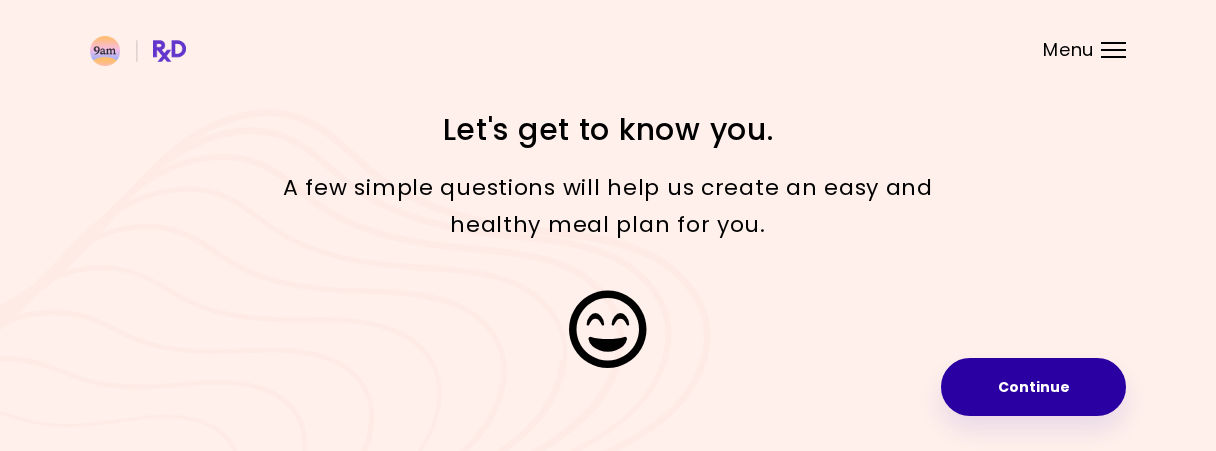 click on "Continue" at bounding box center [1033, 387] 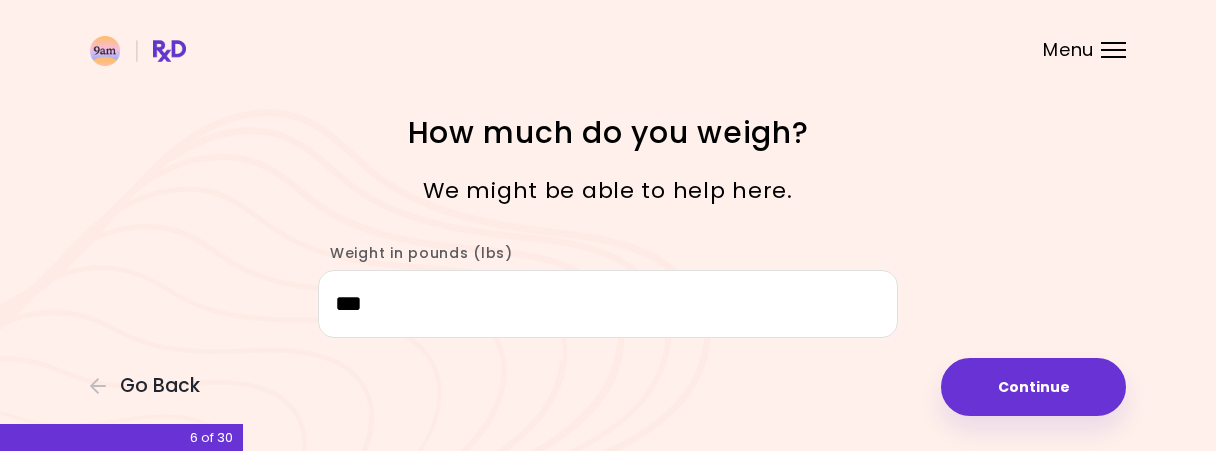 click on "Continue" at bounding box center [1033, 387] 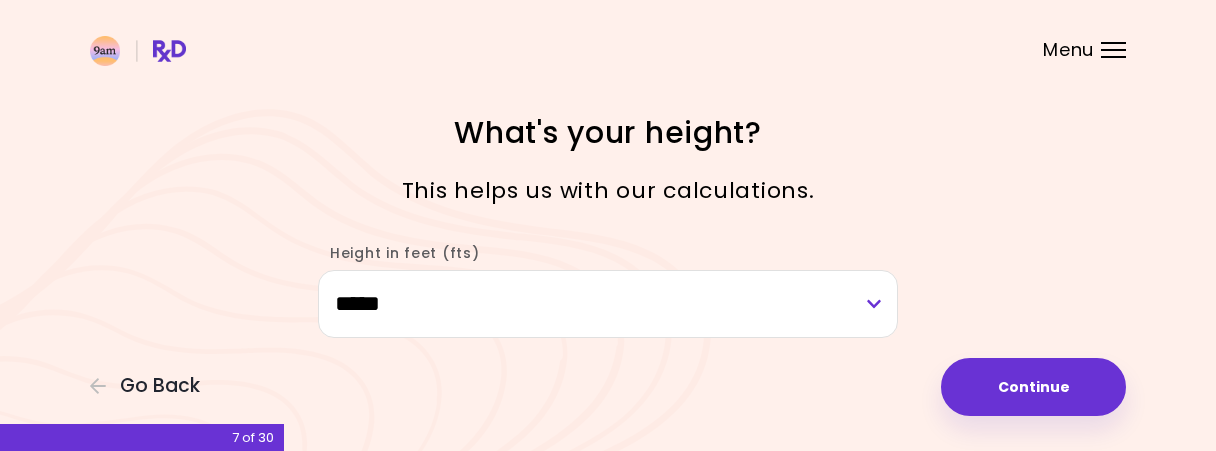 click on "Continue" at bounding box center (1033, 387) 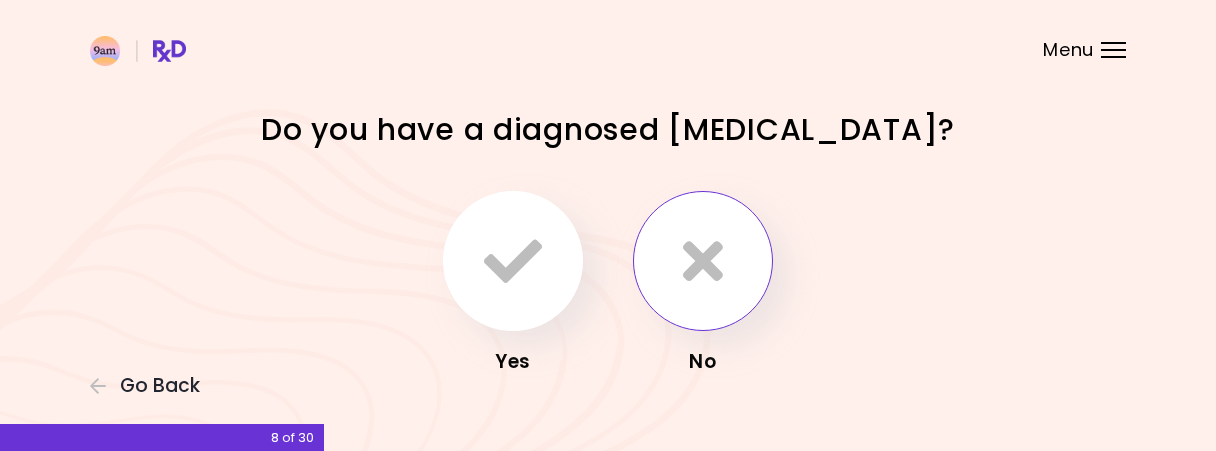 click at bounding box center [703, 261] 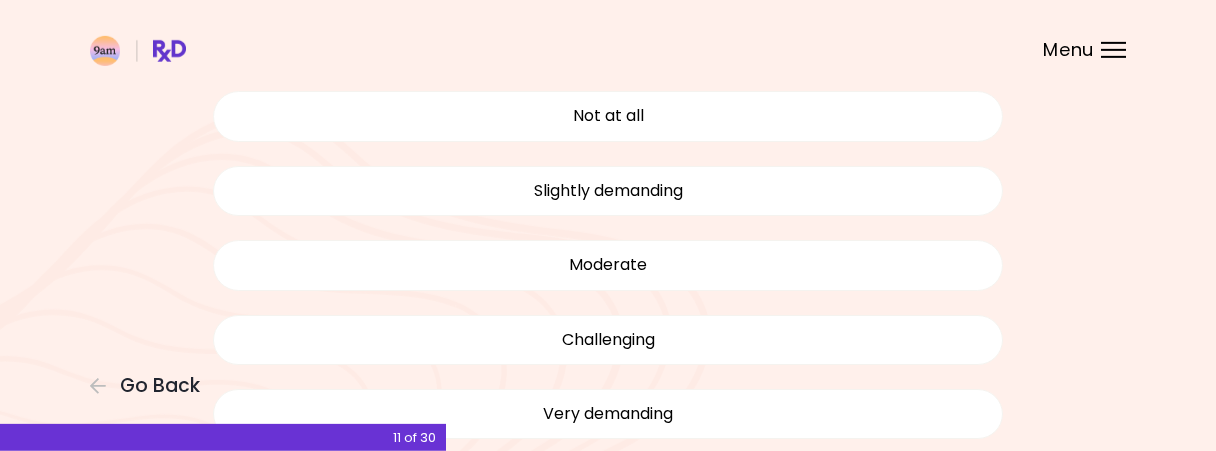 scroll, scrollTop: 90, scrollLeft: 0, axis: vertical 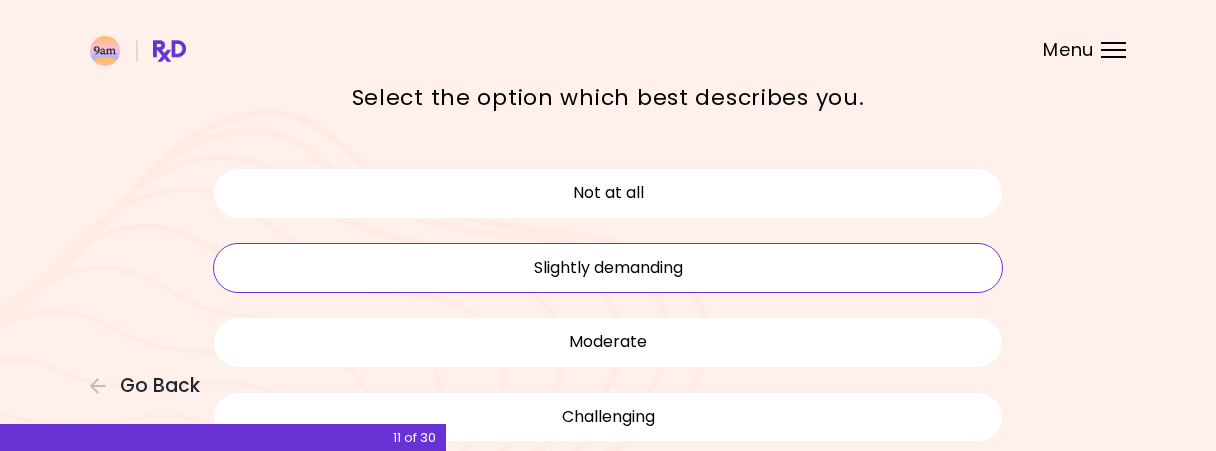 click on "Slightly demanding" at bounding box center [608, 268] 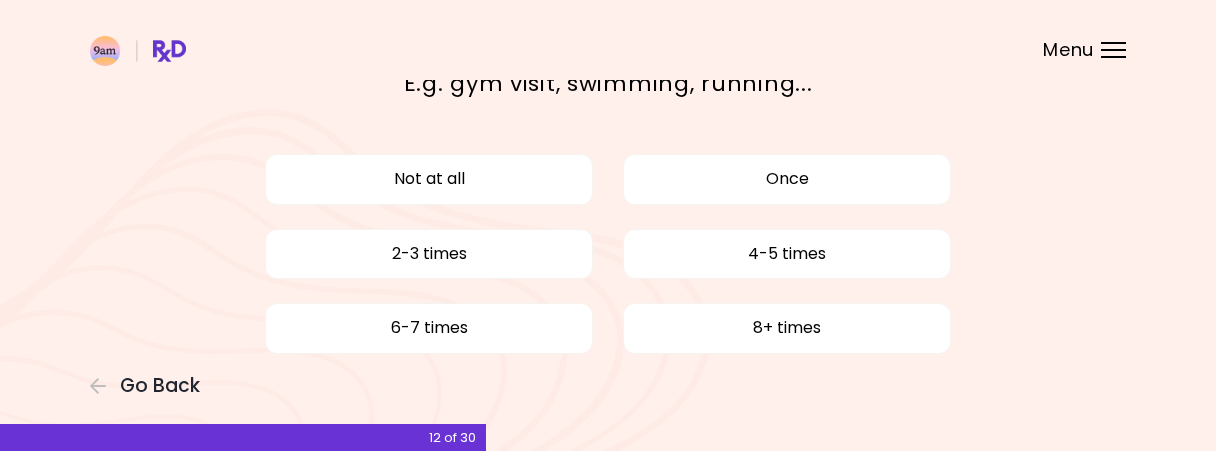 scroll, scrollTop: 151, scrollLeft: 0, axis: vertical 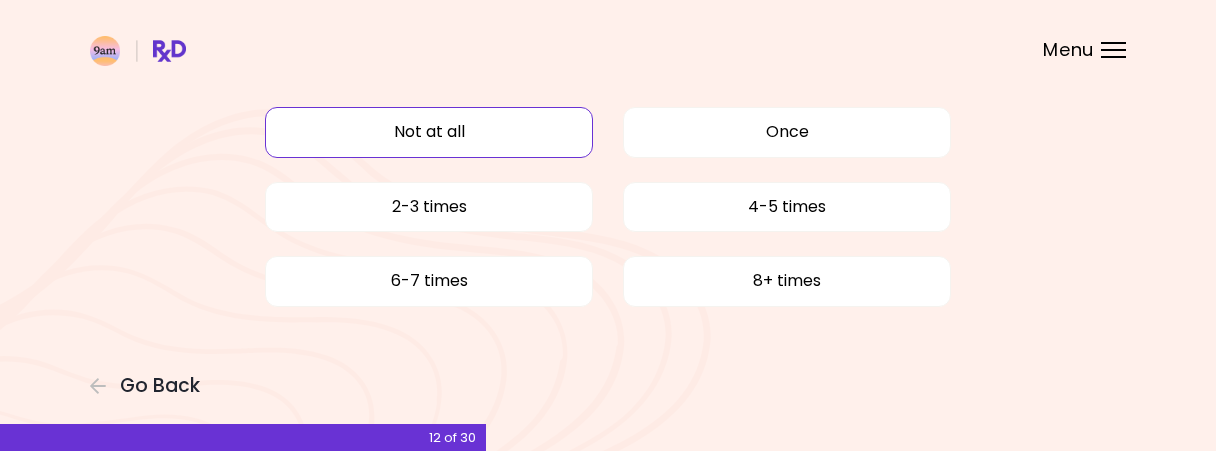 click on "Not at all" at bounding box center [429, 132] 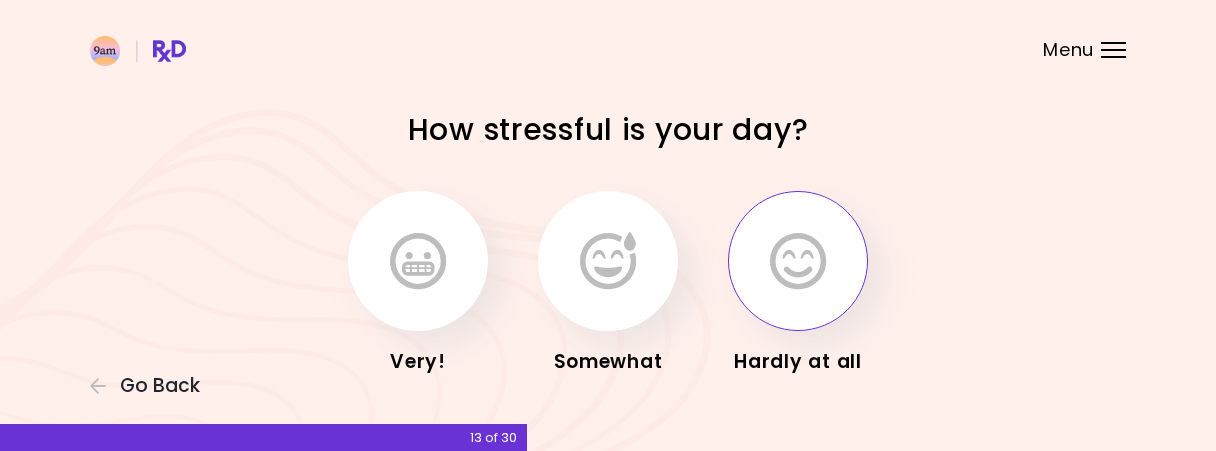 click at bounding box center (798, 261) 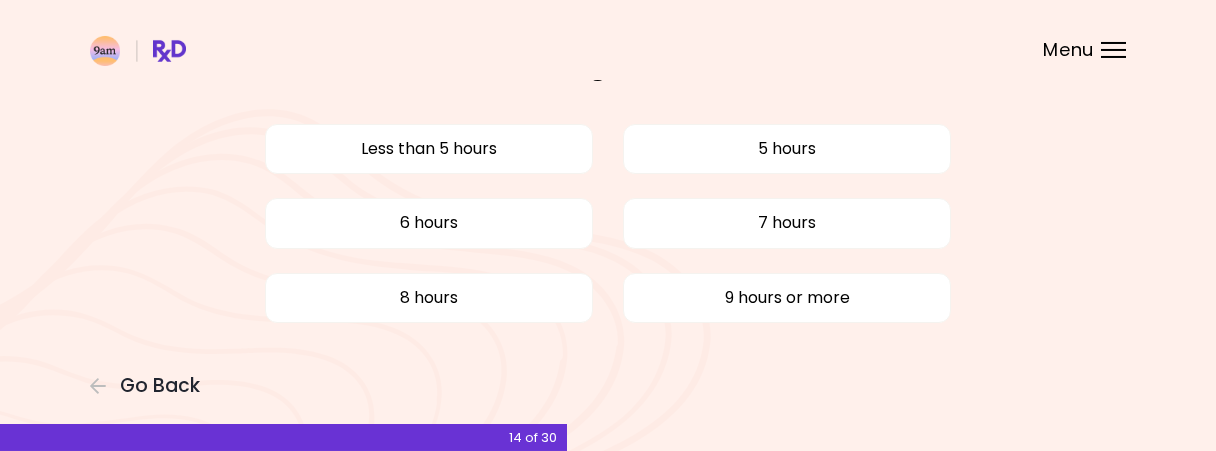 scroll, scrollTop: 122, scrollLeft: 0, axis: vertical 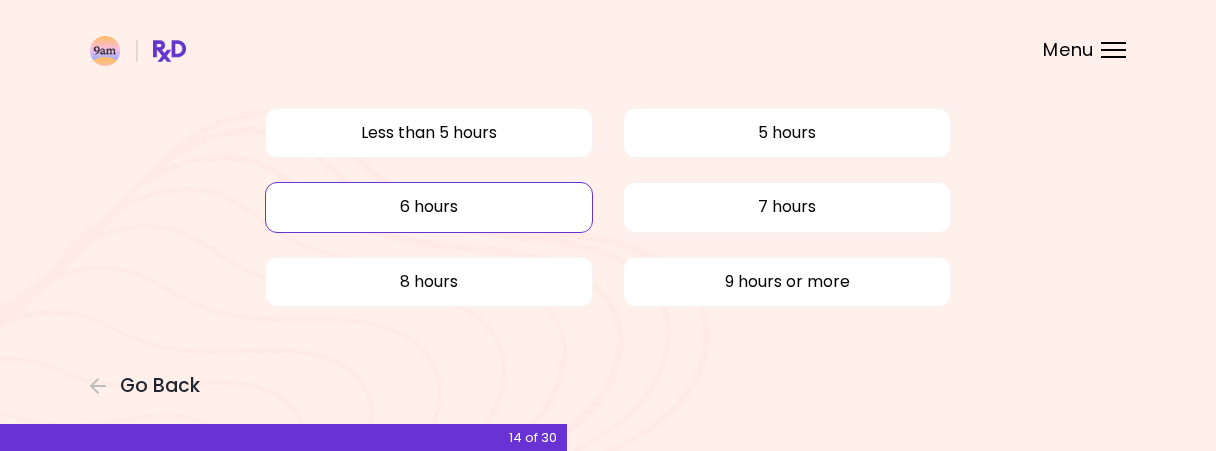 click on "6 hours" at bounding box center (429, 207) 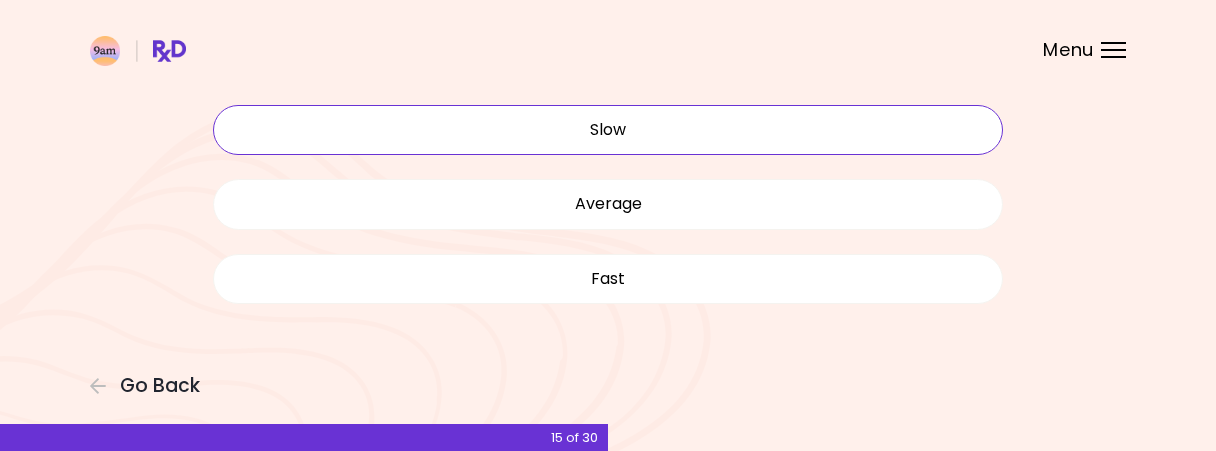 scroll, scrollTop: 0, scrollLeft: 0, axis: both 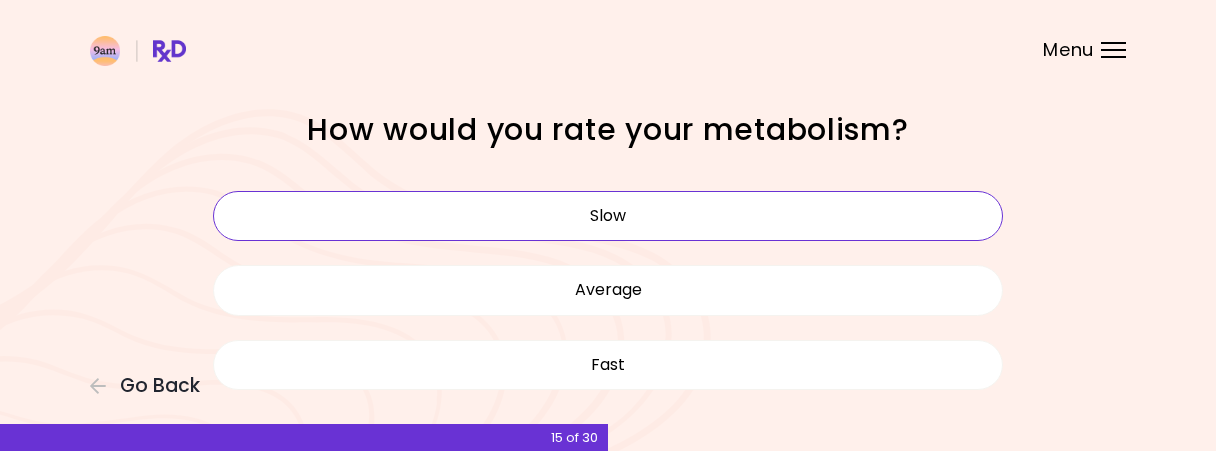 click on "Slow" at bounding box center (608, 216) 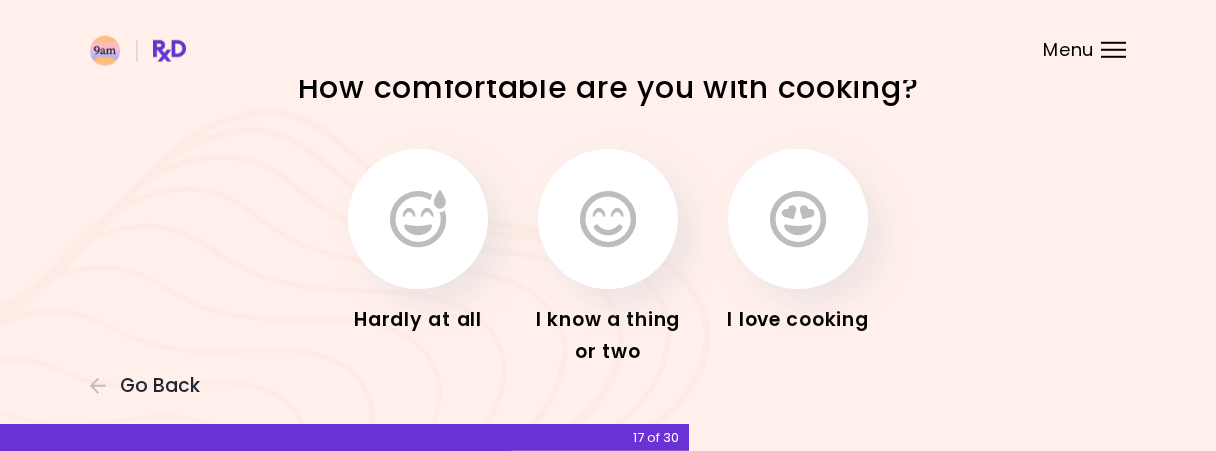 scroll, scrollTop: 1, scrollLeft: 0, axis: vertical 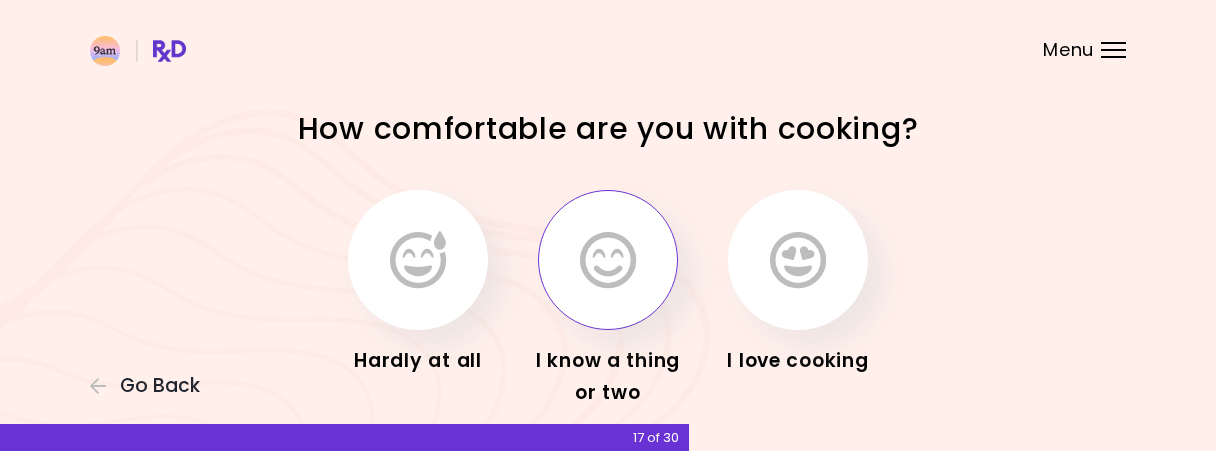 click at bounding box center (608, 260) 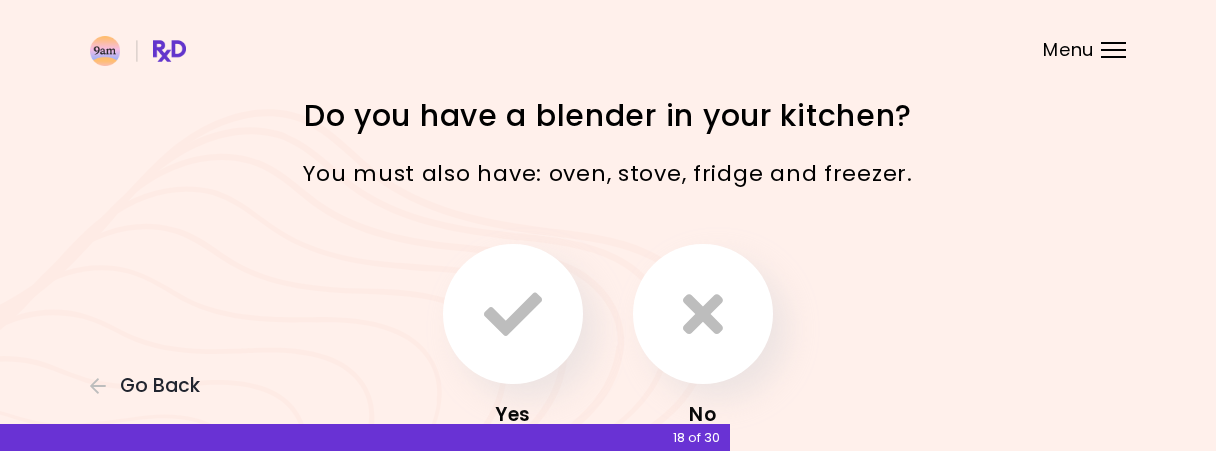 scroll, scrollTop: 0, scrollLeft: 0, axis: both 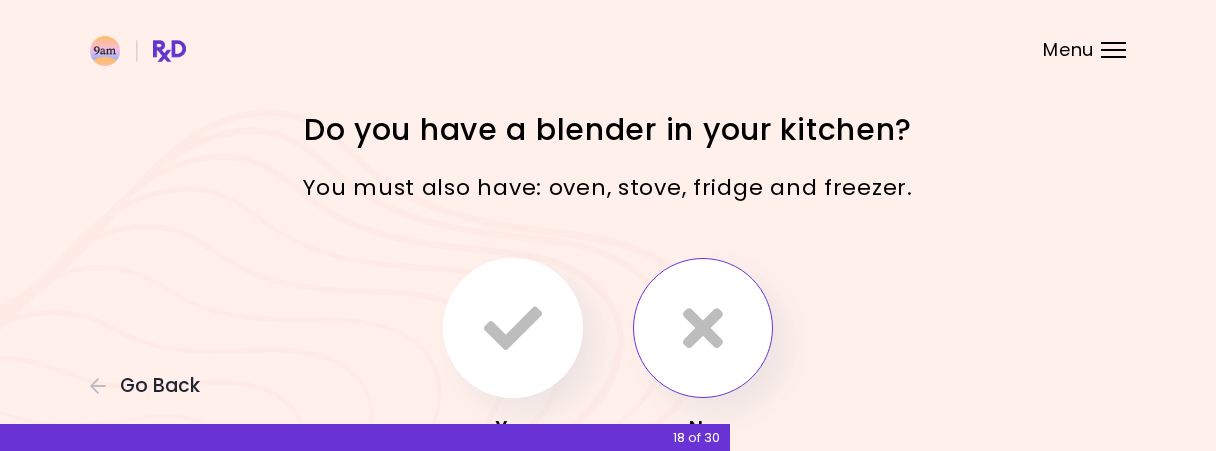 click at bounding box center (703, 328) 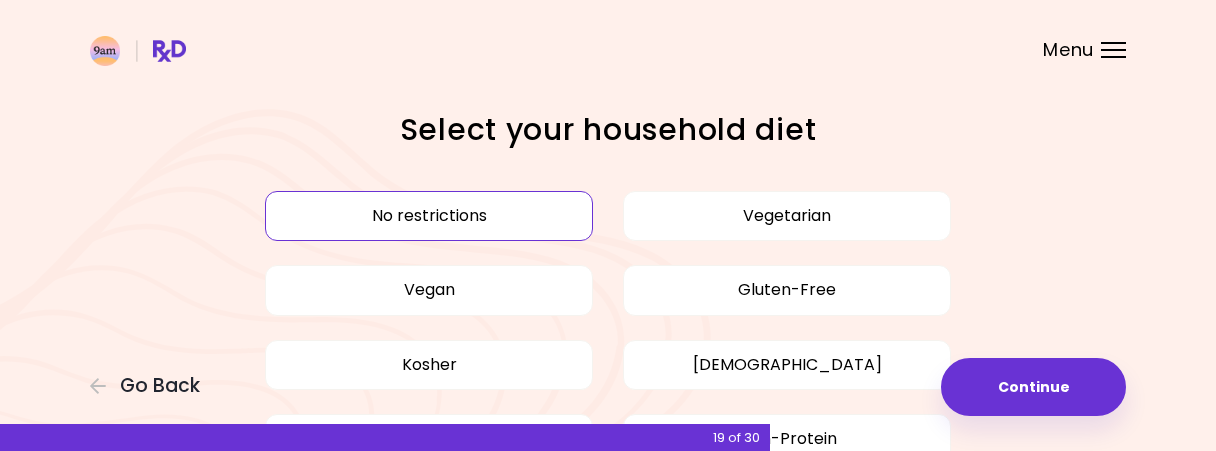scroll, scrollTop: 104, scrollLeft: 0, axis: vertical 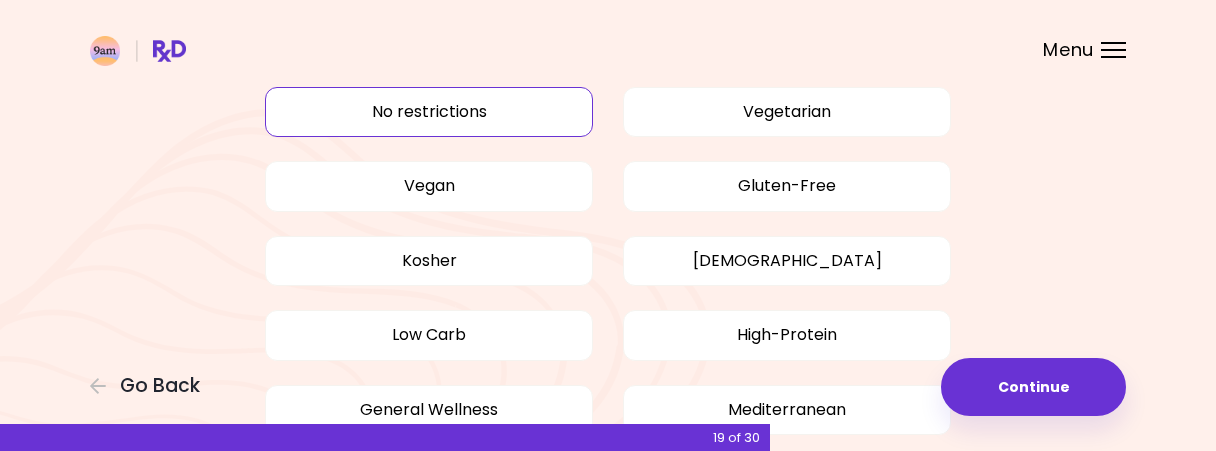 click on "No restrictions" at bounding box center [429, 112] 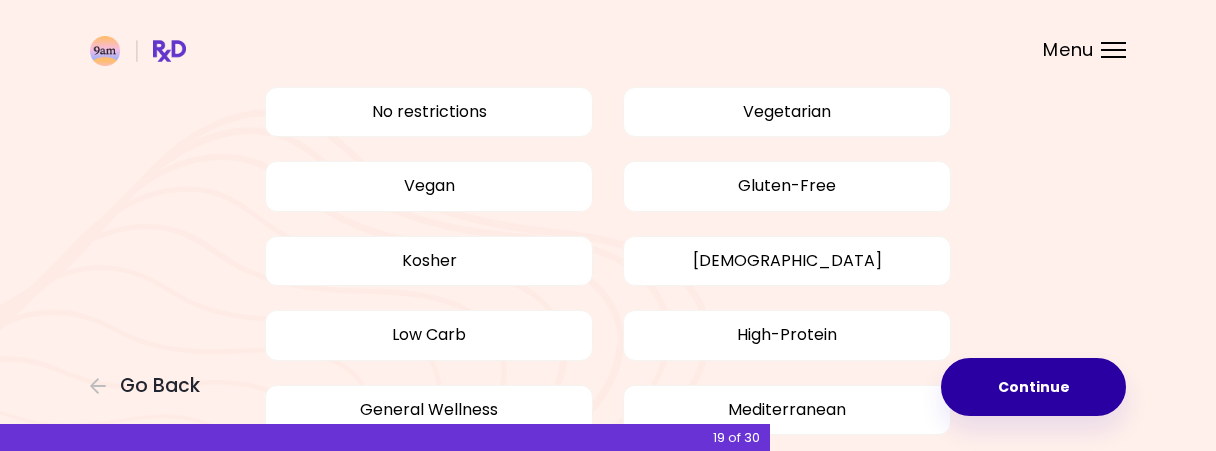 click on "Continue" at bounding box center [1033, 387] 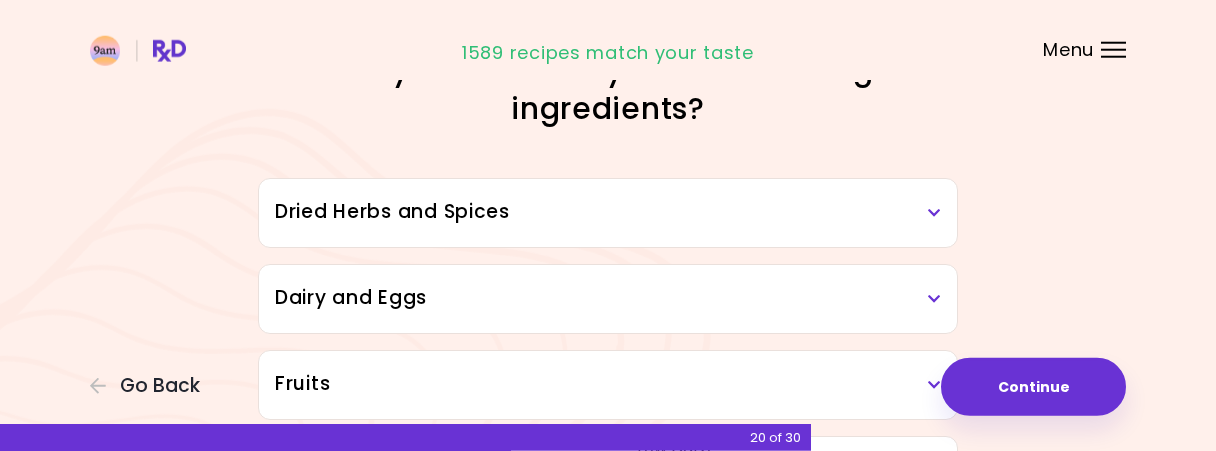 scroll, scrollTop: 104, scrollLeft: 0, axis: vertical 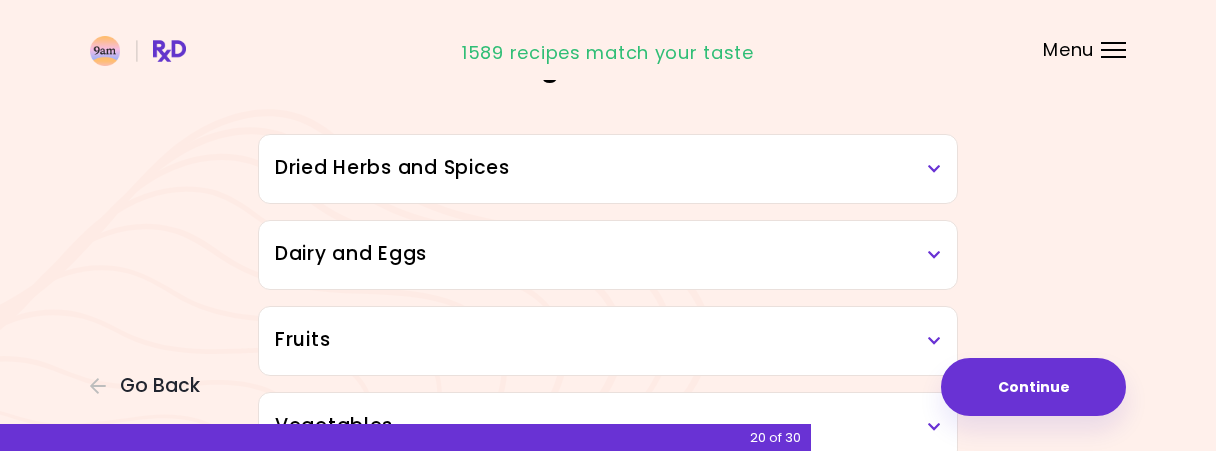 click on "Dried Herbs and Spices" at bounding box center [608, 168] 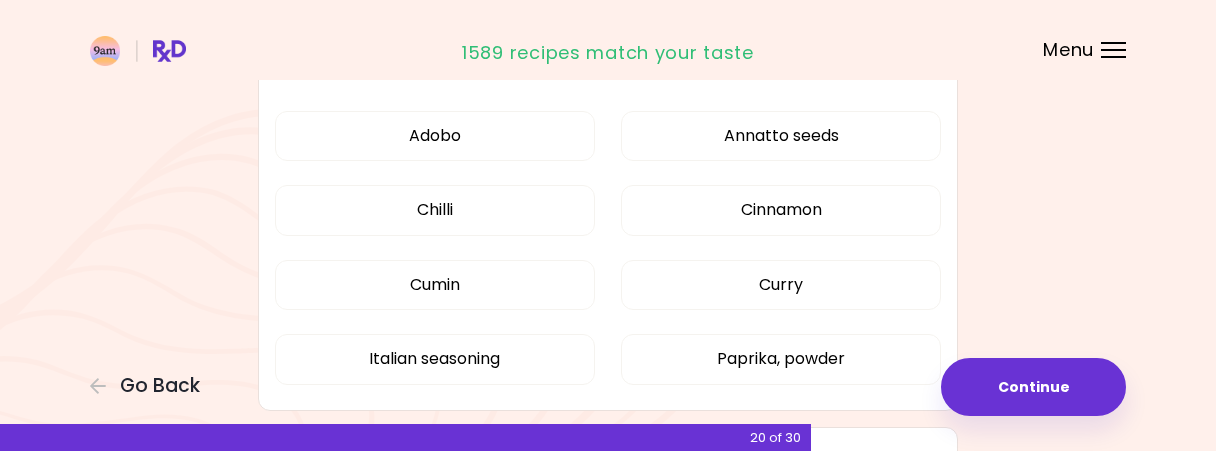 scroll, scrollTop: 312, scrollLeft: 0, axis: vertical 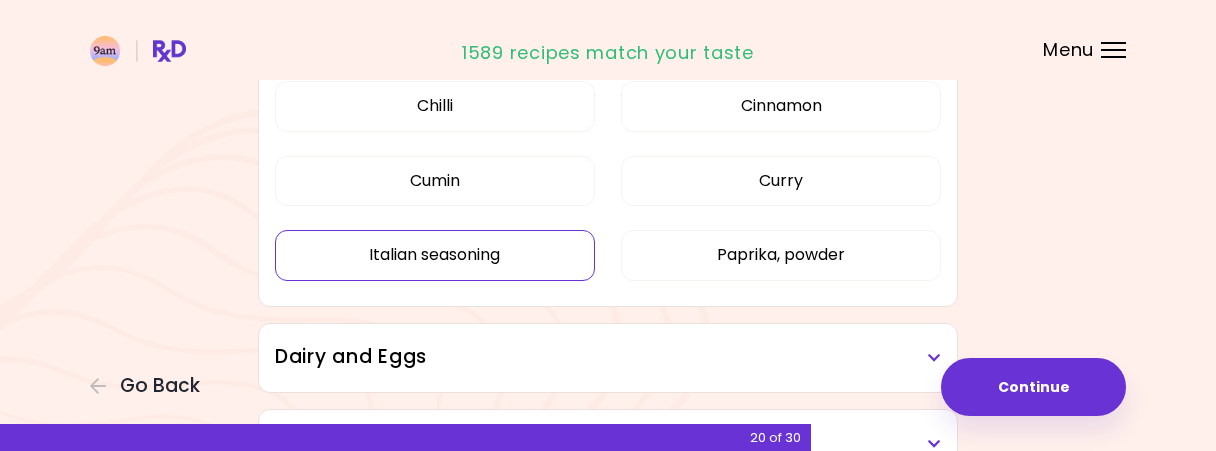 click on "Italian seasoning" at bounding box center (435, 255) 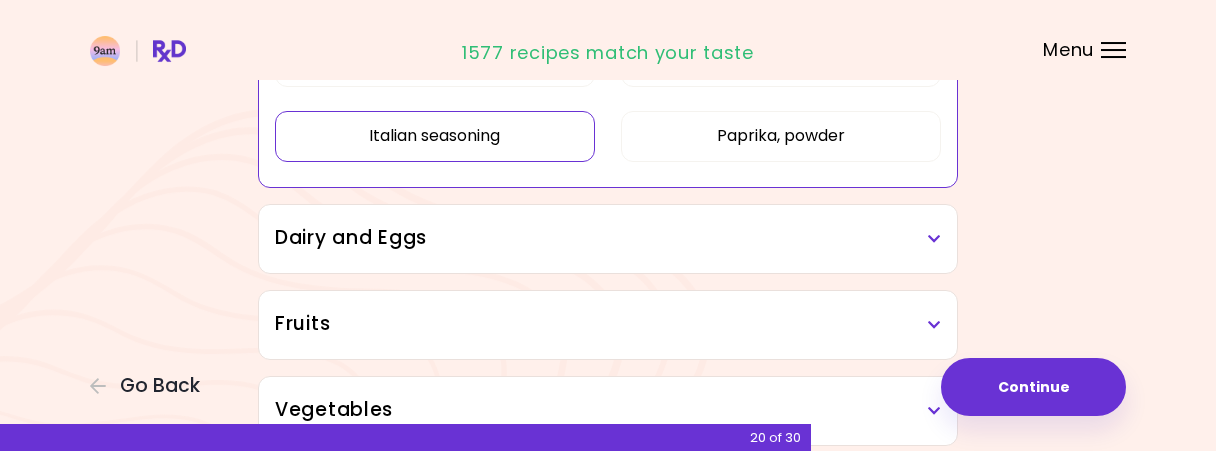 scroll, scrollTop: 416, scrollLeft: 0, axis: vertical 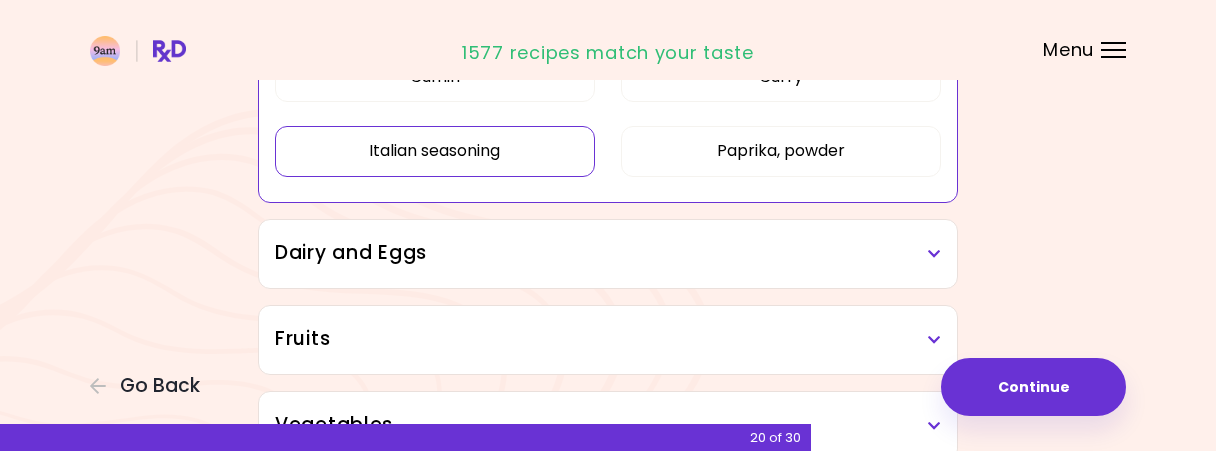 click on "Dairy and Eggs" at bounding box center [608, 253] 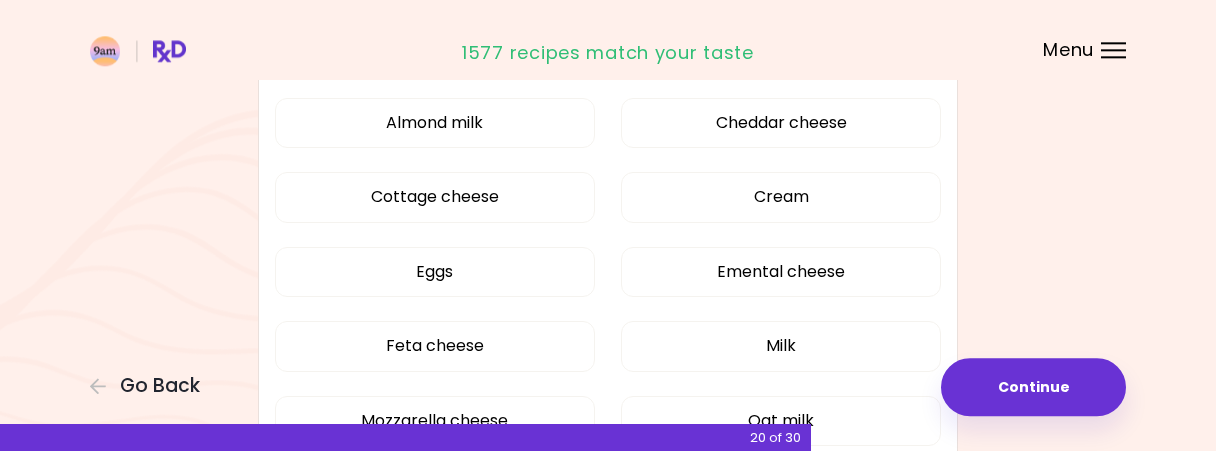 scroll, scrollTop: 624, scrollLeft: 0, axis: vertical 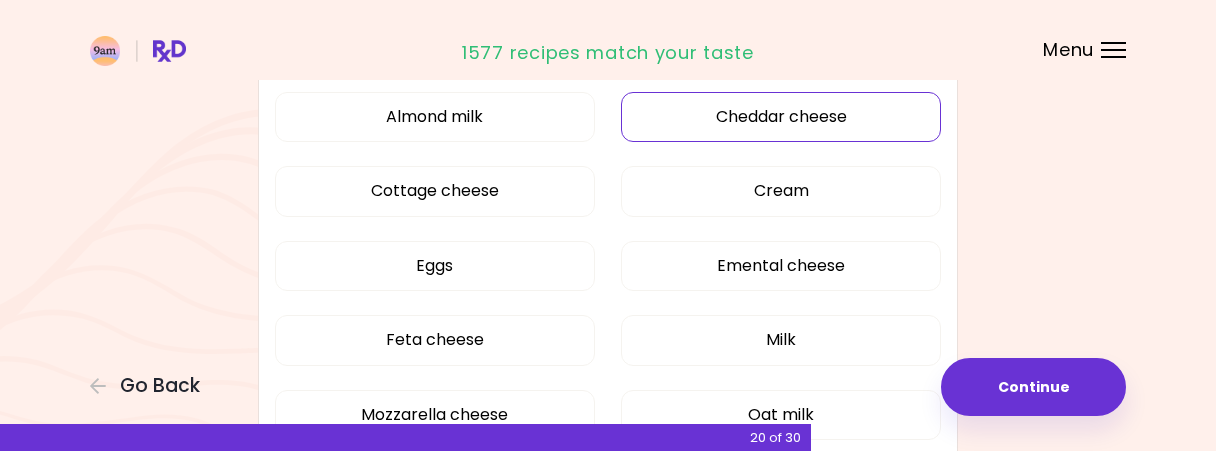 click on "Cheddar cheese" at bounding box center [781, 117] 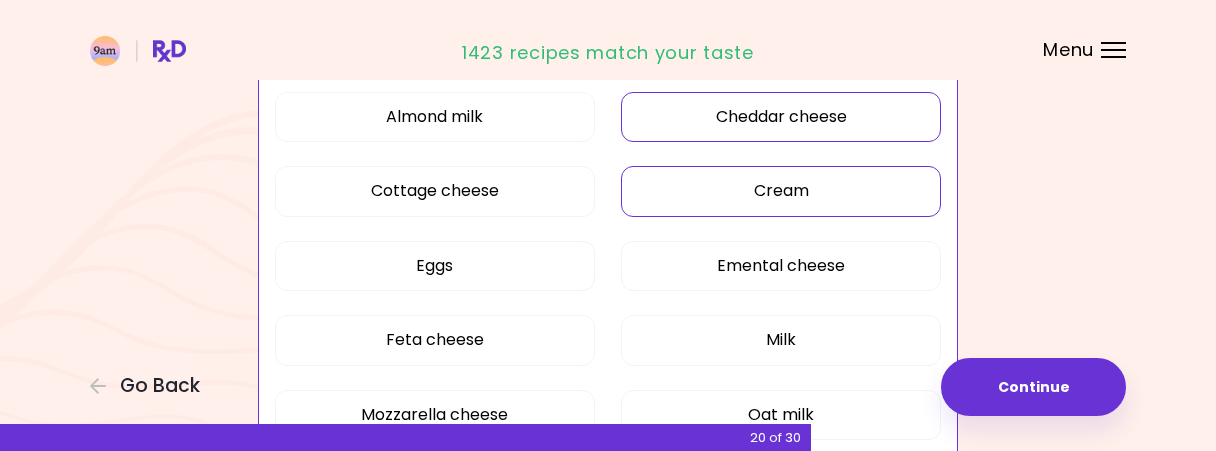 click on "Cream" at bounding box center [781, 191] 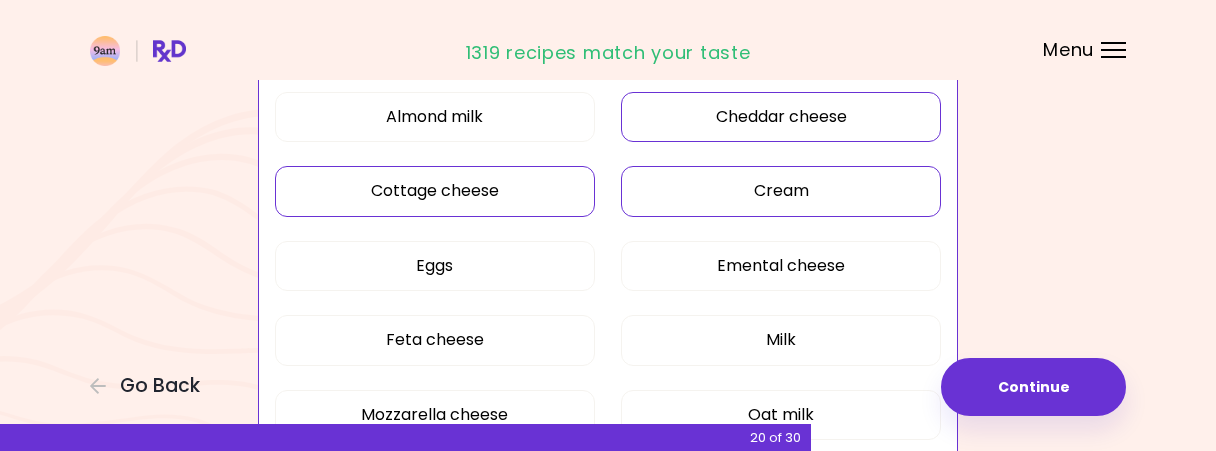 drag, startPoint x: 371, startPoint y: 182, endPoint x: 389, endPoint y: 191, distance: 20.12461 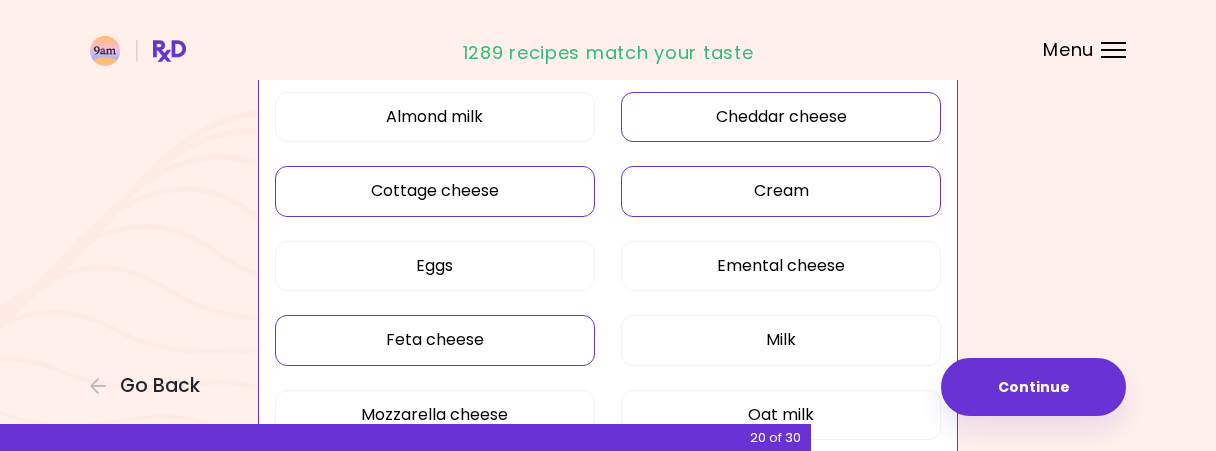 click on "Feta cheese" at bounding box center [435, 340] 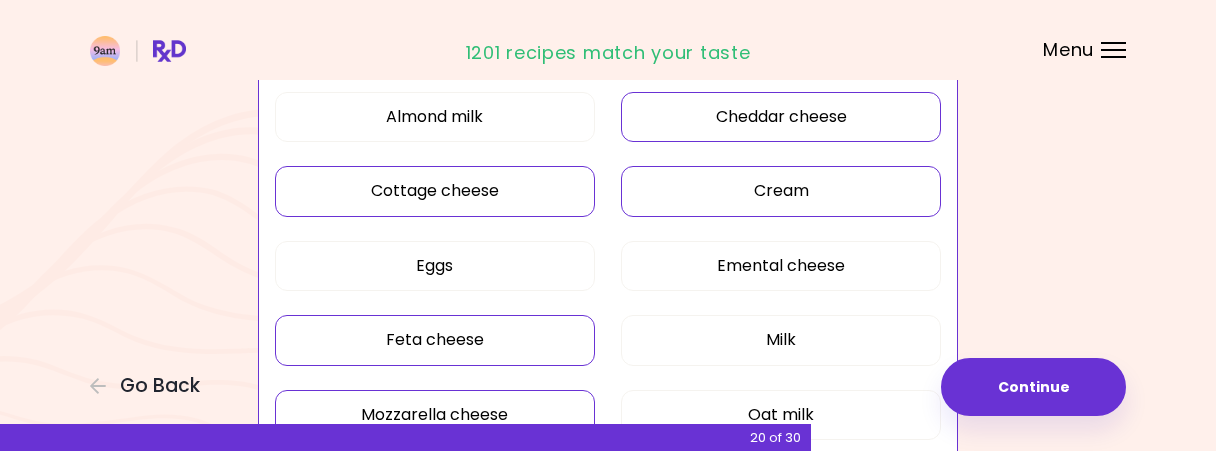 click on "Mozzarella cheese" at bounding box center (435, 415) 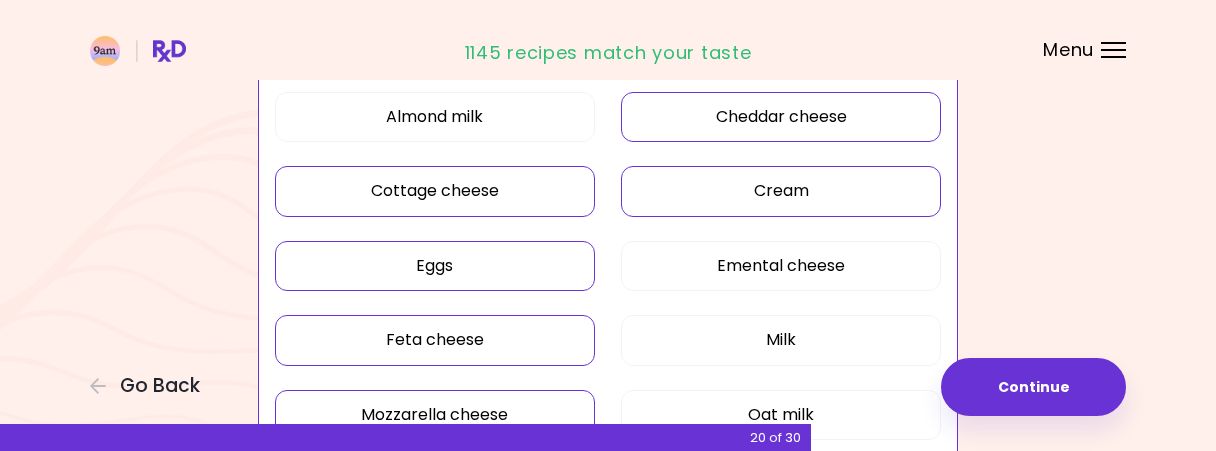 drag, startPoint x: 504, startPoint y: 274, endPoint x: 515, endPoint y: 279, distance: 12.083046 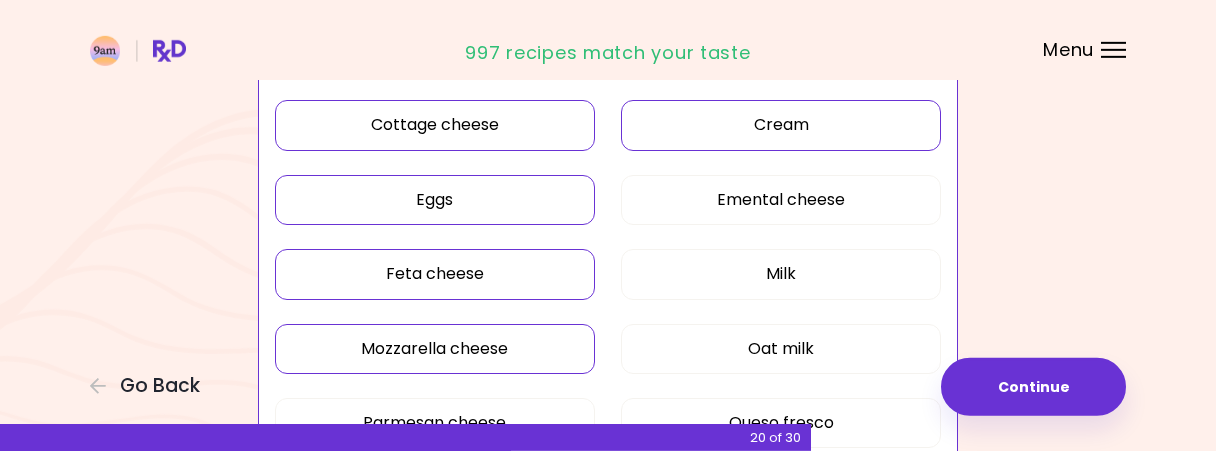 scroll, scrollTop: 728, scrollLeft: 0, axis: vertical 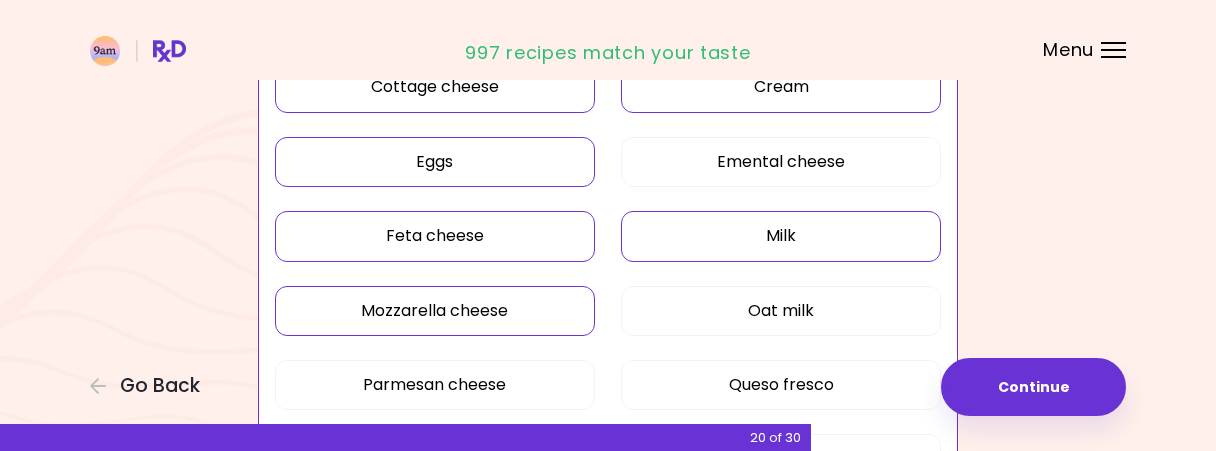 click on "Milk" at bounding box center [781, 236] 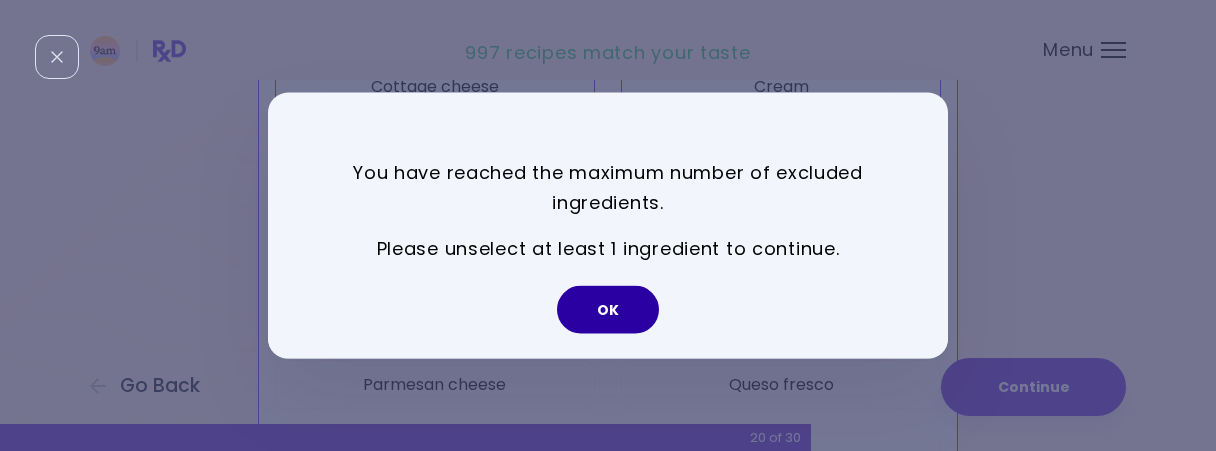click on "OK" at bounding box center [608, 310] 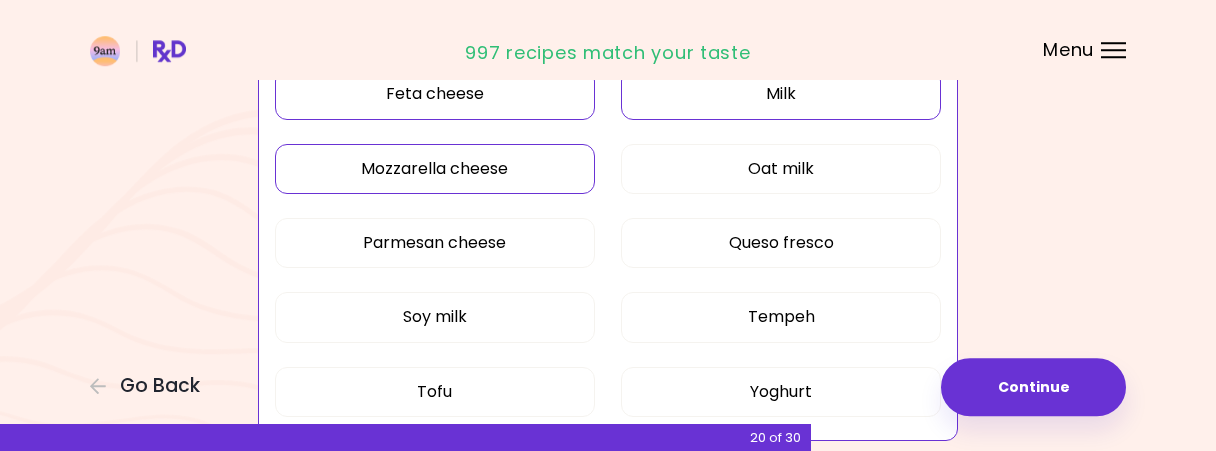 scroll, scrollTop: 832, scrollLeft: 0, axis: vertical 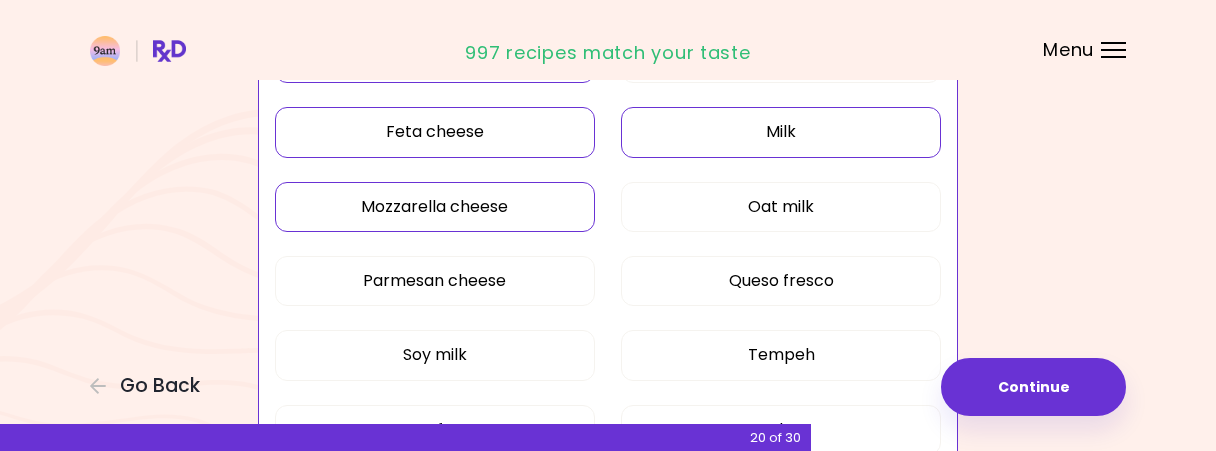 click on "Feta cheese" at bounding box center (435, 132) 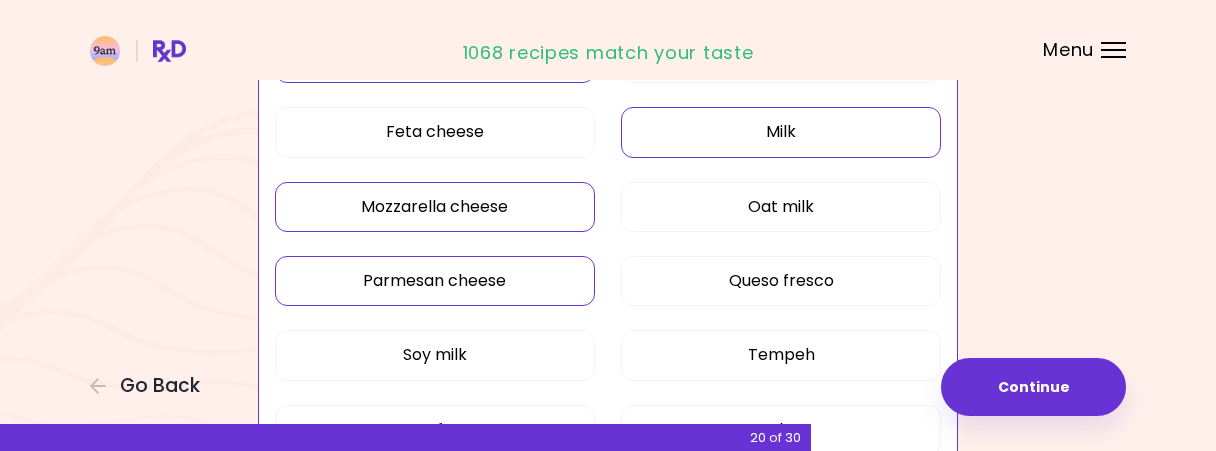 click on "Parmesan cheese" at bounding box center (435, 281) 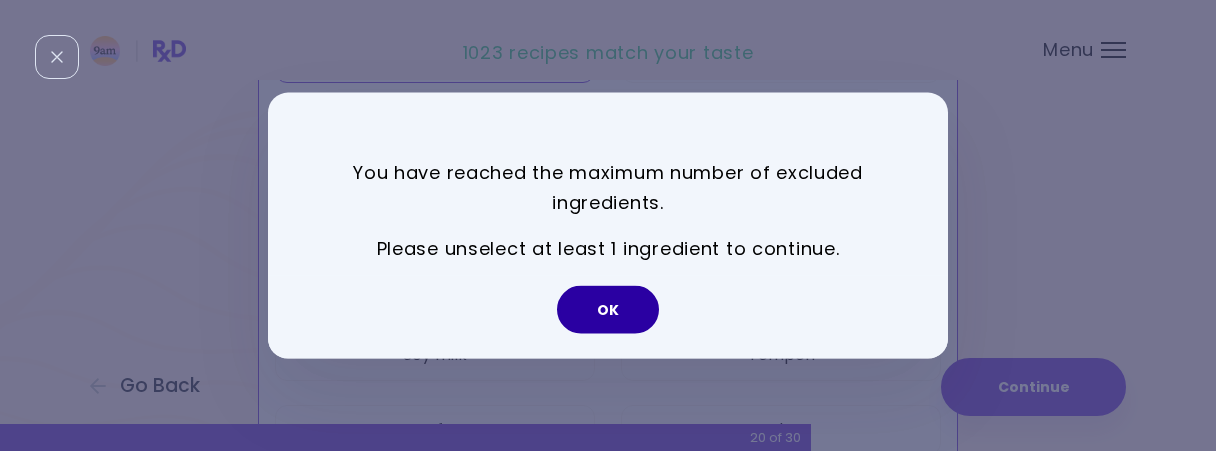 click on "OK" at bounding box center [608, 310] 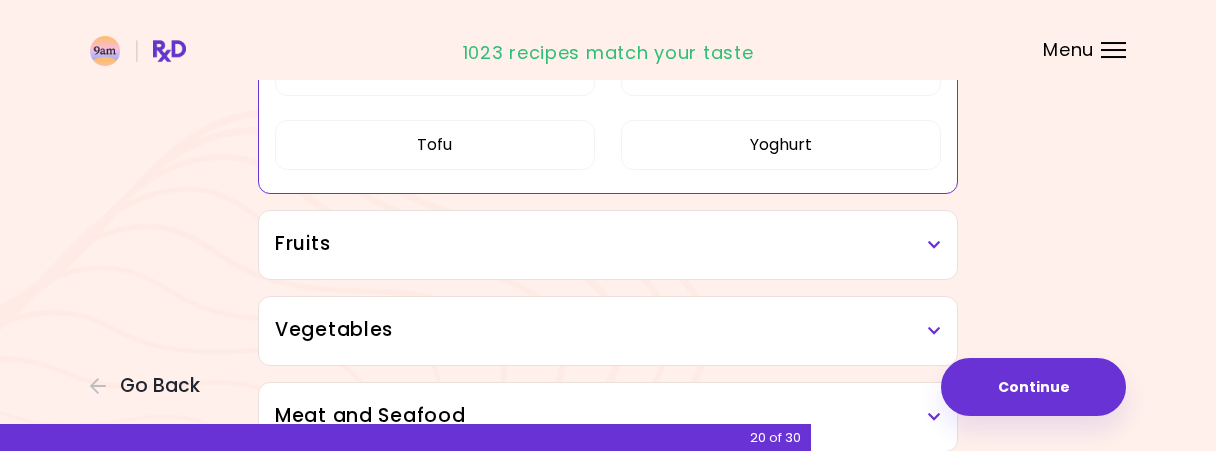 scroll, scrollTop: 1144, scrollLeft: 0, axis: vertical 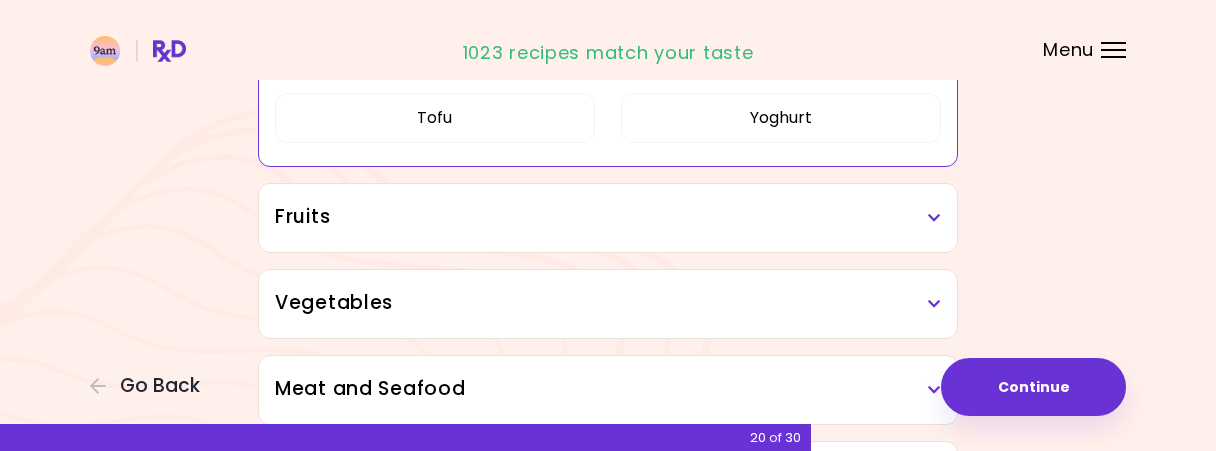 click on "Dried Herbs and Spices Adobo Annatto seeds Chilli Cinnamon Cumin [PERSON_NAME] Italian seasoning Paprika, powder Dairy and Eggs Almond milk Cheddar cheese Cottage cheese Cream Eggs Emental cheese Feta cheese Milk Mozzarella cheese Oat milk Parmesan cheese Queso fresco Soy milk Tempeh Tofu Yoghurt Fruits Apples Bananas Blueberries Grapes Kiwi Melon Orange Pears Plantains Raspberries Strawberries Vegetables Artichoke Arugula Avocado Beetroot Bell pepper Bok choy Broccoli Cabbage savoy Carrot Cauliflower Celery Celery stem Corn Cucumber Eggplant Garlic [PERSON_NAME] Lemon Lettuce Lime Mushrooms Onion Potatoes Pumpkin Radish Spinach Sweet potatoes Tomatoes Zucchini Meat and Seafood Bacon Beef Chicken Cod Pork Salmon Sea bass Shrimps Squid Tuna Turkey Condiments Balsamic vinegar Barbeque sauce Hoisin sauce Honey Meat bouillon Mustard Oyster sauce Peanut butter Pickles Rice vinegar Soy sauce Tahini Teriyaki sauce Vegetable bouillon Cooked Grains Barley groats Buckwheat Couscous Millet Quinoa Fresh Herbs Basil Chive Cilantro" at bounding box center [608, 210] 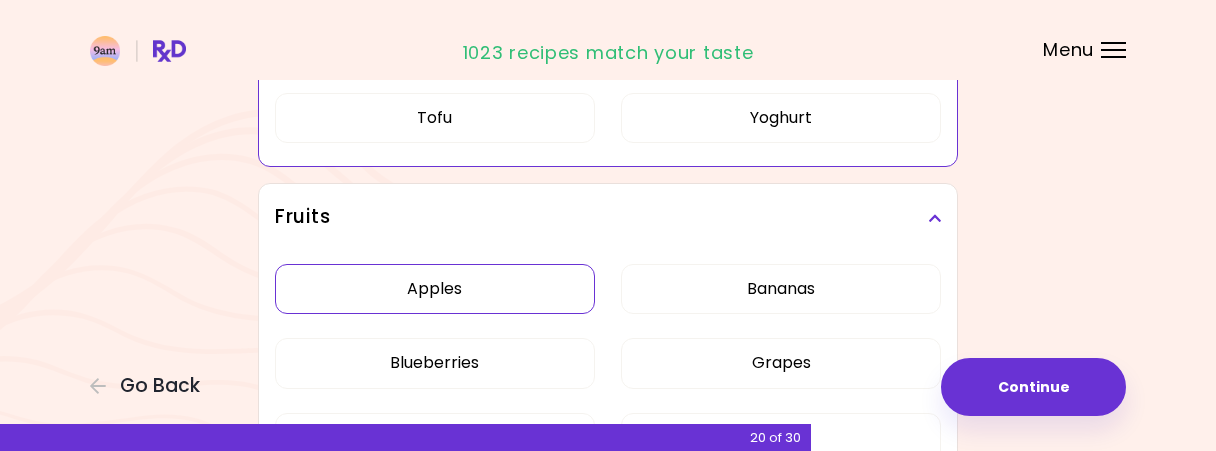 click on "Apples" at bounding box center (435, 289) 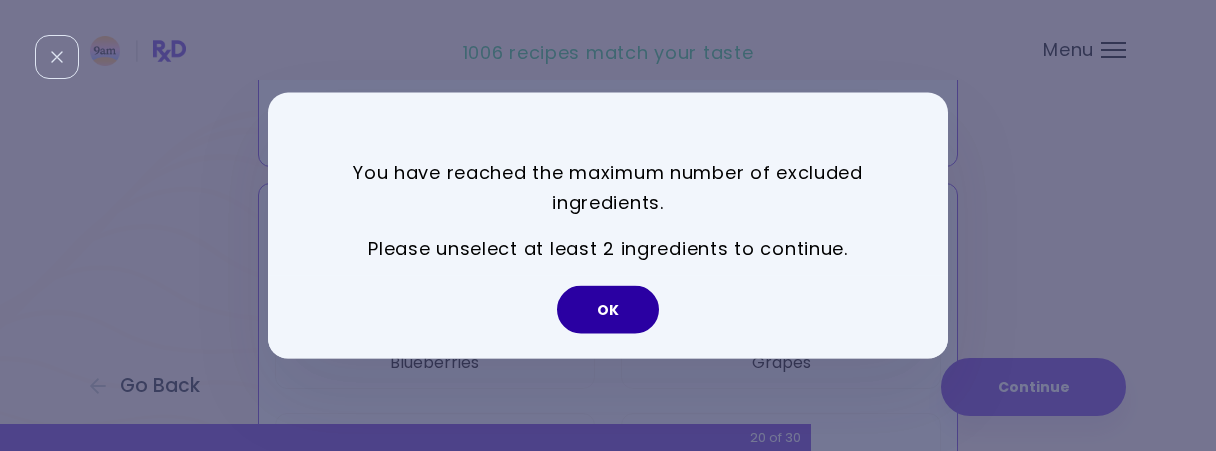 click on "OK" at bounding box center [608, 310] 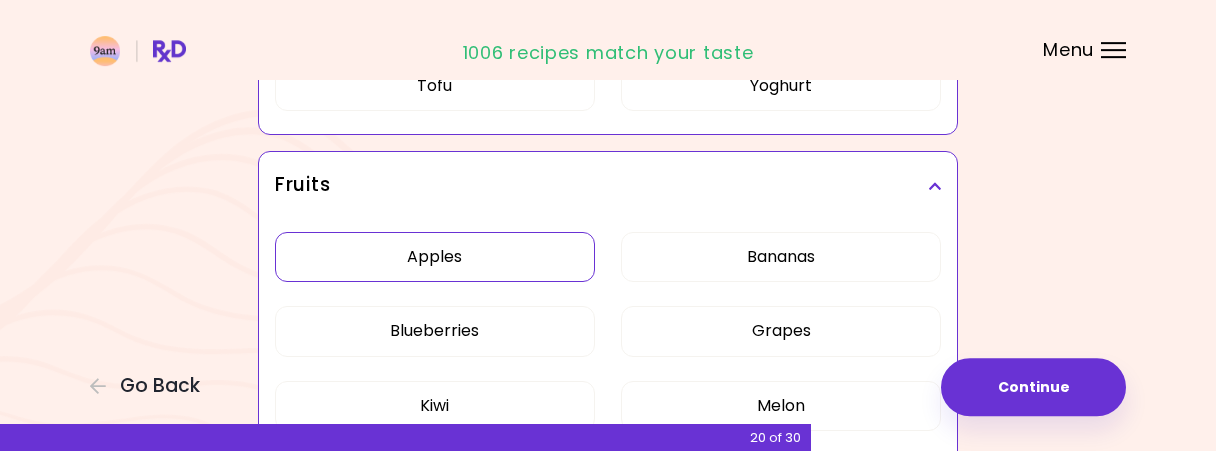 scroll, scrollTop: 1144, scrollLeft: 0, axis: vertical 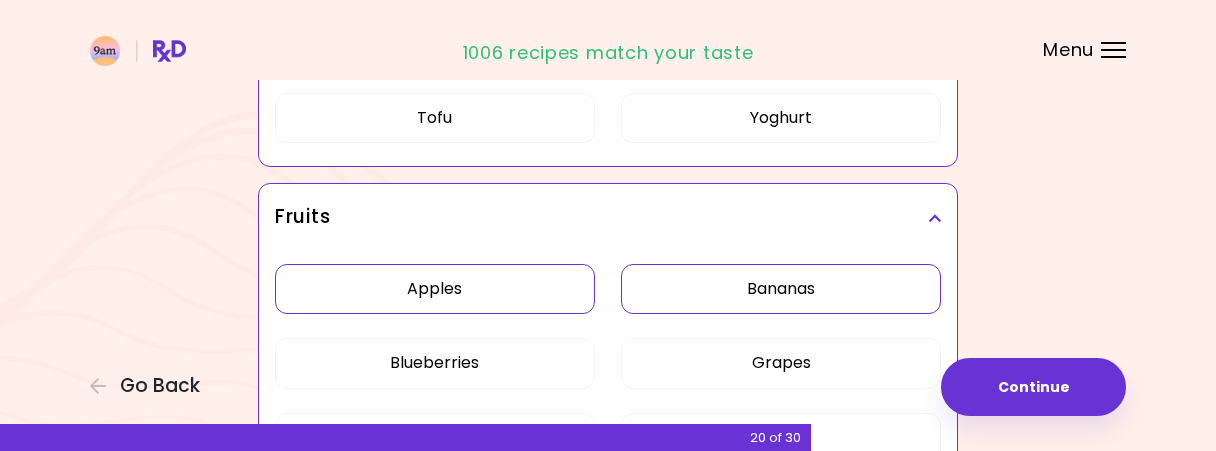 click on "Bananas" at bounding box center [781, 289] 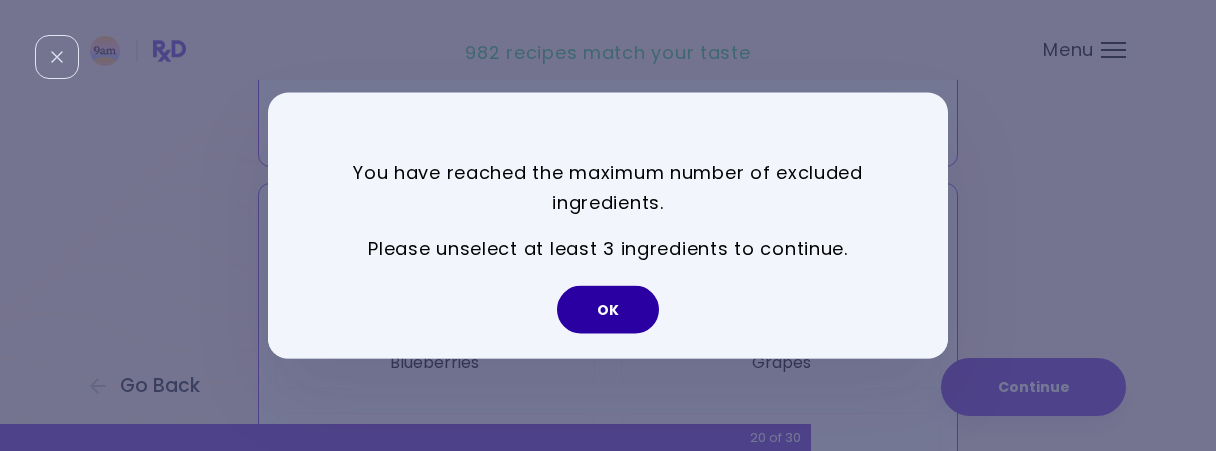 click on "OK" at bounding box center (608, 310) 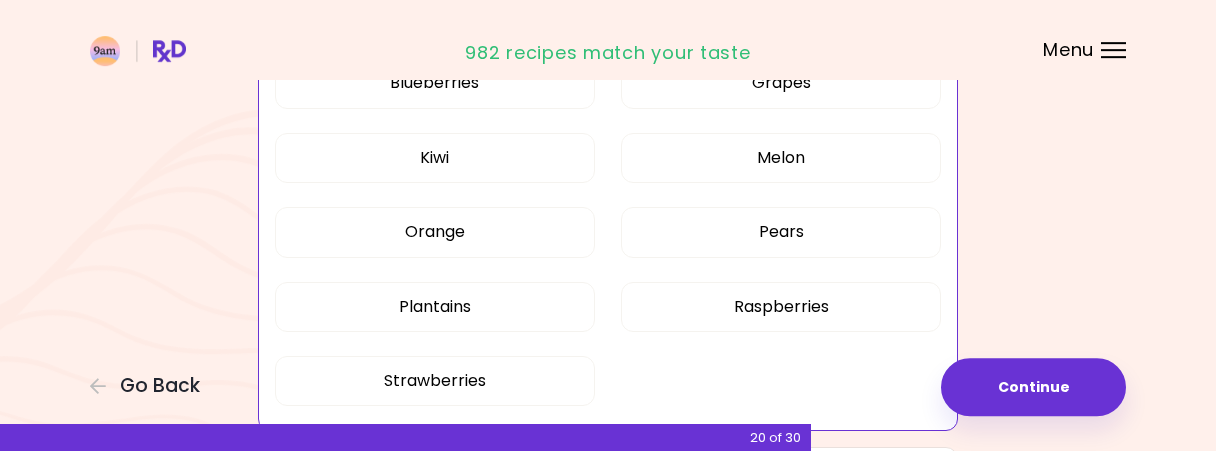 scroll, scrollTop: 1456, scrollLeft: 0, axis: vertical 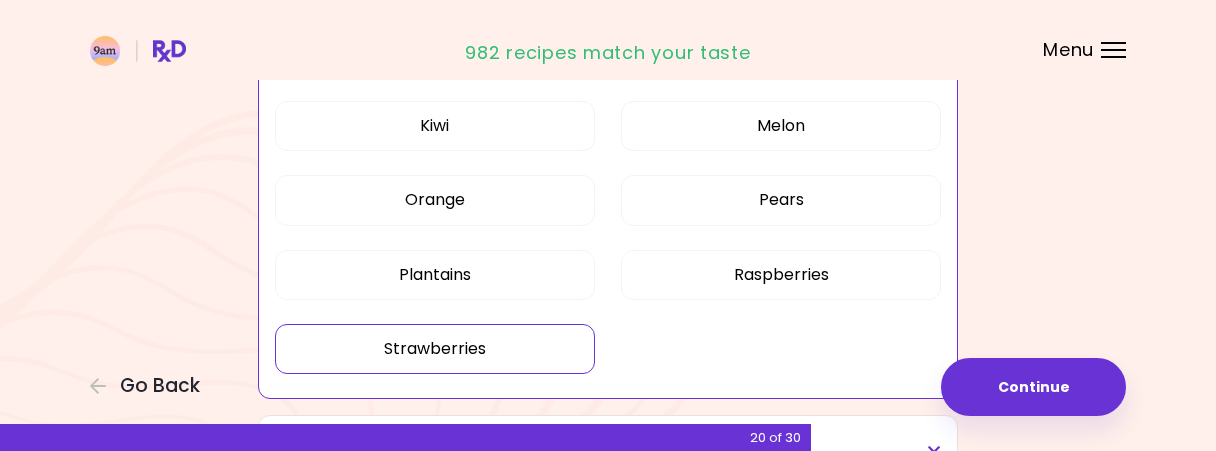 click on "Strawberries" at bounding box center (435, 349) 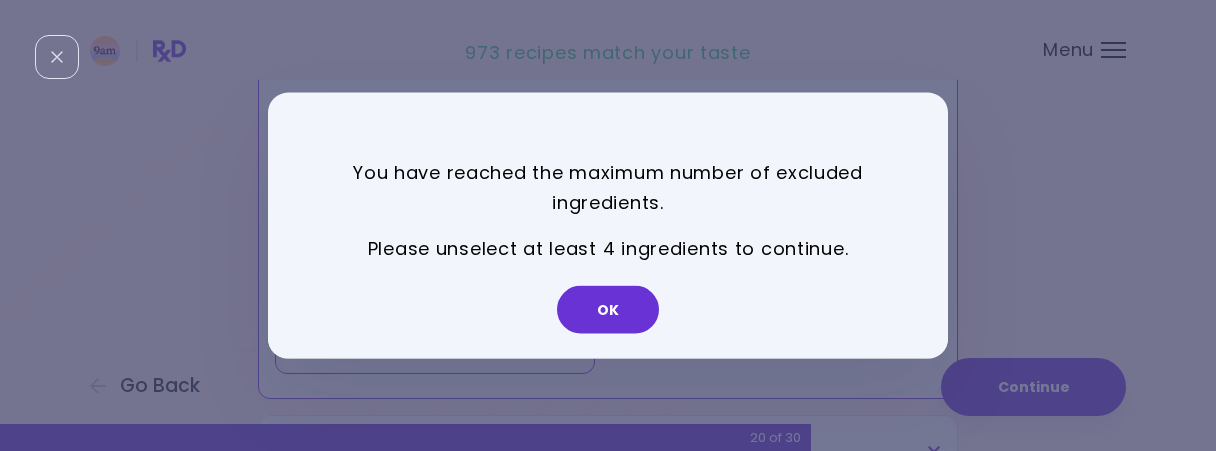 click on "OK" at bounding box center [608, 310] 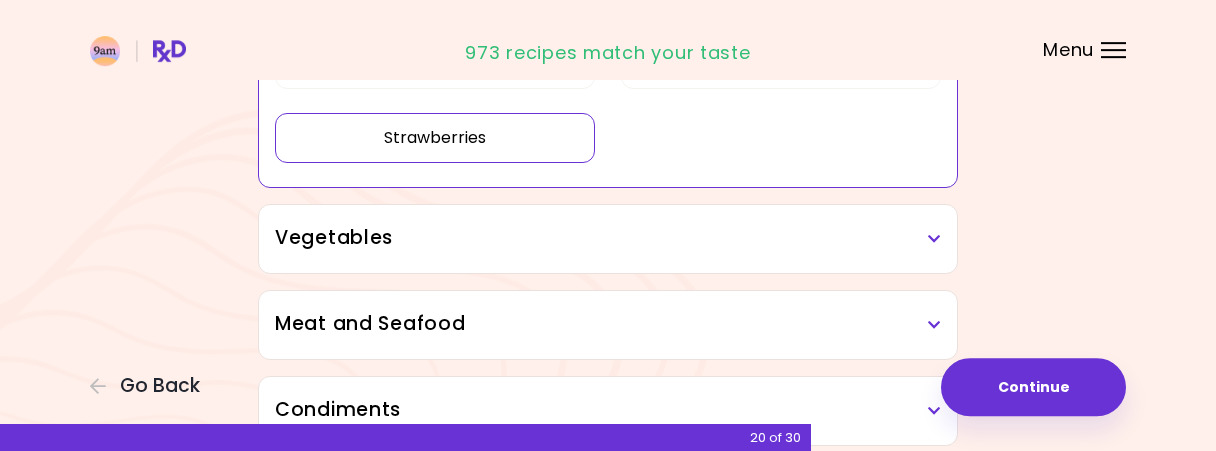 scroll, scrollTop: 1664, scrollLeft: 0, axis: vertical 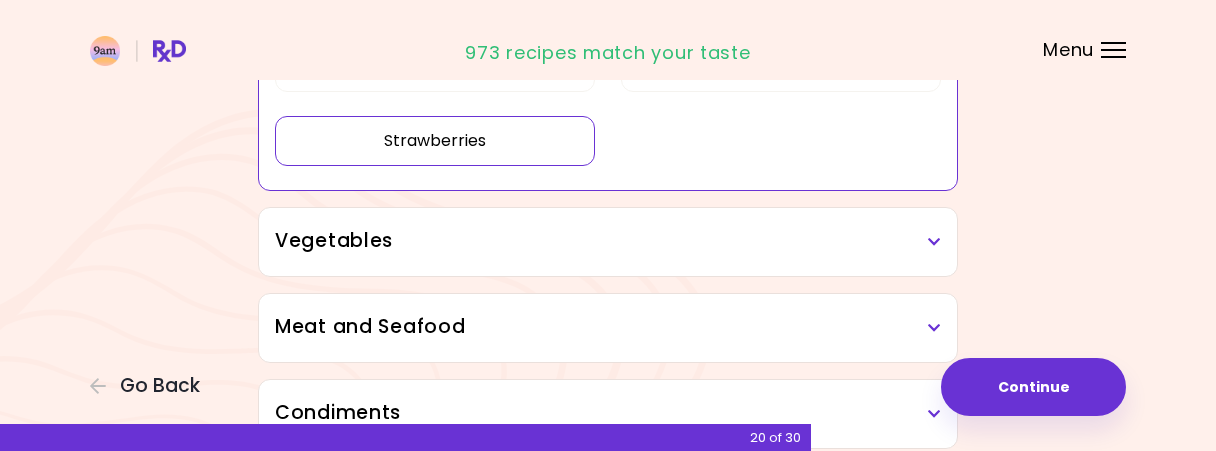 click on "Vegetables" at bounding box center (608, 241) 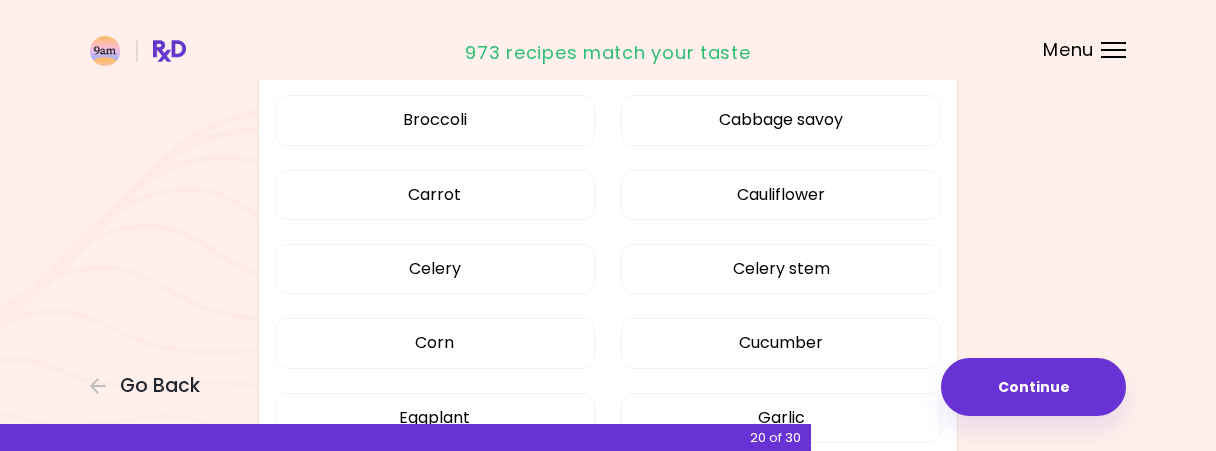 scroll, scrollTop: 2184, scrollLeft: 0, axis: vertical 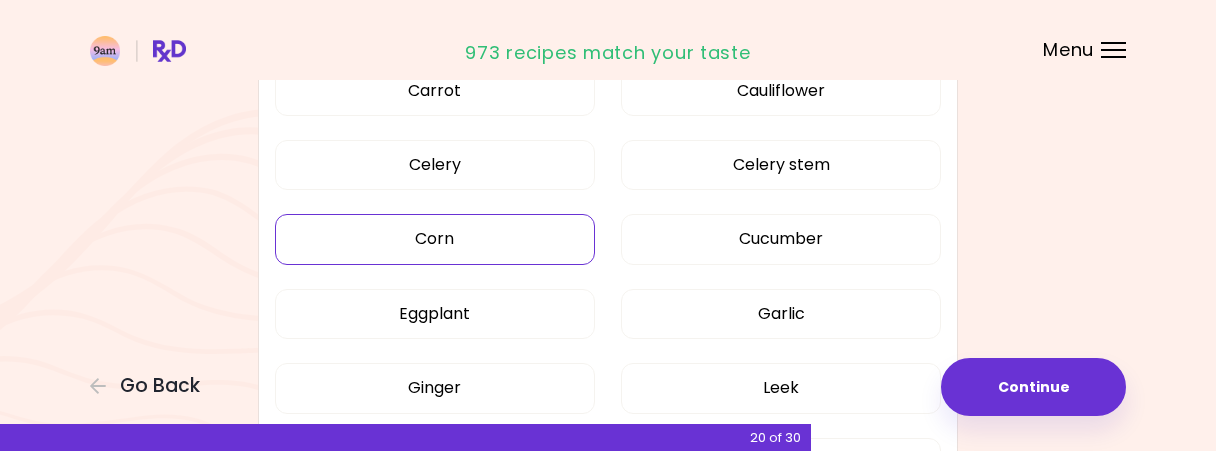 click on "Corn" at bounding box center (435, 239) 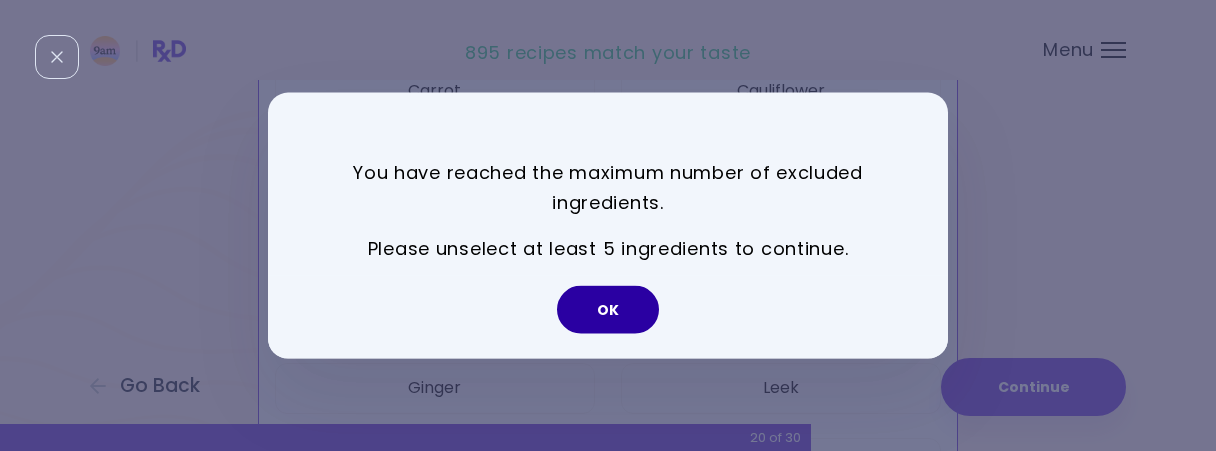 click on "OK" at bounding box center (608, 310) 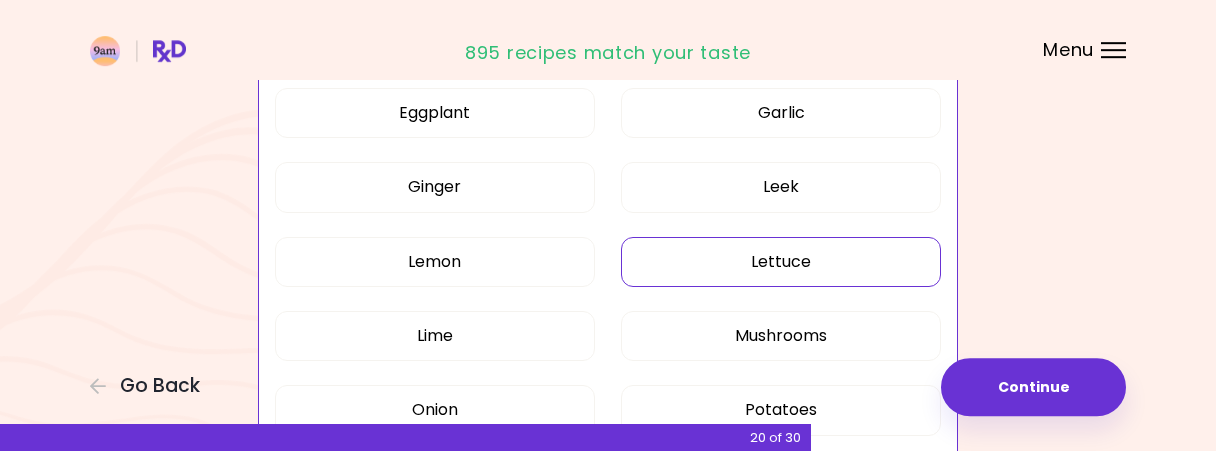 scroll, scrollTop: 2392, scrollLeft: 0, axis: vertical 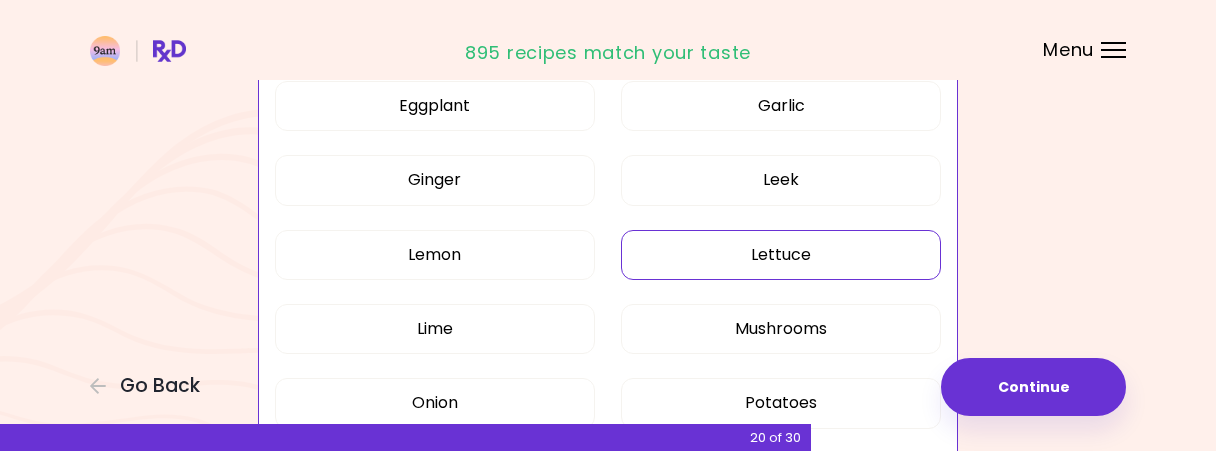 click on "Lettuce" at bounding box center (781, 255) 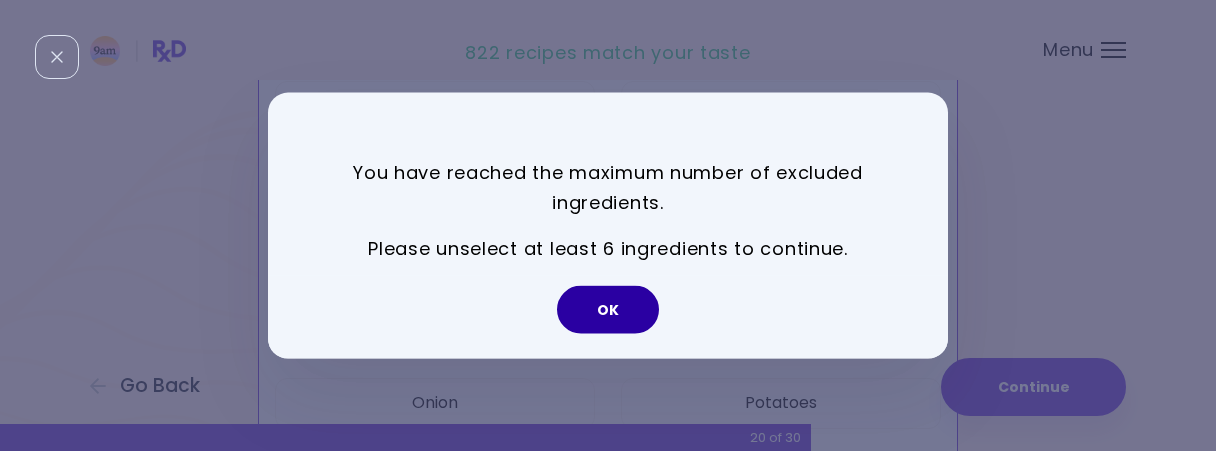 click on "OK" at bounding box center (608, 310) 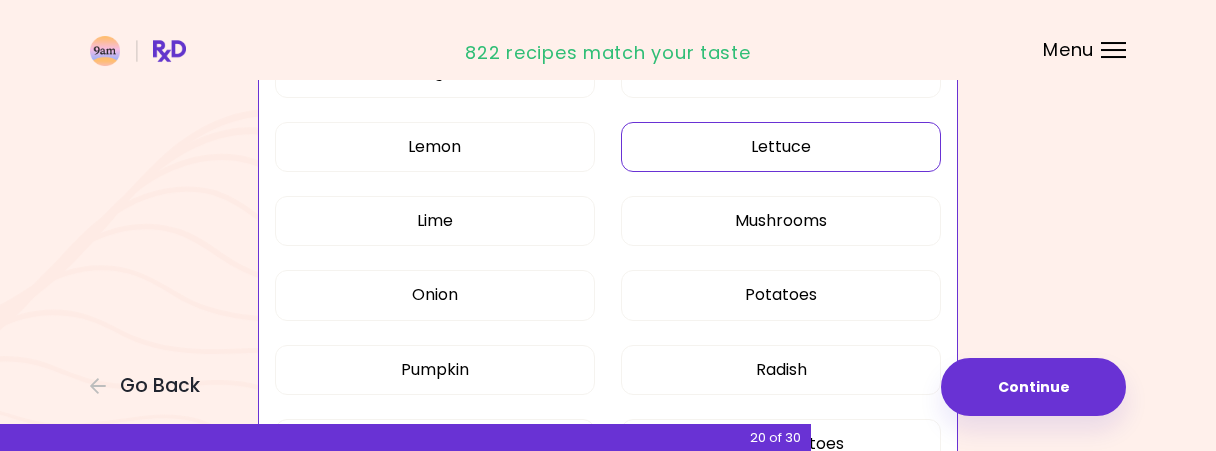 scroll, scrollTop: 2600, scrollLeft: 0, axis: vertical 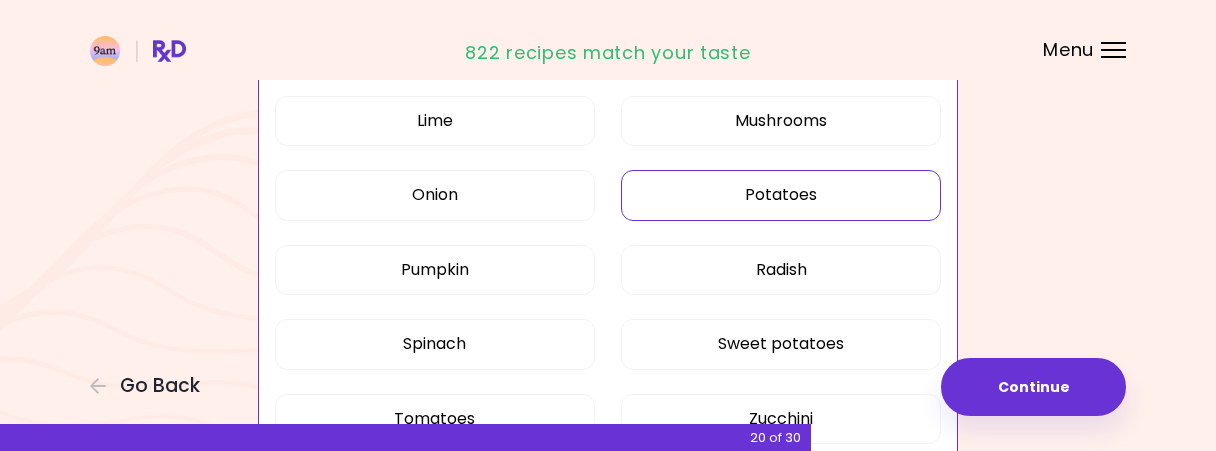 click on "Potatoes" at bounding box center [781, 195] 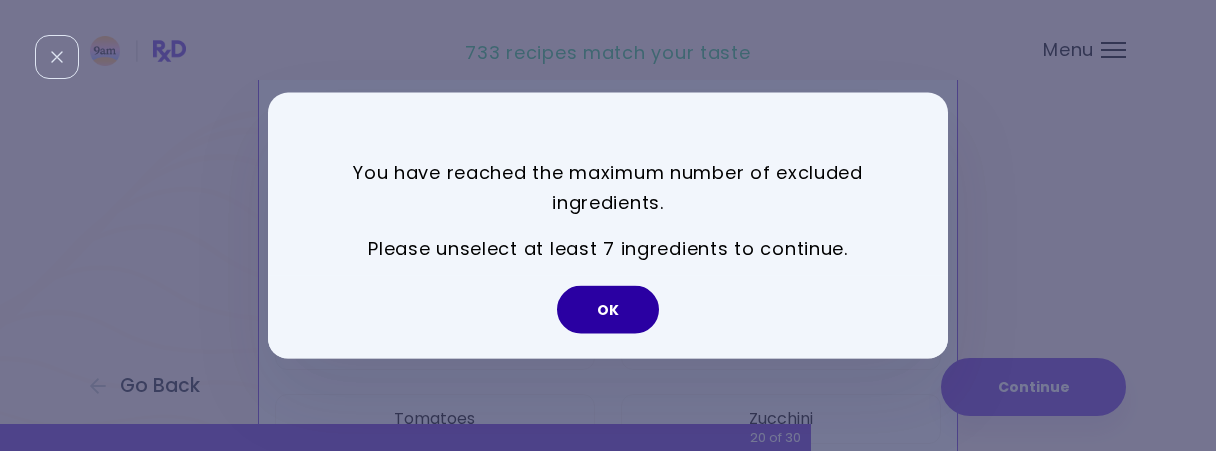 click on "OK" at bounding box center (608, 310) 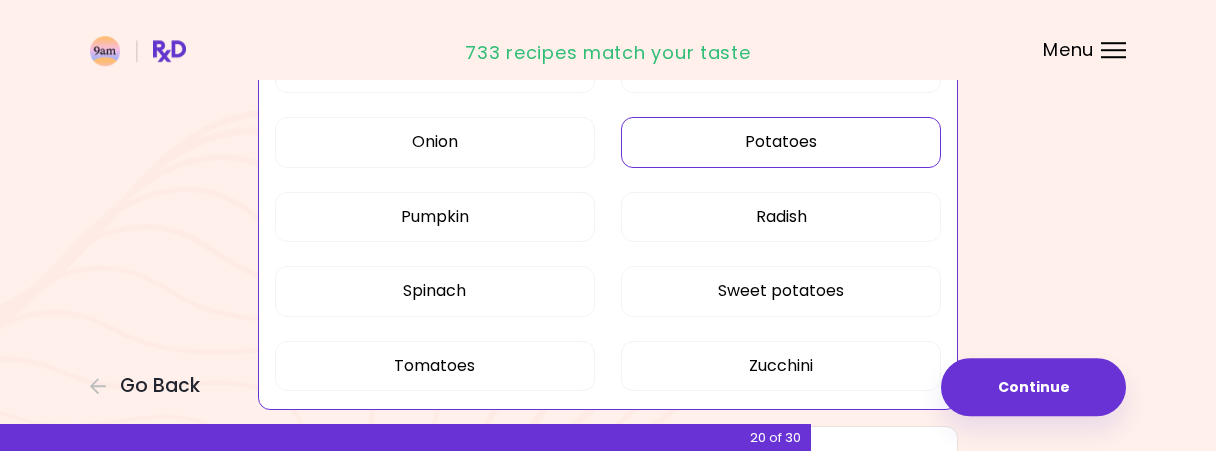 scroll, scrollTop: 2704, scrollLeft: 0, axis: vertical 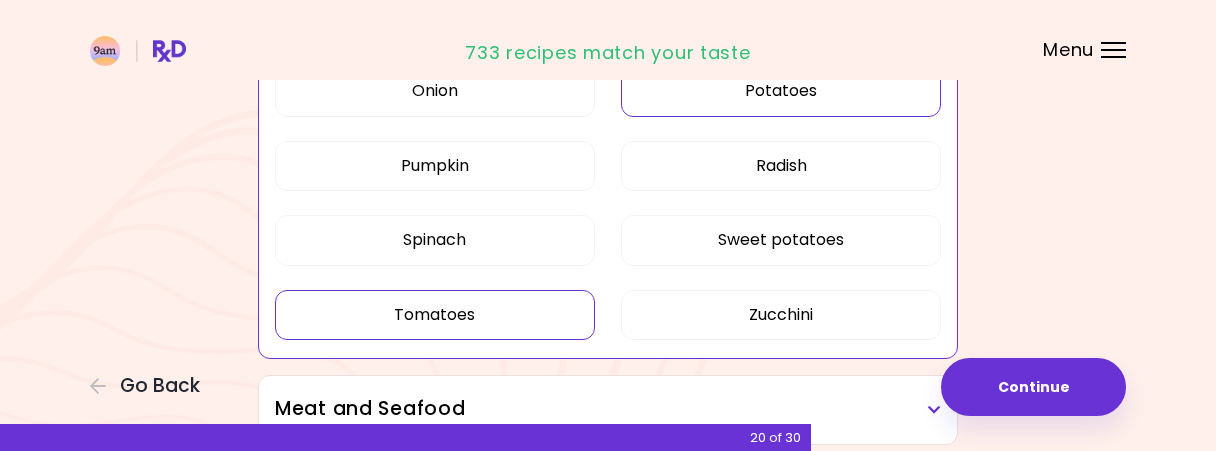 click on "Tomatoes" at bounding box center [435, 315] 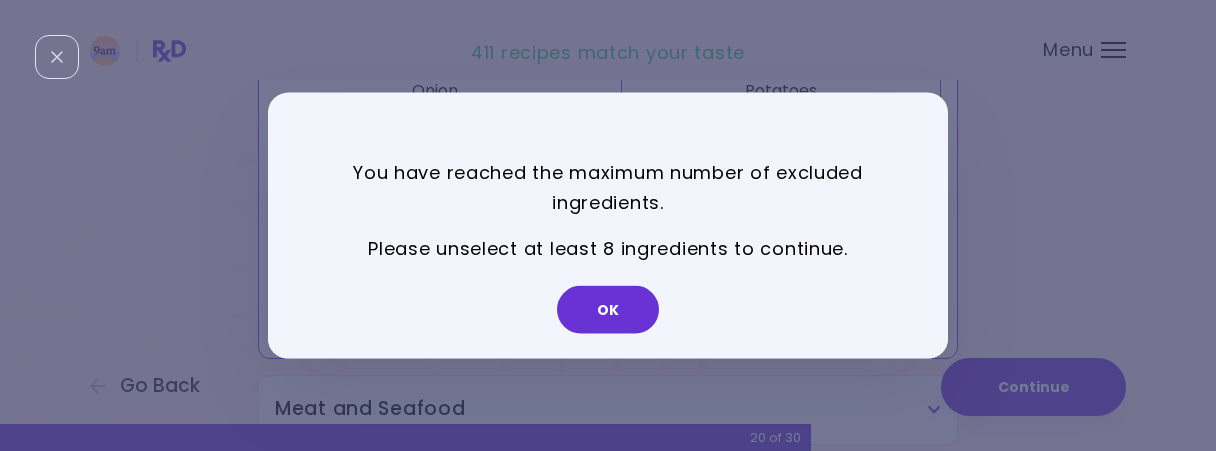 click on "OK" at bounding box center (608, 310) 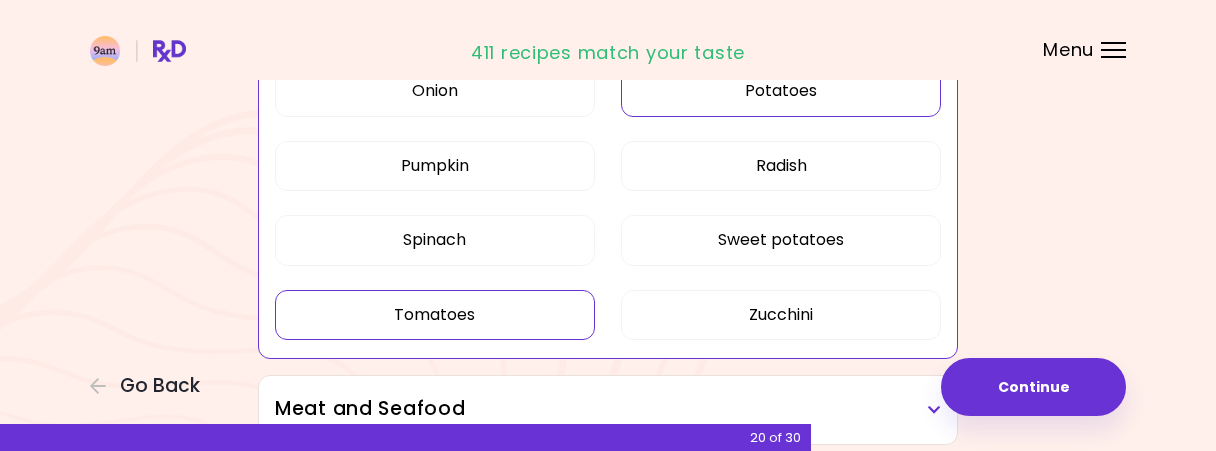 scroll, scrollTop: 2808, scrollLeft: 0, axis: vertical 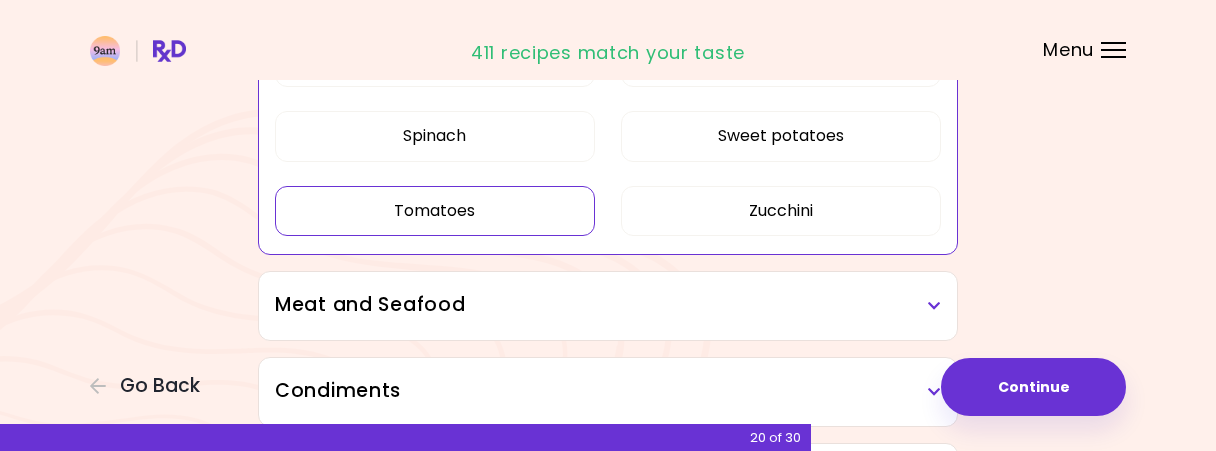 click on "Meat and Seafood" at bounding box center (608, 305) 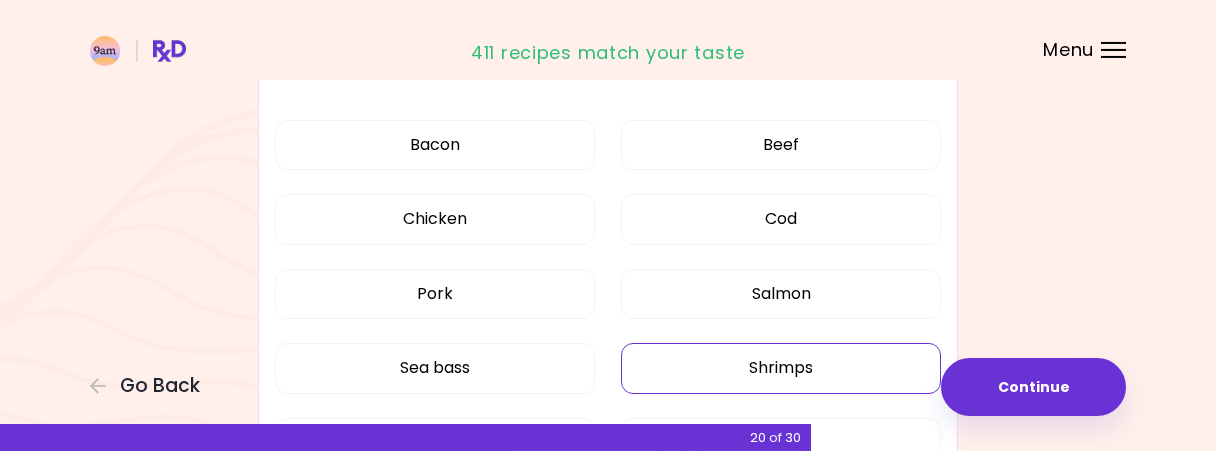 scroll, scrollTop: 3016, scrollLeft: 0, axis: vertical 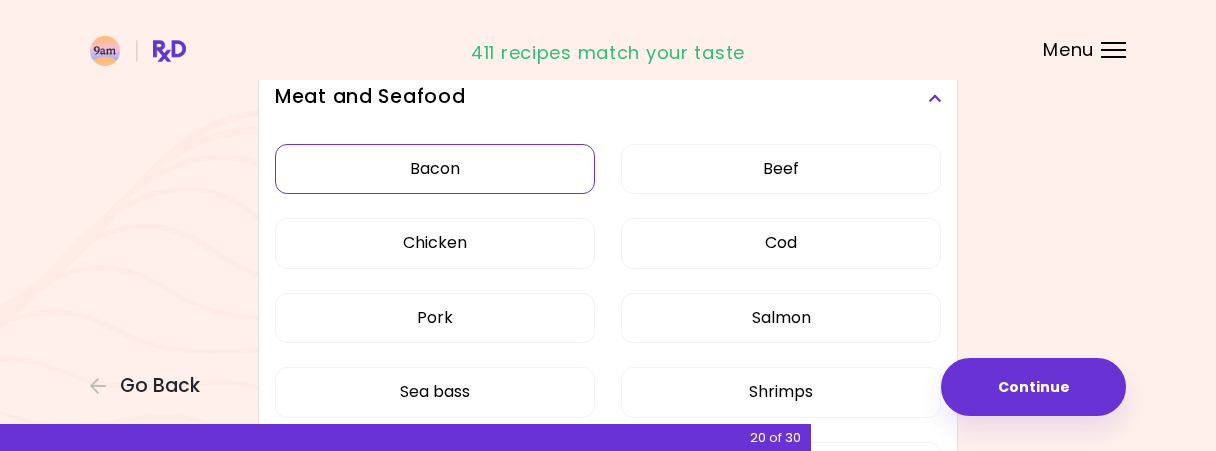 click on "Bacon" at bounding box center [435, 169] 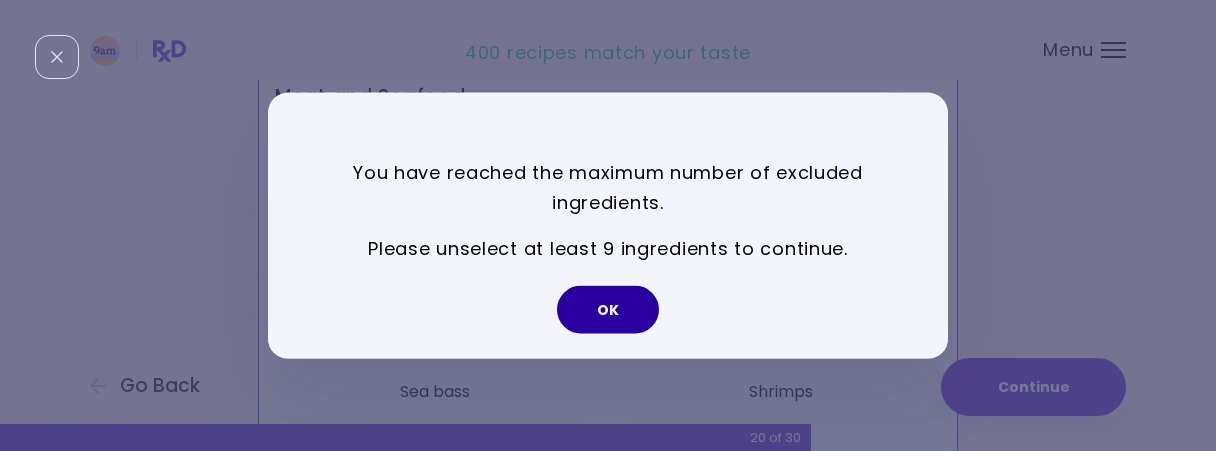 click on "OK" at bounding box center [608, 310] 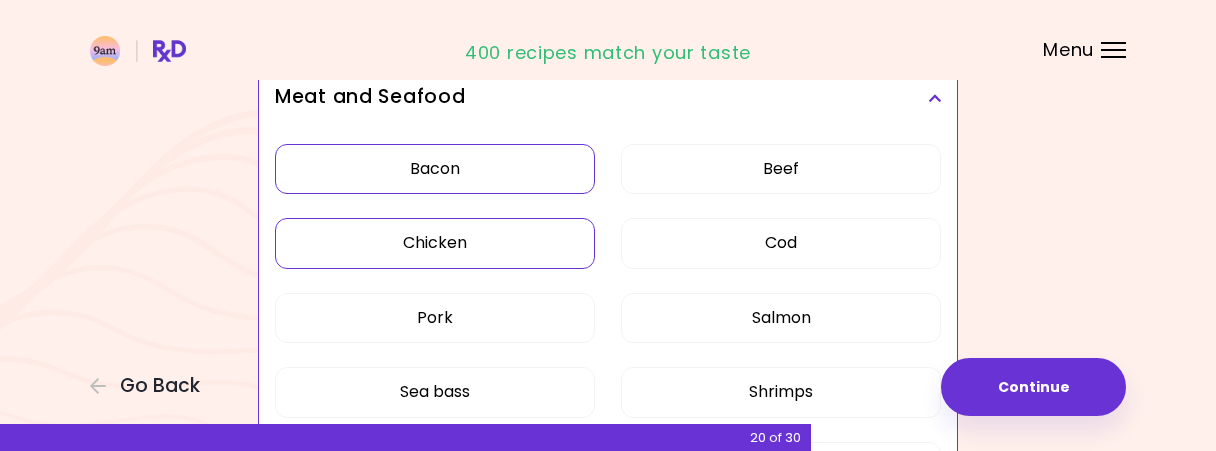 click on "Chicken" at bounding box center (435, 243) 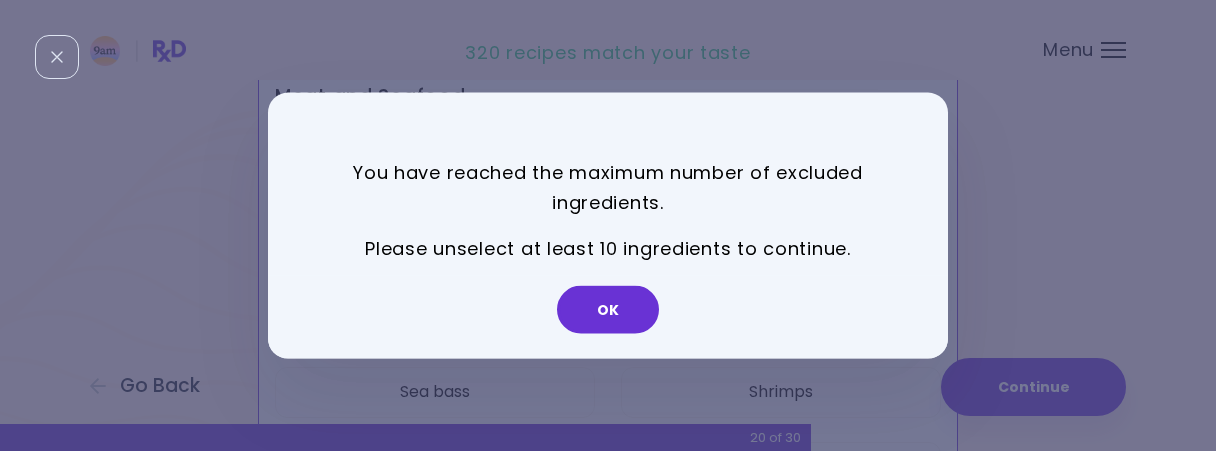 click on "OK" at bounding box center (608, 317) 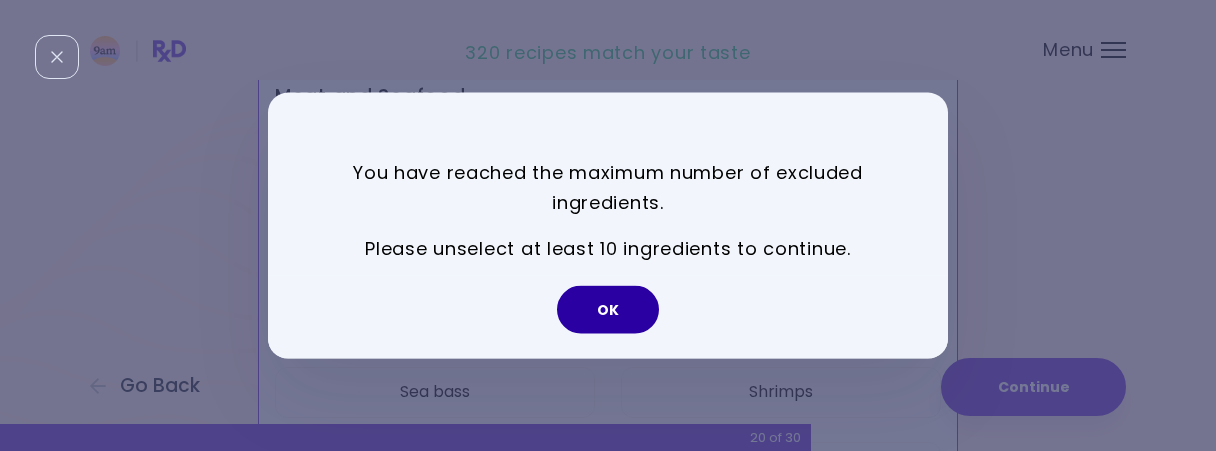 click on "OK" at bounding box center (608, 310) 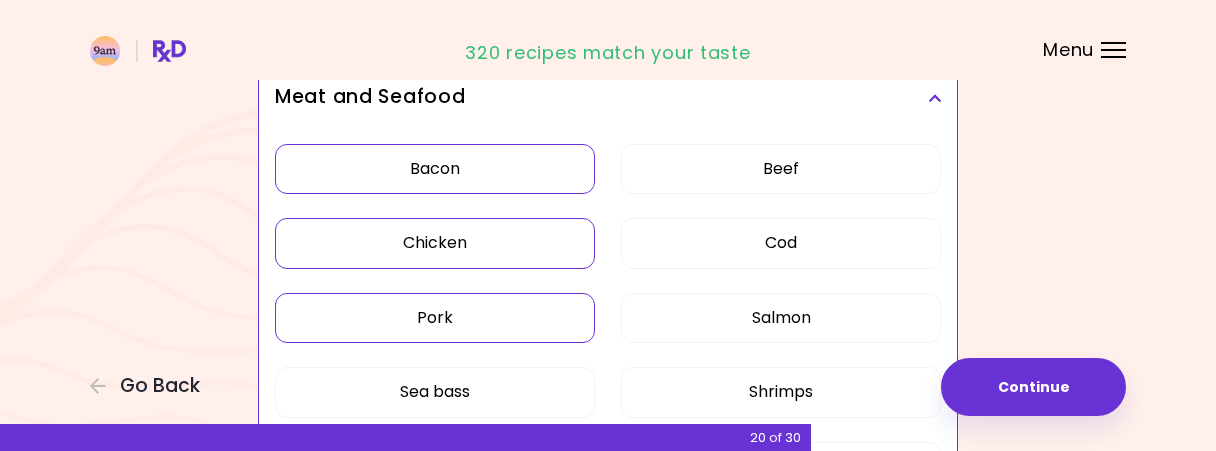 click on "Pork" at bounding box center [435, 318] 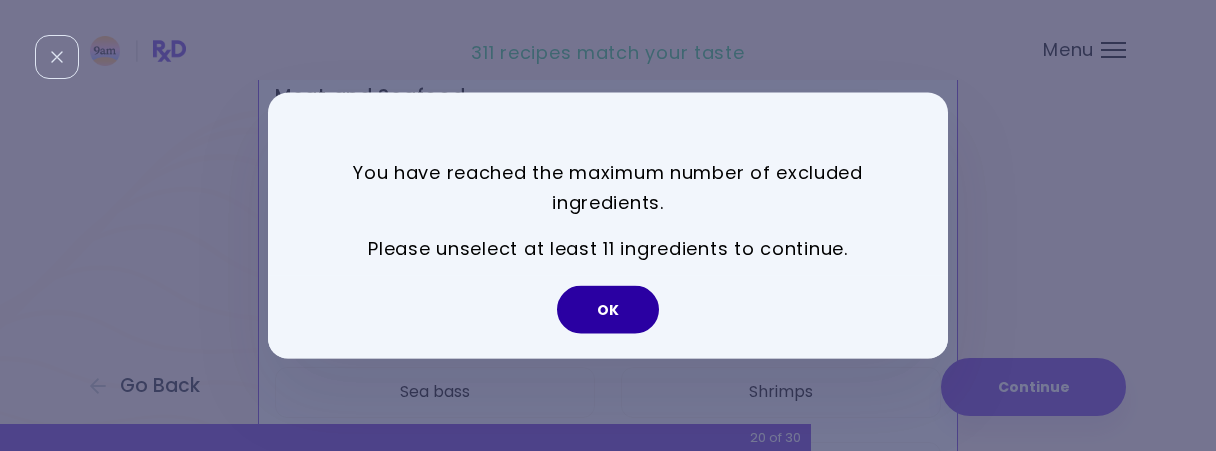 click on "OK" at bounding box center [608, 310] 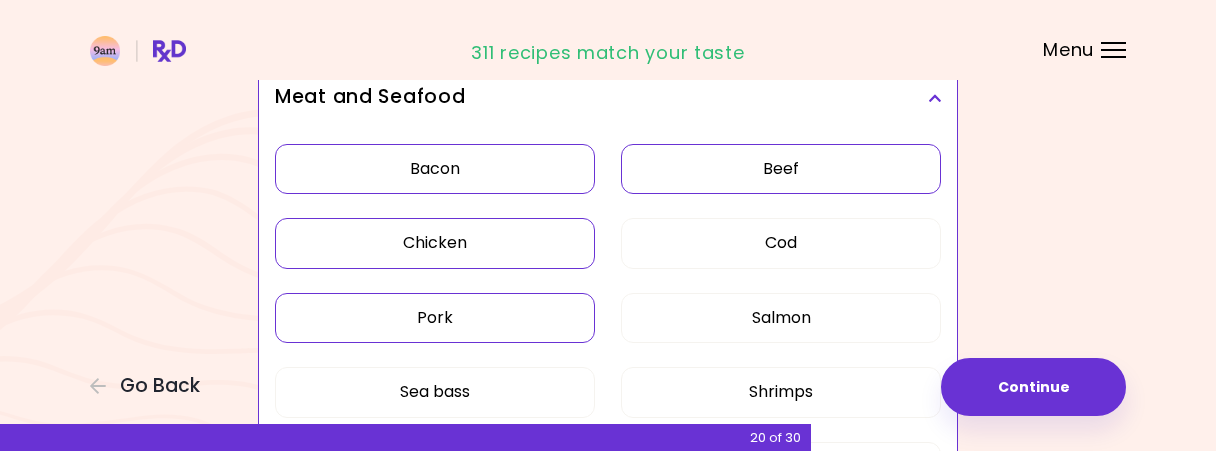 click on "Beef" at bounding box center [781, 169] 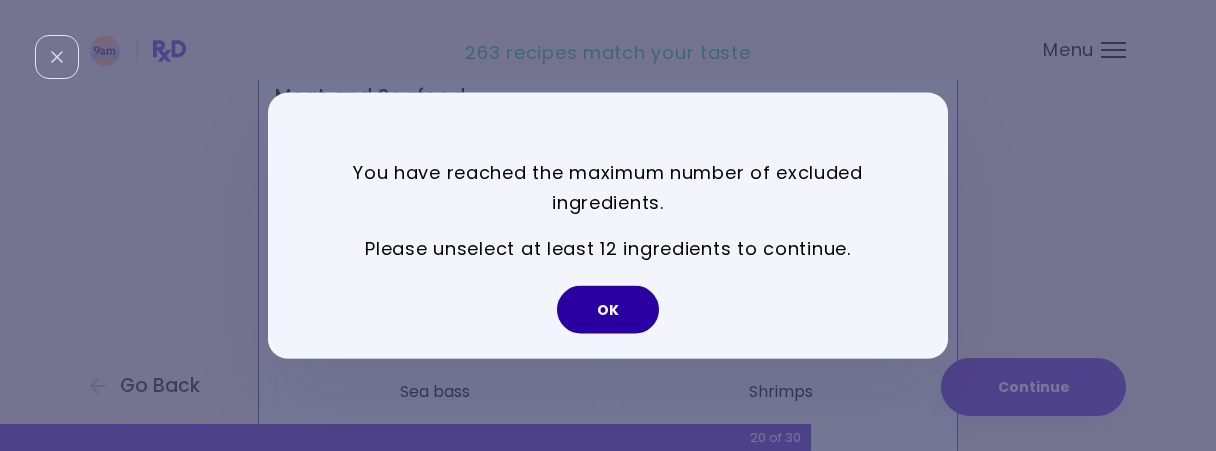 click on "OK" at bounding box center [608, 310] 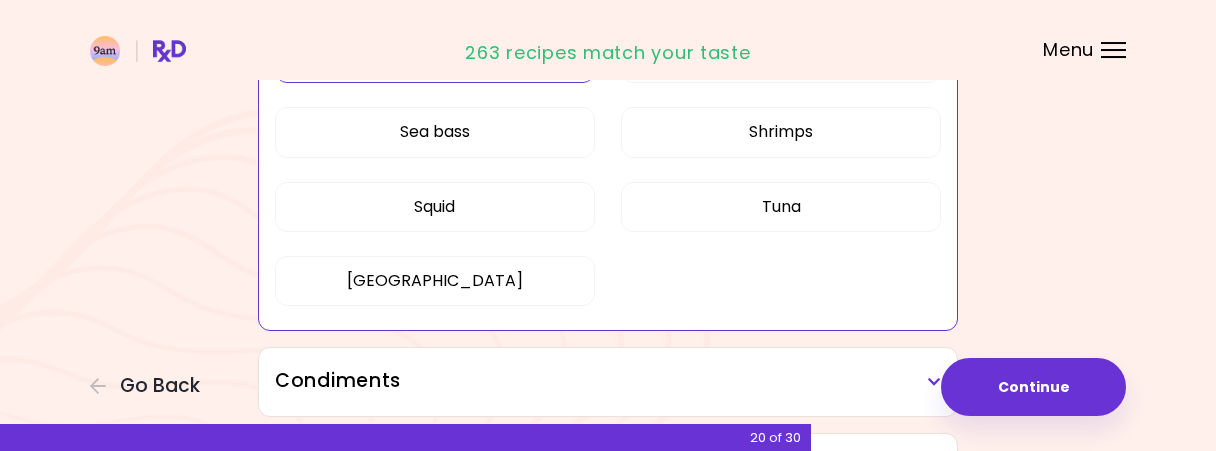 scroll, scrollTop: 3328, scrollLeft: 0, axis: vertical 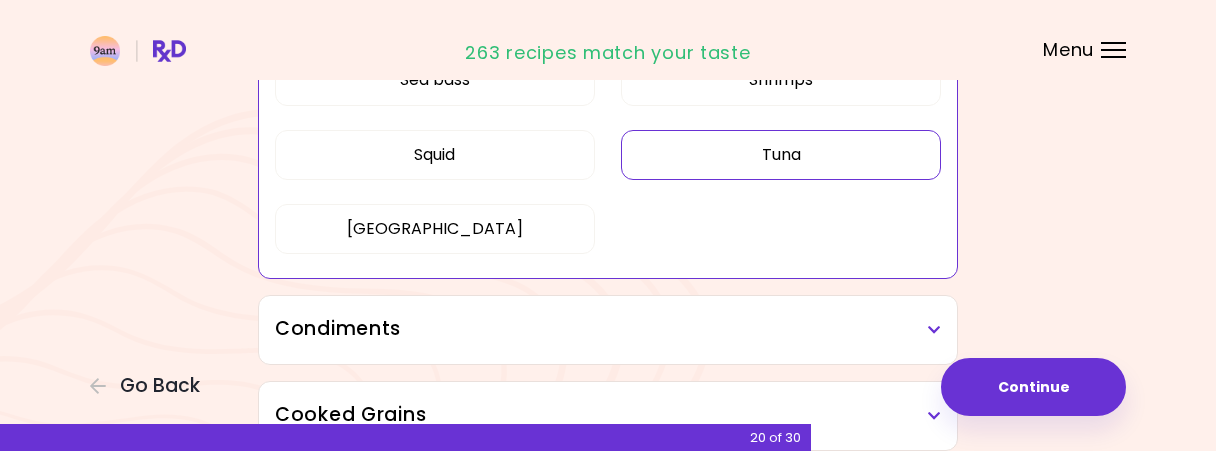 click on "Tuna" at bounding box center [781, 155] 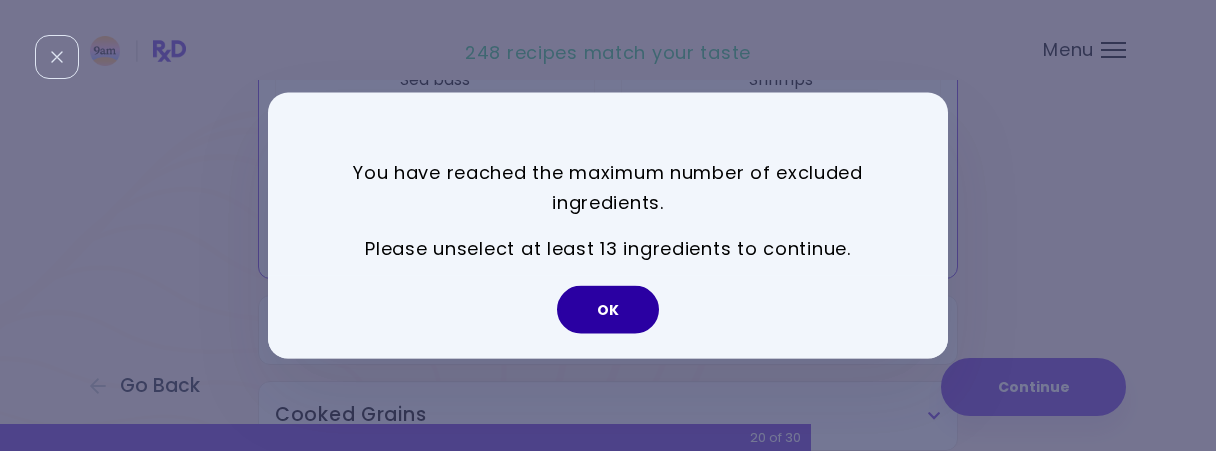 click on "OK" at bounding box center (608, 310) 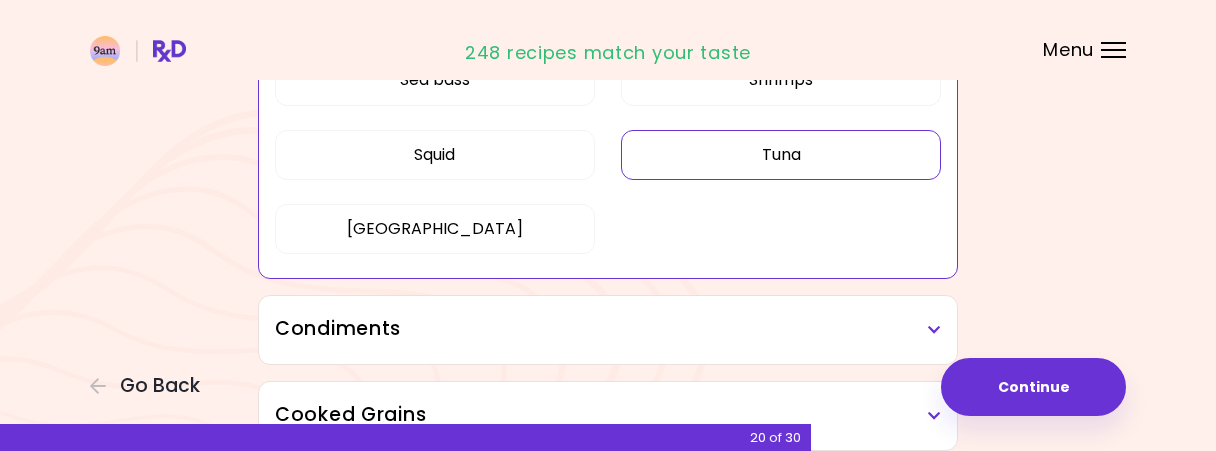 click on "Tuna" at bounding box center (781, 155) 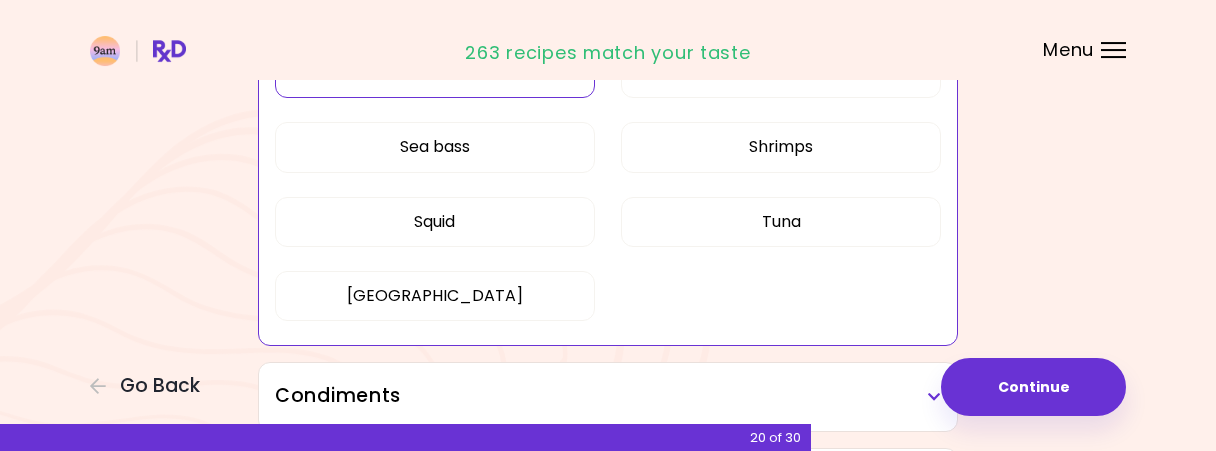 scroll, scrollTop: 3224, scrollLeft: 0, axis: vertical 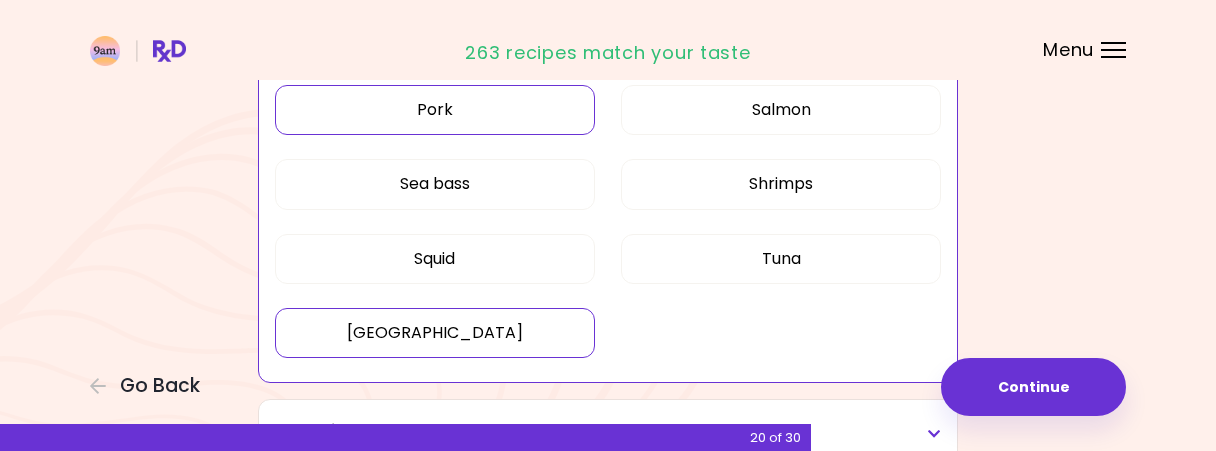 click on "[GEOGRAPHIC_DATA]" at bounding box center (435, 333) 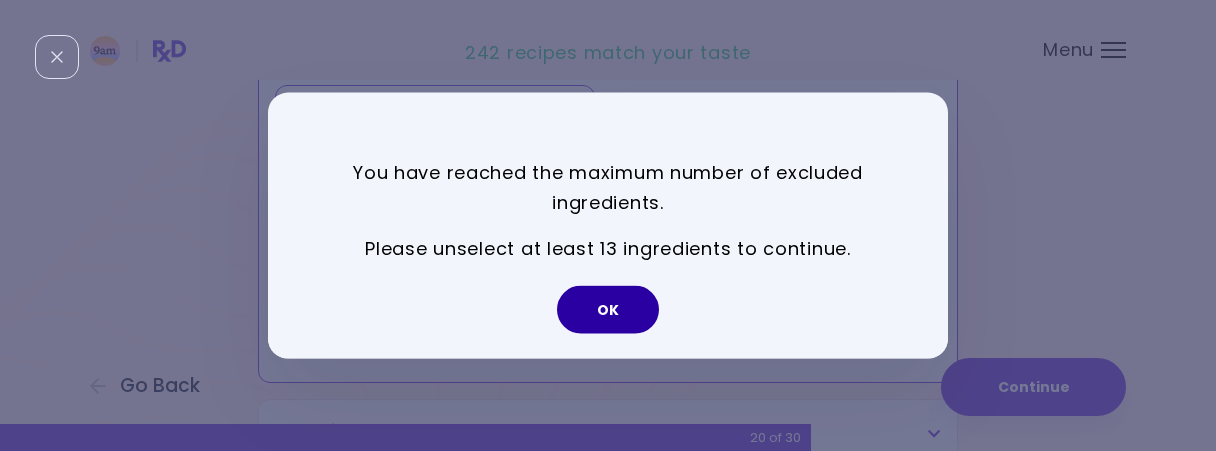 click on "OK" at bounding box center (608, 310) 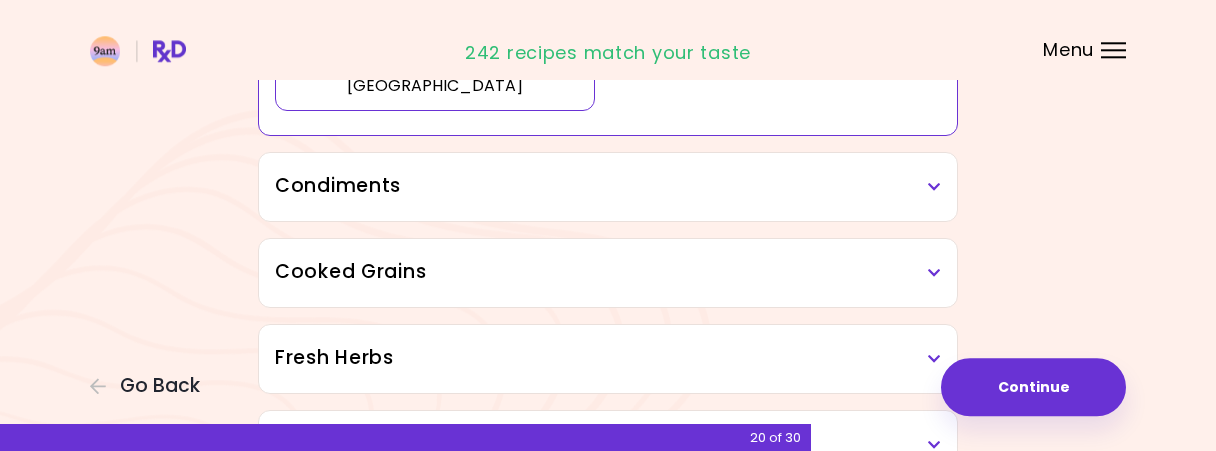scroll, scrollTop: 3536, scrollLeft: 0, axis: vertical 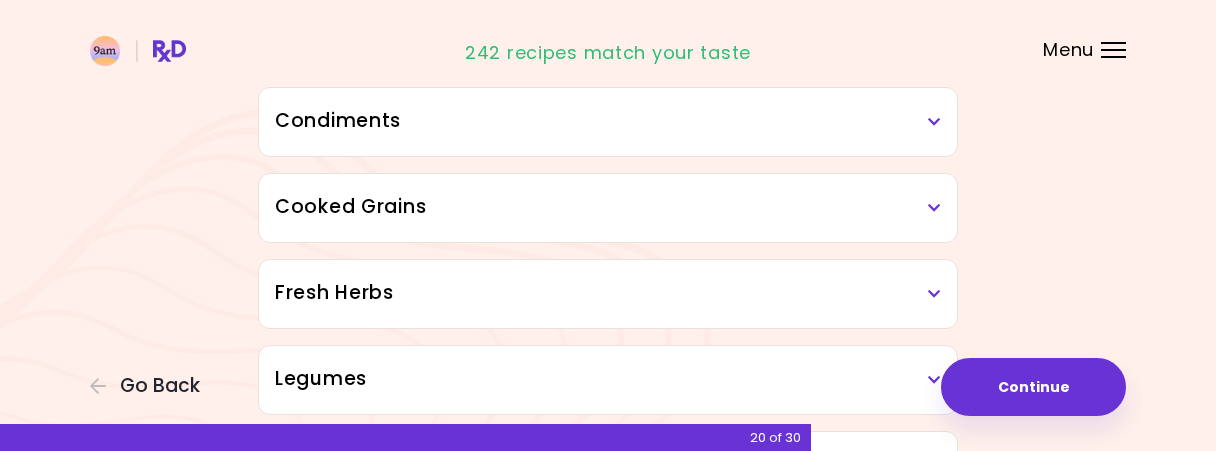 click on "Condiments" at bounding box center [608, 122] 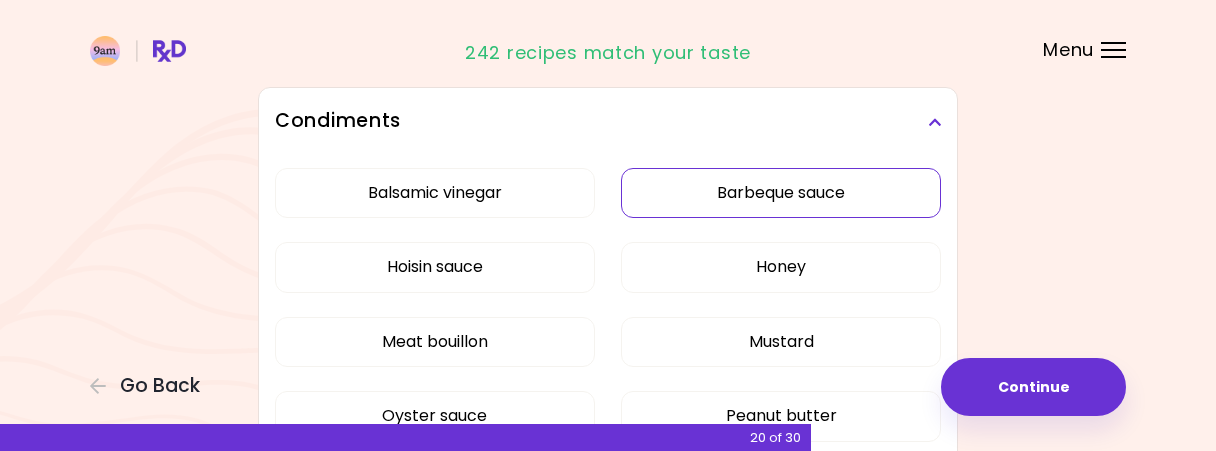 click on "Barbeque sauce" at bounding box center [781, 193] 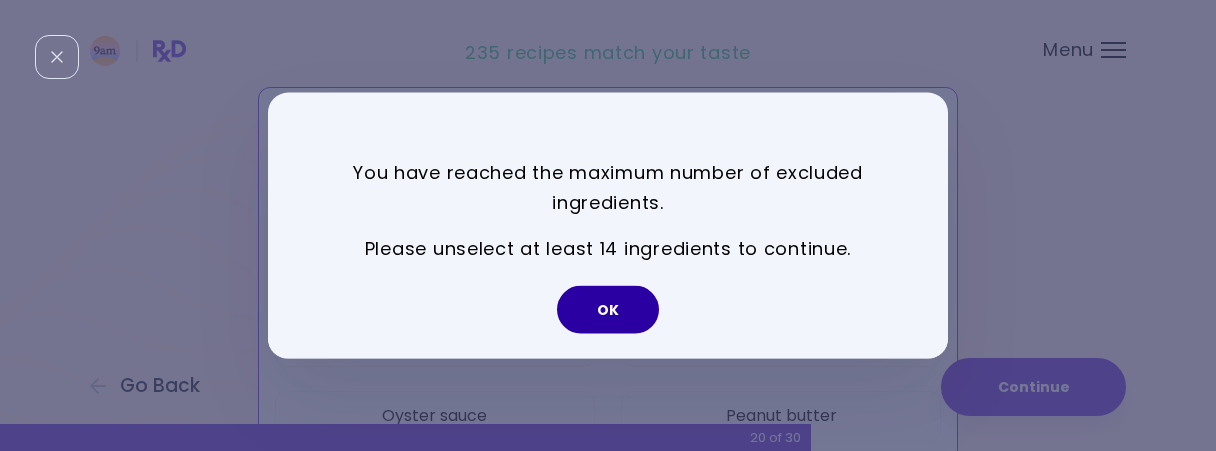click on "OK" at bounding box center (608, 310) 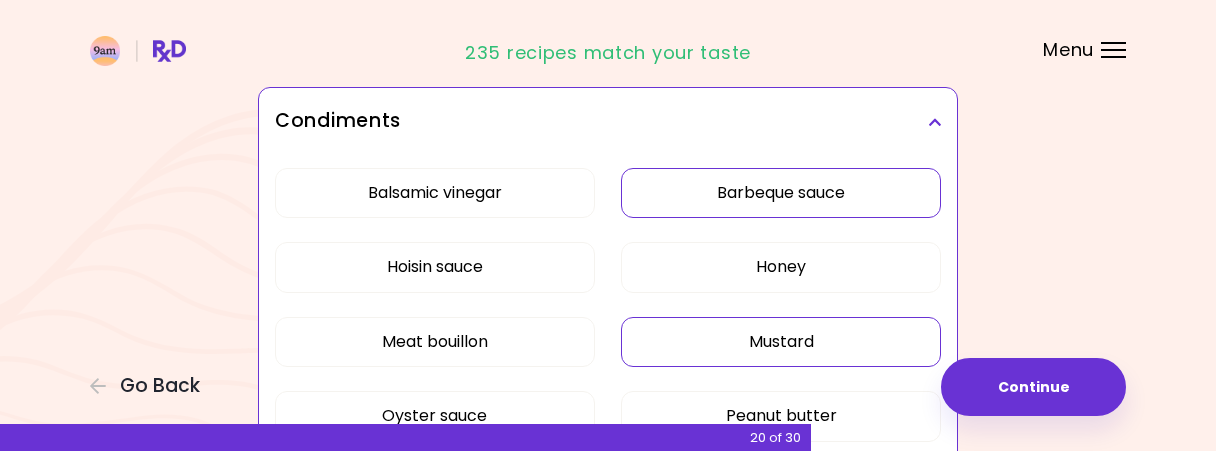 click on "Mustard" at bounding box center [781, 342] 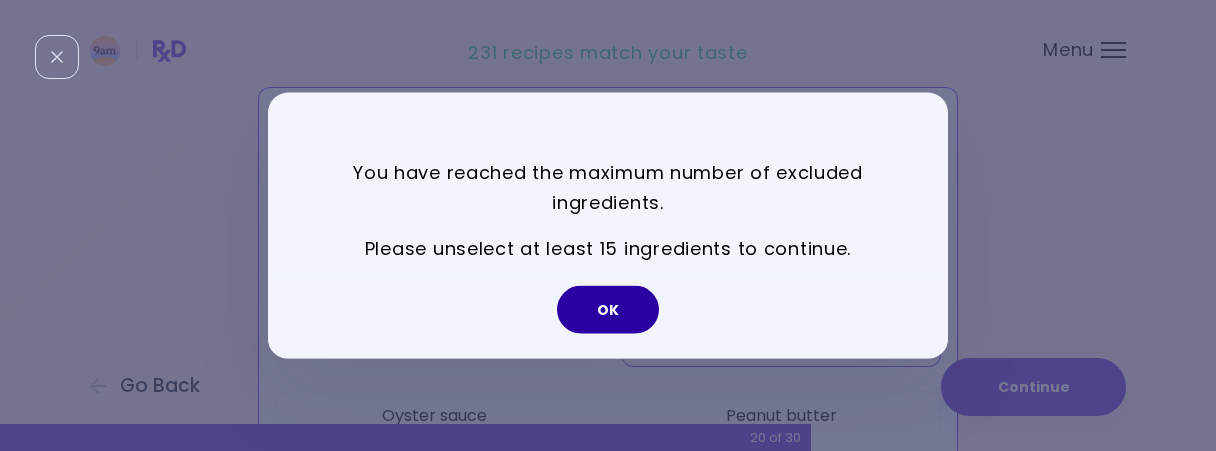 click on "OK" at bounding box center [608, 310] 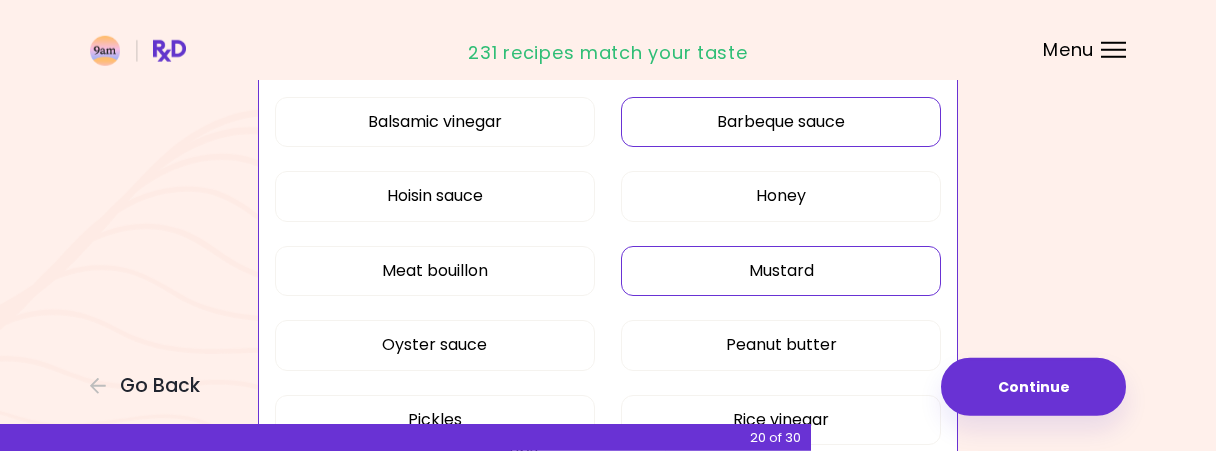 scroll, scrollTop: 3640, scrollLeft: 0, axis: vertical 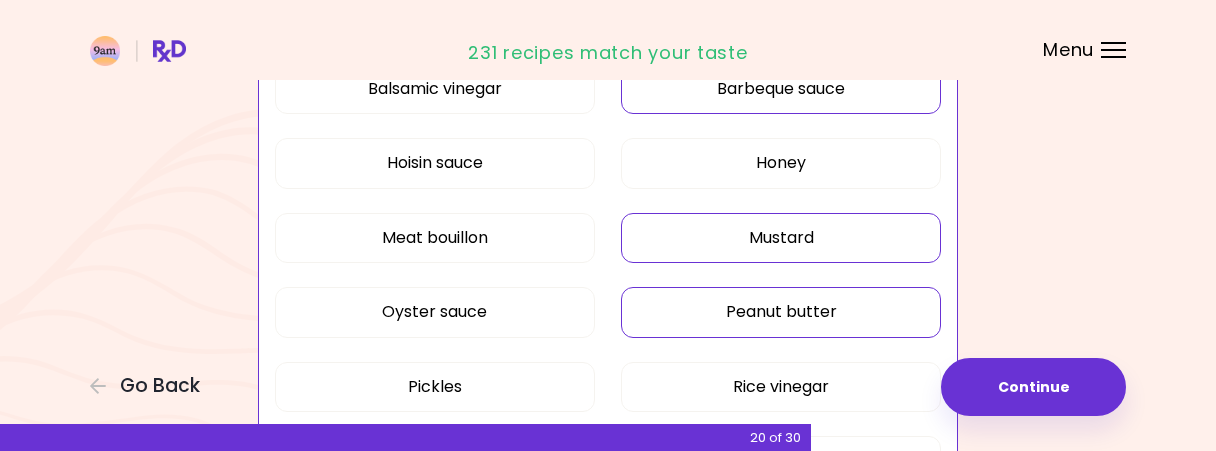 click on "Peanut butter" at bounding box center [781, 312] 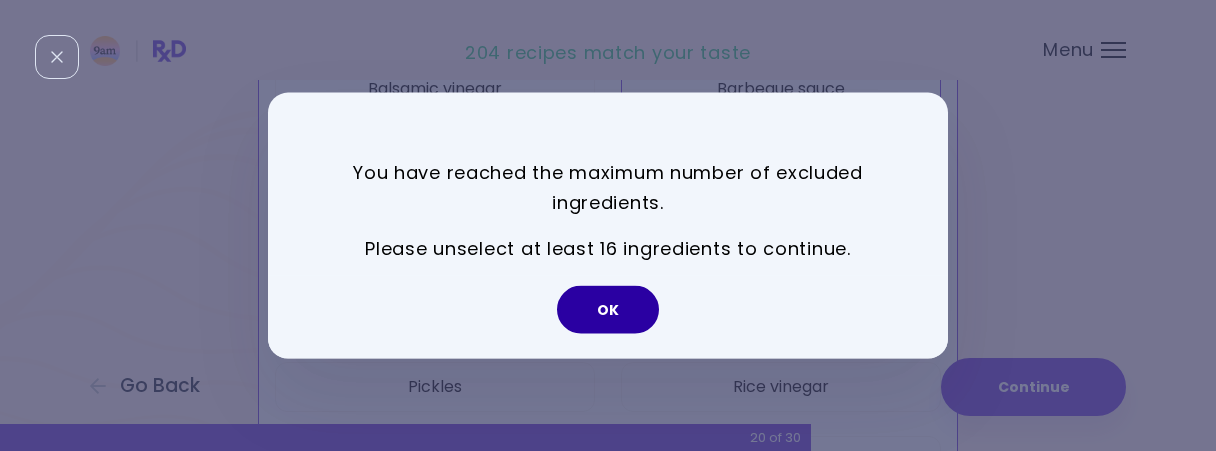 click on "OK" at bounding box center [608, 310] 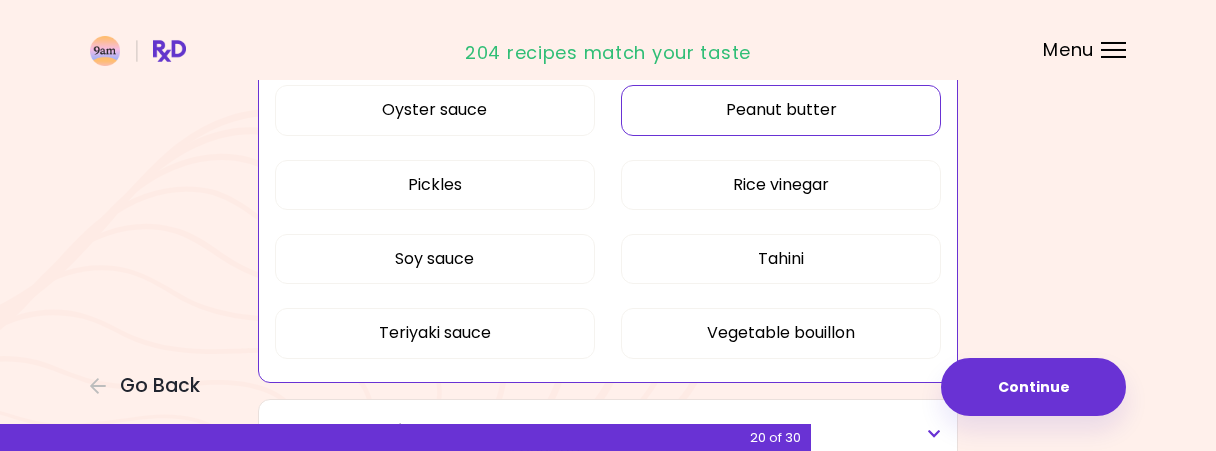 scroll, scrollTop: 3848, scrollLeft: 0, axis: vertical 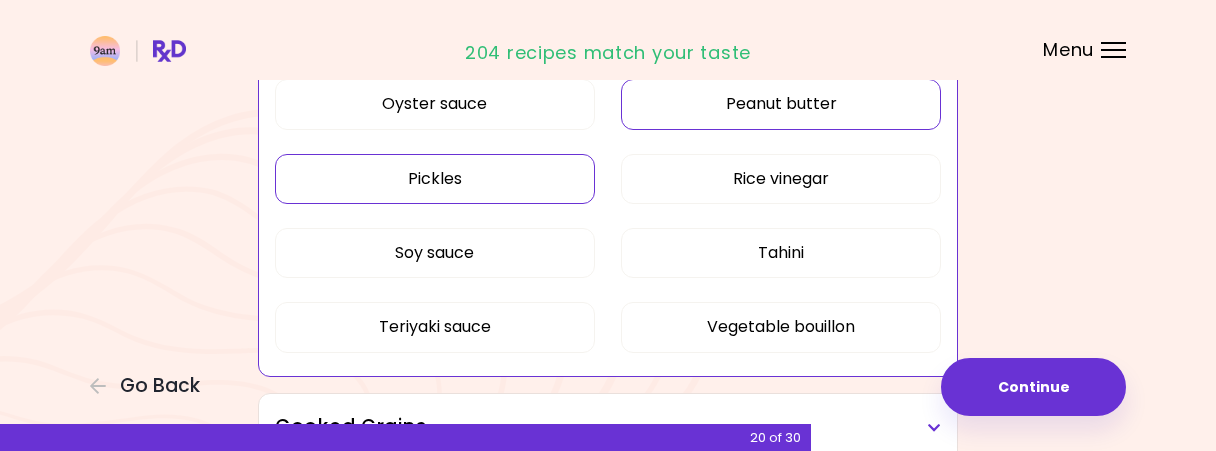 click on "Pickles" at bounding box center [435, 179] 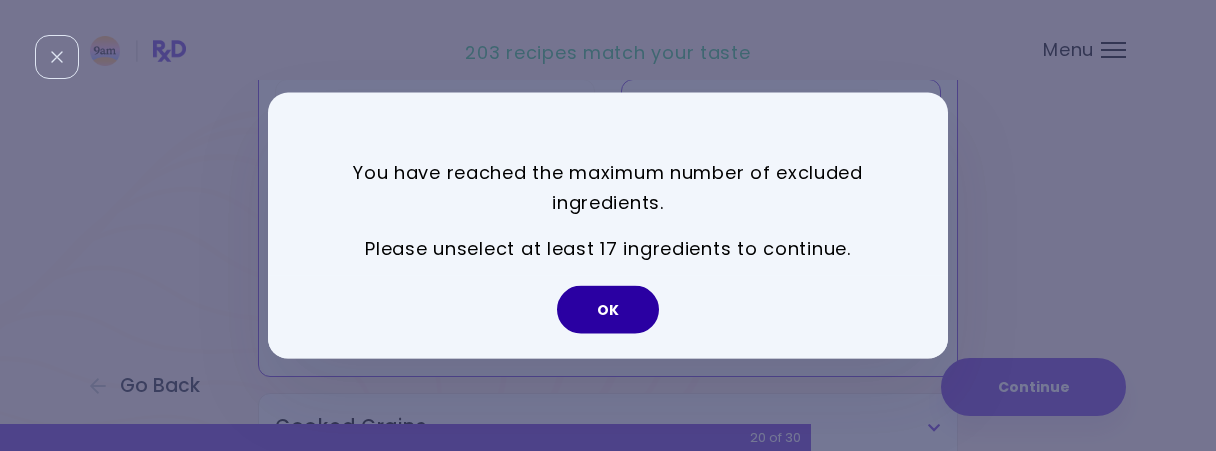click on "OK" at bounding box center [608, 310] 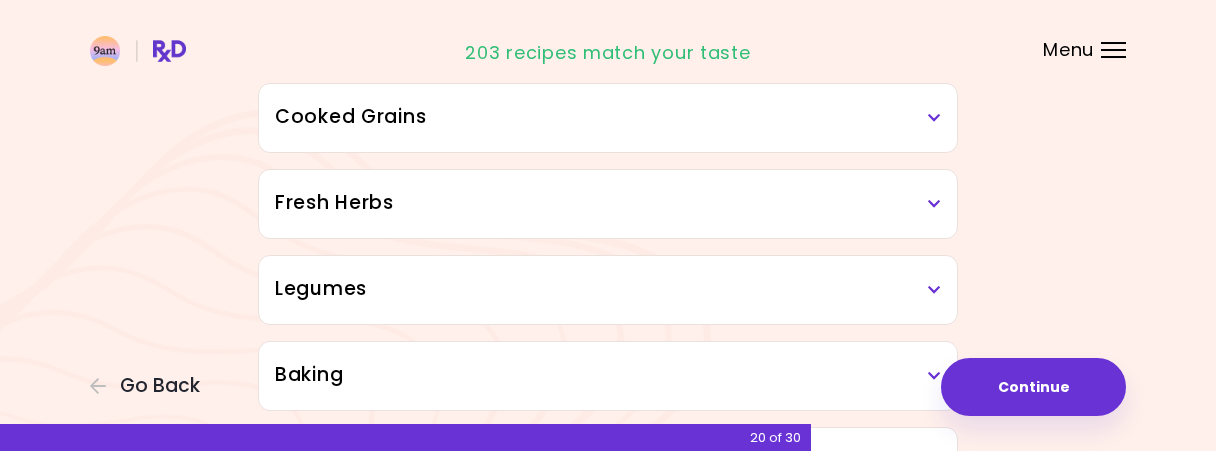 scroll, scrollTop: 4056, scrollLeft: 0, axis: vertical 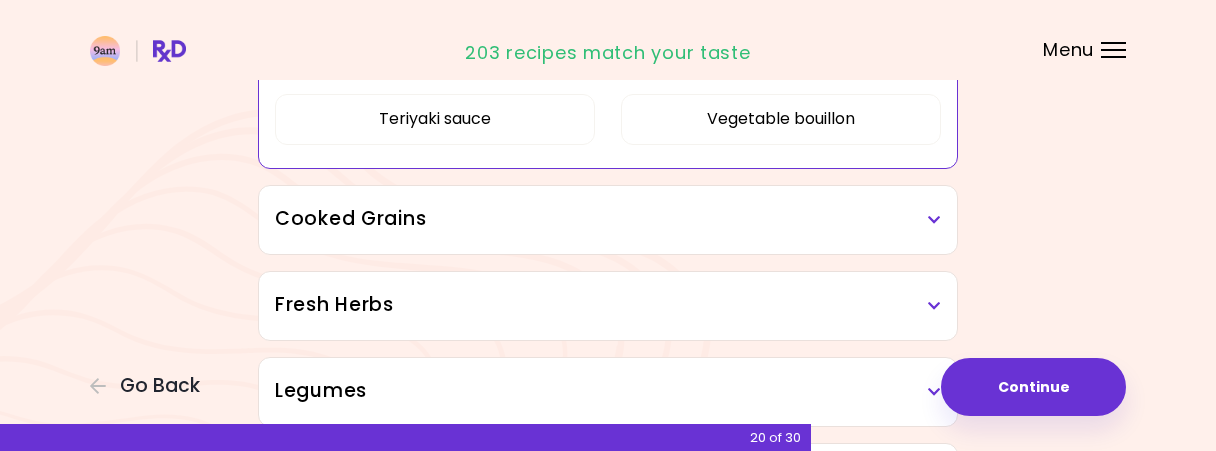 click on "Cooked Grains" at bounding box center (608, 219) 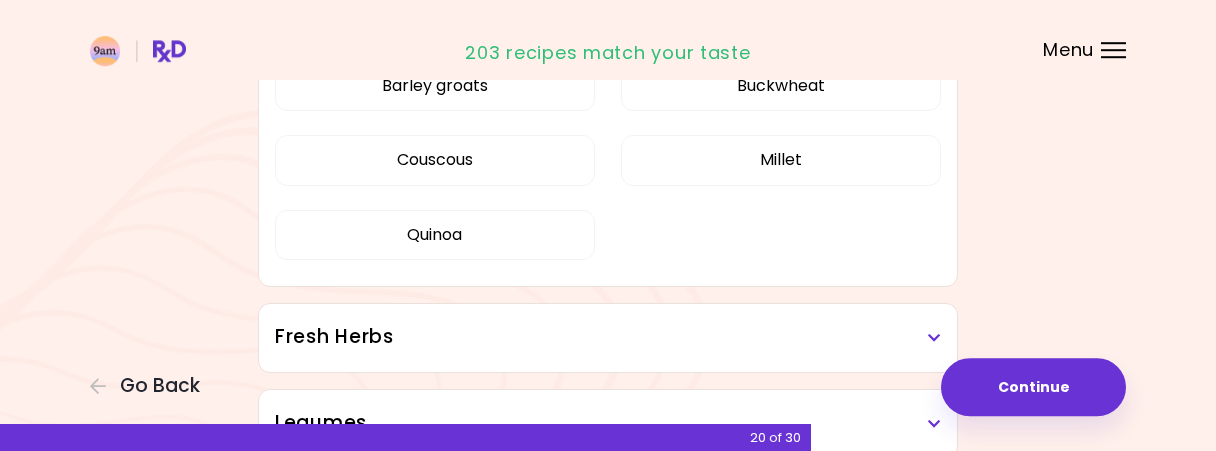 scroll, scrollTop: 4368, scrollLeft: 0, axis: vertical 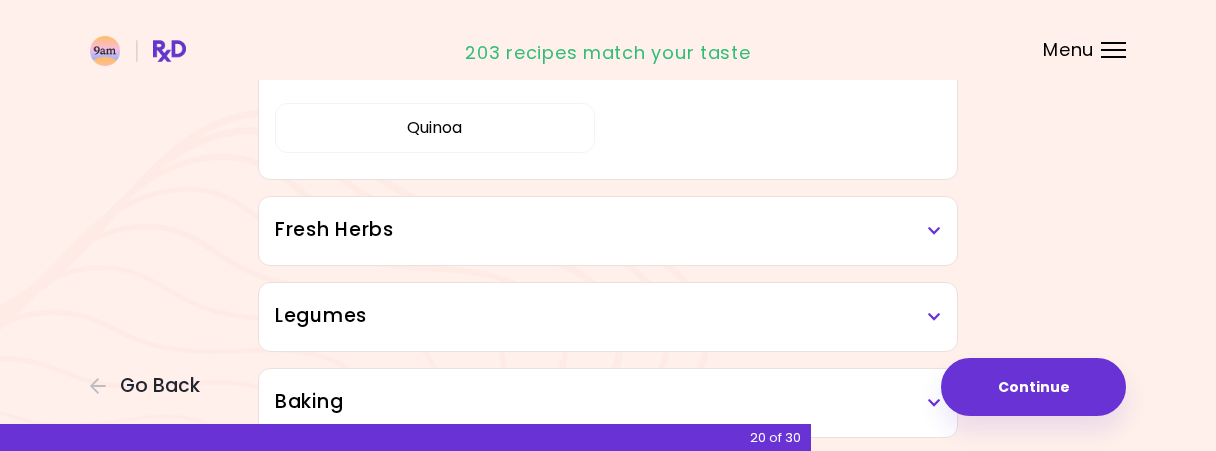 click on "Fresh Herbs" at bounding box center [608, 230] 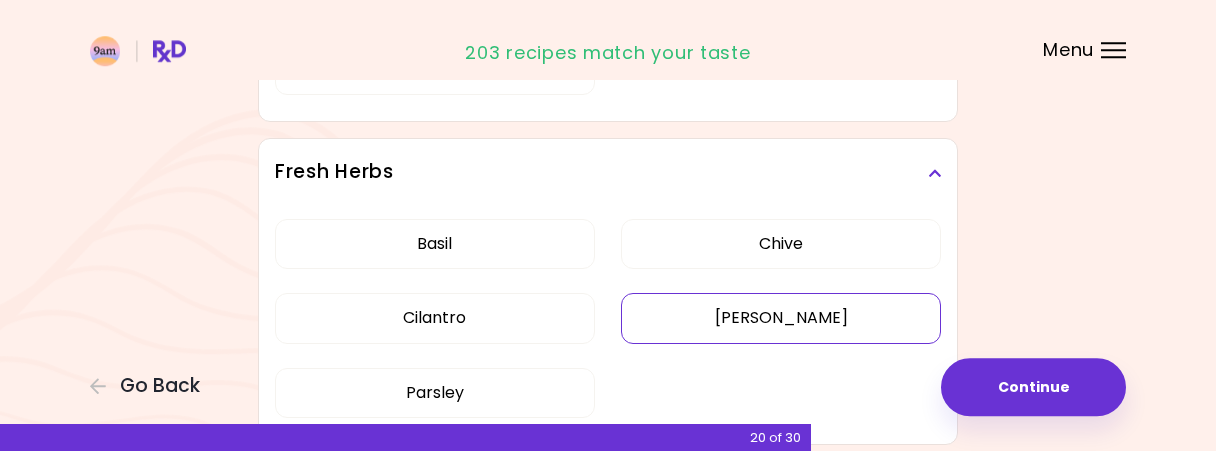 scroll, scrollTop: 4472, scrollLeft: 0, axis: vertical 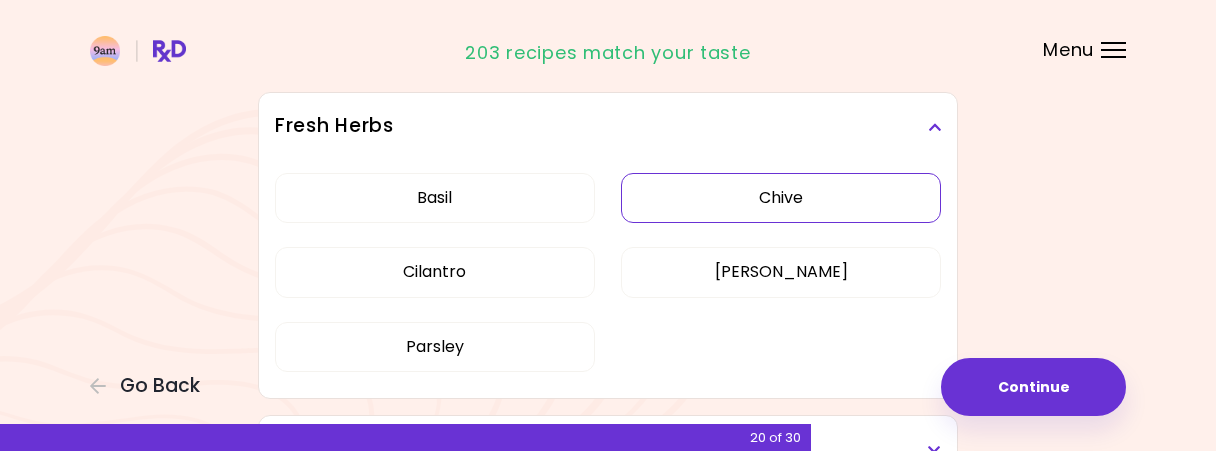 click on "Chive" at bounding box center [781, 198] 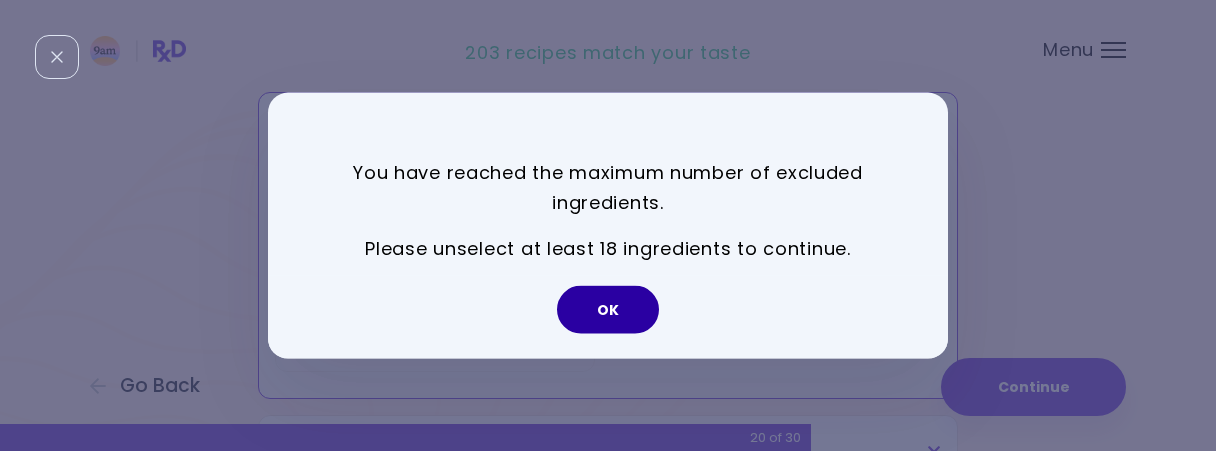 click on "OK" at bounding box center [608, 310] 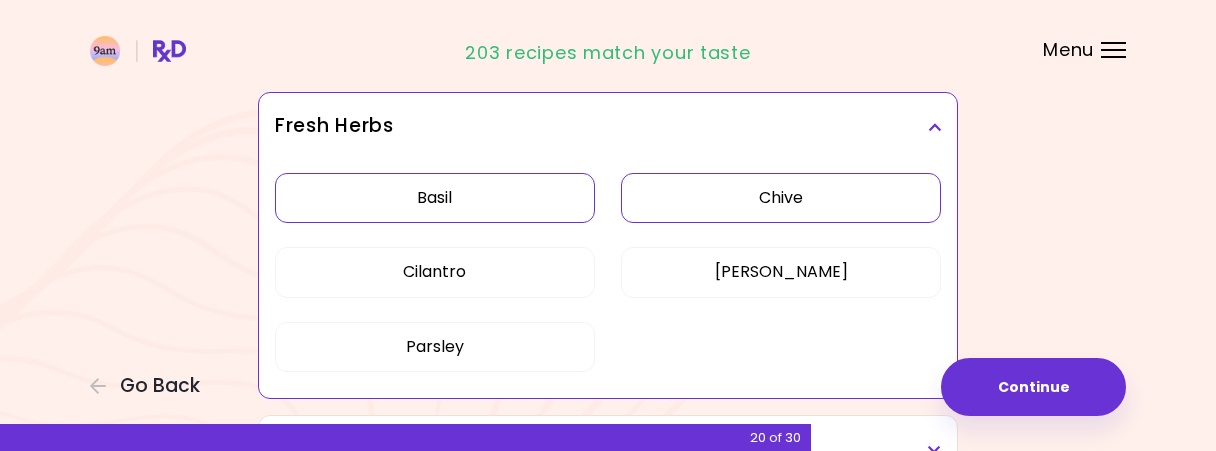 click on "Basil" at bounding box center (435, 198) 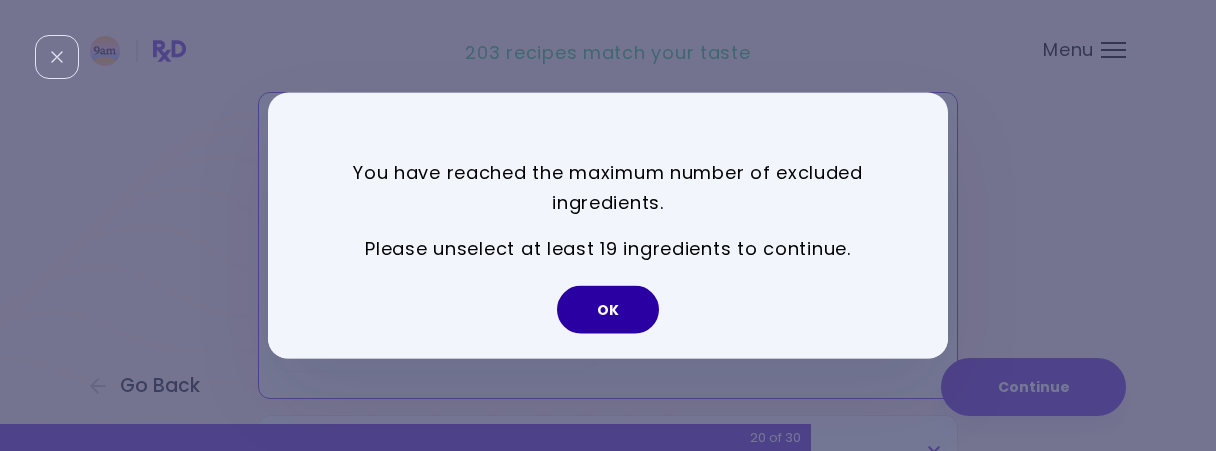 click on "OK" at bounding box center [608, 310] 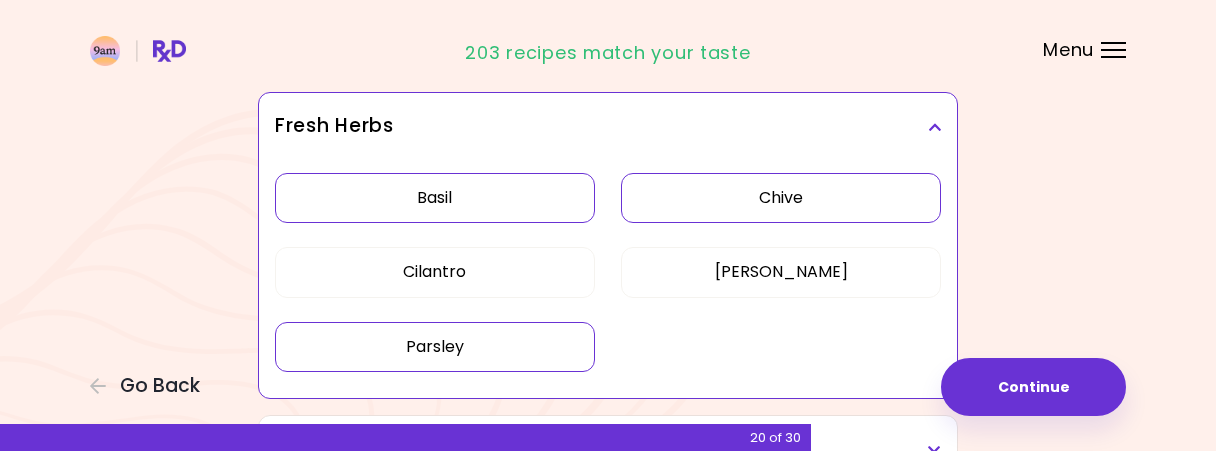 click on "Parsley" at bounding box center (435, 347) 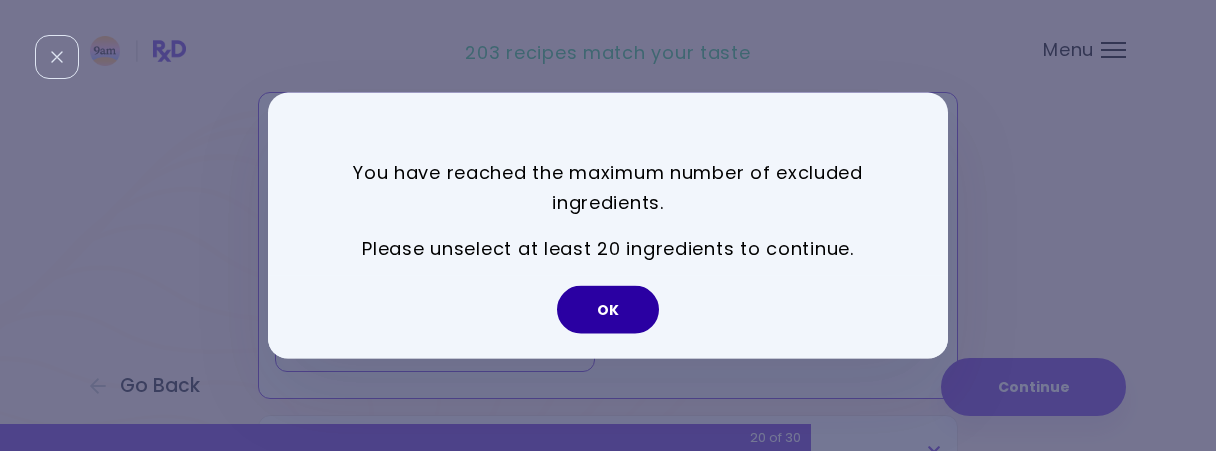 click on "OK" at bounding box center [608, 310] 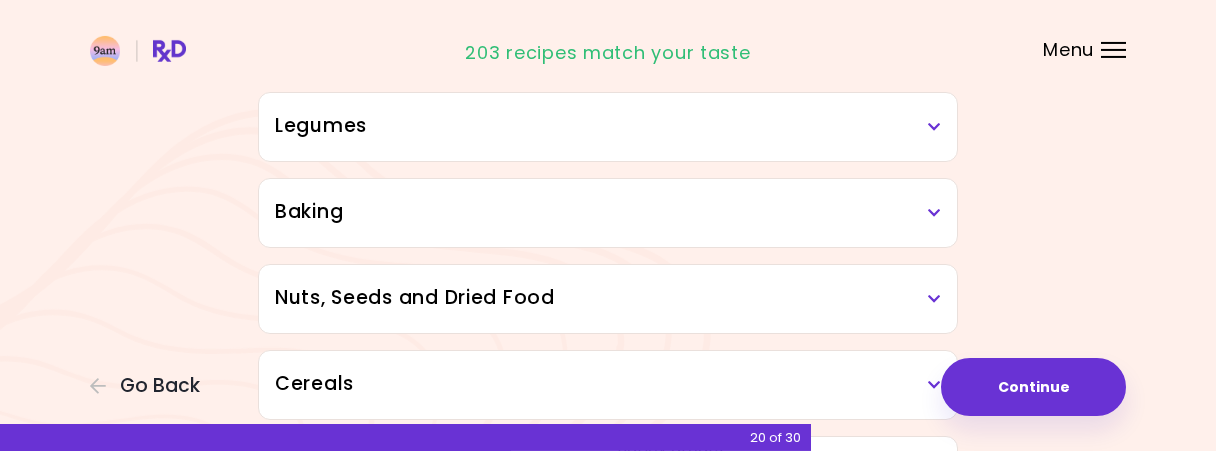 scroll, scrollTop: 4680, scrollLeft: 0, axis: vertical 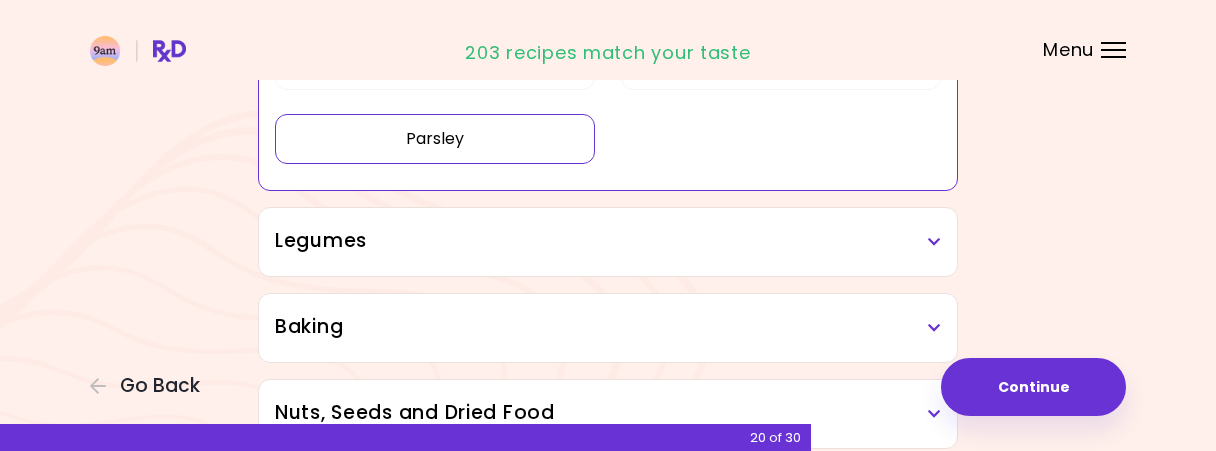 click on "Legumes" at bounding box center [608, 241] 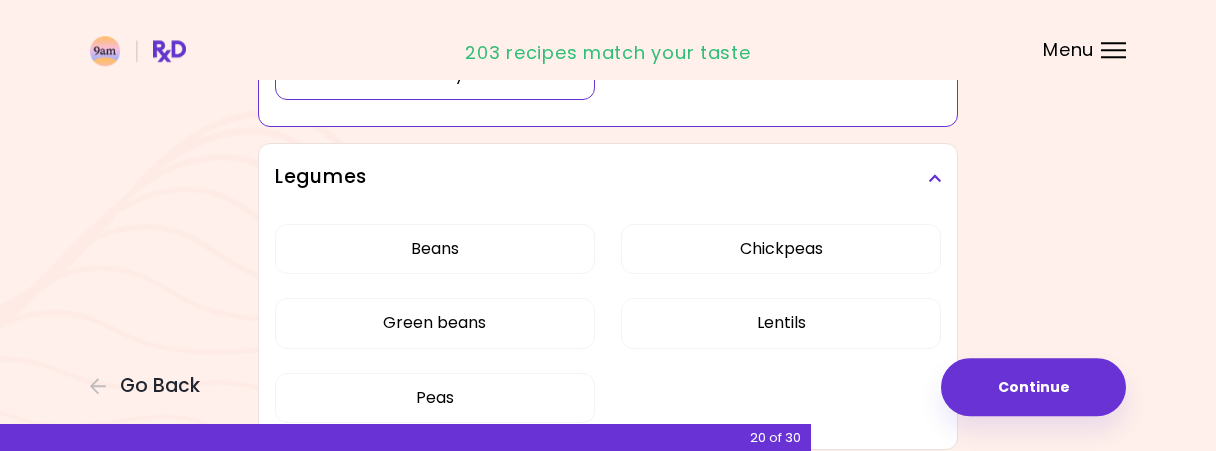 scroll, scrollTop: 4784, scrollLeft: 0, axis: vertical 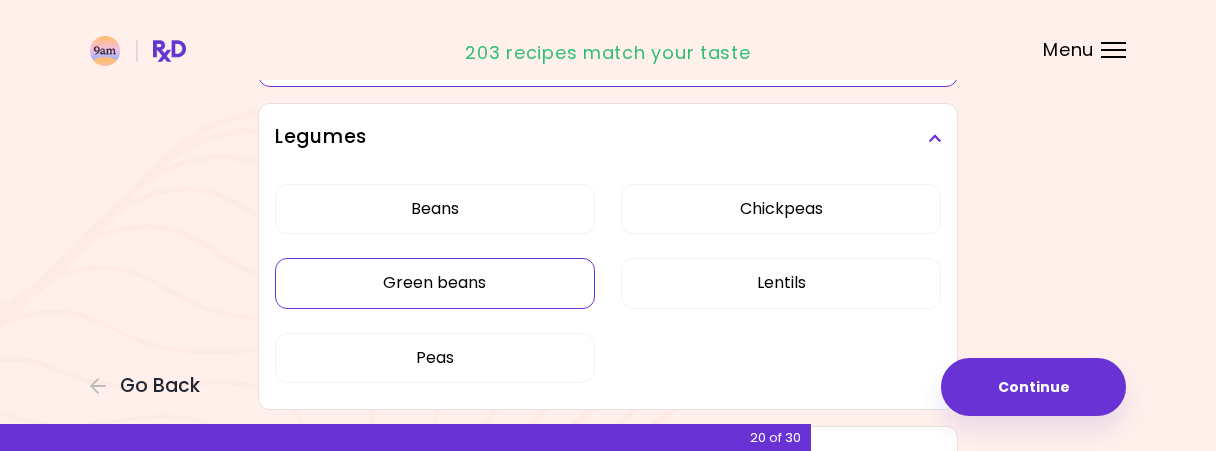 click on "Green beans" at bounding box center [435, 283] 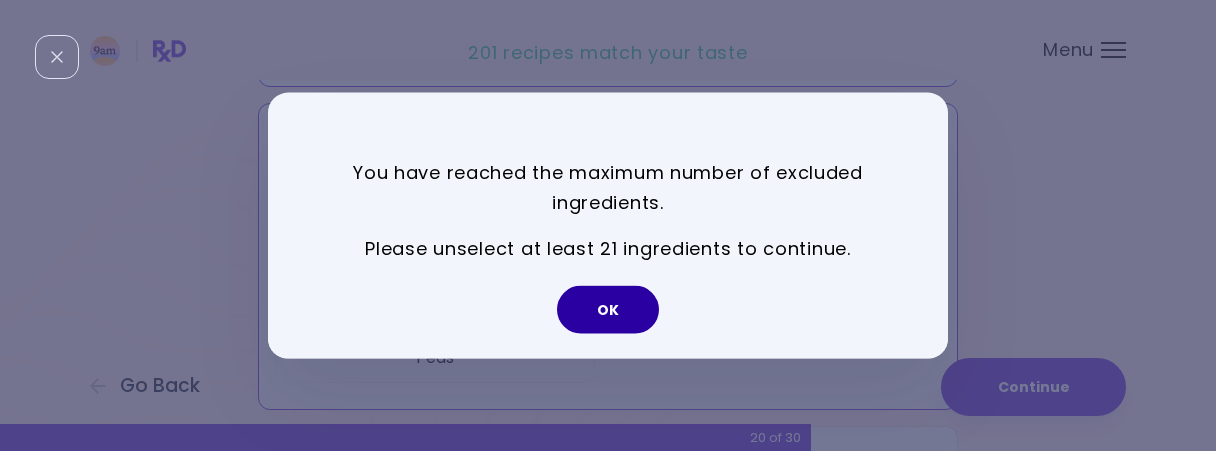 click on "OK" at bounding box center (608, 310) 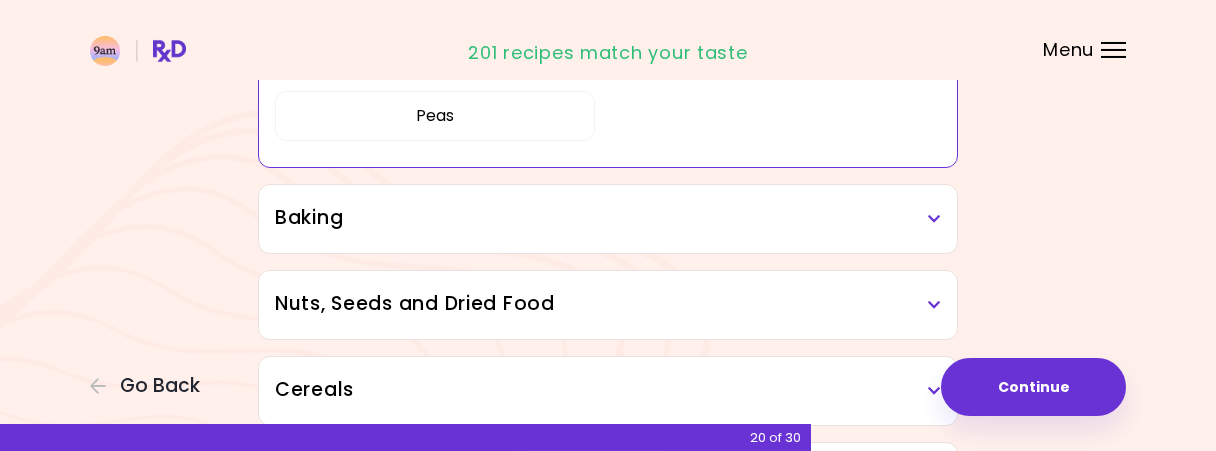 scroll, scrollTop: 4992, scrollLeft: 0, axis: vertical 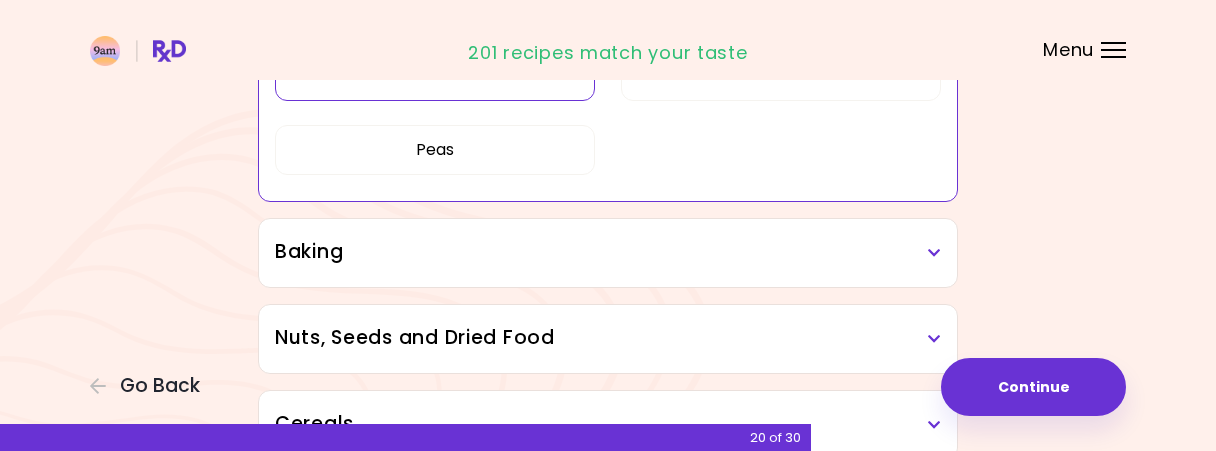 click on "Baking" at bounding box center [608, 252] 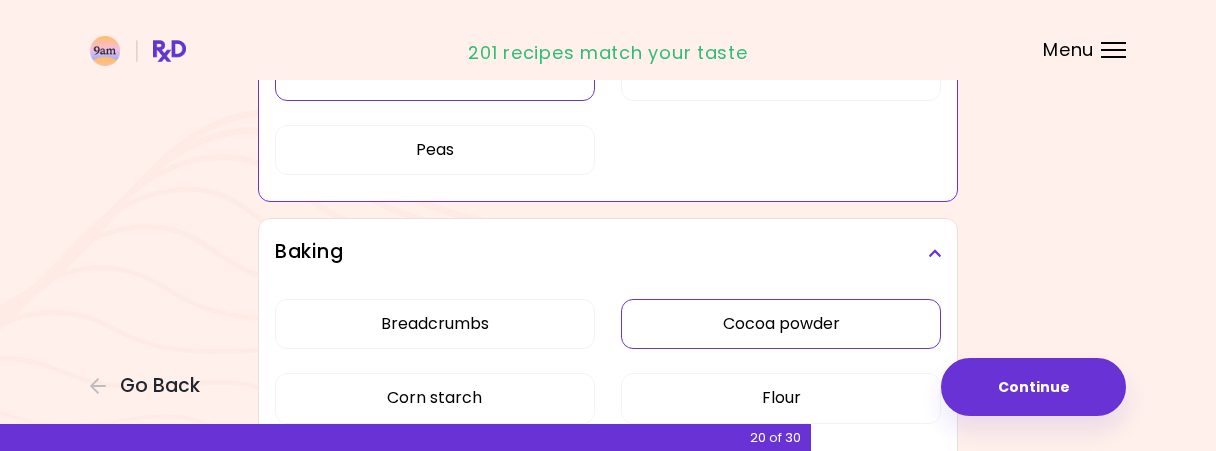 scroll, scrollTop: 5096, scrollLeft: 0, axis: vertical 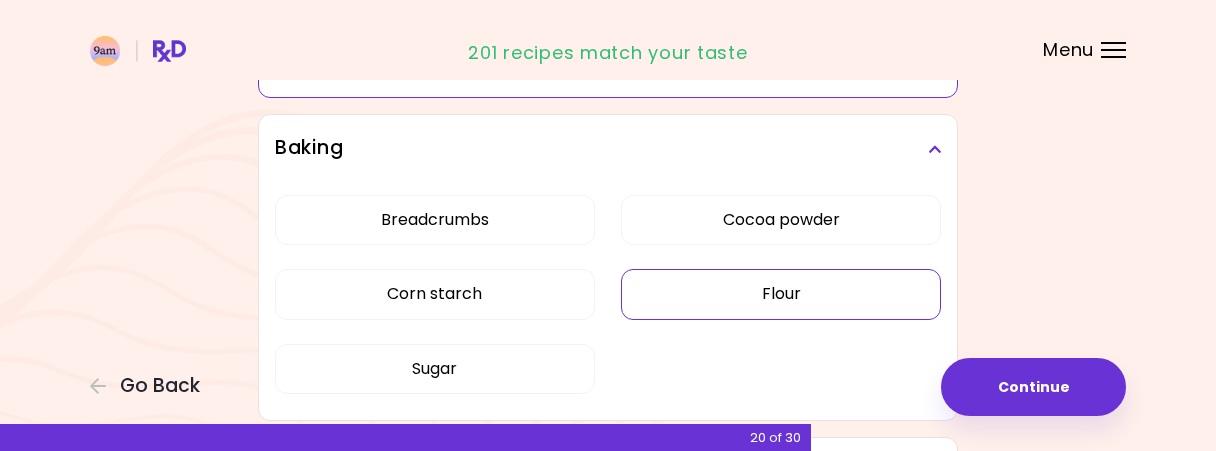 click on "Flour" at bounding box center (781, 294) 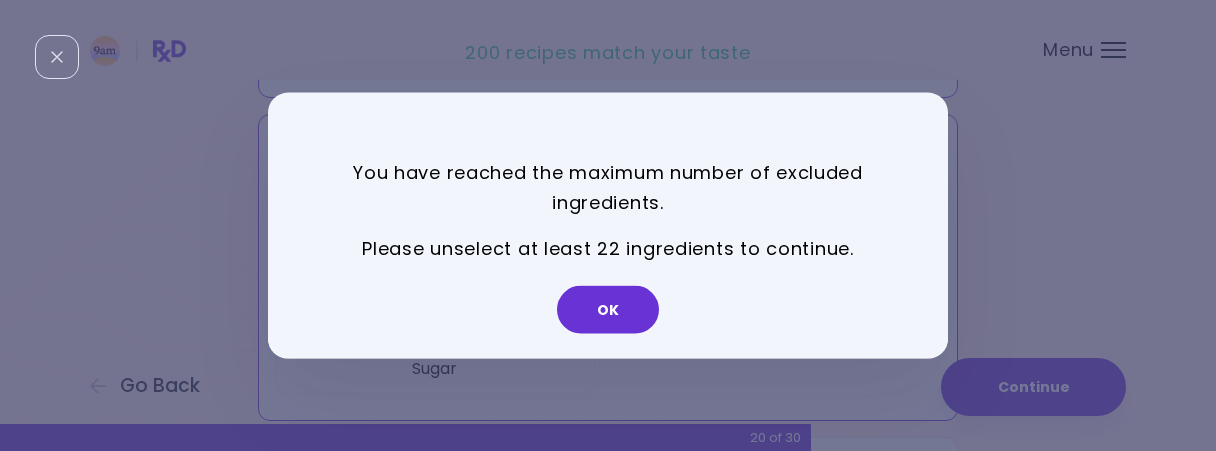 drag, startPoint x: 599, startPoint y: 318, endPoint x: 555, endPoint y: 322, distance: 44.181442 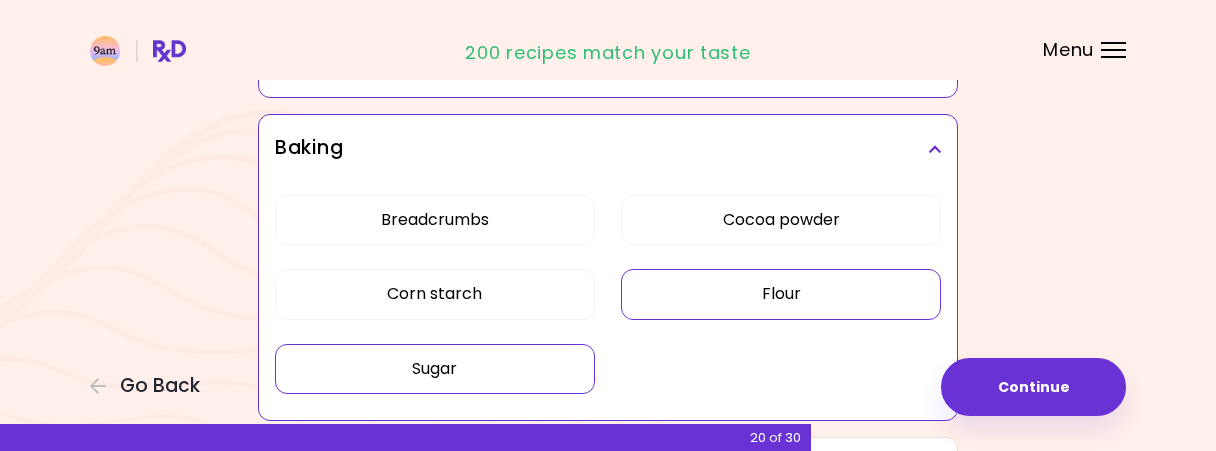 click on "Sugar" at bounding box center [435, 369] 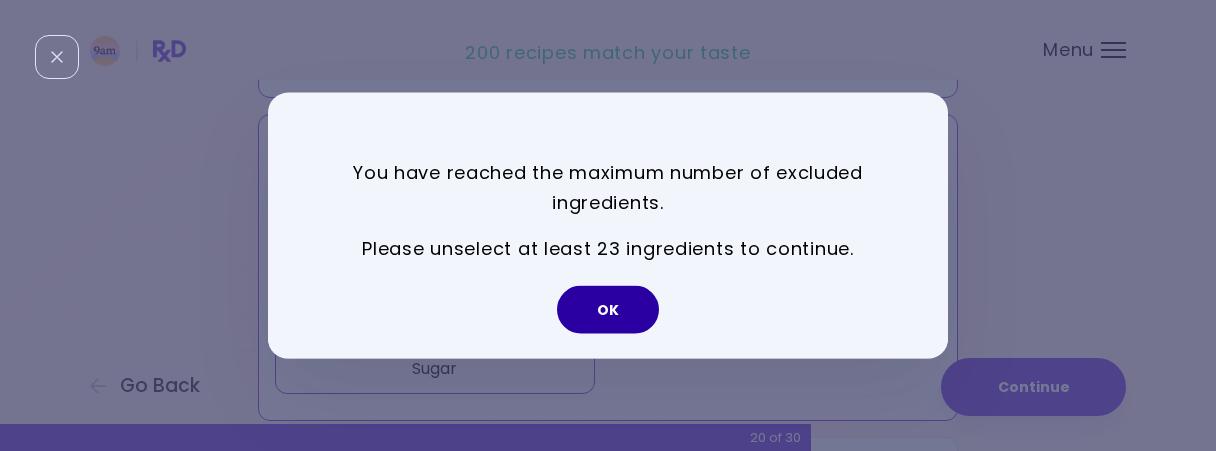 click on "OK" at bounding box center [608, 310] 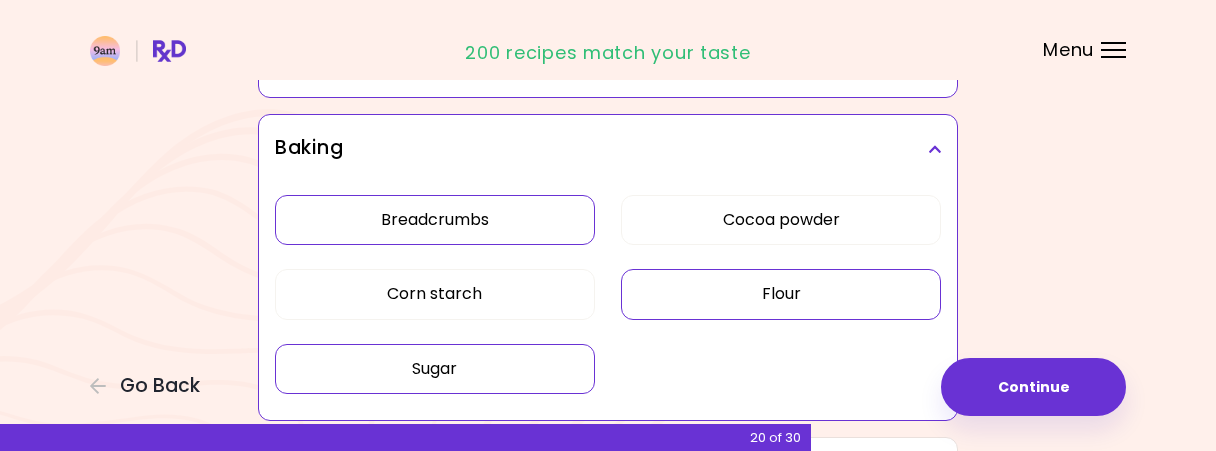 click on "Breadcrumbs" at bounding box center [435, 220] 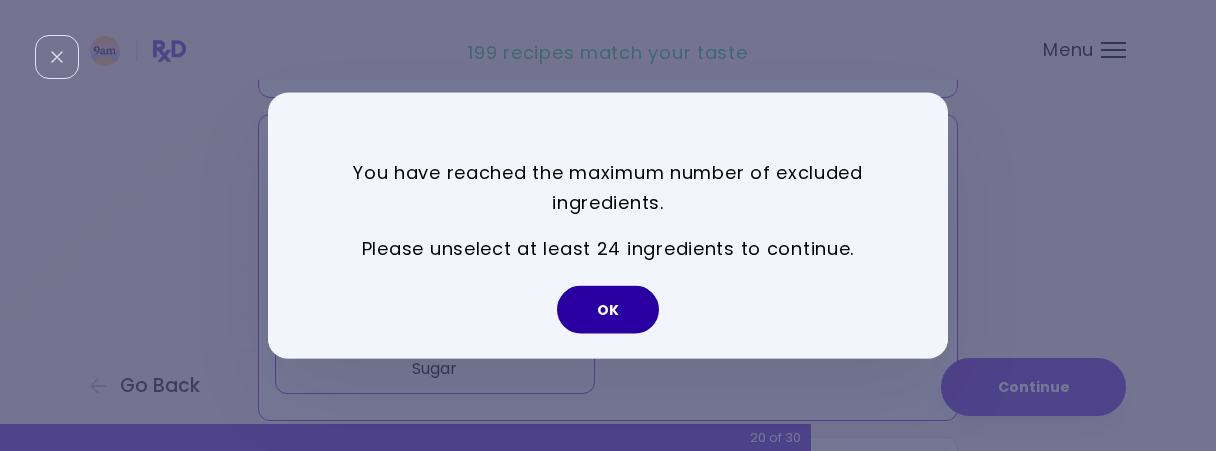 click on "OK" at bounding box center (608, 310) 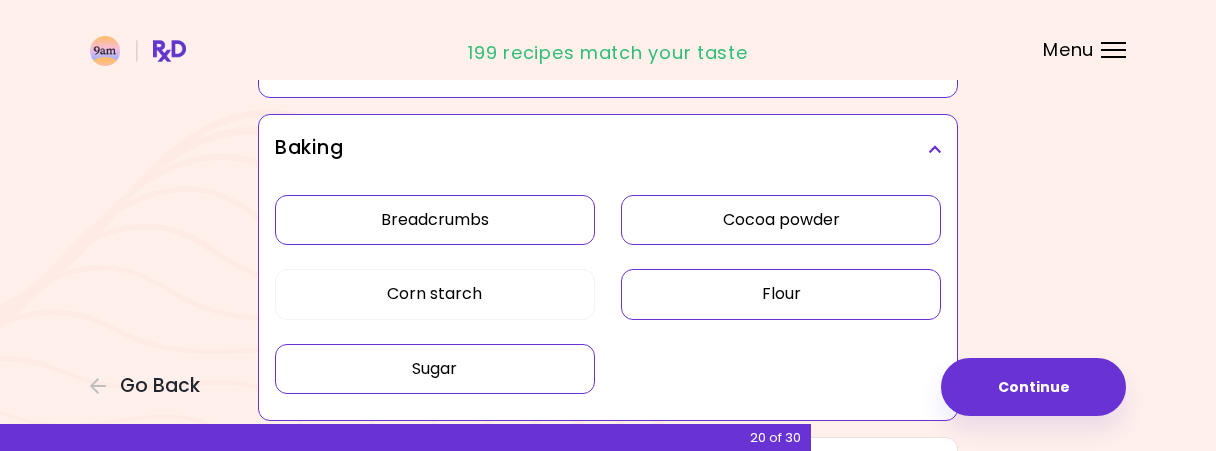 click on "Cocoa powder" at bounding box center (781, 220) 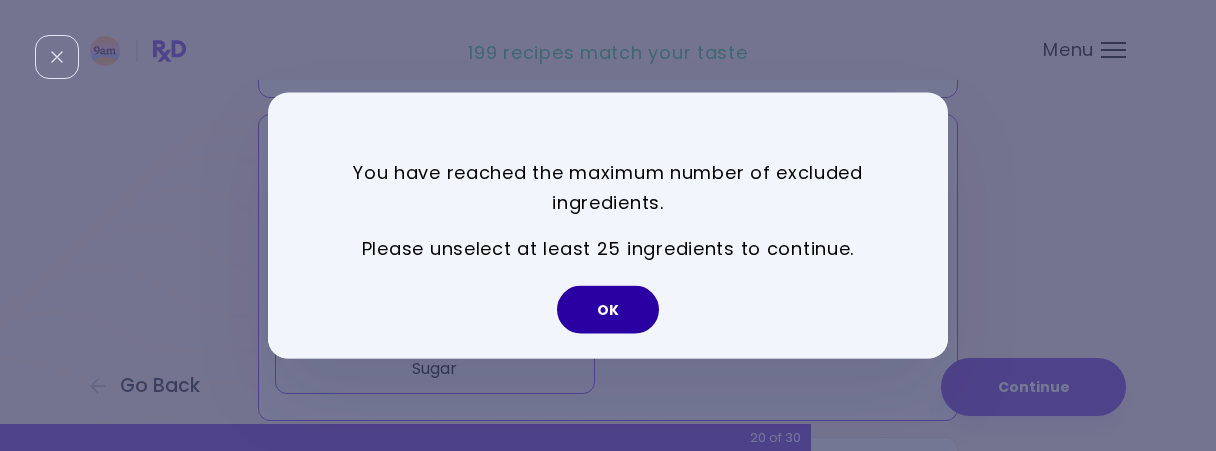 click on "OK" at bounding box center (608, 310) 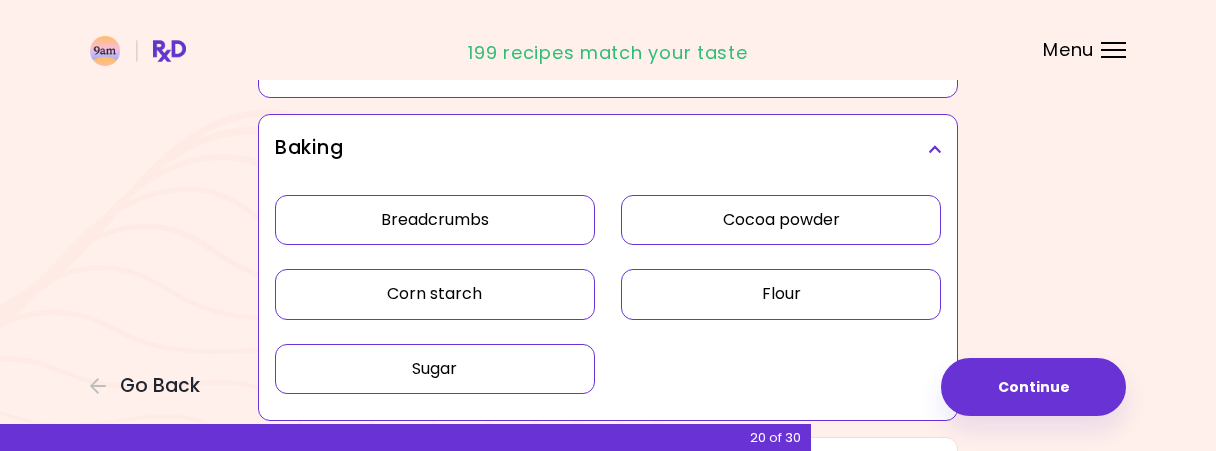click on "Corn starch" at bounding box center [435, 294] 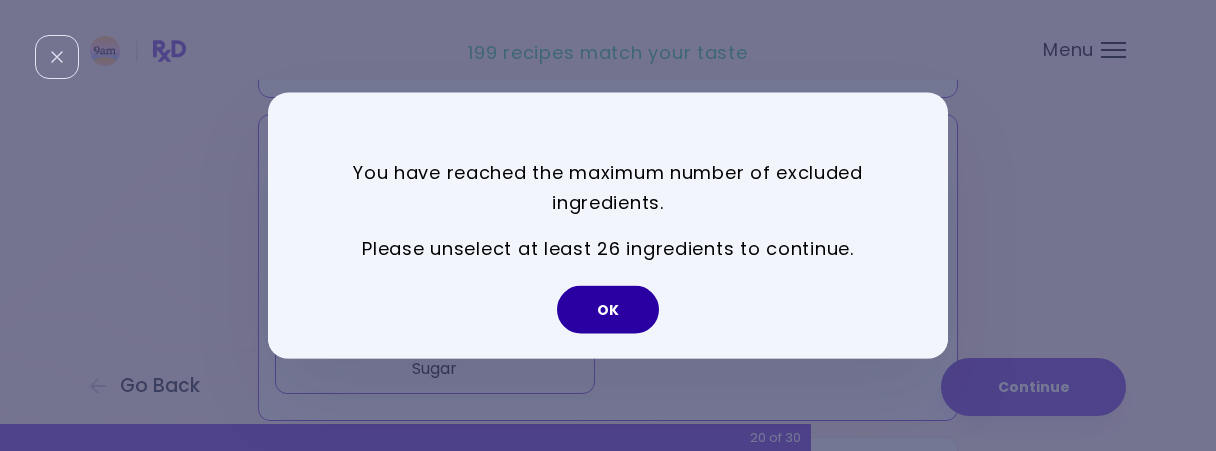 click on "OK" at bounding box center [608, 310] 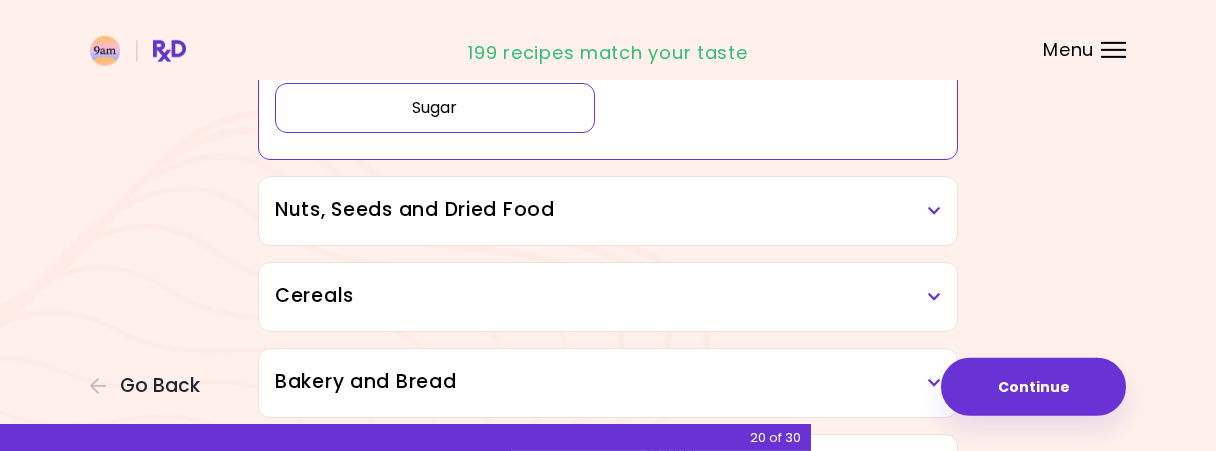 scroll, scrollTop: 5408, scrollLeft: 0, axis: vertical 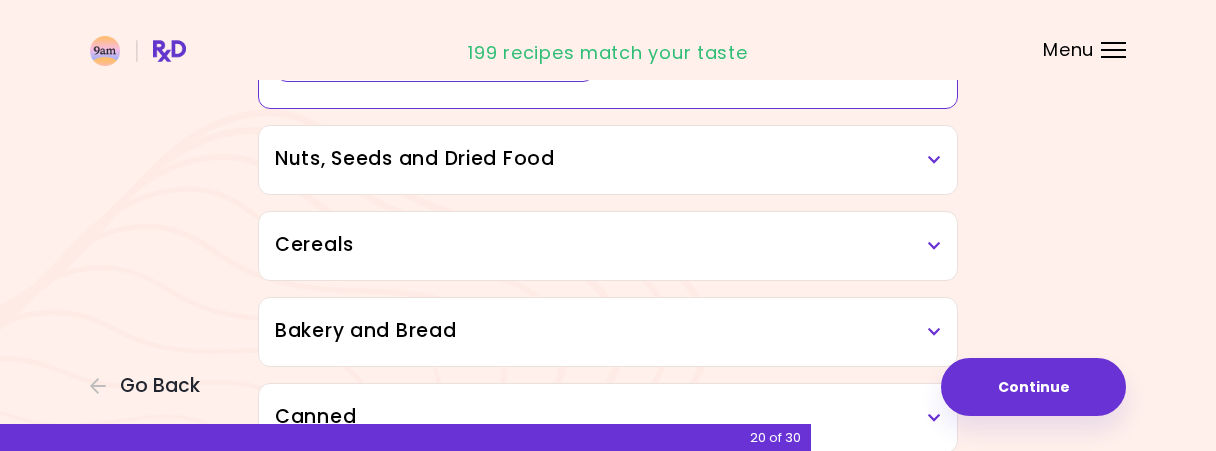 click on "Nuts, Seeds and Dried Food" at bounding box center (608, 160) 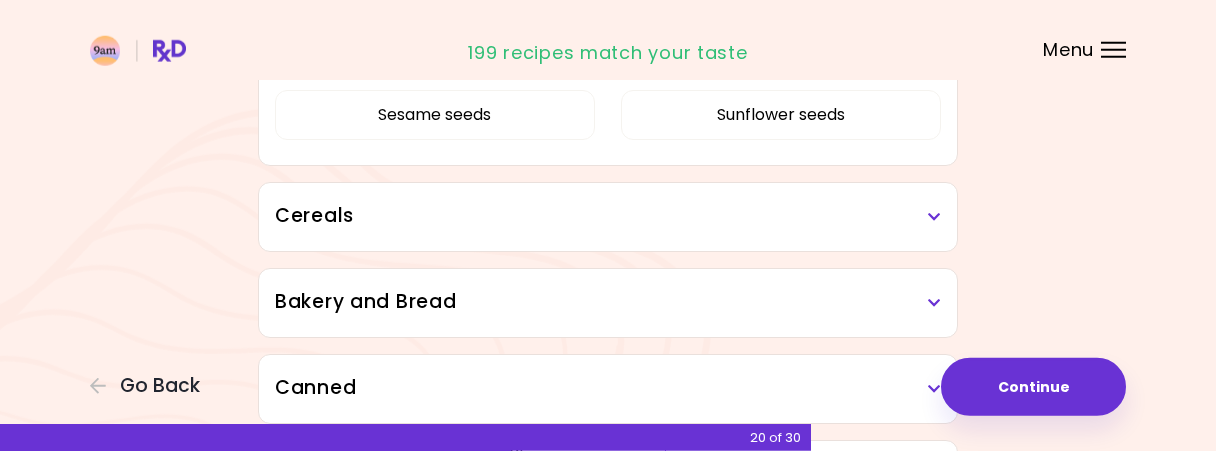 scroll, scrollTop: 5824, scrollLeft: 0, axis: vertical 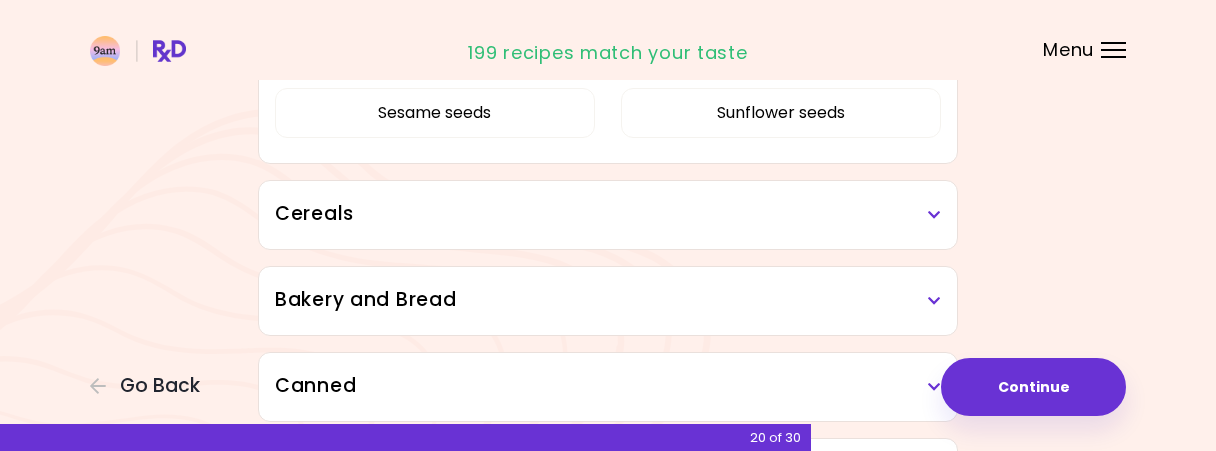 click on "Cereals" at bounding box center [608, 214] 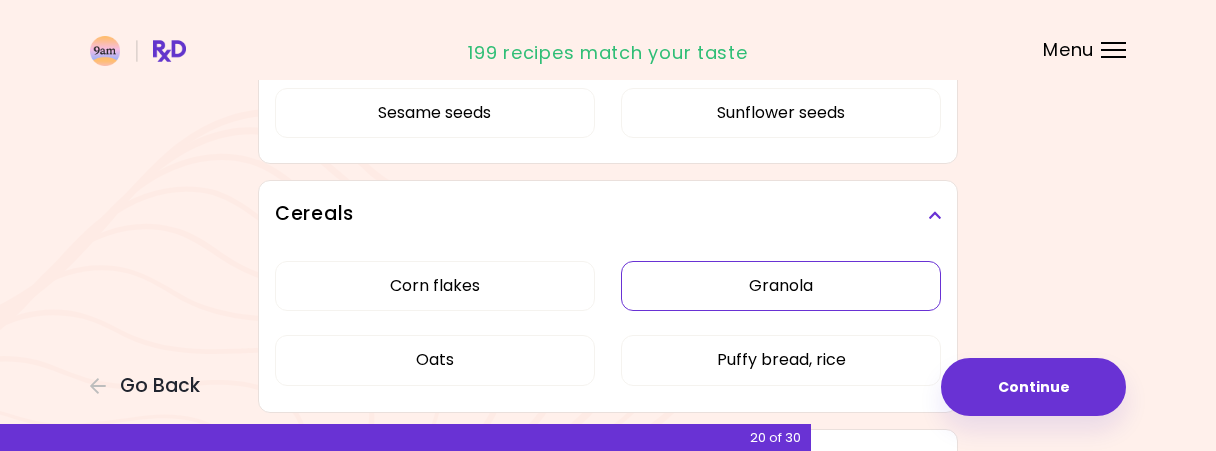 click on "Granola" at bounding box center [781, 286] 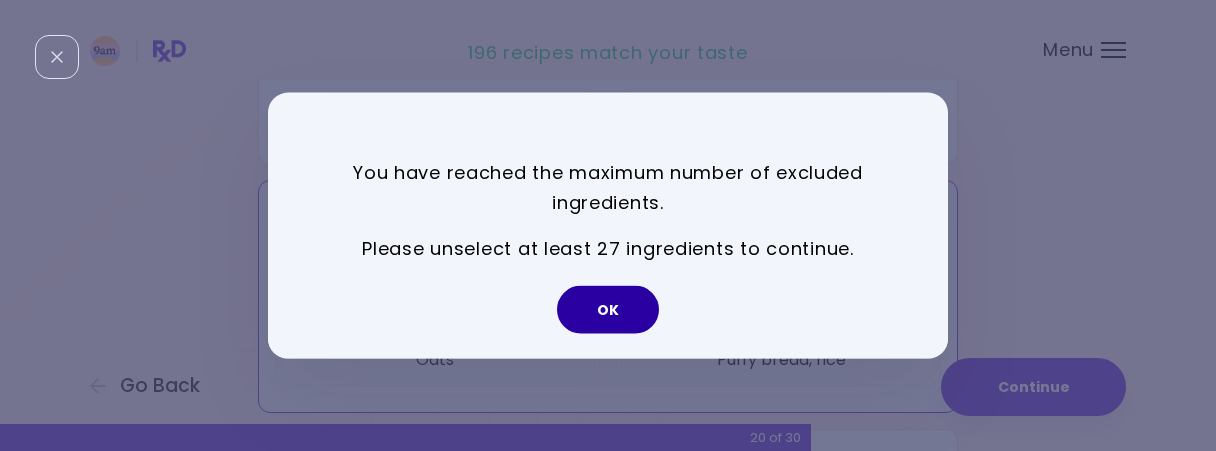 click on "OK" at bounding box center [608, 310] 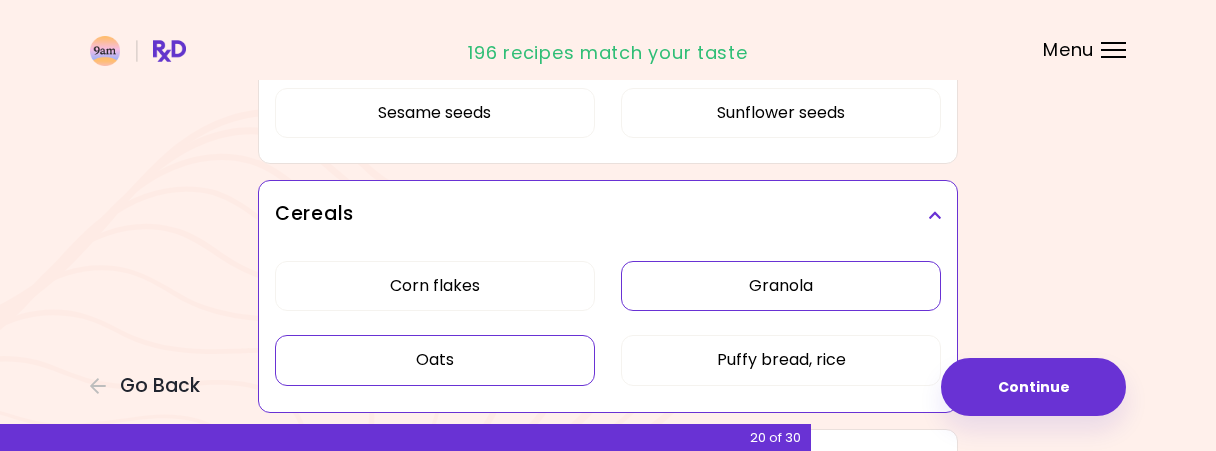 click on "Oats" at bounding box center [435, 360] 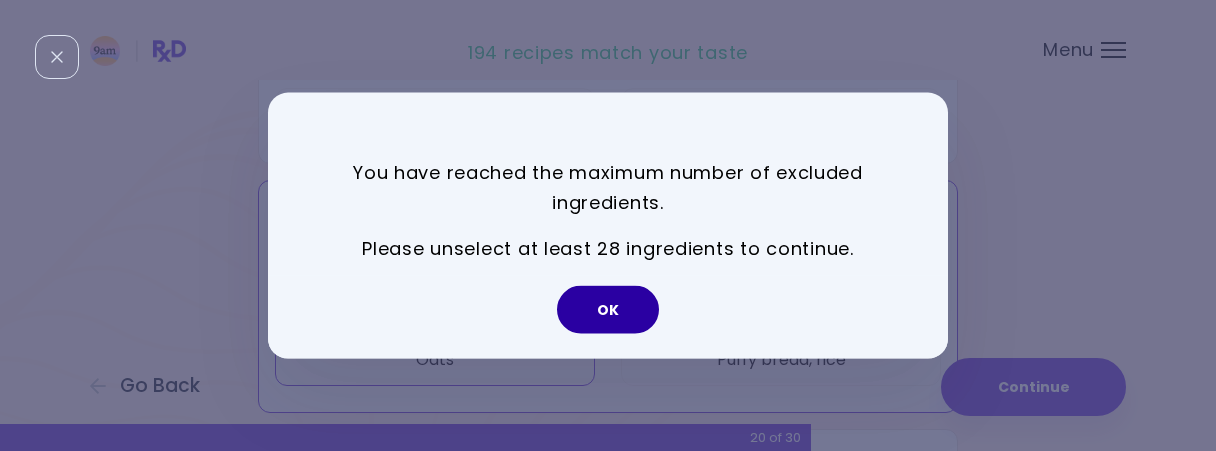 click on "OK" at bounding box center (608, 310) 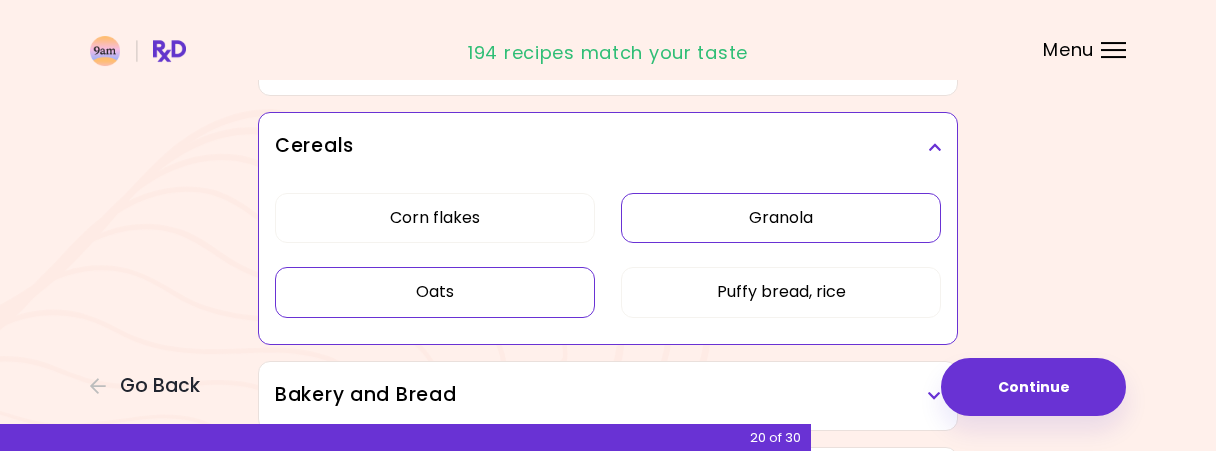 scroll, scrollTop: 6032, scrollLeft: 0, axis: vertical 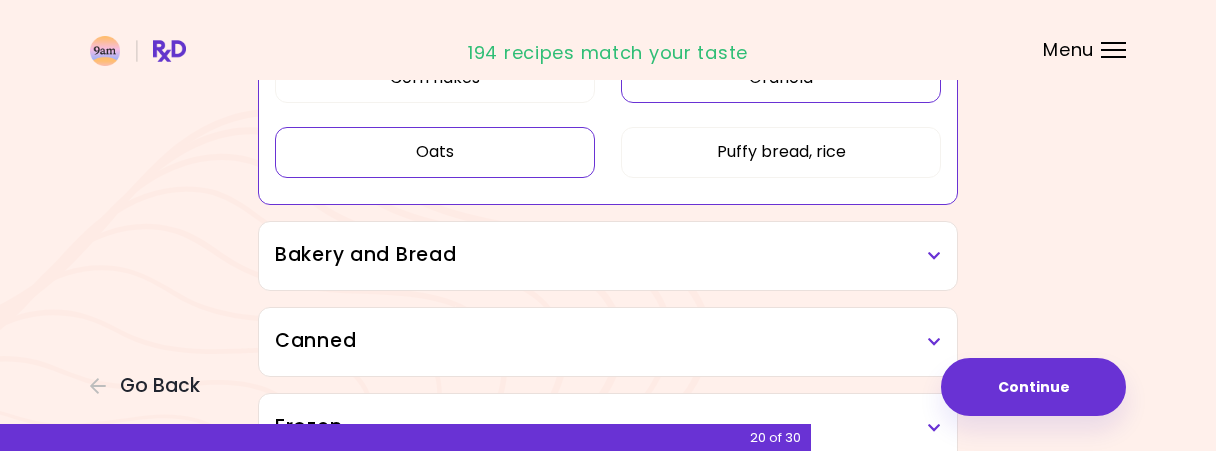 click on "Bakery and Bread" at bounding box center (608, 256) 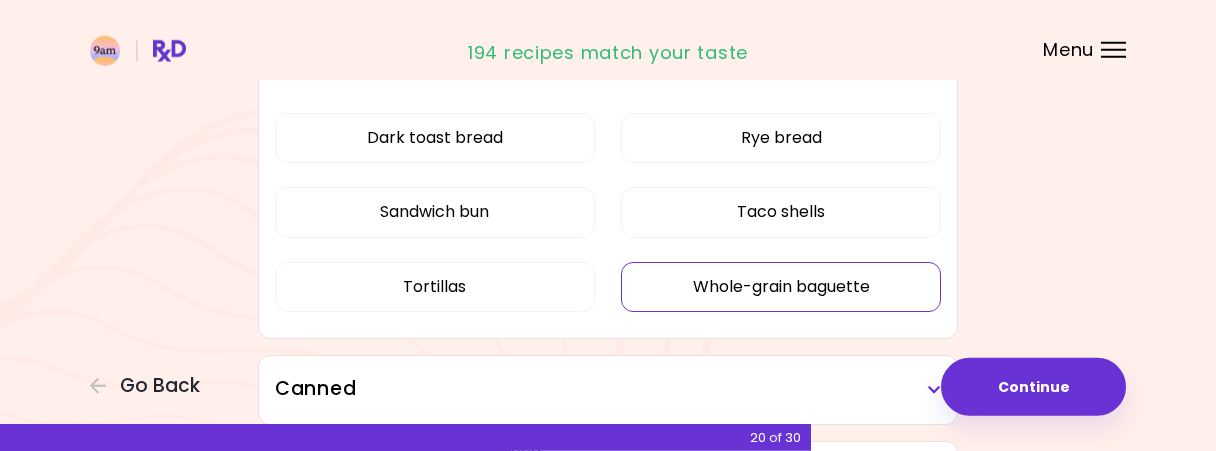 scroll, scrollTop: 6240, scrollLeft: 0, axis: vertical 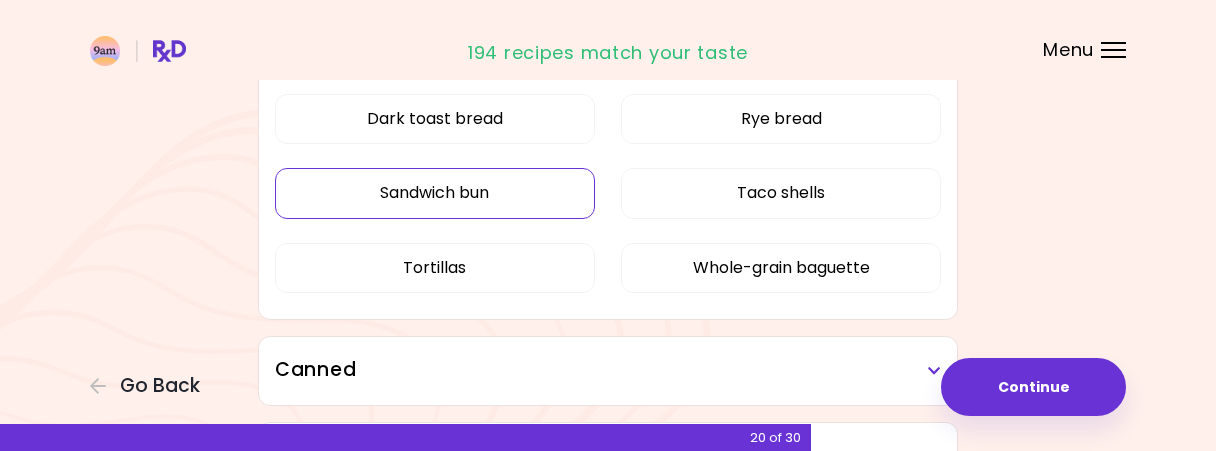 click on "Sandwich bun" at bounding box center [435, 193] 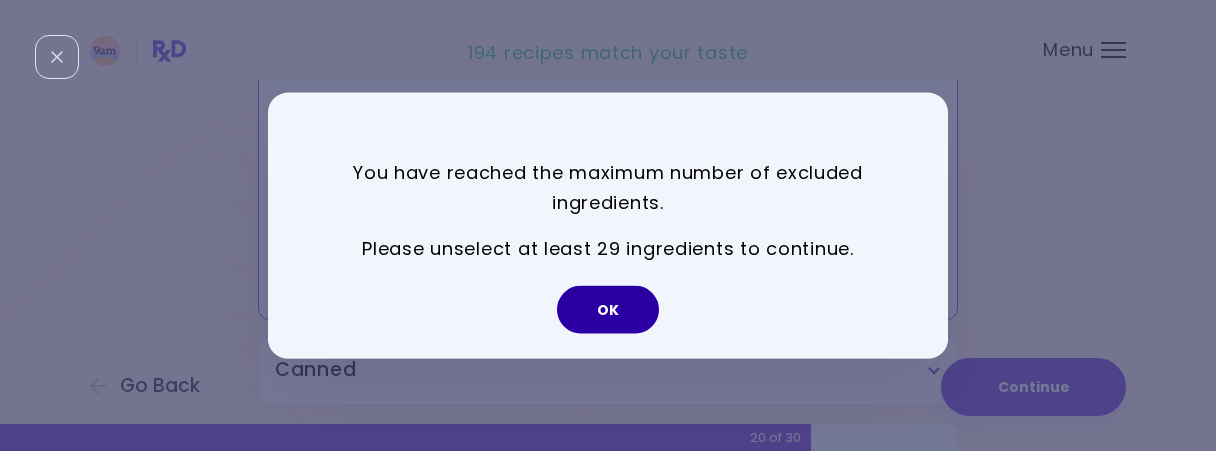 click on "OK" at bounding box center [608, 310] 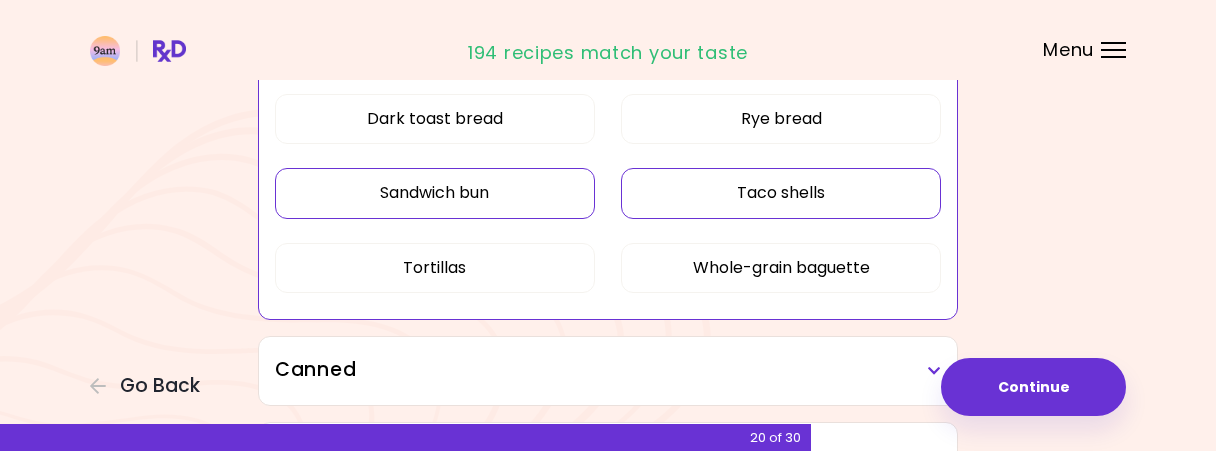 click on "Taco shells" at bounding box center [781, 193] 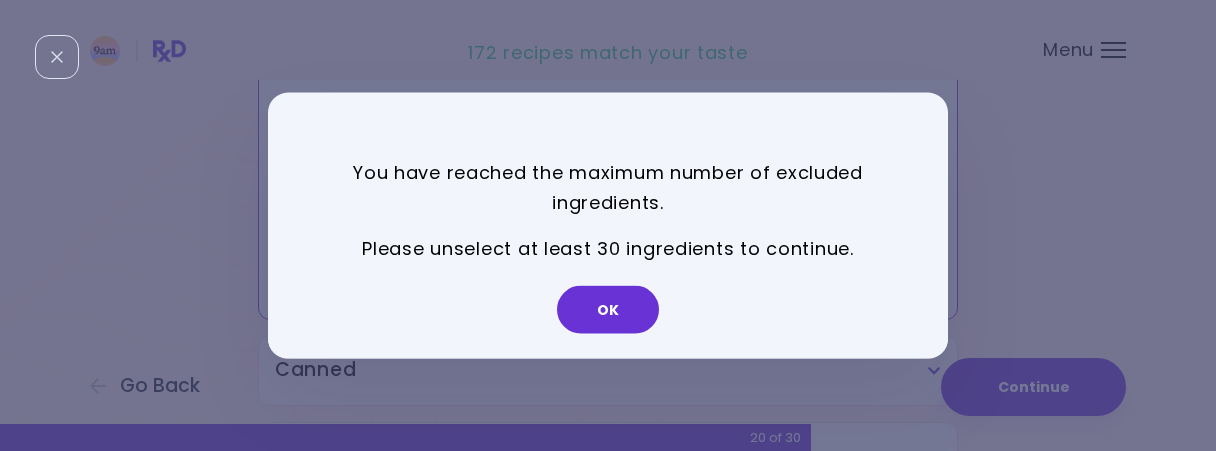 click on "OK" at bounding box center [608, 310] 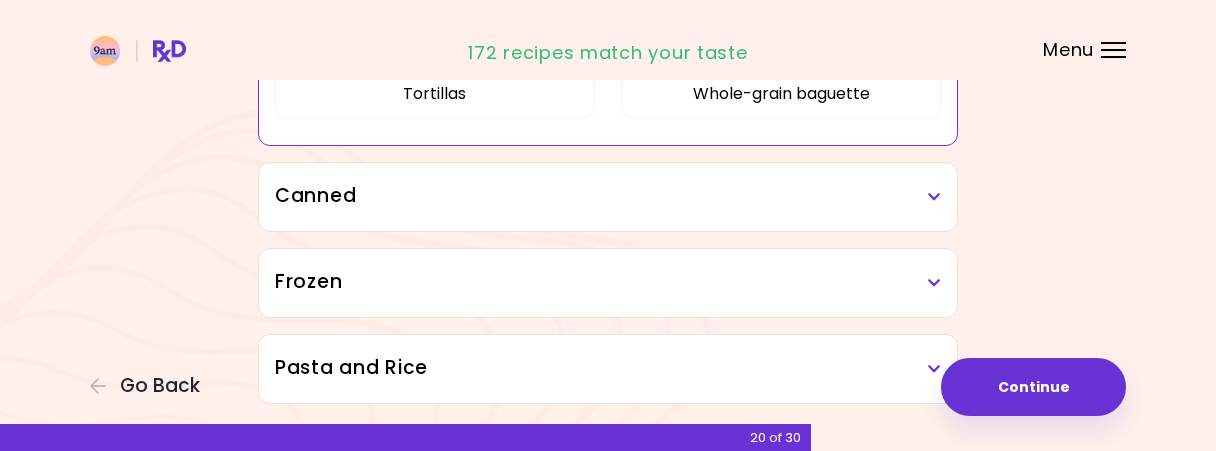 scroll, scrollTop: 6448, scrollLeft: 0, axis: vertical 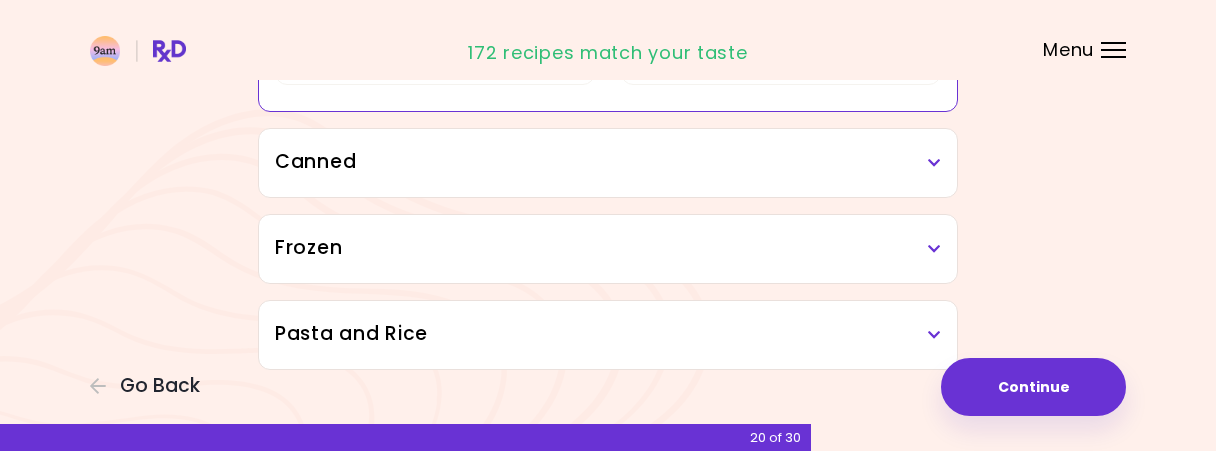 click on "Canned" at bounding box center [608, 163] 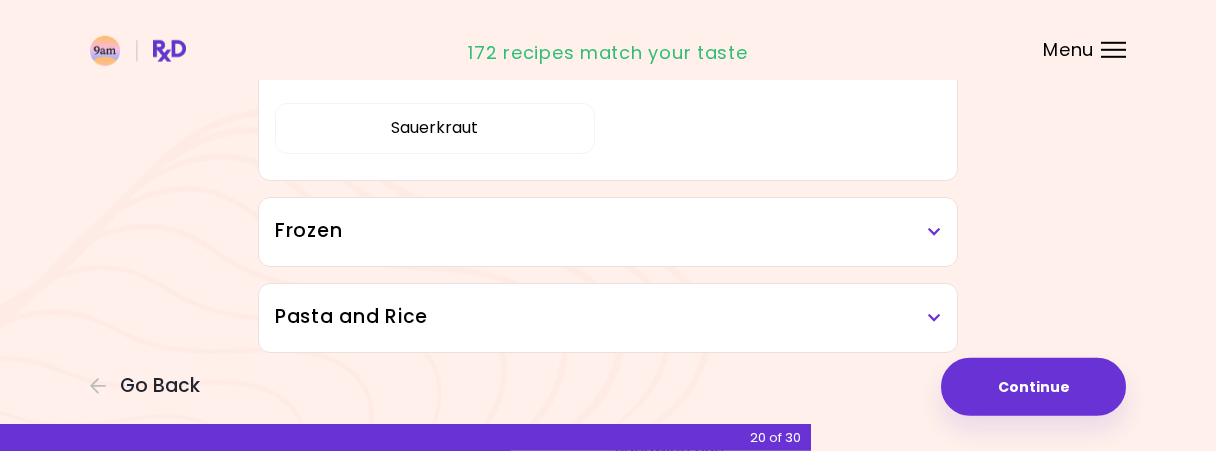 scroll, scrollTop: 6629, scrollLeft: 0, axis: vertical 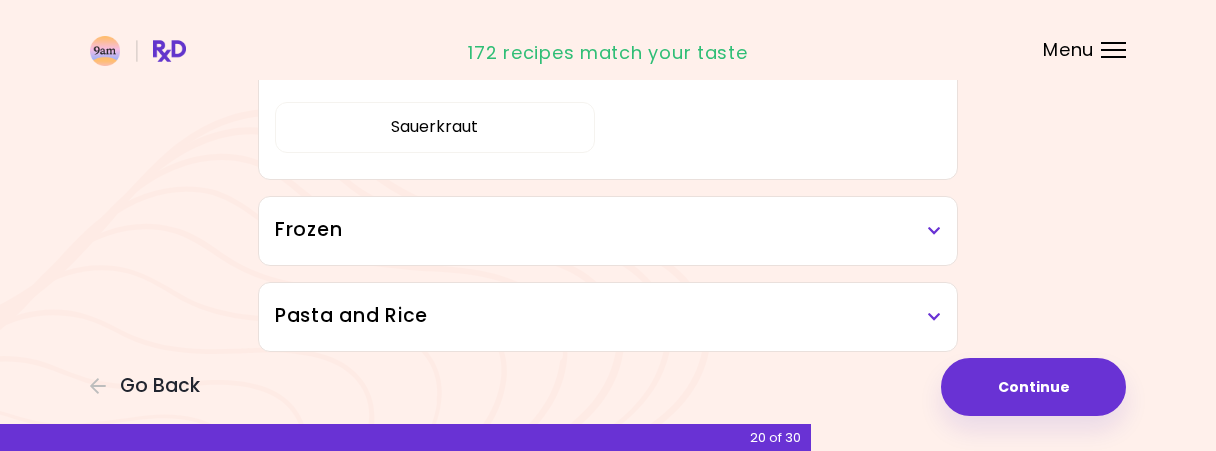 click on "Frozen" at bounding box center (608, 230) 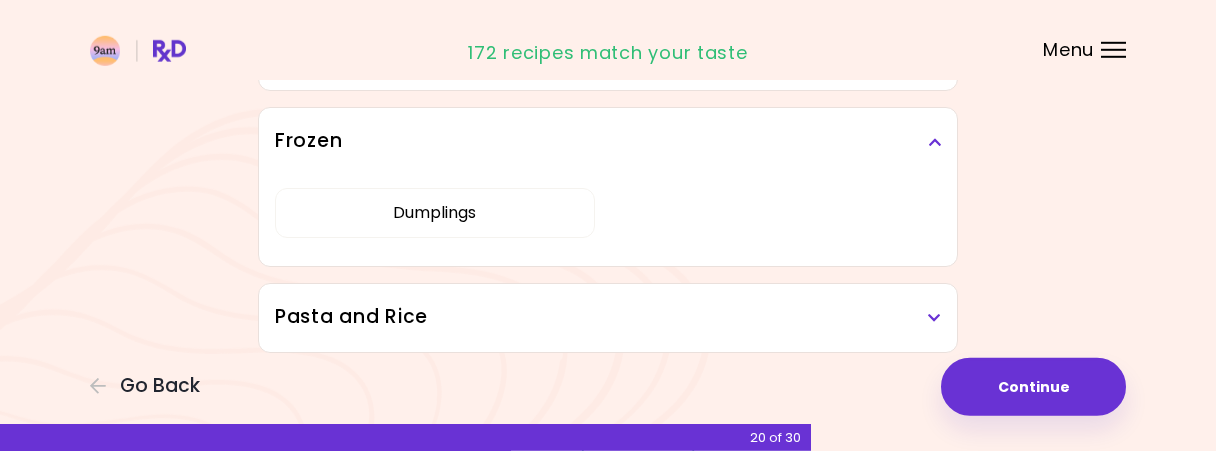 scroll, scrollTop: 6719, scrollLeft: 0, axis: vertical 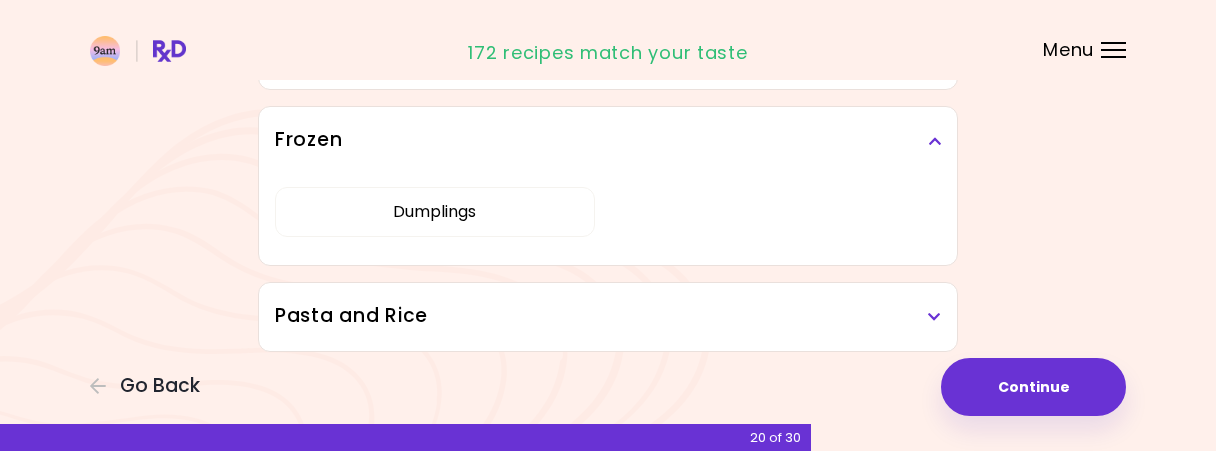 click on "Pasta and Rice" at bounding box center [608, 316] 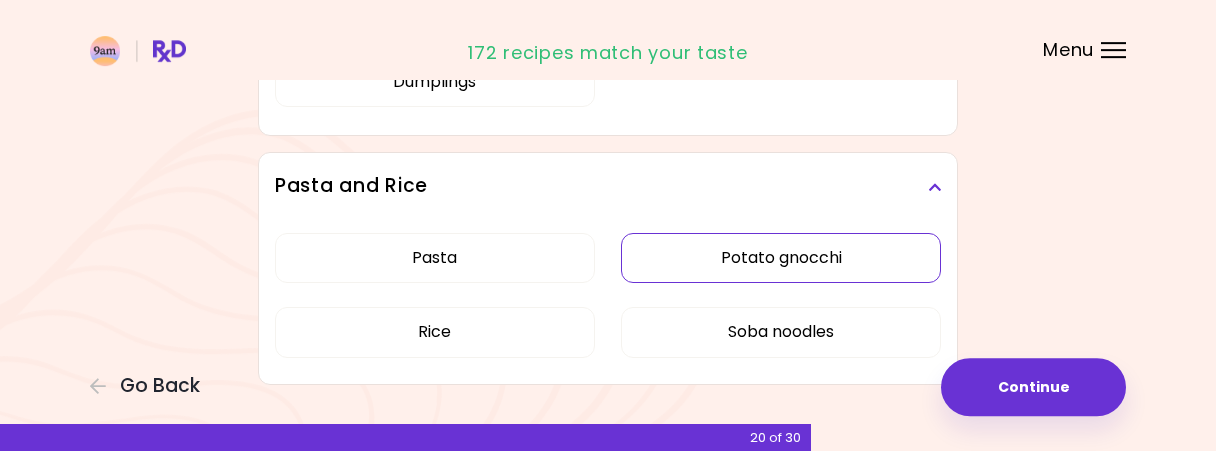 scroll, scrollTop: 6882, scrollLeft: 0, axis: vertical 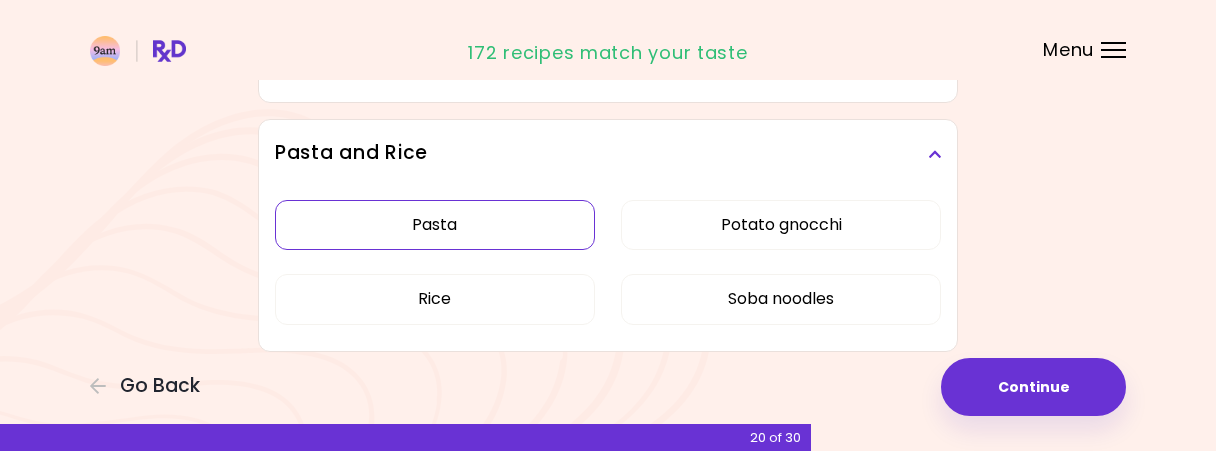 drag, startPoint x: 437, startPoint y: 222, endPoint x: 454, endPoint y: 229, distance: 18.384777 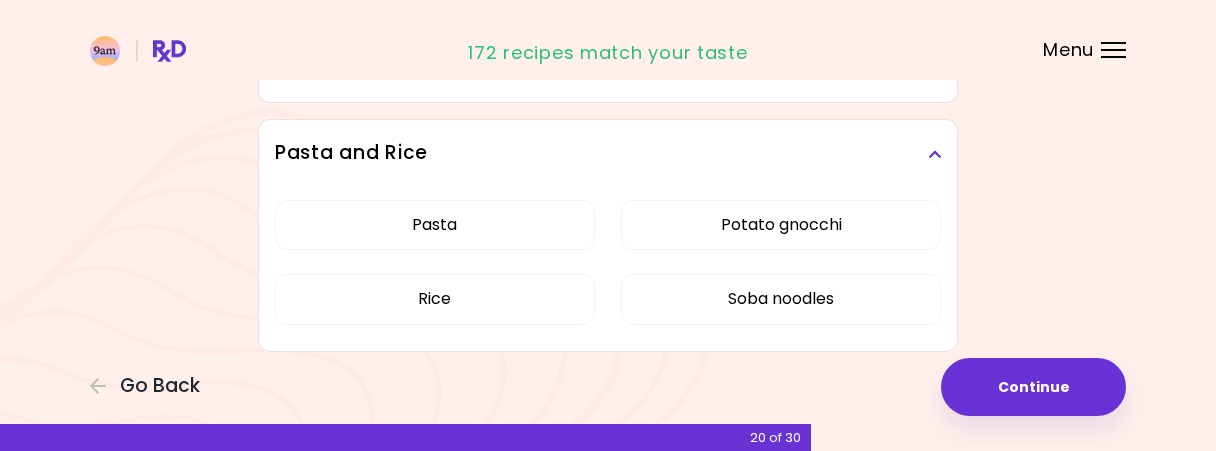 click on "Pasta" at bounding box center [435, 225] 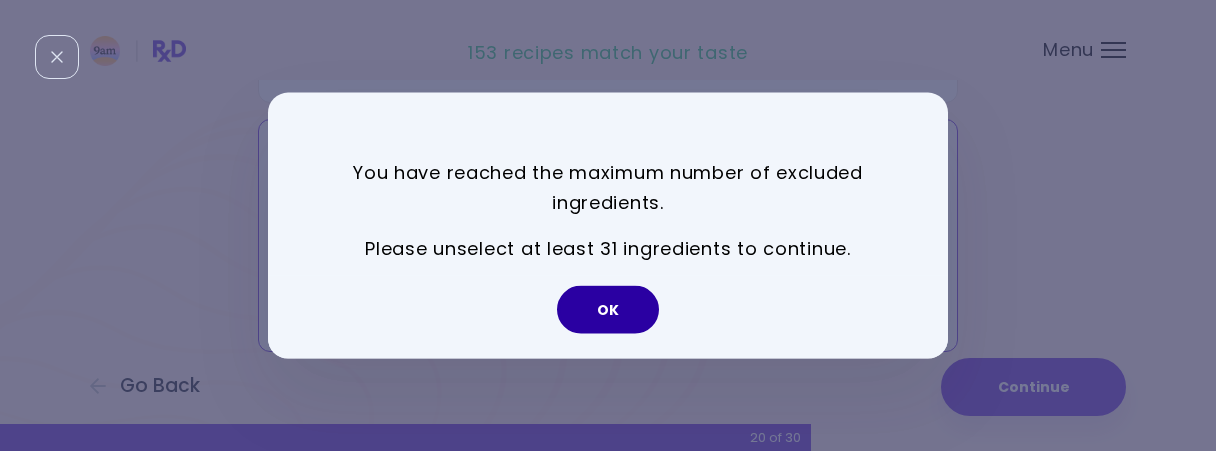 click on "OK" at bounding box center (608, 317) 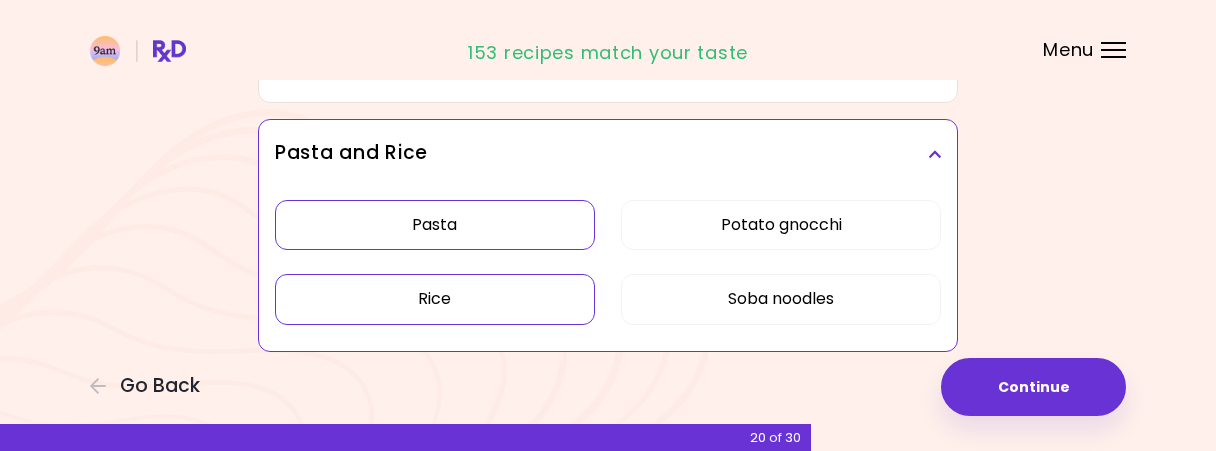 click on "Rice" at bounding box center [435, 299] 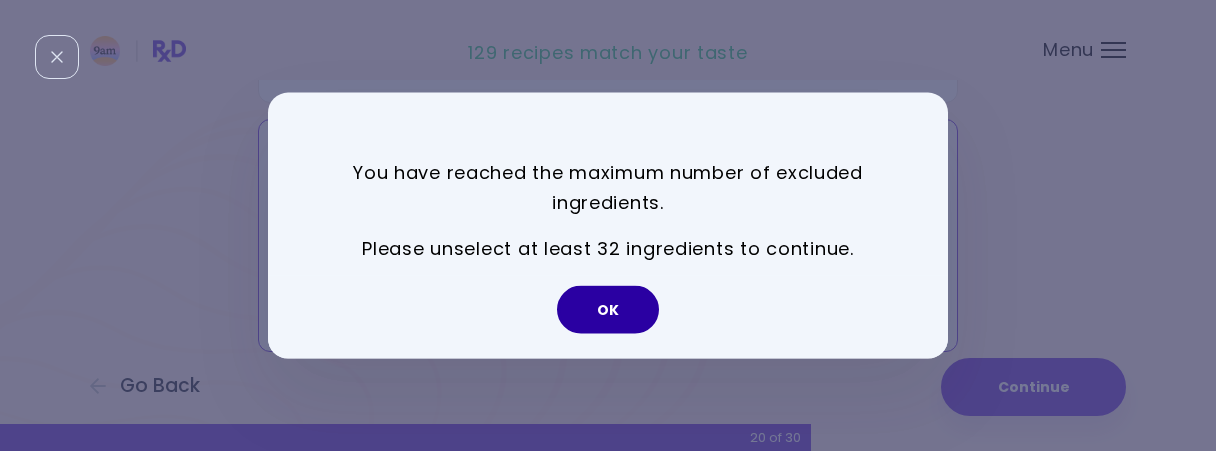 click on "OK" at bounding box center [608, 310] 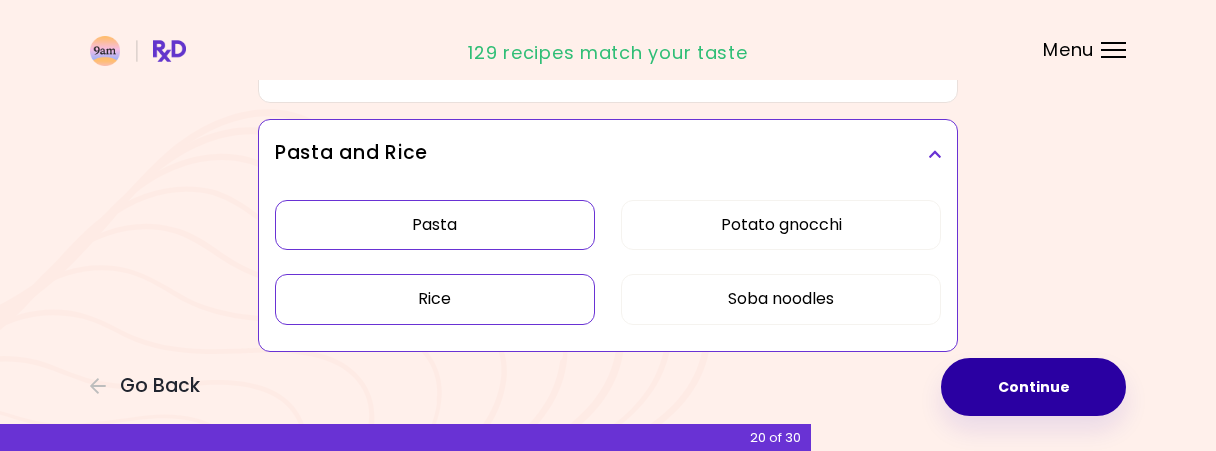 click on "Continue" at bounding box center (1033, 387) 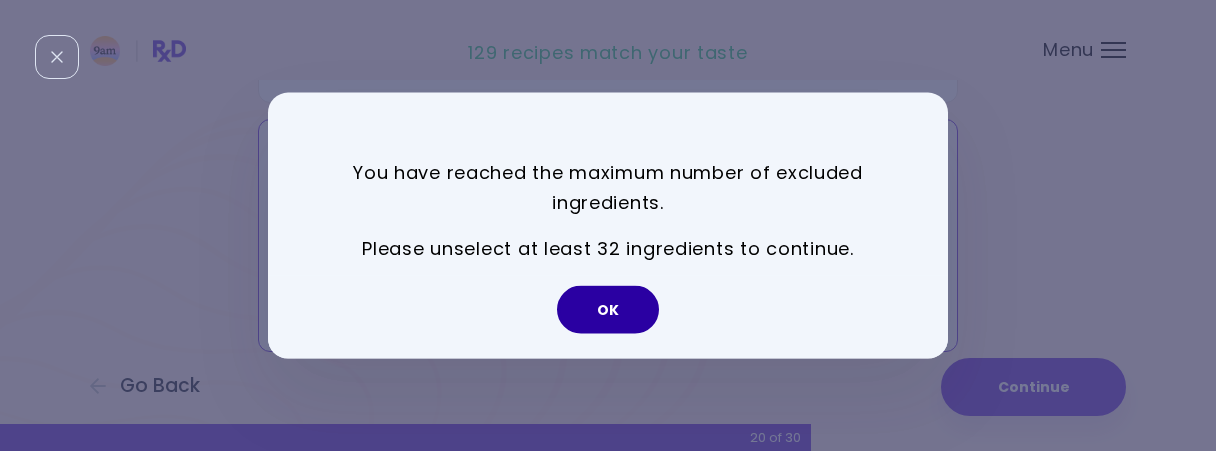 click on "OK" at bounding box center (608, 310) 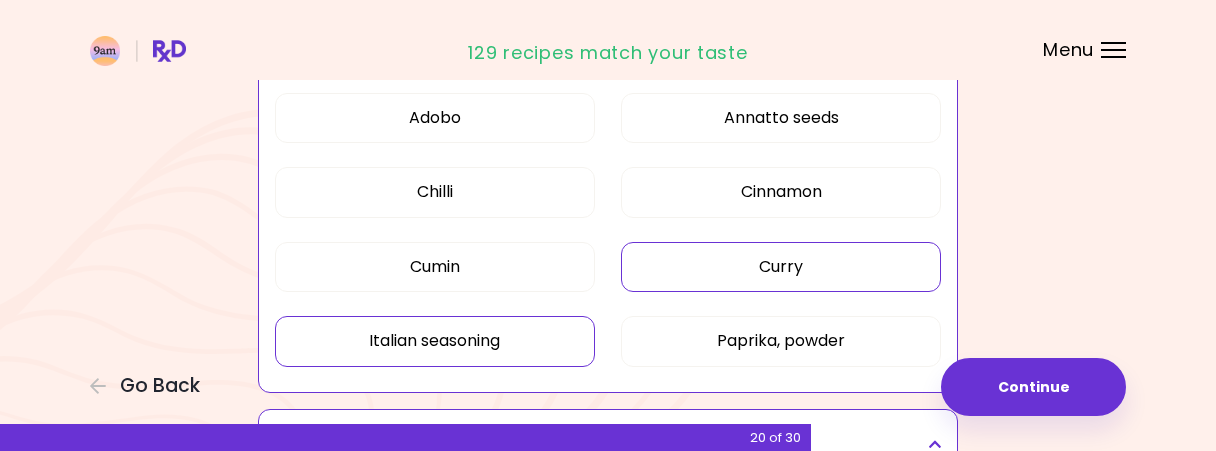 scroll, scrollTop: 0, scrollLeft: 0, axis: both 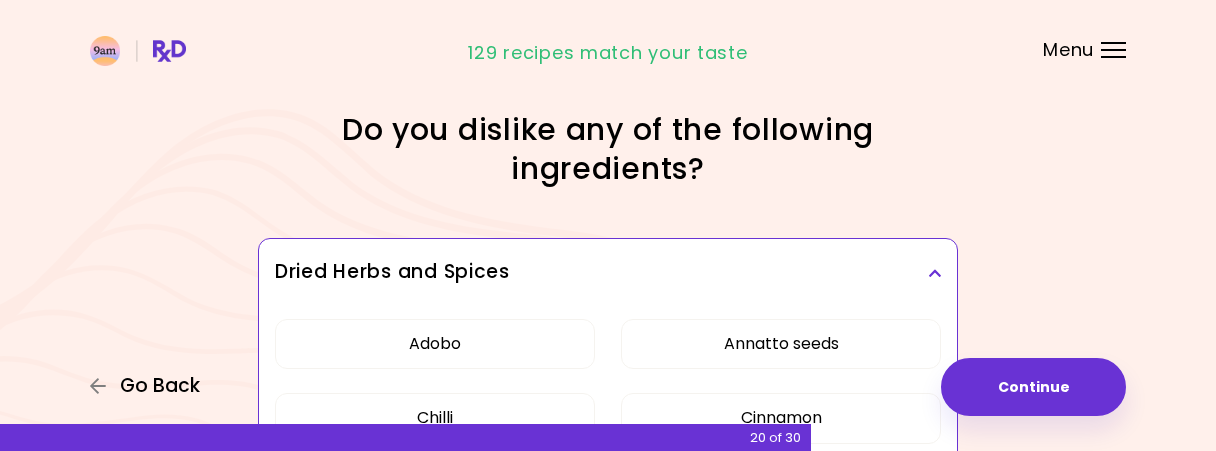 click on "Go Back" at bounding box center (160, 386) 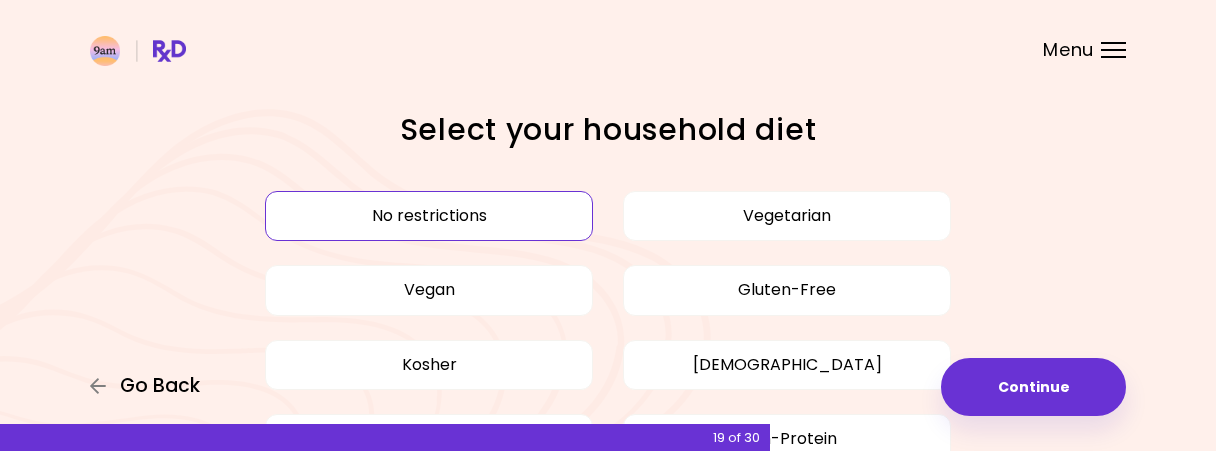 click 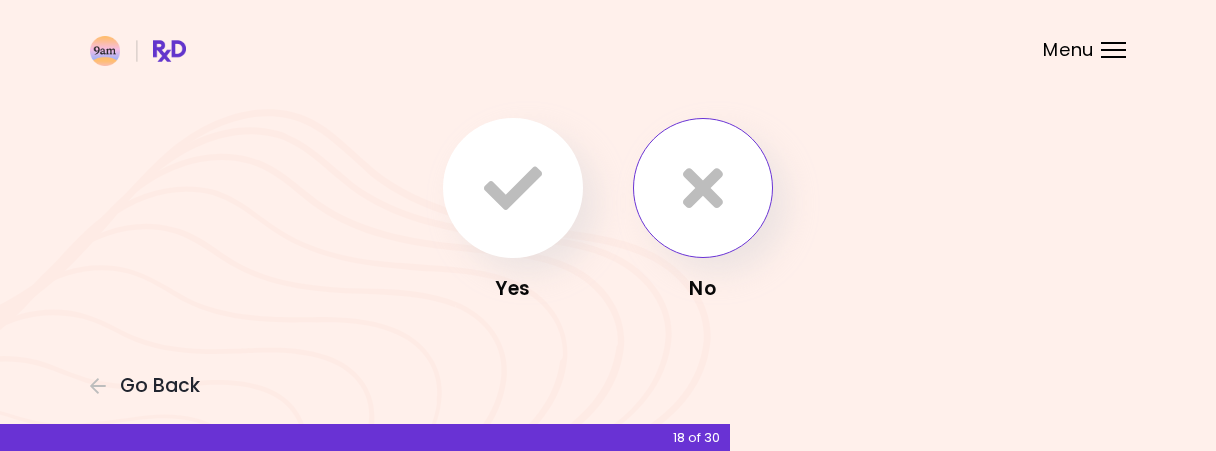 scroll, scrollTop: 0, scrollLeft: 0, axis: both 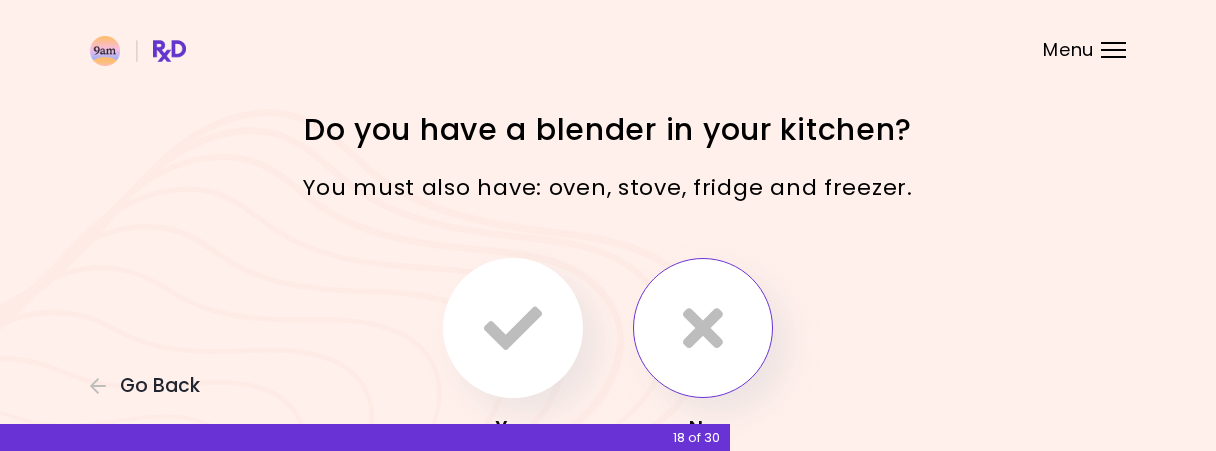 click at bounding box center [703, 328] 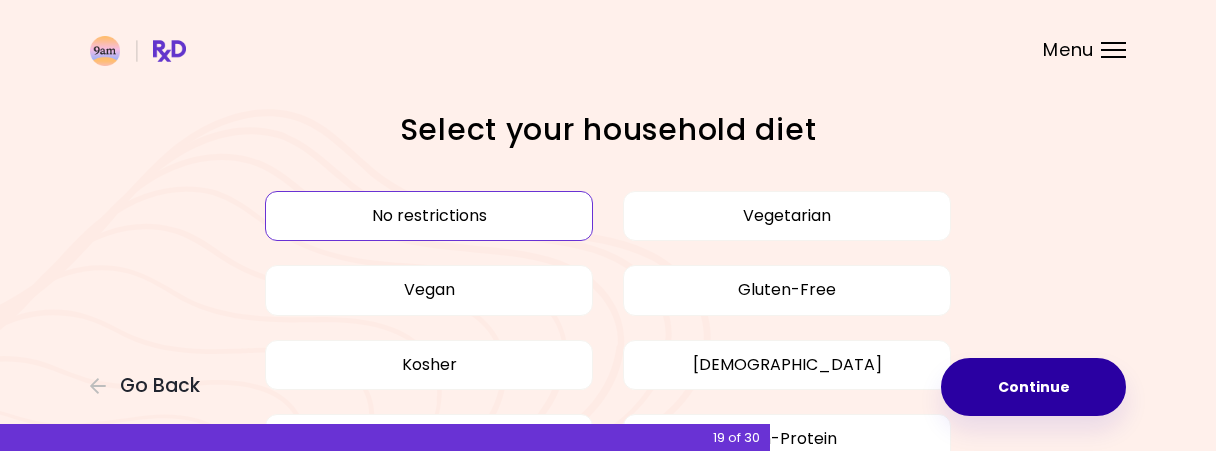 click on "Continue" at bounding box center [1033, 387] 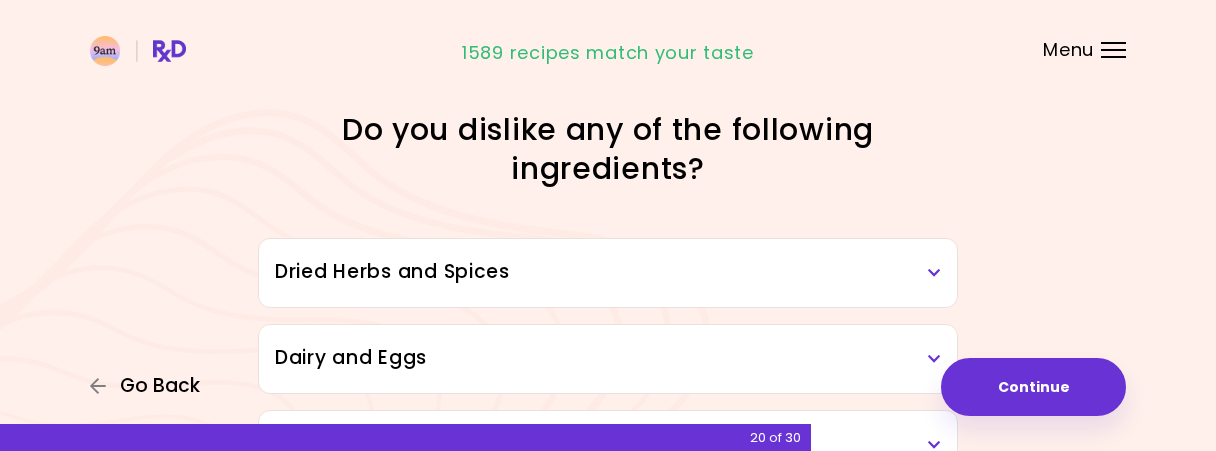 click 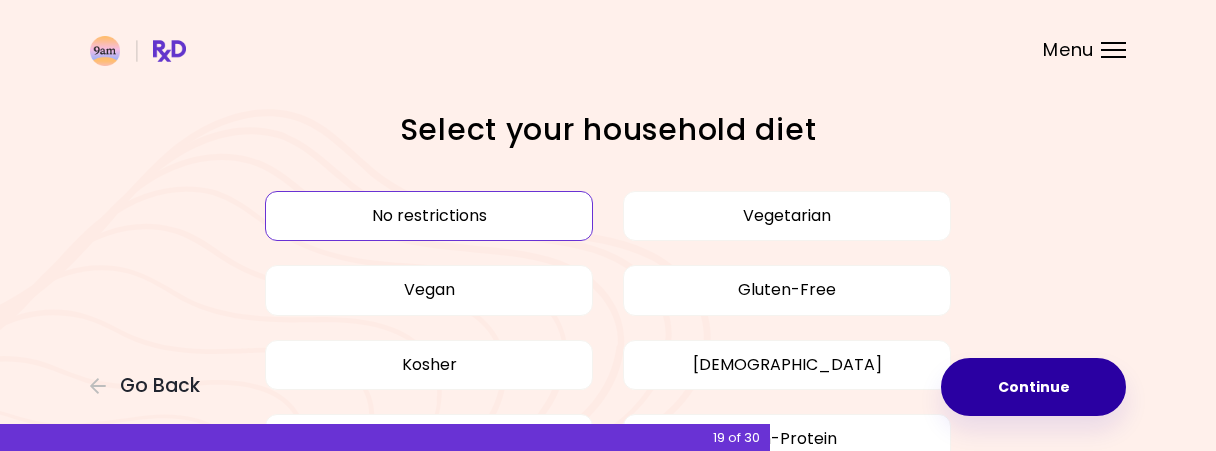 click on "Continue" at bounding box center (1033, 387) 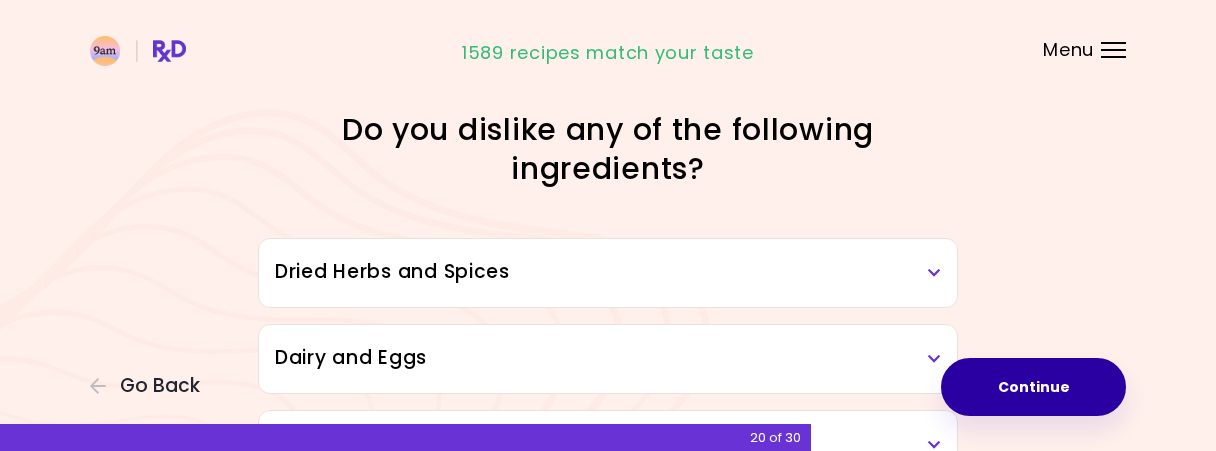 click on "Dried Herbs and Spices" at bounding box center (608, 272) 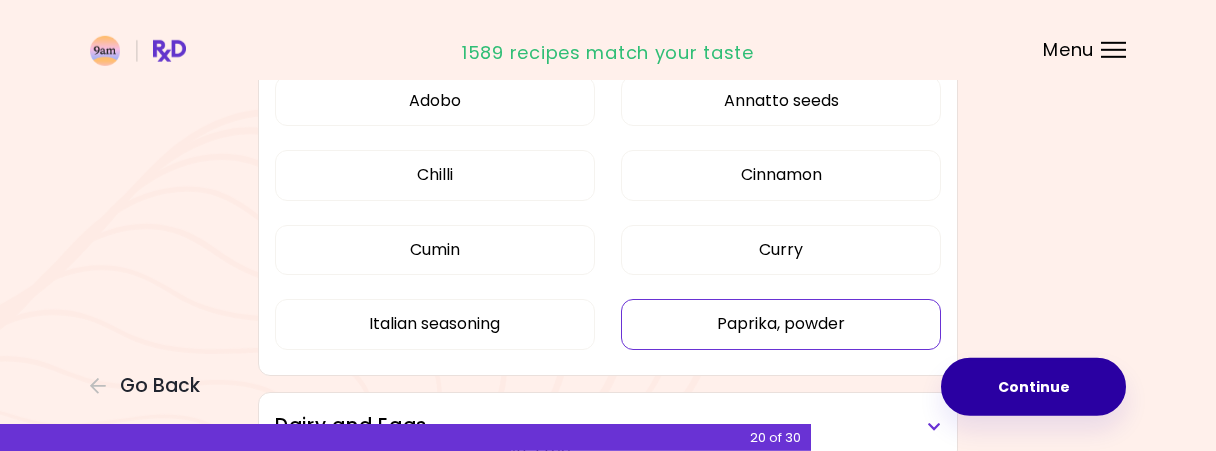 scroll, scrollTop: 208, scrollLeft: 0, axis: vertical 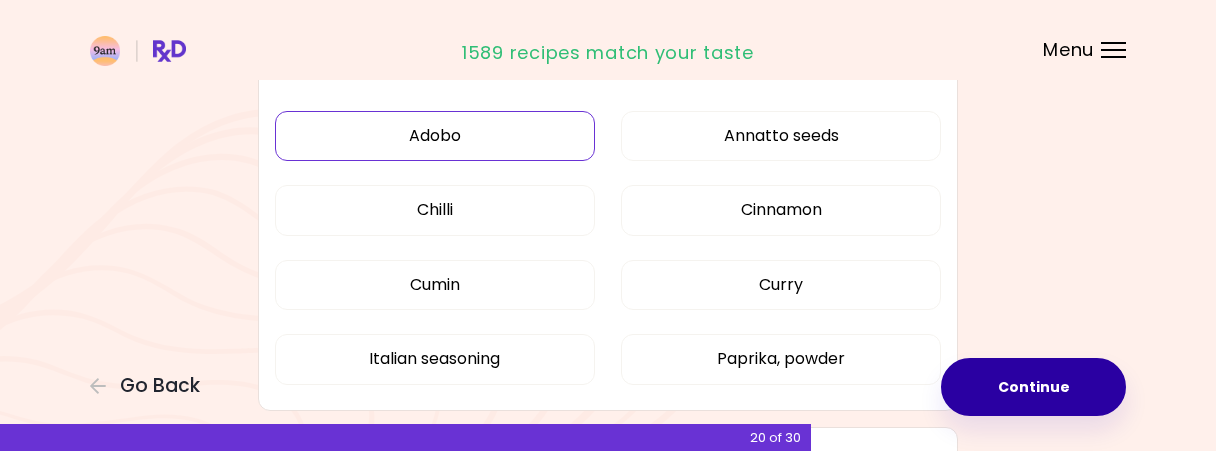 click on "Adobo" at bounding box center (435, 136) 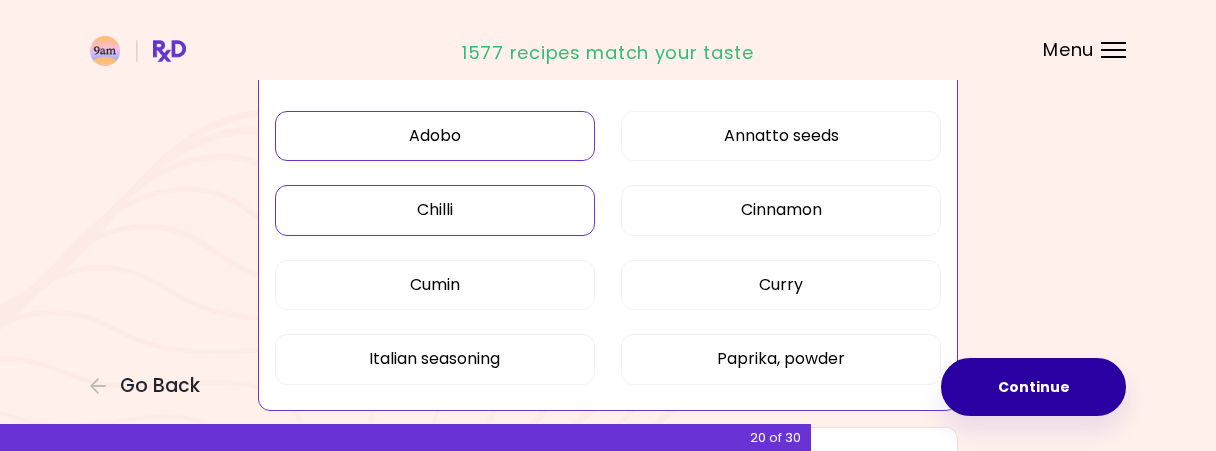 click on "Chilli" at bounding box center (435, 210) 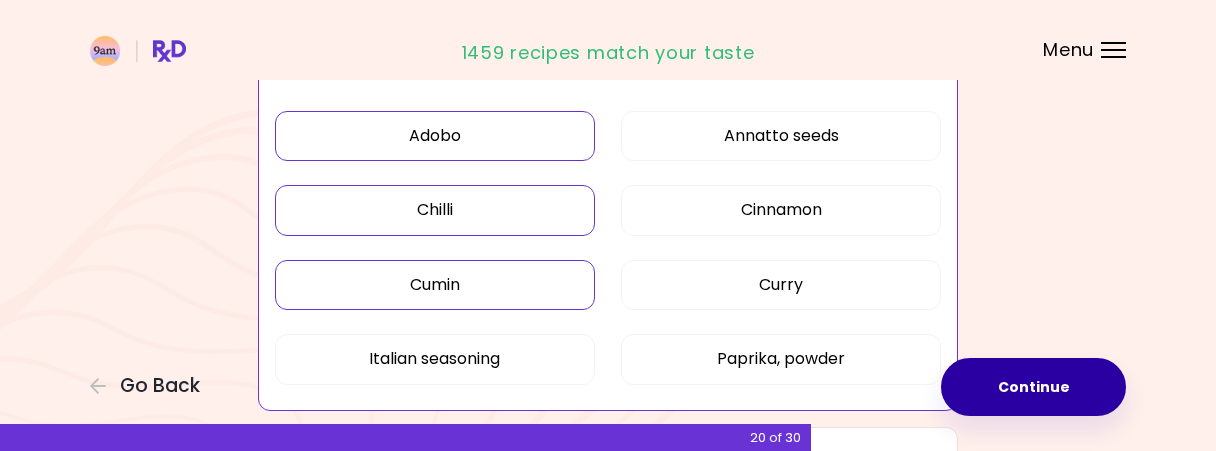 click on "Cumin" at bounding box center (435, 285) 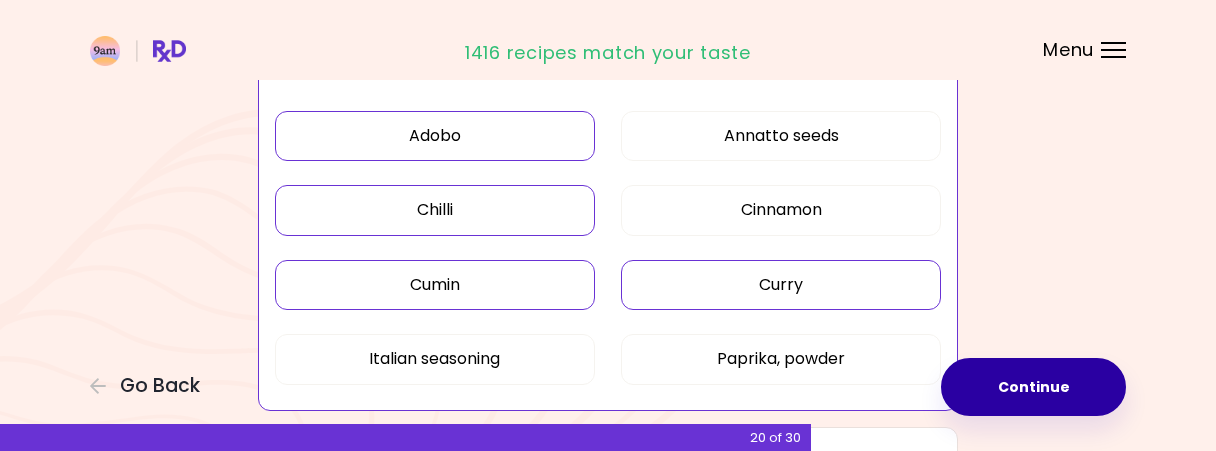 click on "Curry" at bounding box center (781, 285) 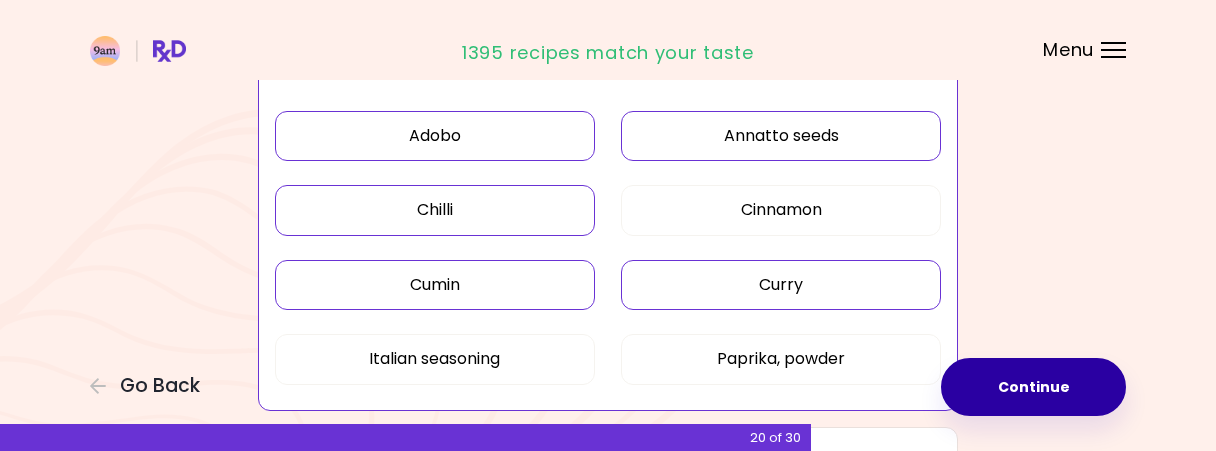 click on "Annatto seeds" at bounding box center [781, 136] 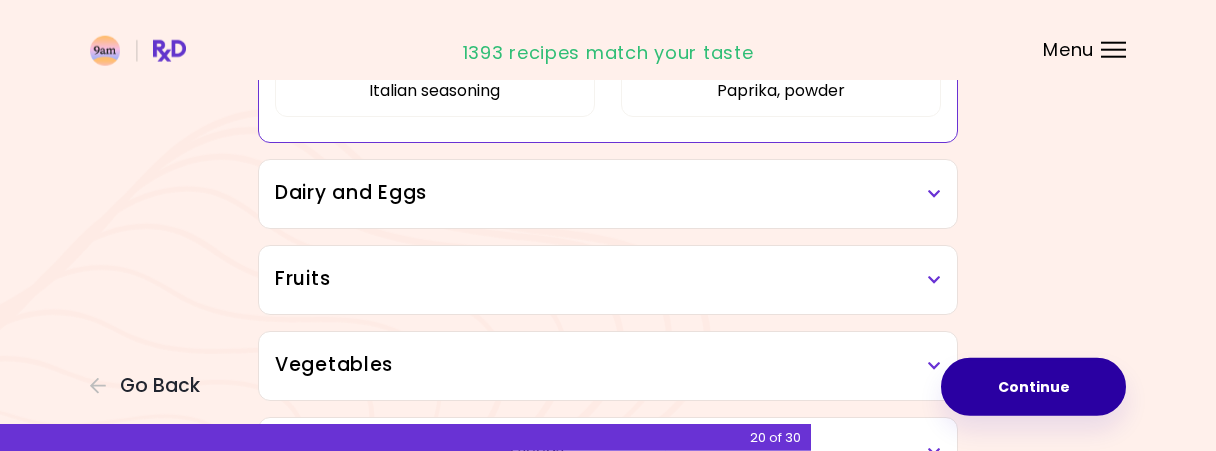 scroll, scrollTop: 520, scrollLeft: 0, axis: vertical 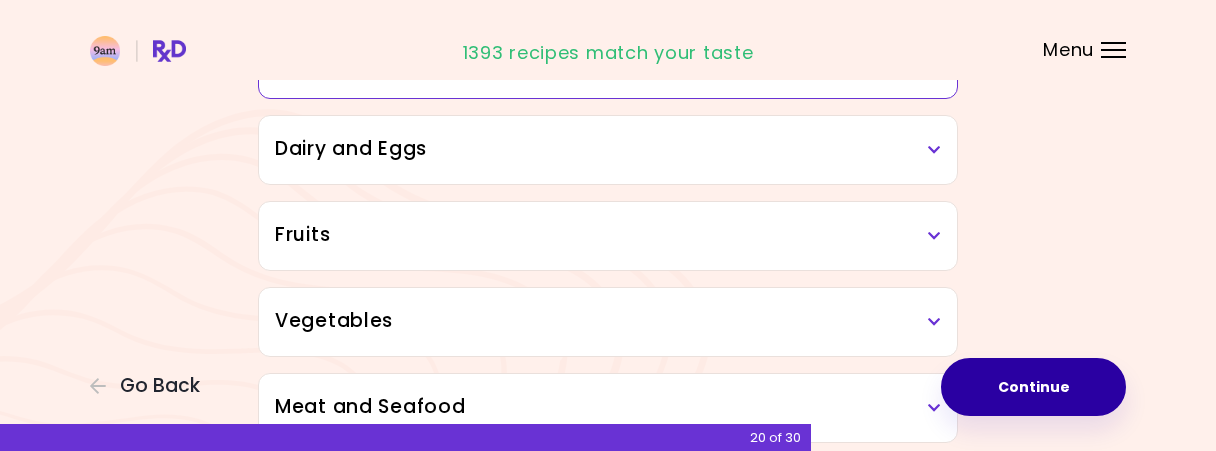click on "Dairy and Eggs" at bounding box center [608, 150] 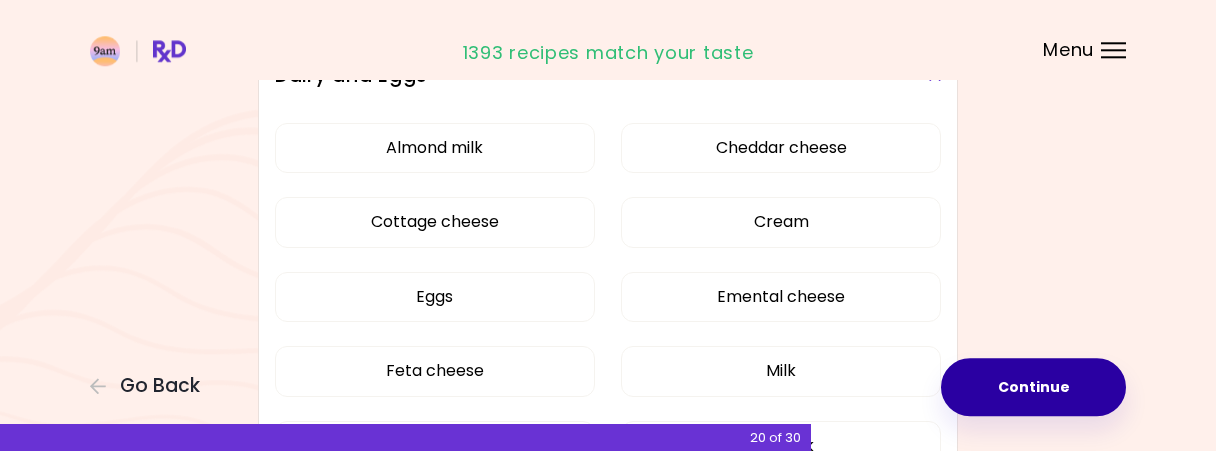 scroll, scrollTop: 624, scrollLeft: 0, axis: vertical 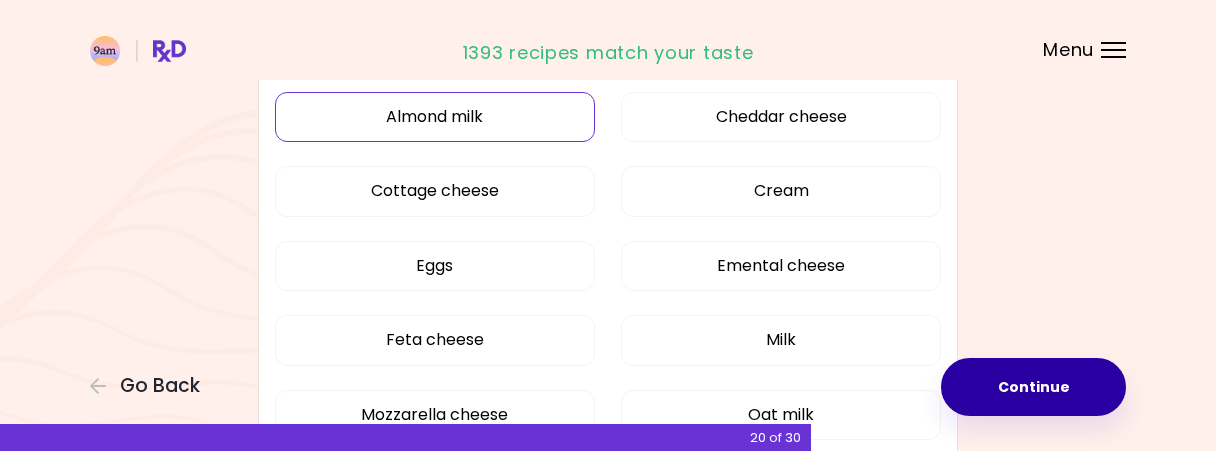 click on "Almond milk" at bounding box center [435, 117] 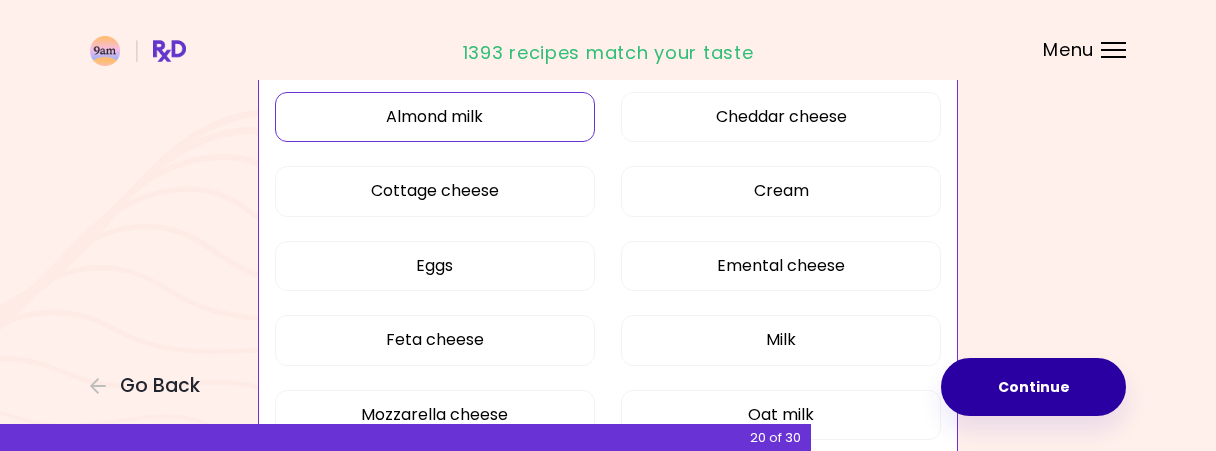 scroll, scrollTop: 728, scrollLeft: 0, axis: vertical 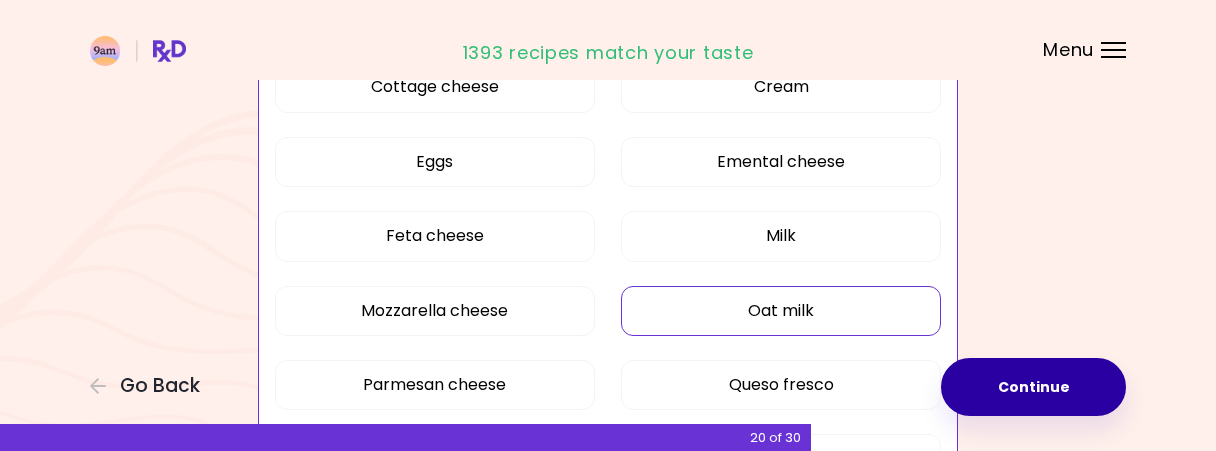 click on "Oat milk" at bounding box center [781, 311] 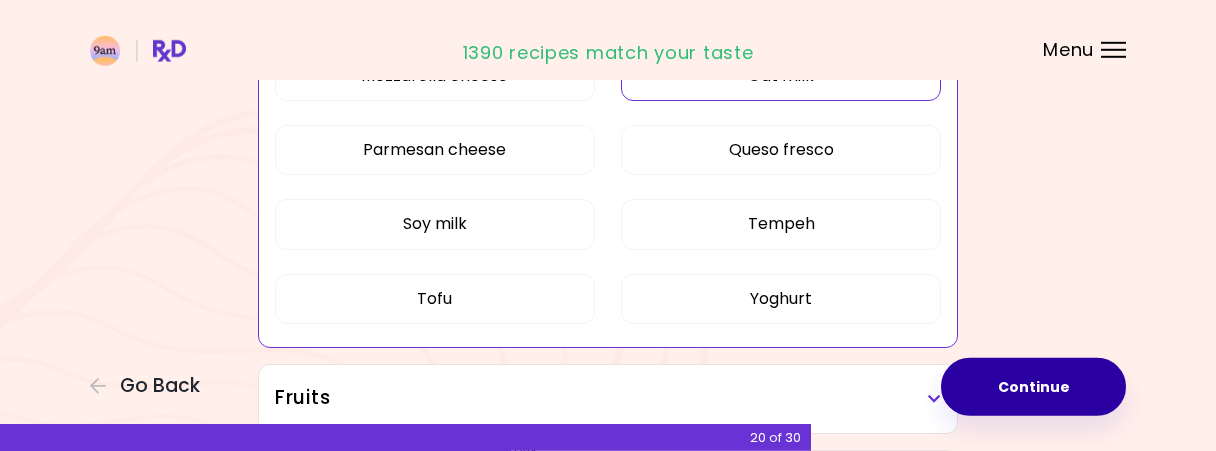 scroll, scrollTop: 1040, scrollLeft: 0, axis: vertical 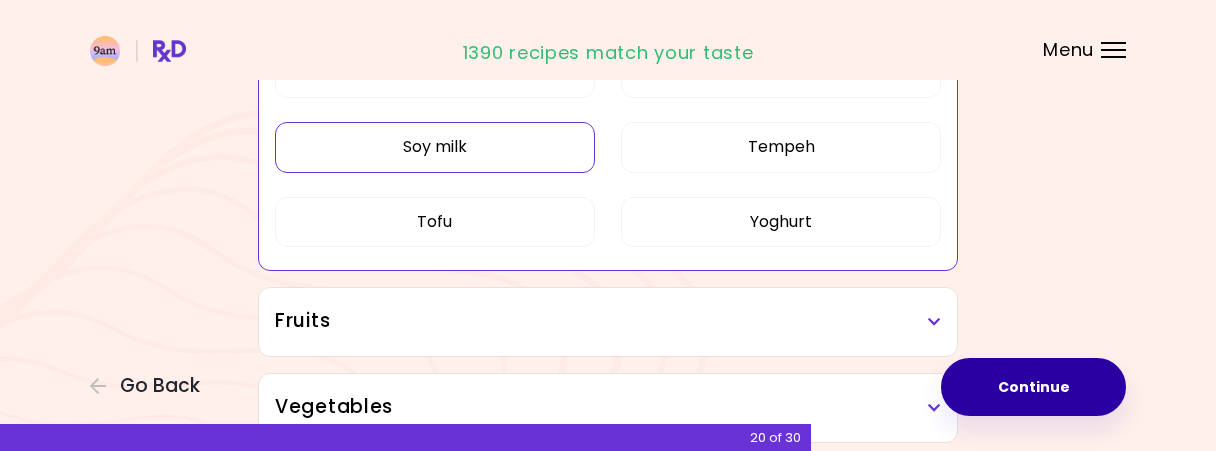 click on "Soy milk" at bounding box center (435, 147) 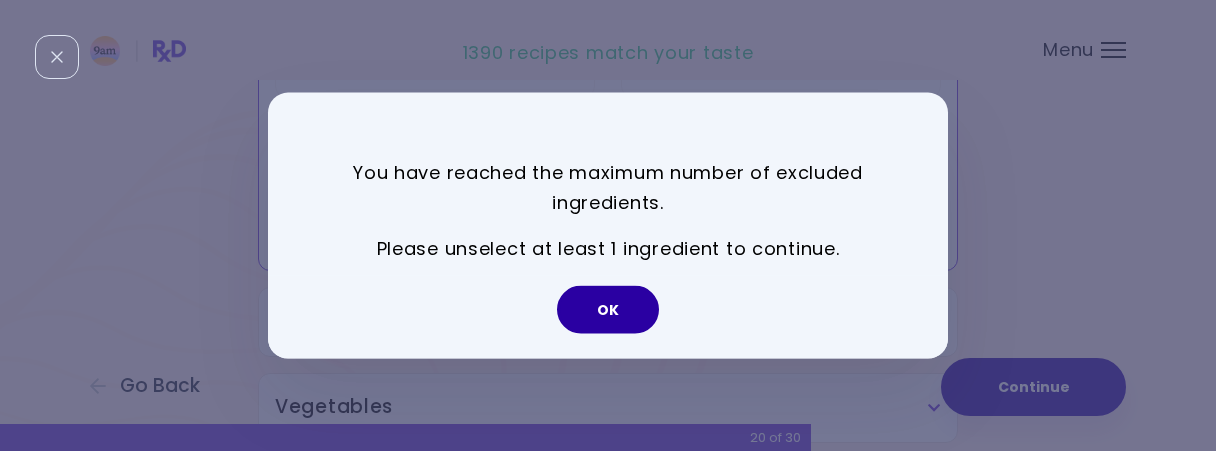 click on "OK" at bounding box center [608, 310] 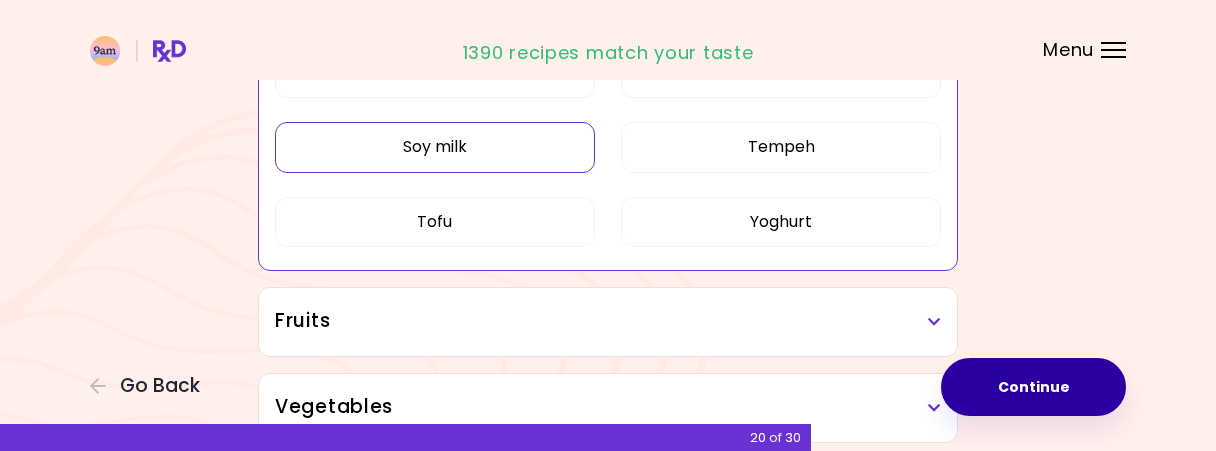 click on "Tofu" at bounding box center (435, 222) 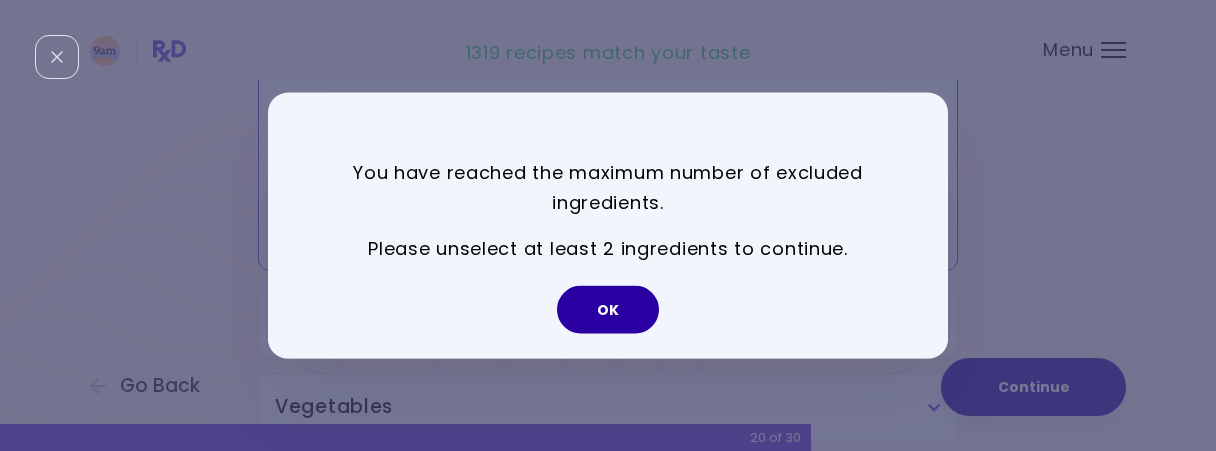 click on "OK" at bounding box center [608, 310] 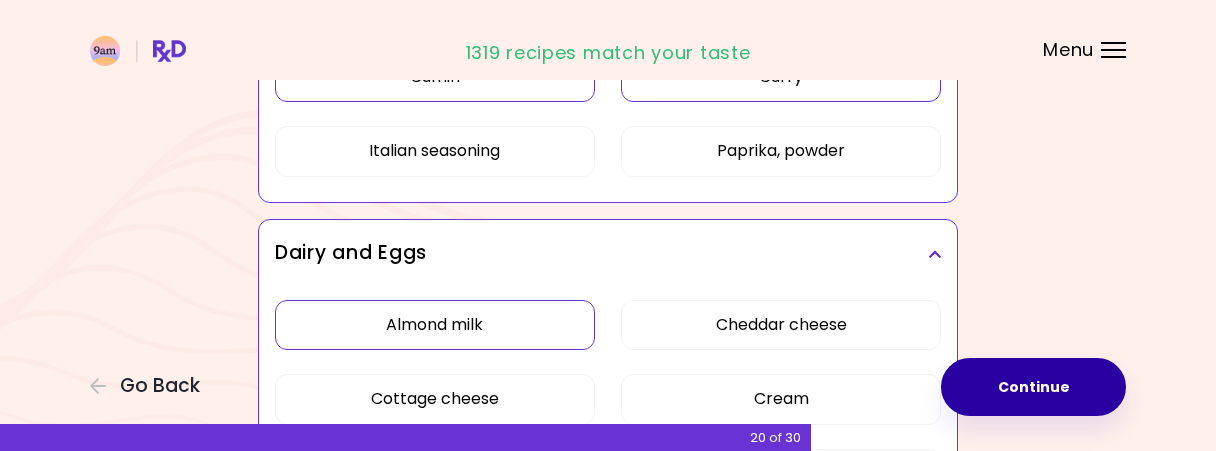 scroll, scrollTop: 0, scrollLeft: 0, axis: both 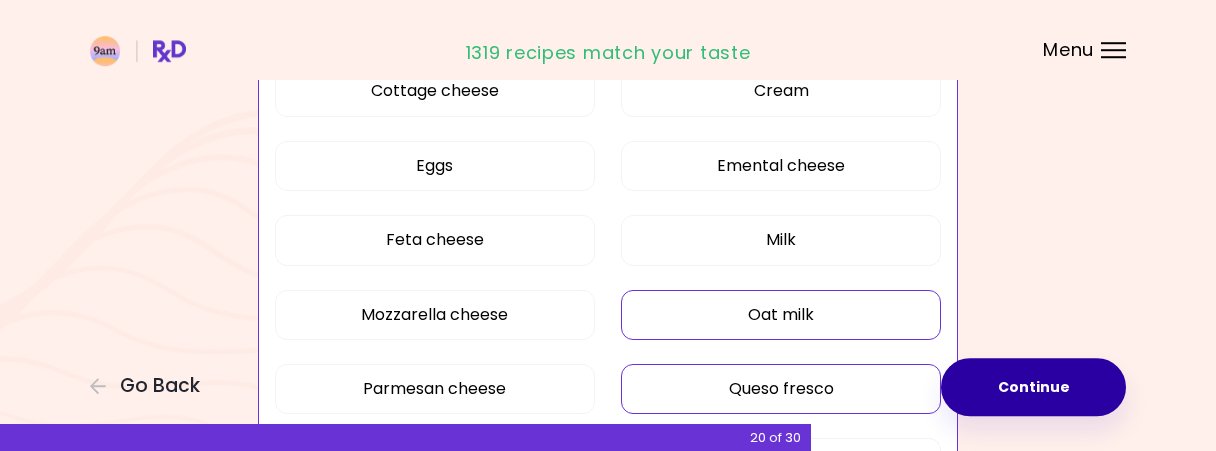 click on "Queso fresco" at bounding box center [781, 389] 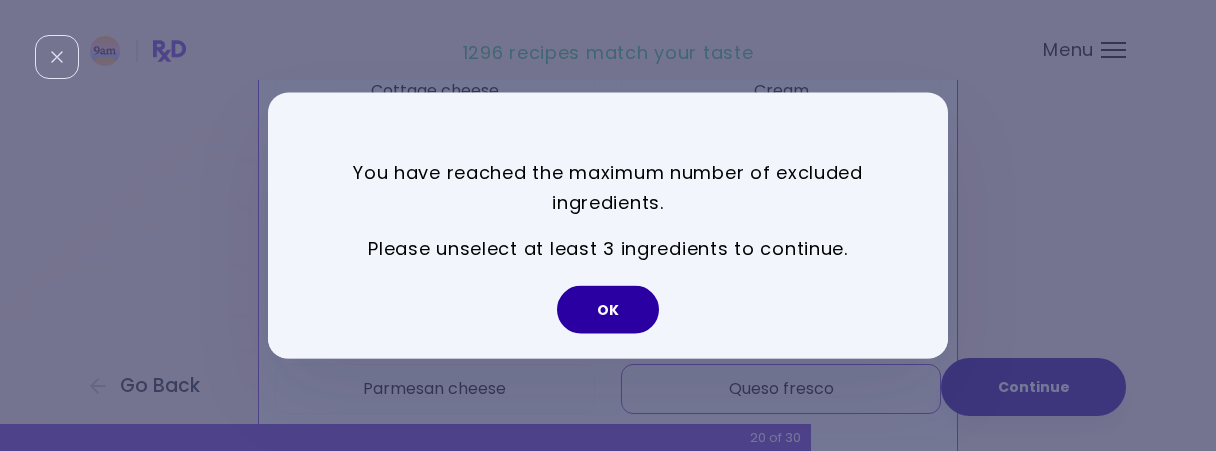 click on "OK" at bounding box center (608, 310) 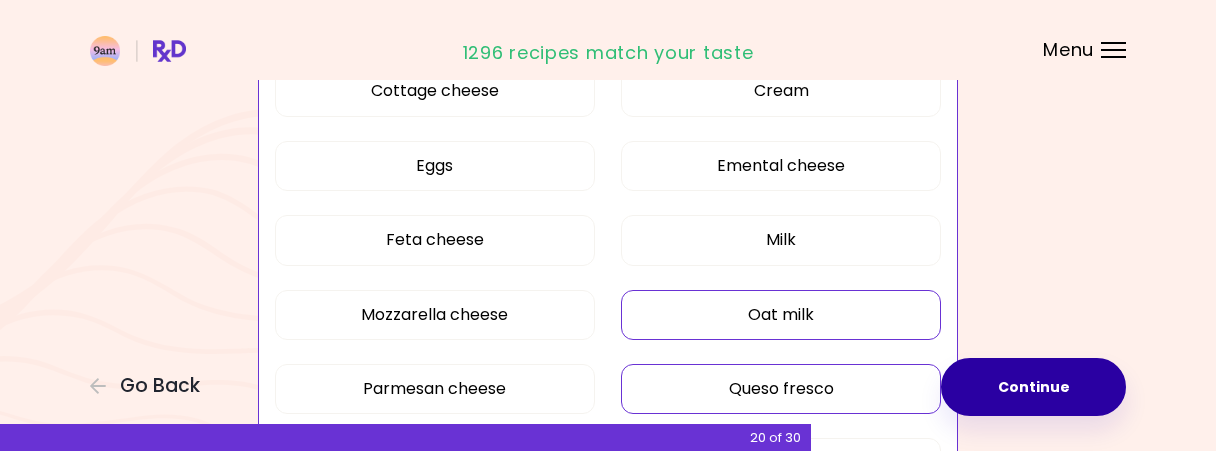 click on "Oat milk" at bounding box center (781, 315) 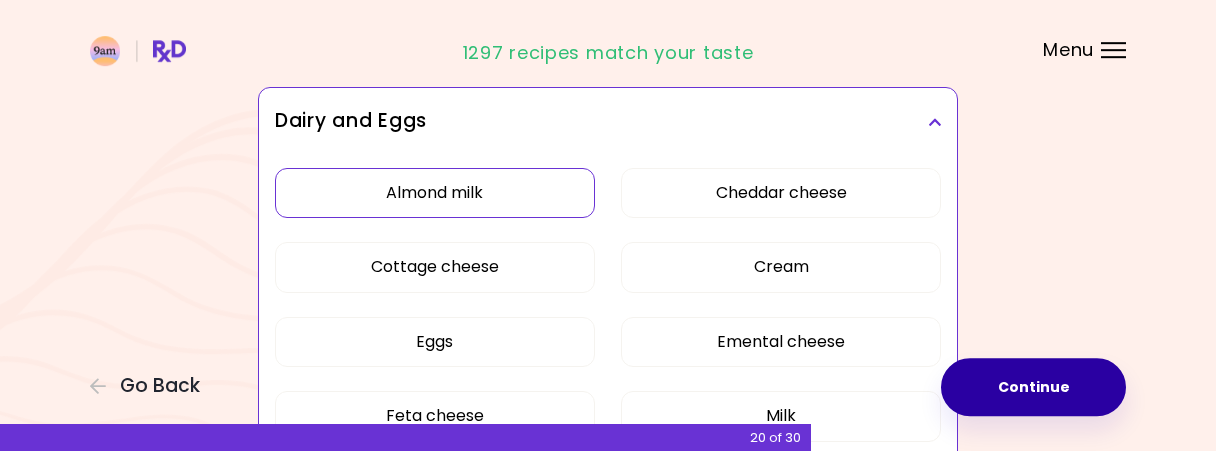scroll, scrollTop: 552, scrollLeft: 0, axis: vertical 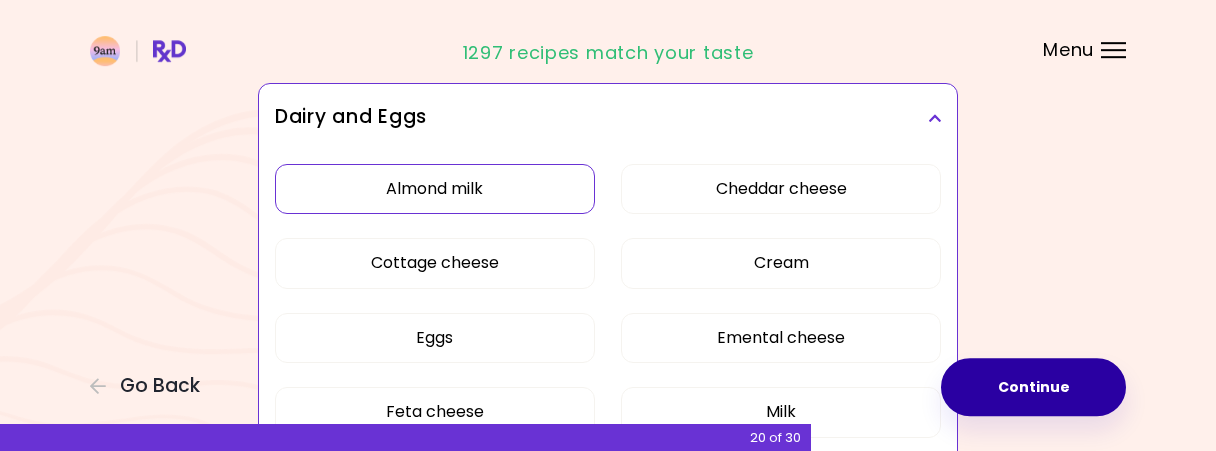 click on "Almond milk" at bounding box center (435, 189) 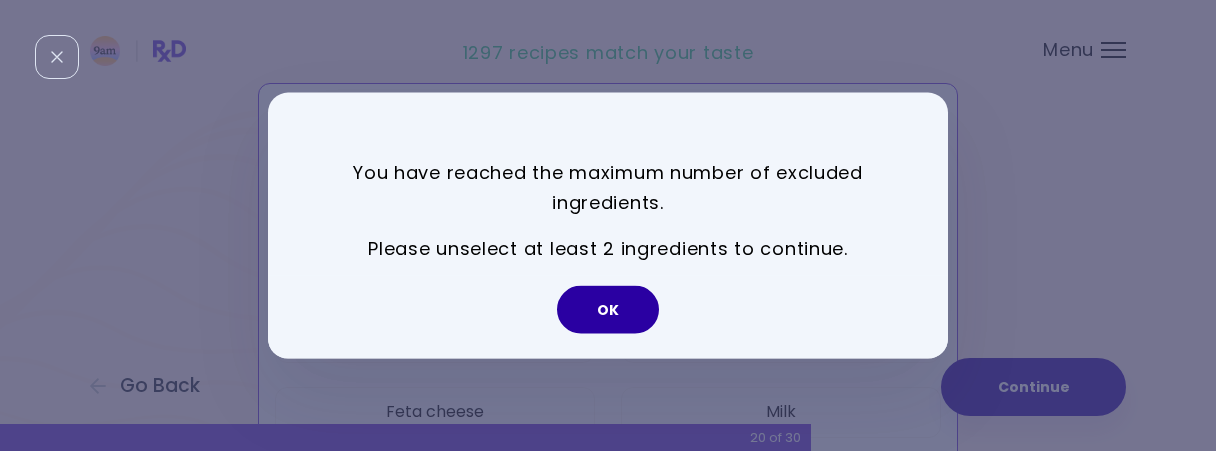 click on "OK" at bounding box center (608, 310) 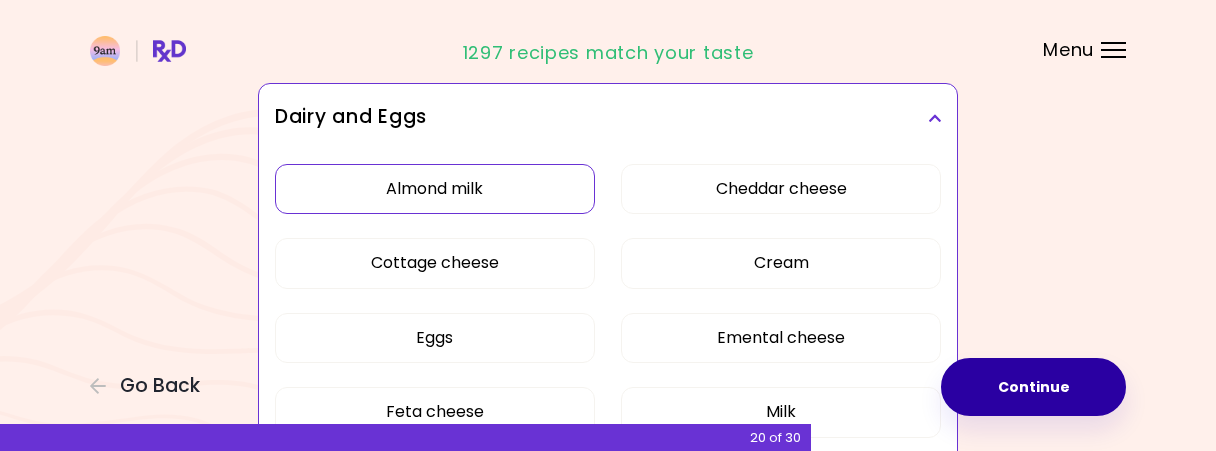 click on "Almond milk" at bounding box center (435, 189) 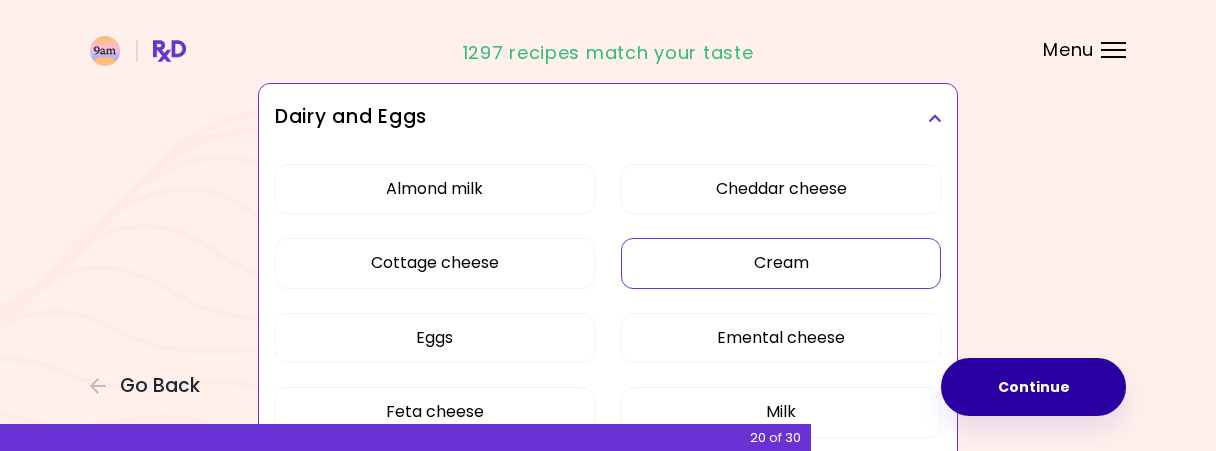 click on "Cream" at bounding box center [781, 263] 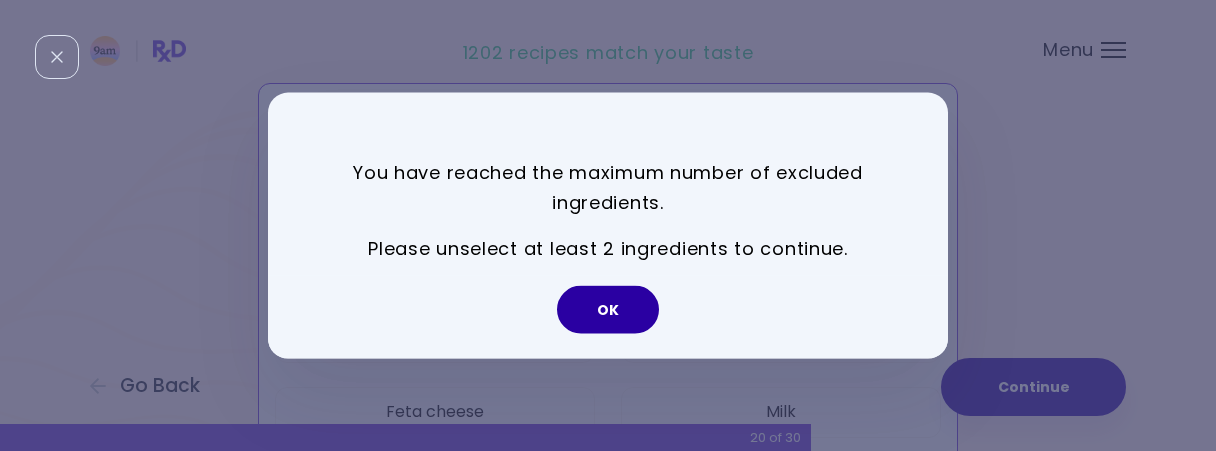 click on "OK" at bounding box center (608, 310) 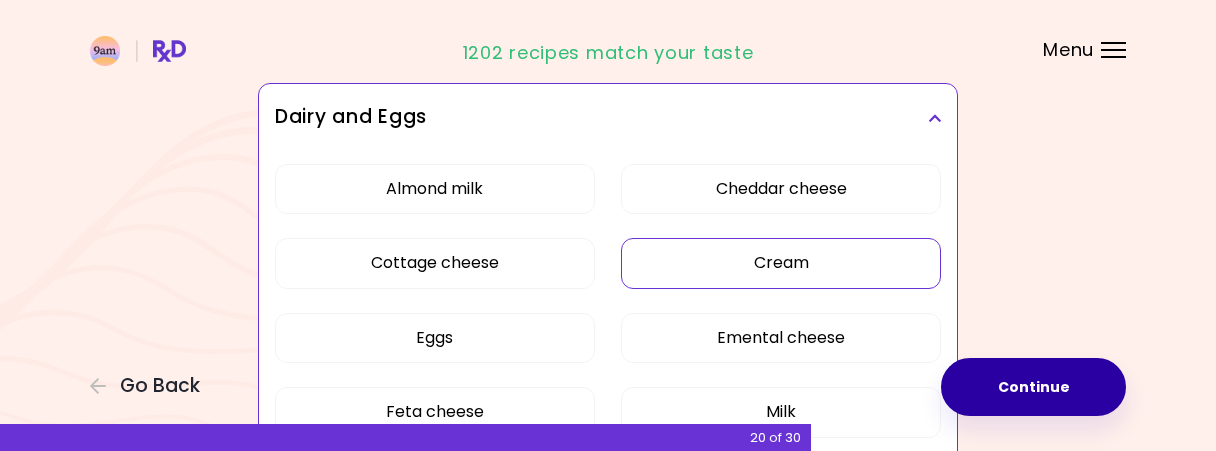 click on "Cream" at bounding box center (781, 263) 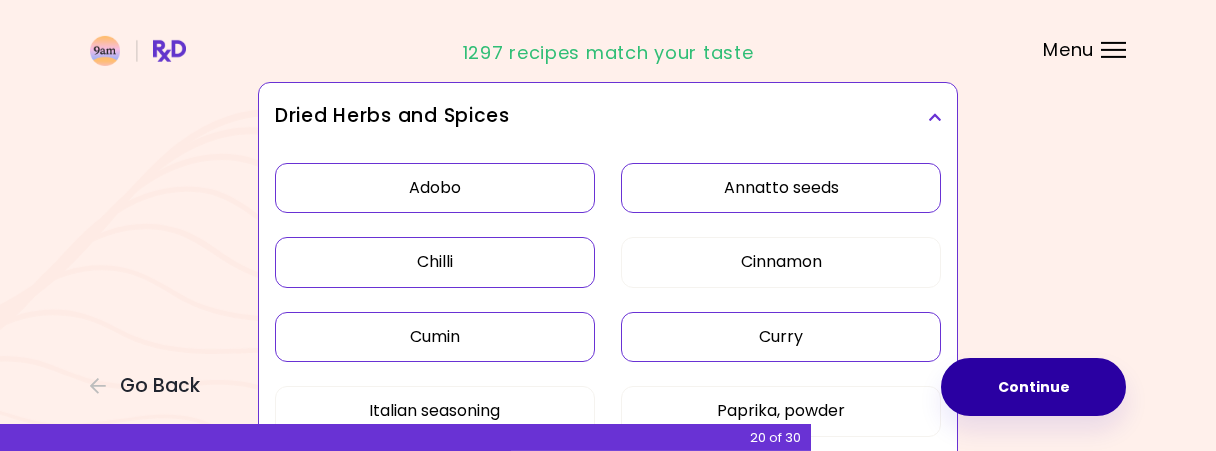 scroll, scrollTop: 136, scrollLeft: 0, axis: vertical 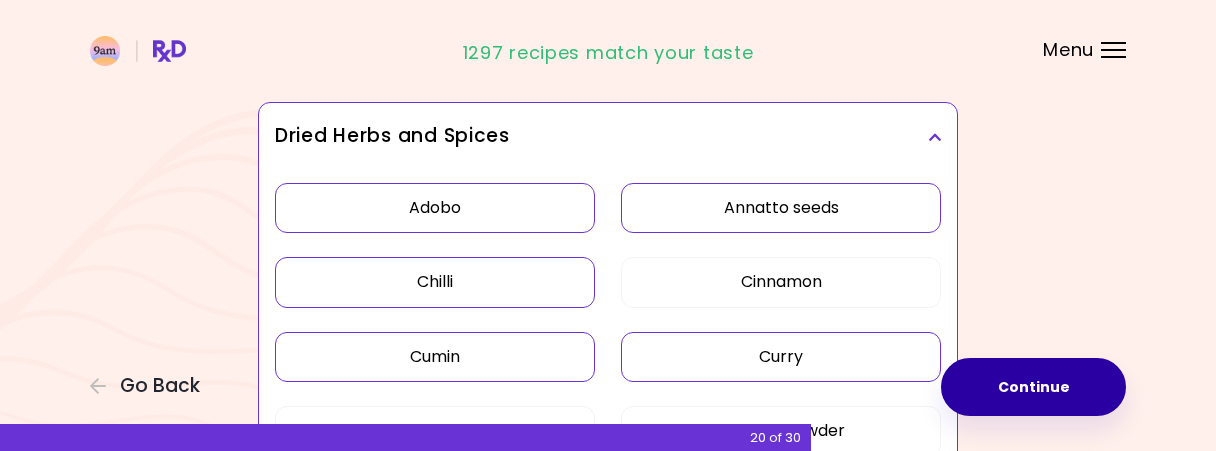click on "Chilli" at bounding box center (435, 282) 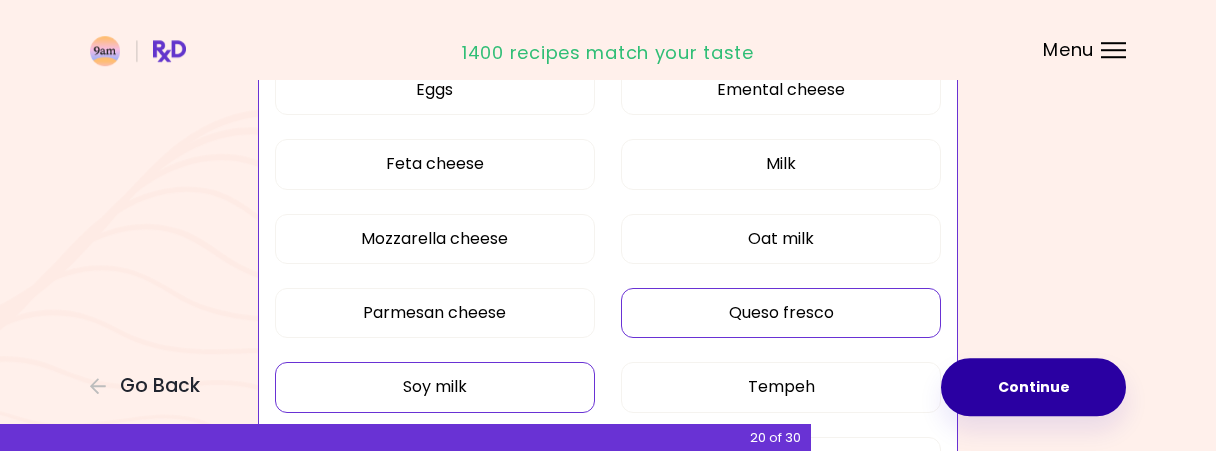 scroll, scrollTop: 832, scrollLeft: 0, axis: vertical 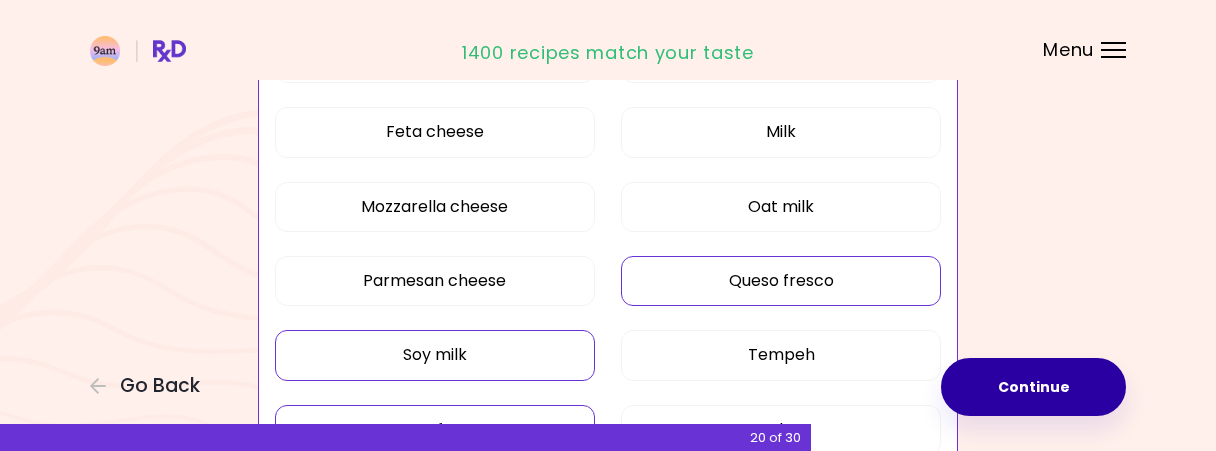 click on "Queso fresco" at bounding box center (781, 281) 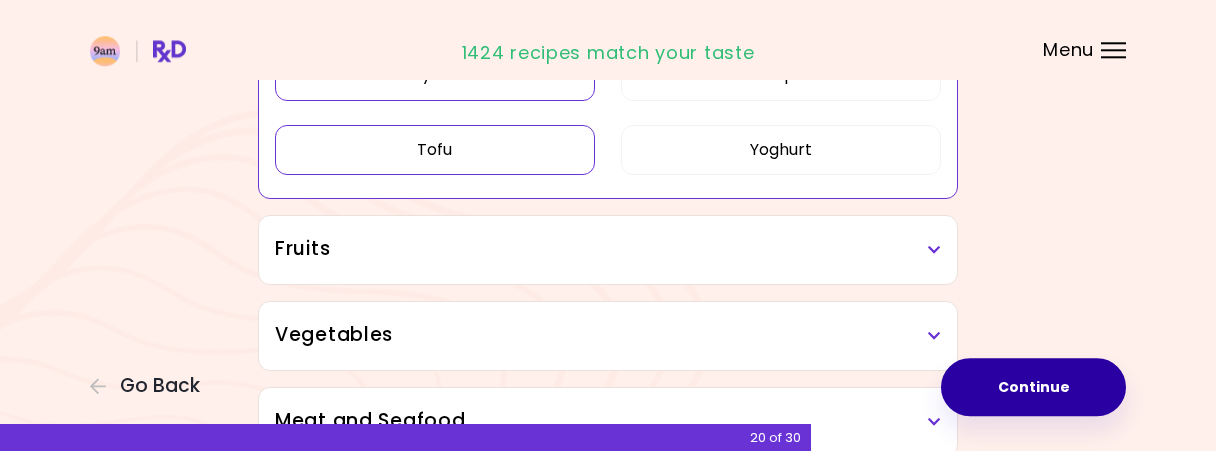 scroll, scrollTop: 1248, scrollLeft: 0, axis: vertical 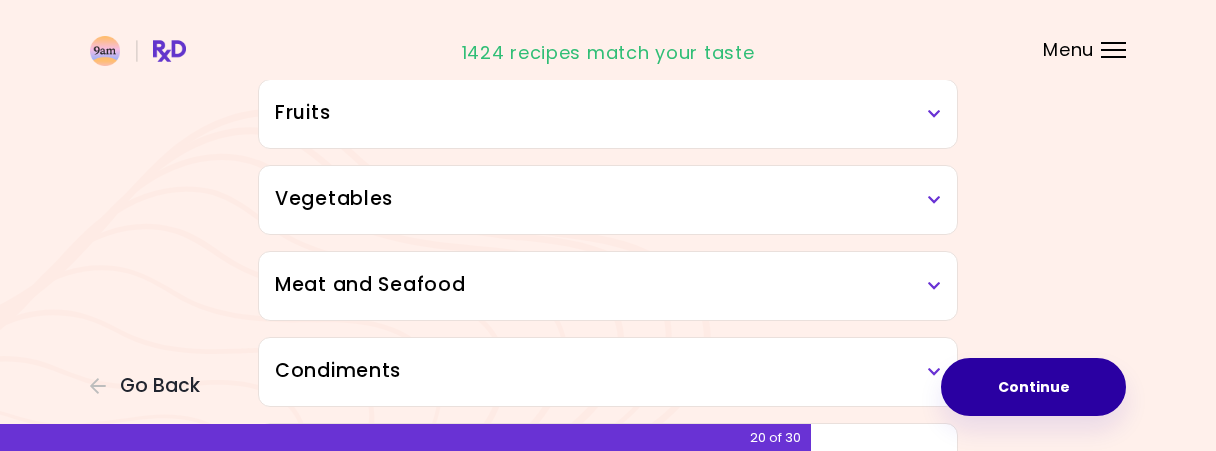click on "Fruits" at bounding box center [608, 114] 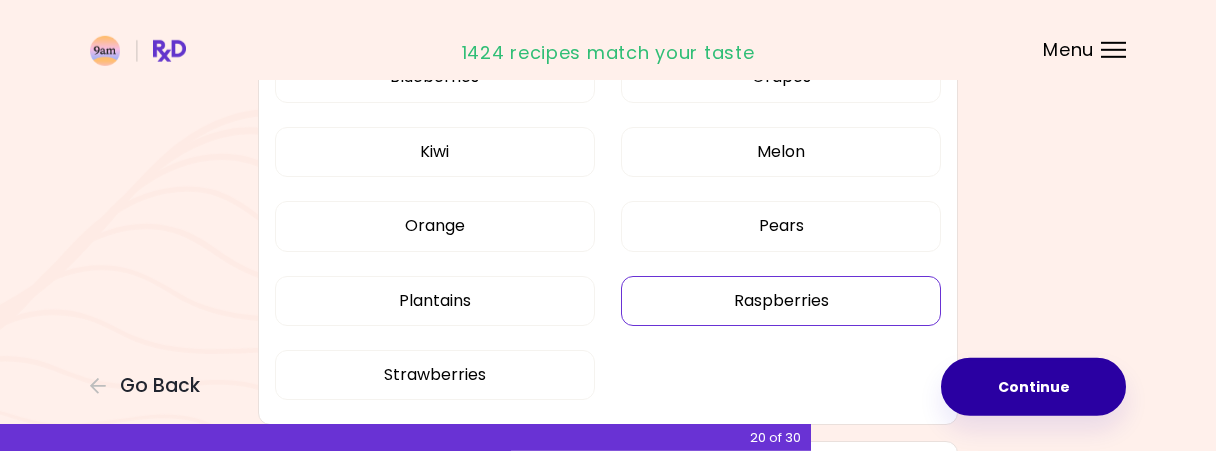 scroll, scrollTop: 1456, scrollLeft: 0, axis: vertical 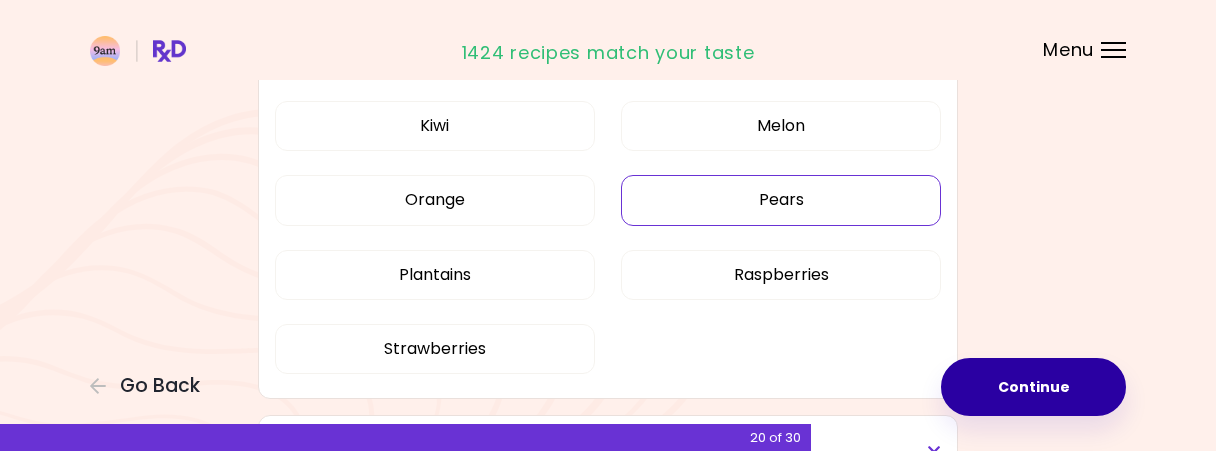 click on "Pears" at bounding box center [781, 200] 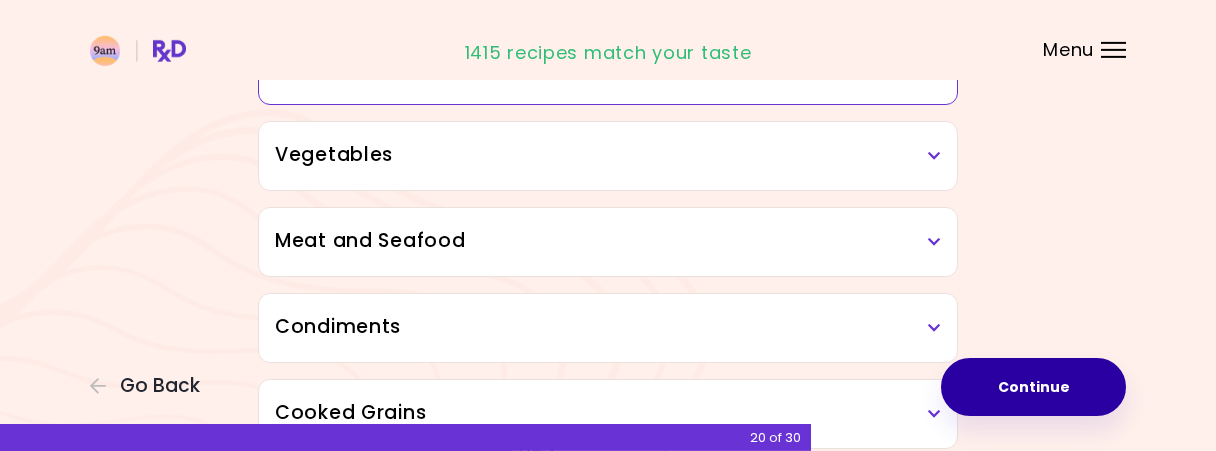 scroll, scrollTop: 1768, scrollLeft: 0, axis: vertical 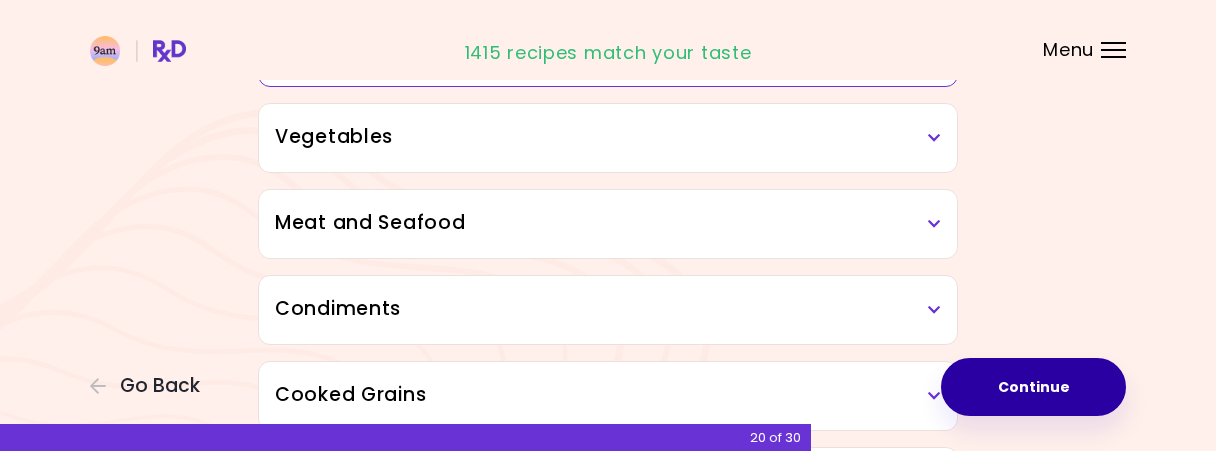 click on "Vegetables" at bounding box center (608, 138) 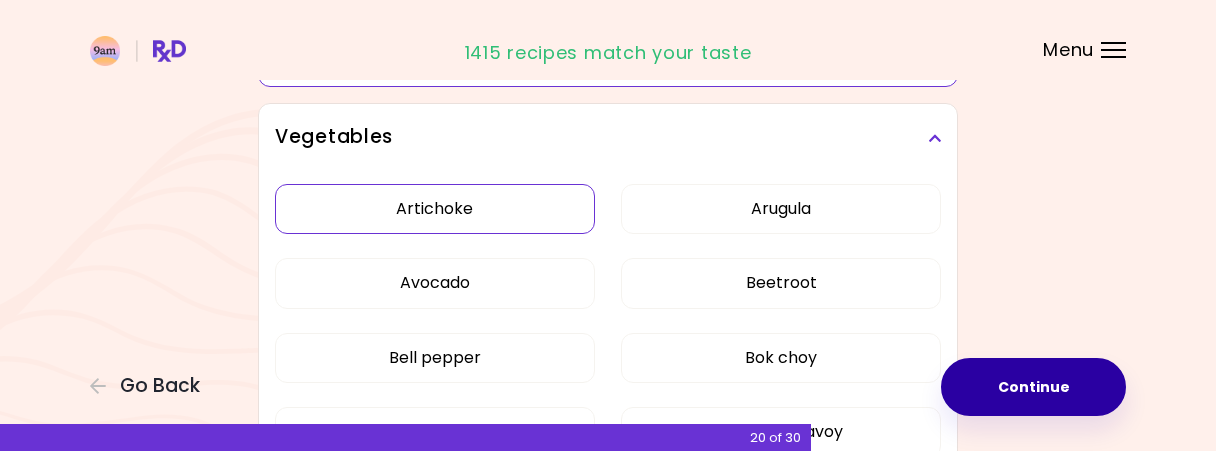click on "Artichoke" at bounding box center (435, 209) 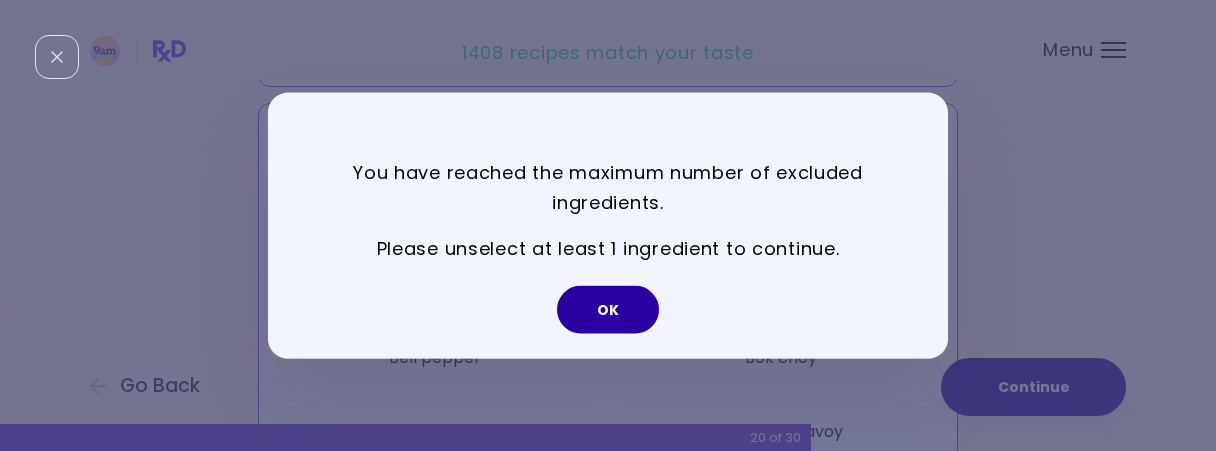 click on "OK" at bounding box center [608, 310] 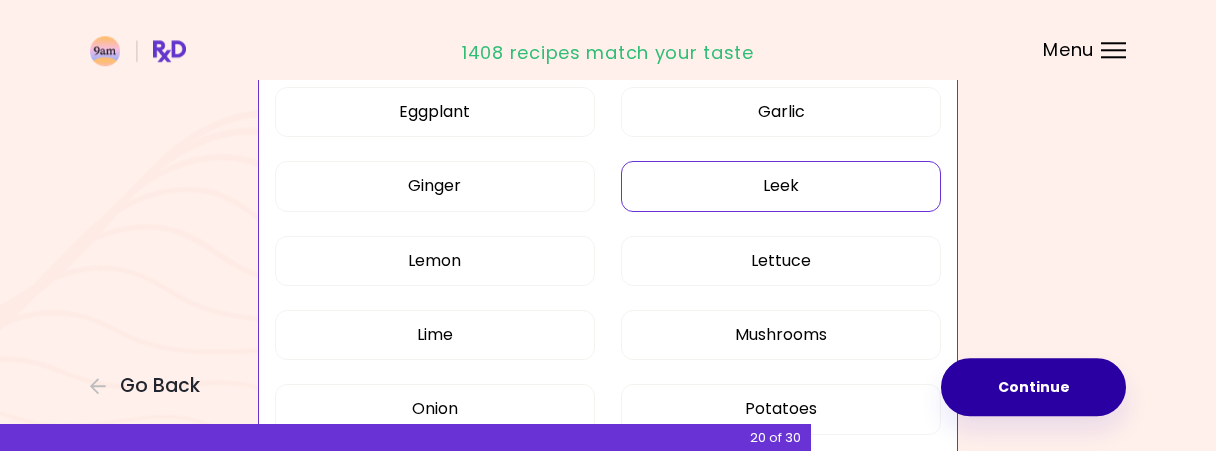 scroll, scrollTop: 2392, scrollLeft: 0, axis: vertical 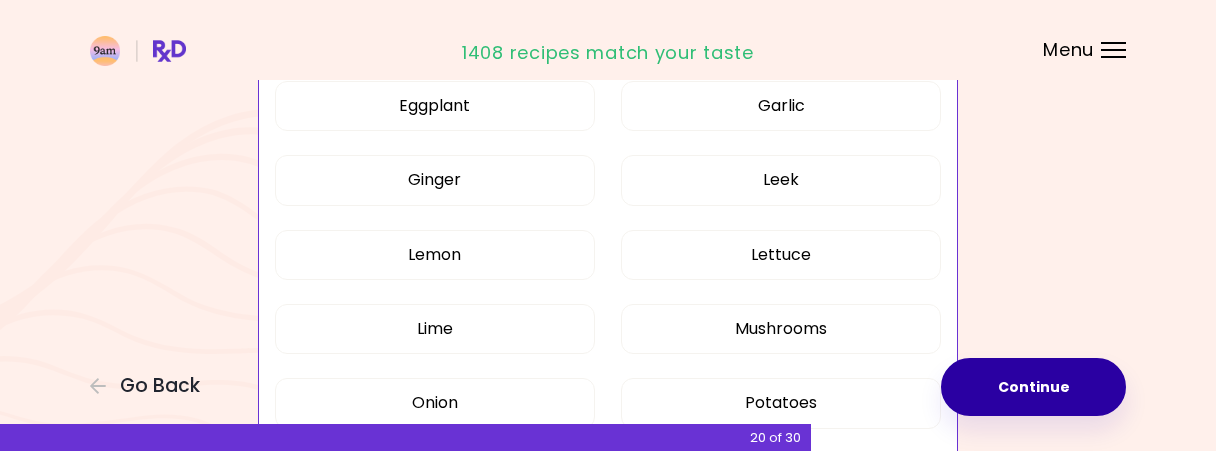 click on "Menu" at bounding box center (1113, 50) 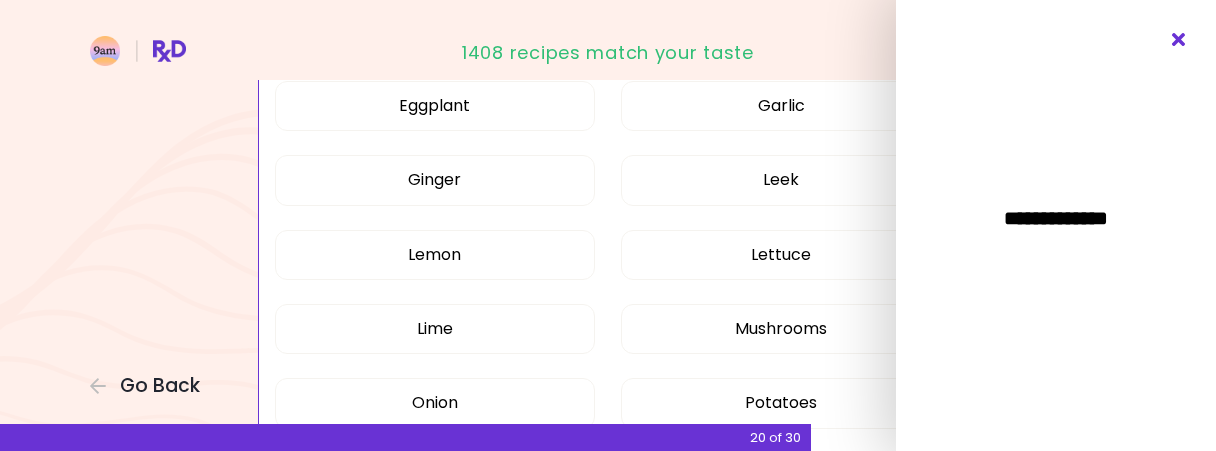 click at bounding box center (1179, 40) 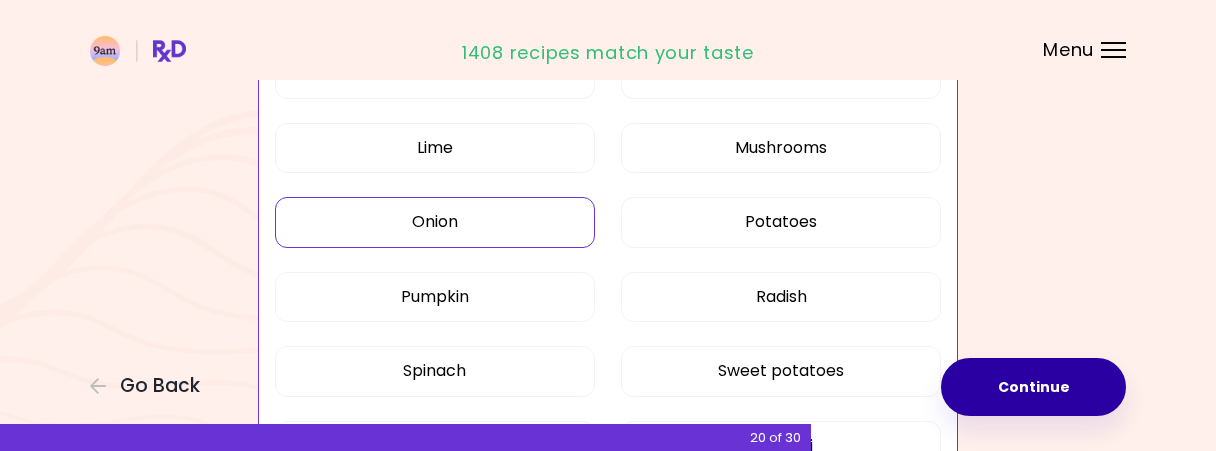 scroll, scrollTop: 2704, scrollLeft: 0, axis: vertical 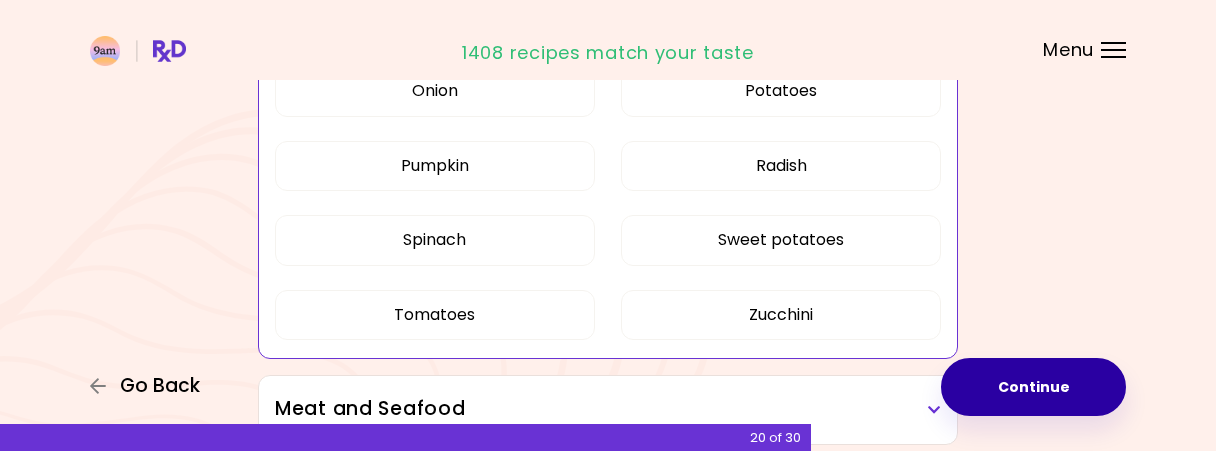 click on "Focusable invisible element Do you dislike any of the following ingredients? Dried Herbs and Spices Adobo Annatto seeds Chilli Cinnamon Cumin [PERSON_NAME] Italian seasoning Paprika, powder Dairy and Eggs Almond milk Cheddar cheese Cottage cheese Cream Eggs Emental cheese Feta cheese Milk Mozzarella cheese Oat milk Parmesan cheese Queso fresco Soy milk Tempeh Tofu Yoghurt Fruits Apples Bananas Blueberries Grapes Kiwi Melon Orange Pears Plantains Raspberries Strawberries Vegetables Artichoke Arugula Avocado Beetroot Bell pepper Bok choy Broccoli Cabbage savoy Carrot Cauliflower Celery Celery stem Corn Cucumber Eggplant Garlic [PERSON_NAME] Lemon Lettuce Lime Mushrooms Onion Potatoes Pumpkin Radish Spinach Sweet potatoes Tomatoes Zucchini Meat and Seafood Bacon Beef Chicken Cod Pork Salmon Sea bass Shrimps Squid Tuna Turkey Condiments Balsamic vinegar Barbeque sauce Hoisin sauce Honey Meat bouillon Mustard Oyster sauce Peanut butter Pickles Rice vinegar Soy sauce Tahini Teriyaki sauce Vegetable bouillon Cooked Grains 20" at bounding box center [608, -602] 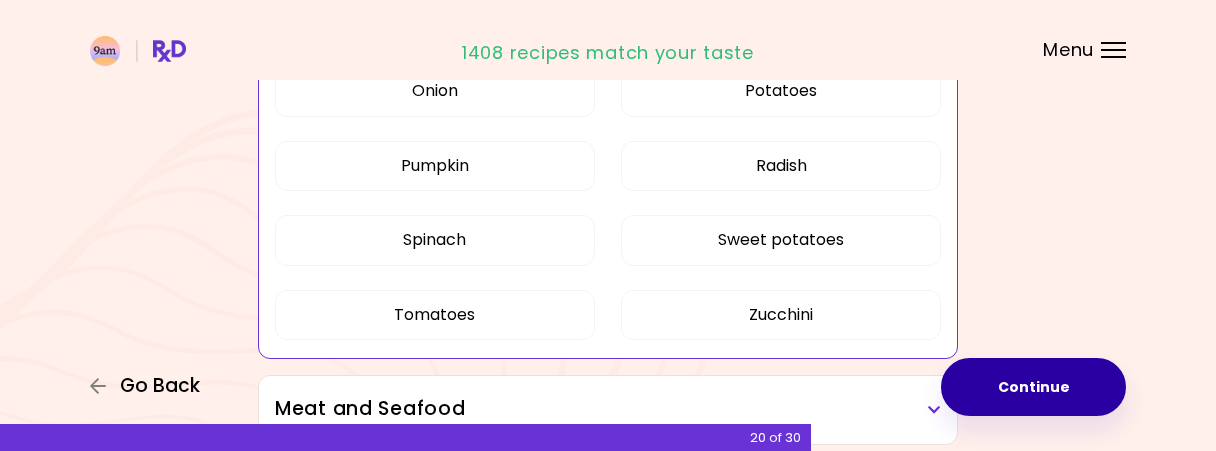 click on "Go Back" at bounding box center (150, 386) 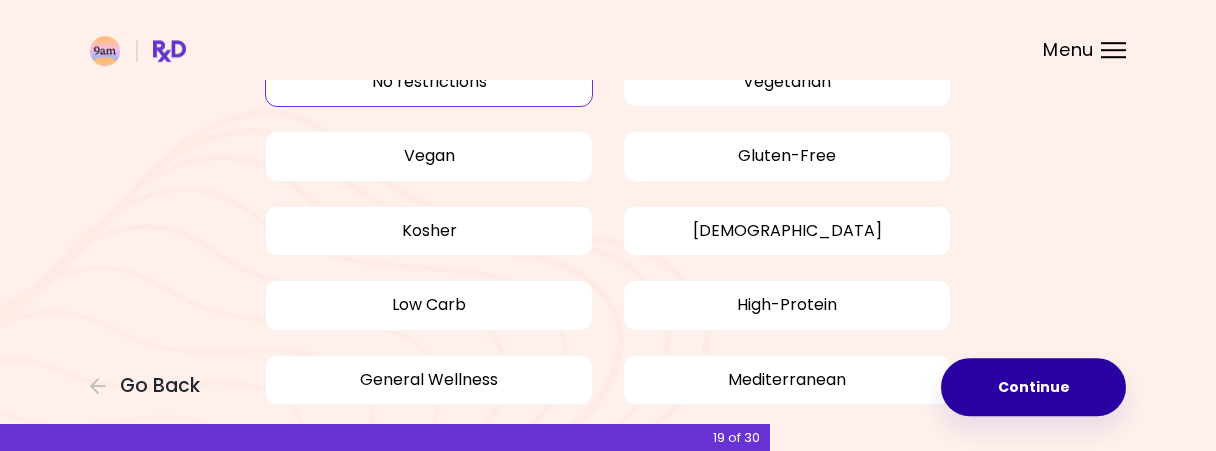 scroll, scrollTop: 104, scrollLeft: 0, axis: vertical 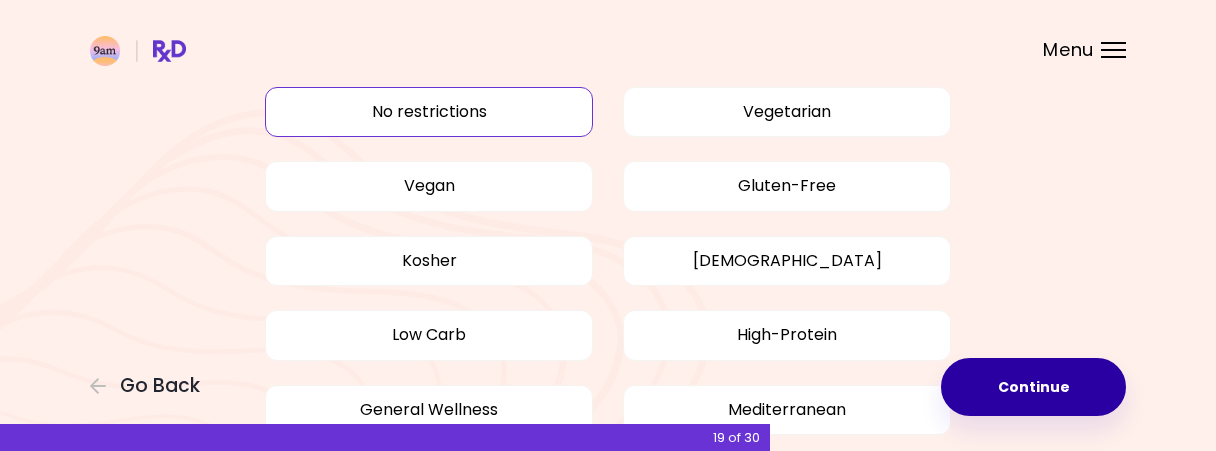 click on "Continue" at bounding box center (1033, 387) 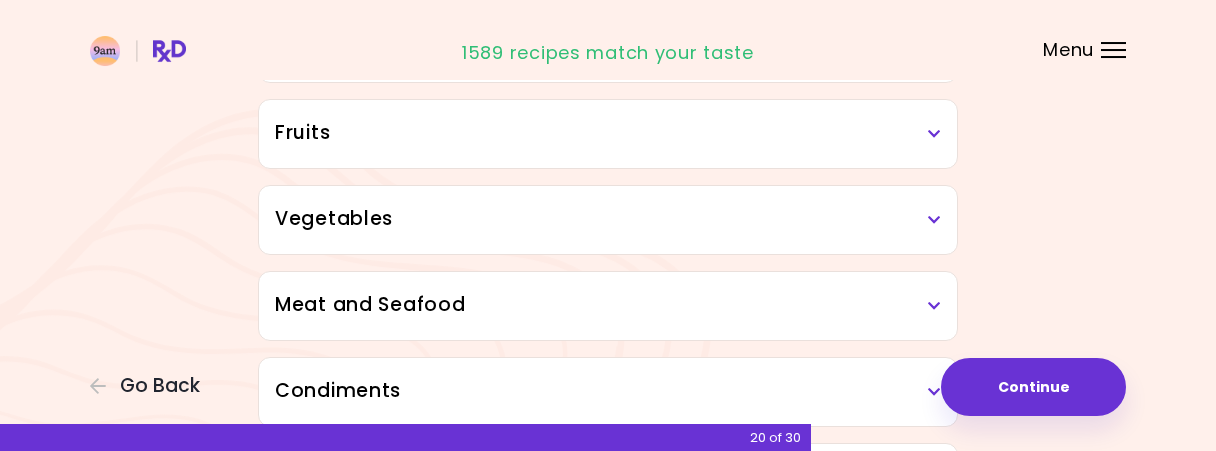 scroll, scrollTop: 310, scrollLeft: 0, axis: vertical 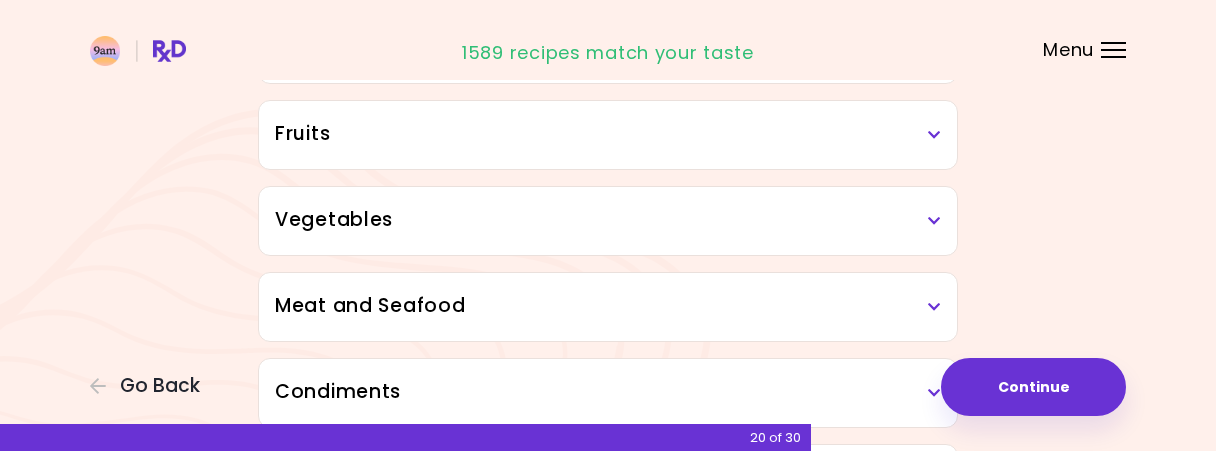 click on "Meat and Seafood" at bounding box center [608, 306] 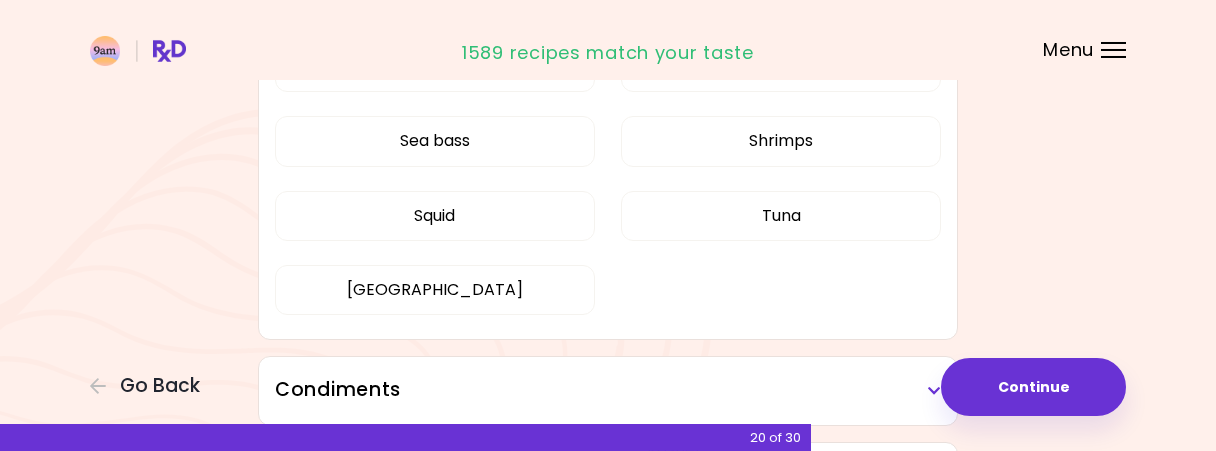 scroll, scrollTop: 830, scrollLeft: 0, axis: vertical 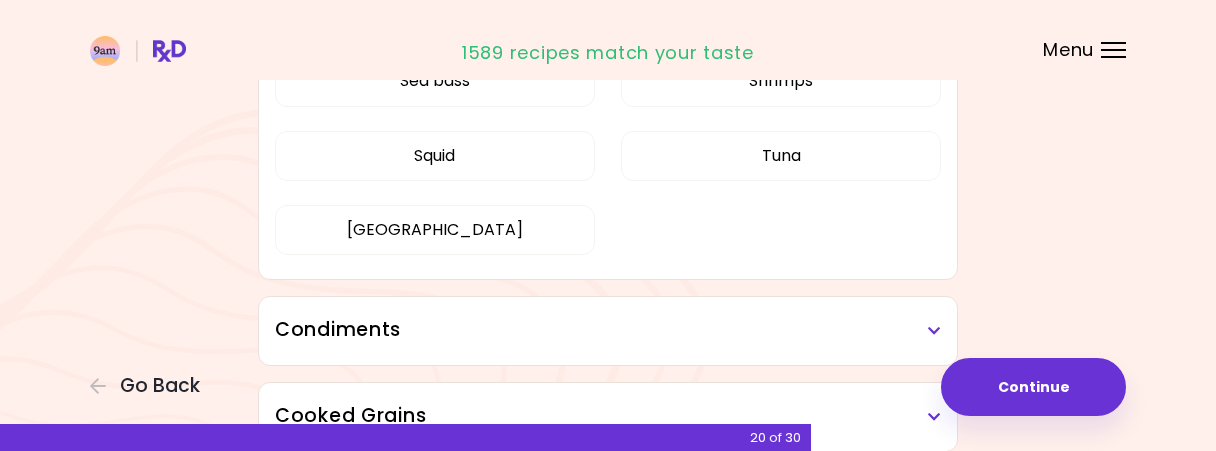 click on "Condiments" at bounding box center [608, 330] 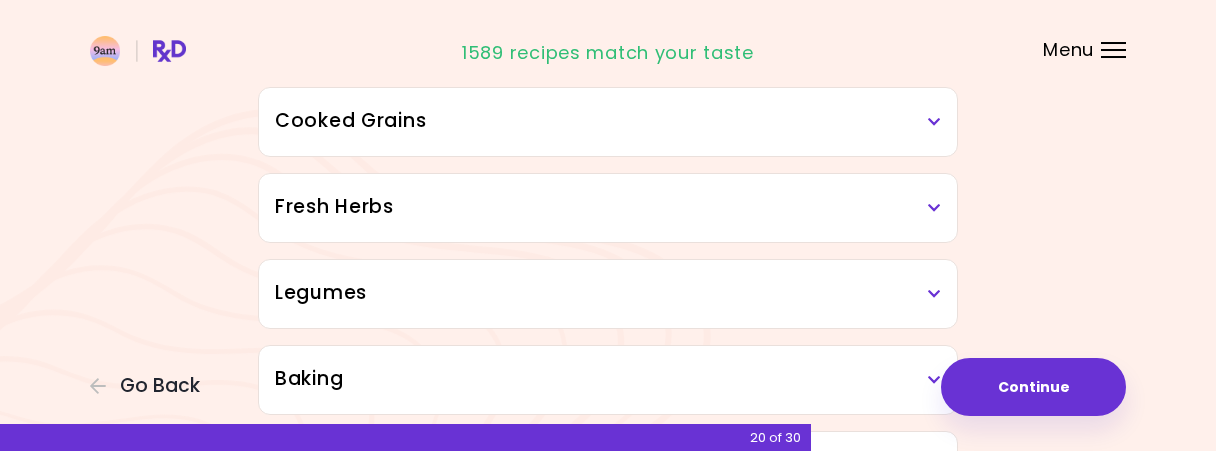scroll, scrollTop: 1662, scrollLeft: 0, axis: vertical 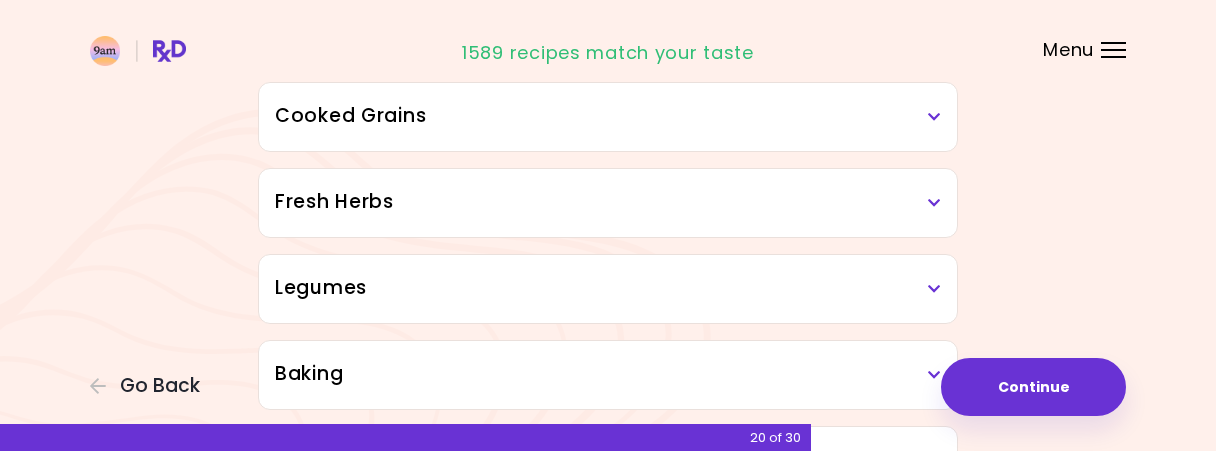click on "Cooked Grains" at bounding box center [608, 116] 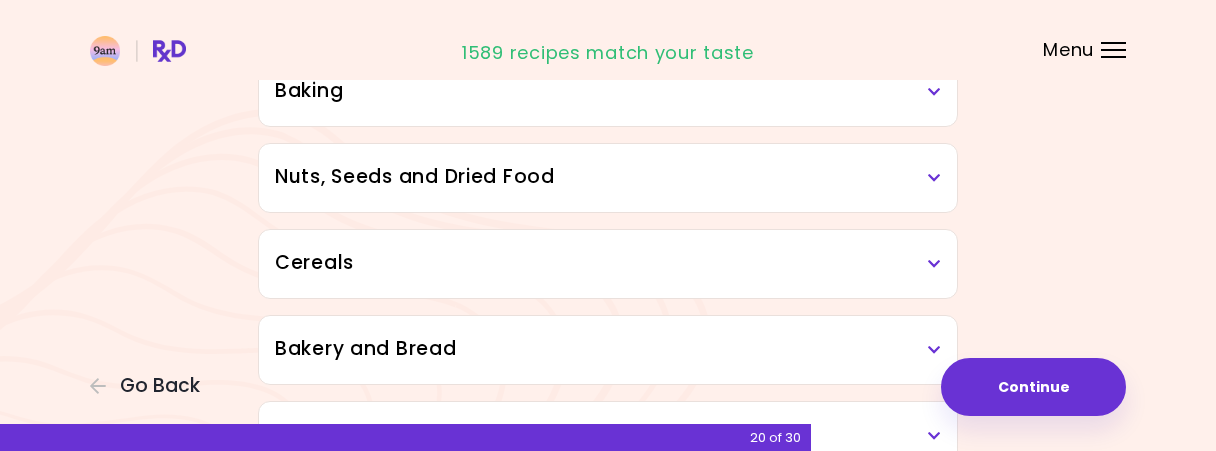 scroll, scrollTop: 2473, scrollLeft: 0, axis: vertical 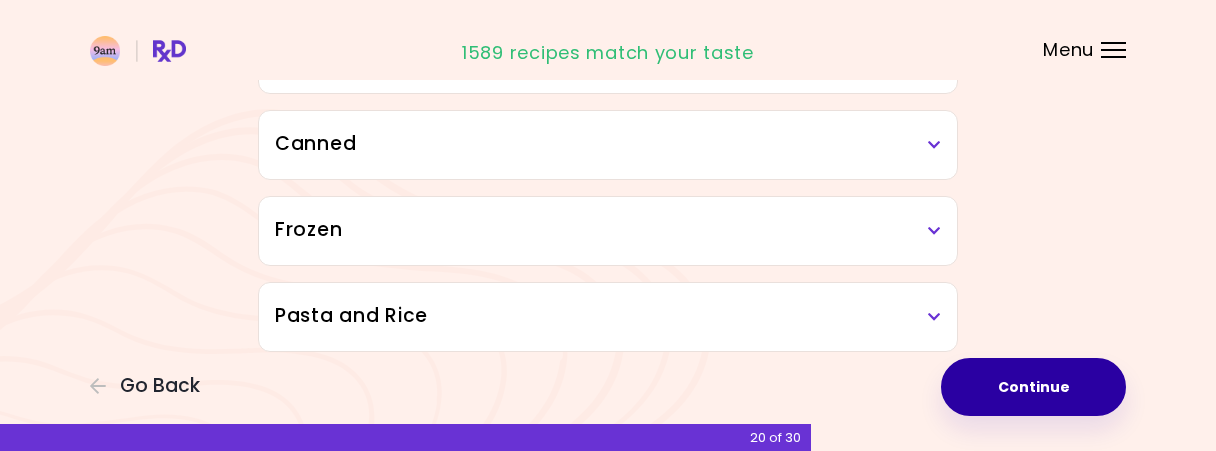 click on "Continue" at bounding box center (1033, 387) 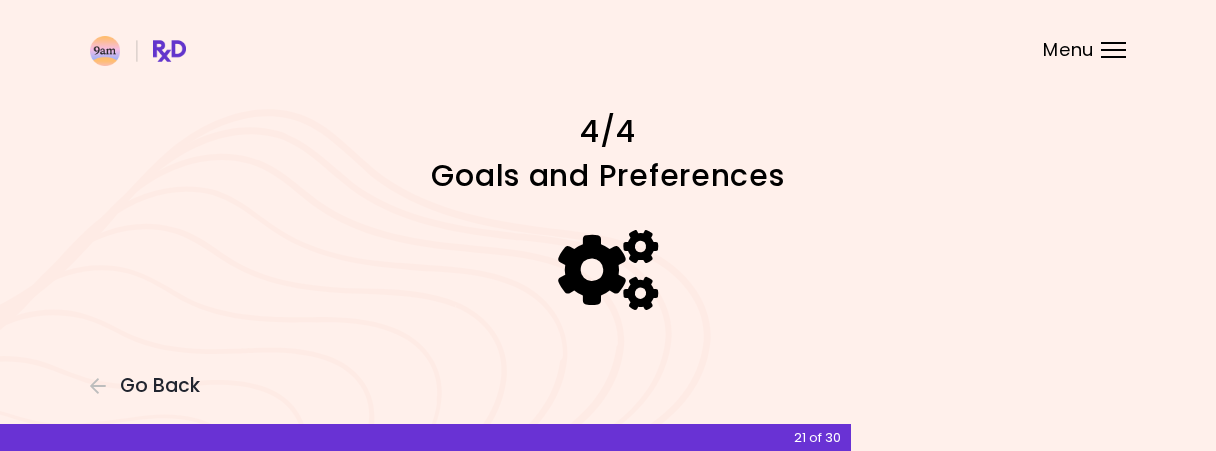 scroll, scrollTop: 0, scrollLeft: 0, axis: both 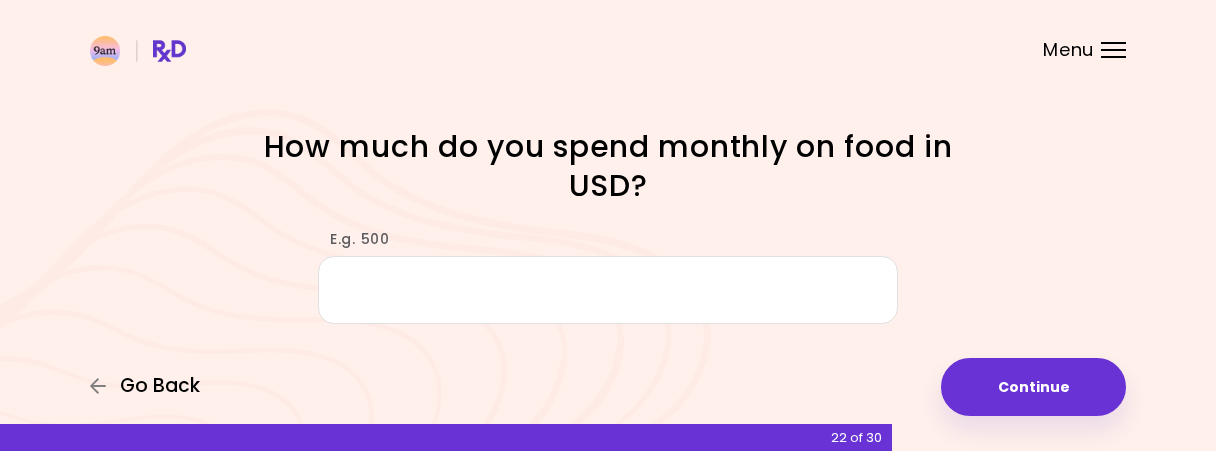 click 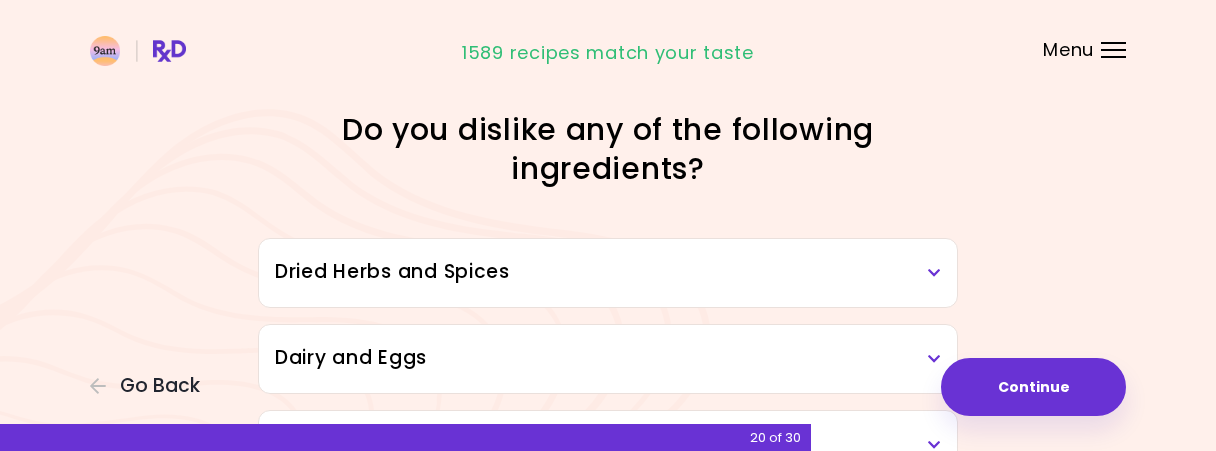 click on "Dried Herbs and Spices" at bounding box center [608, 272] 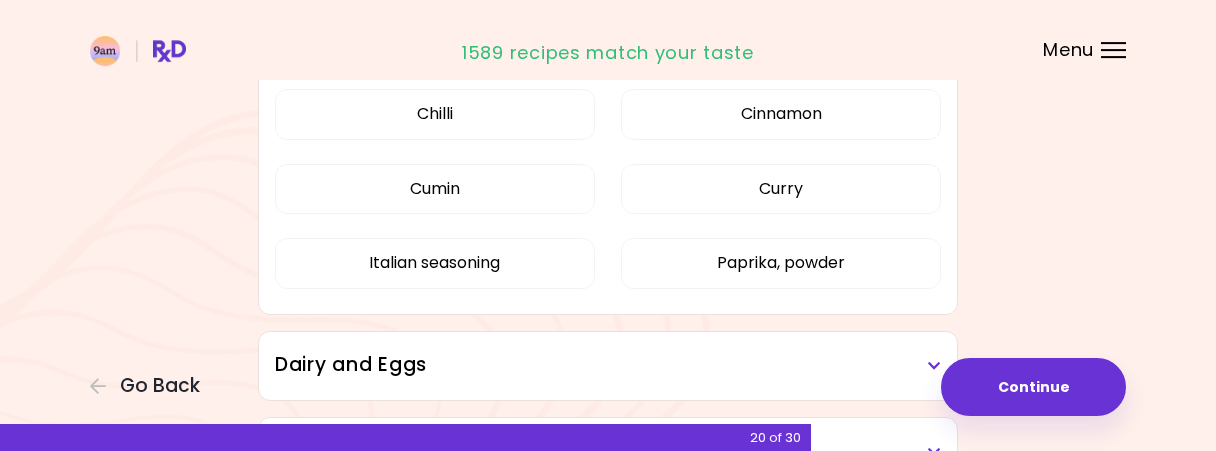 scroll, scrollTop: 312, scrollLeft: 0, axis: vertical 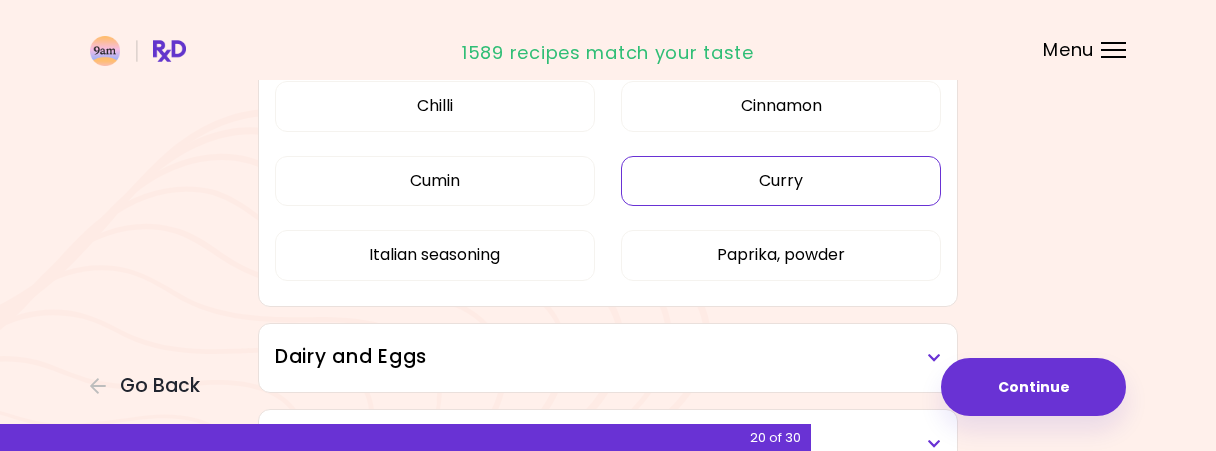 click on "Curry" at bounding box center (781, 181) 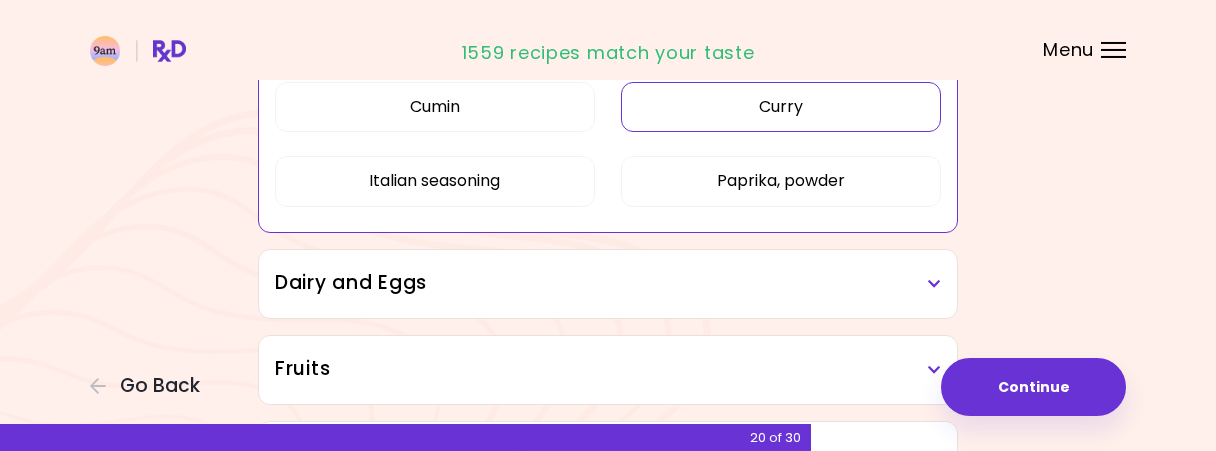 scroll, scrollTop: 416, scrollLeft: 0, axis: vertical 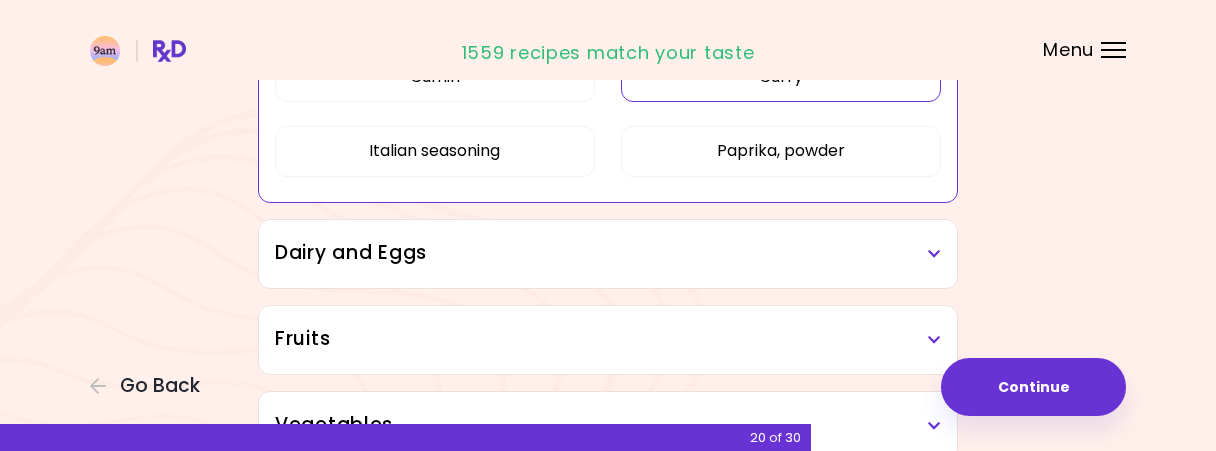 click on "Dairy and Eggs" at bounding box center [608, 254] 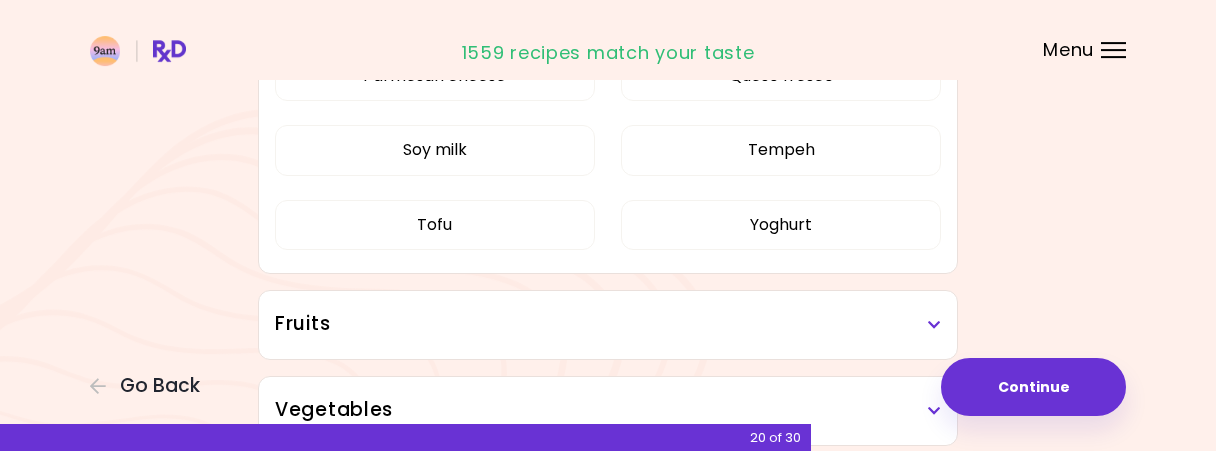 scroll, scrollTop: 1040, scrollLeft: 0, axis: vertical 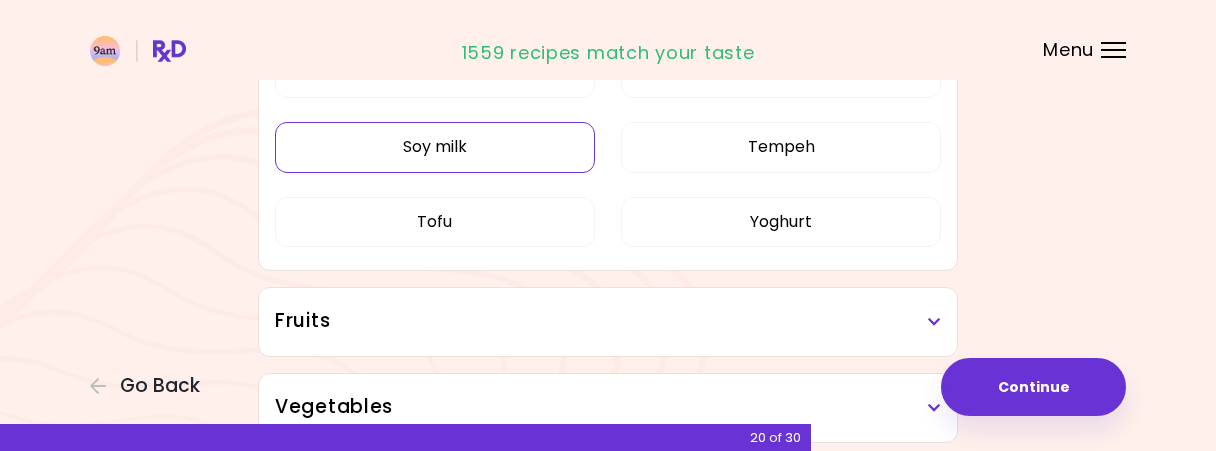 click on "Soy milk" at bounding box center [435, 147] 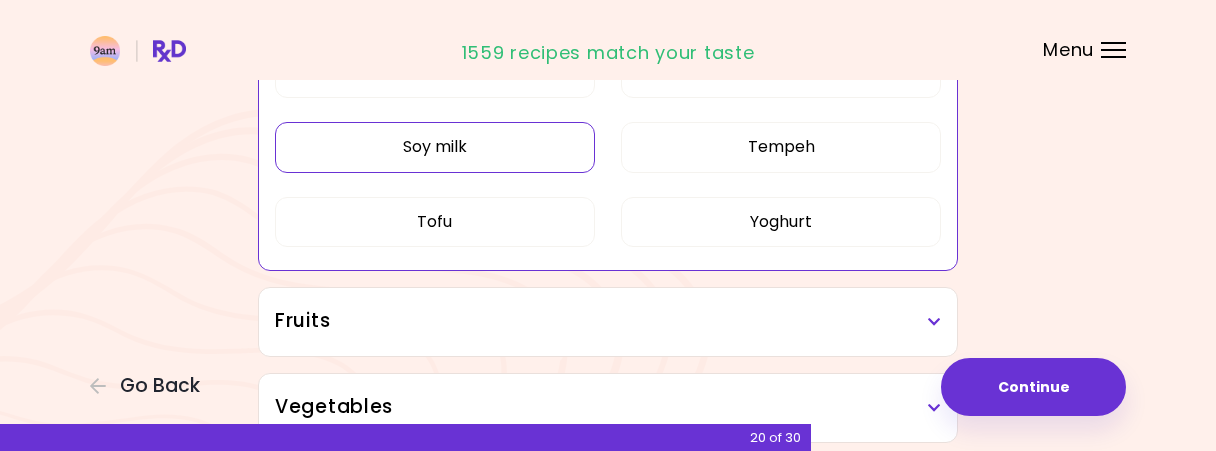 click on "Fruits" at bounding box center (608, 322) 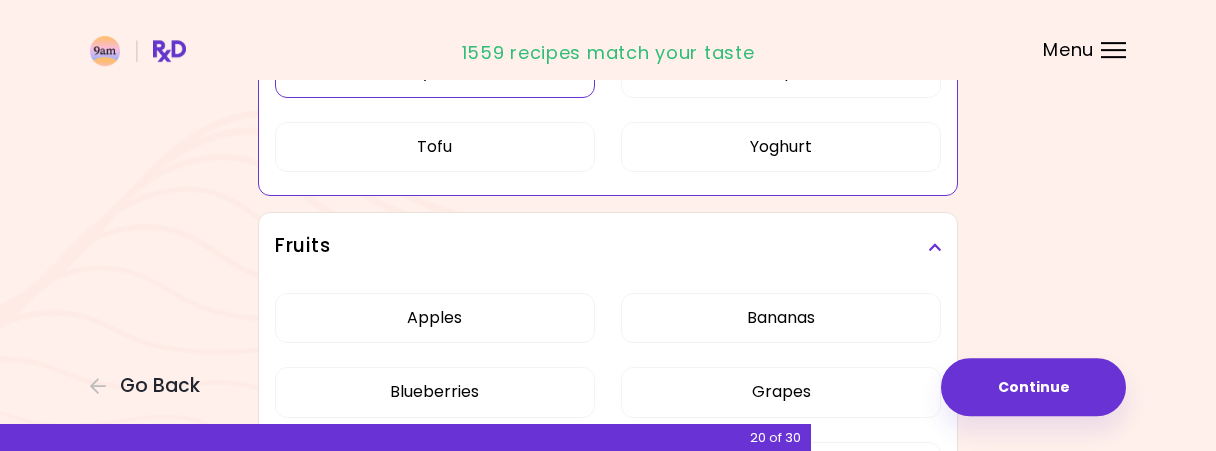scroll, scrollTop: 1456, scrollLeft: 0, axis: vertical 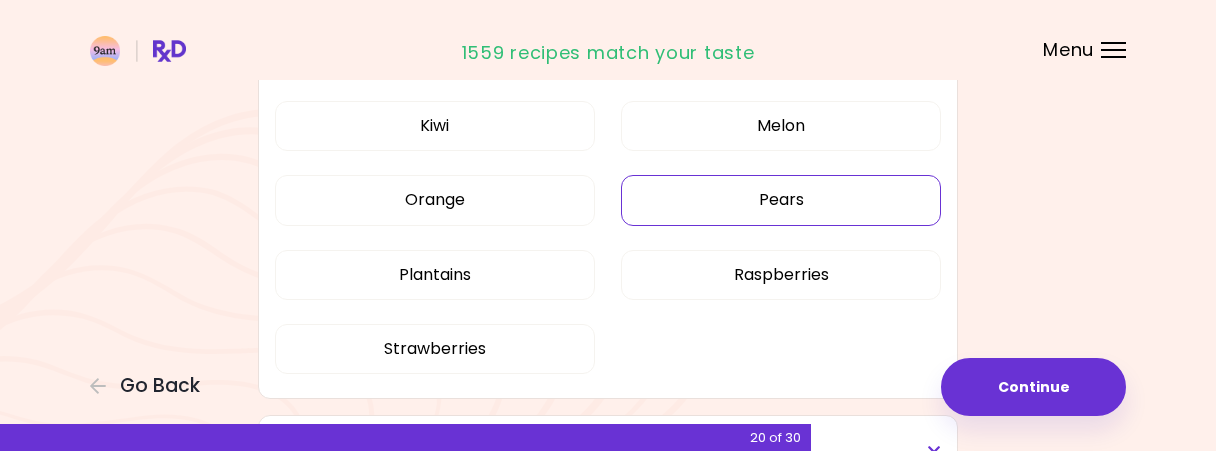 click on "Pears" at bounding box center [781, 200] 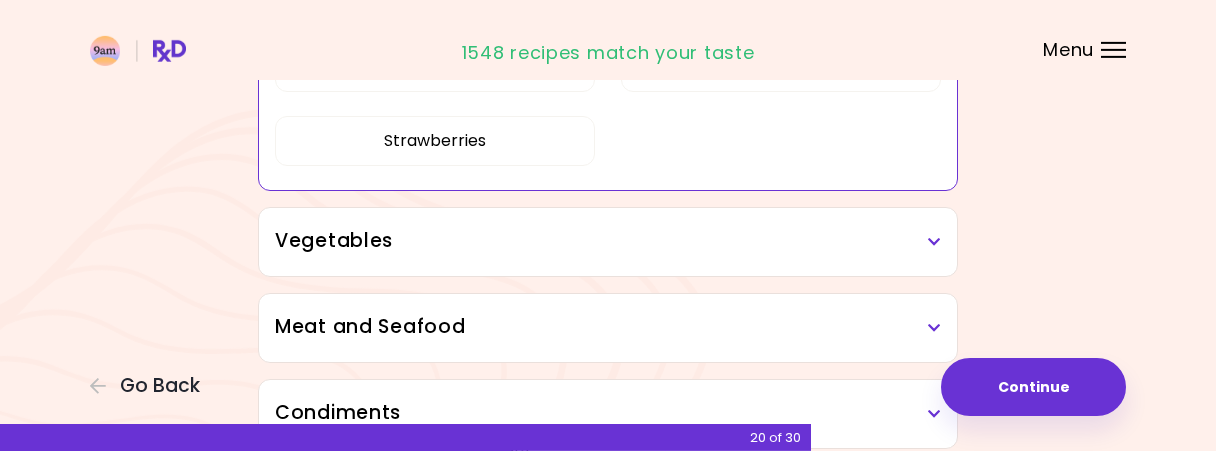 scroll, scrollTop: 1768, scrollLeft: 0, axis: vertical 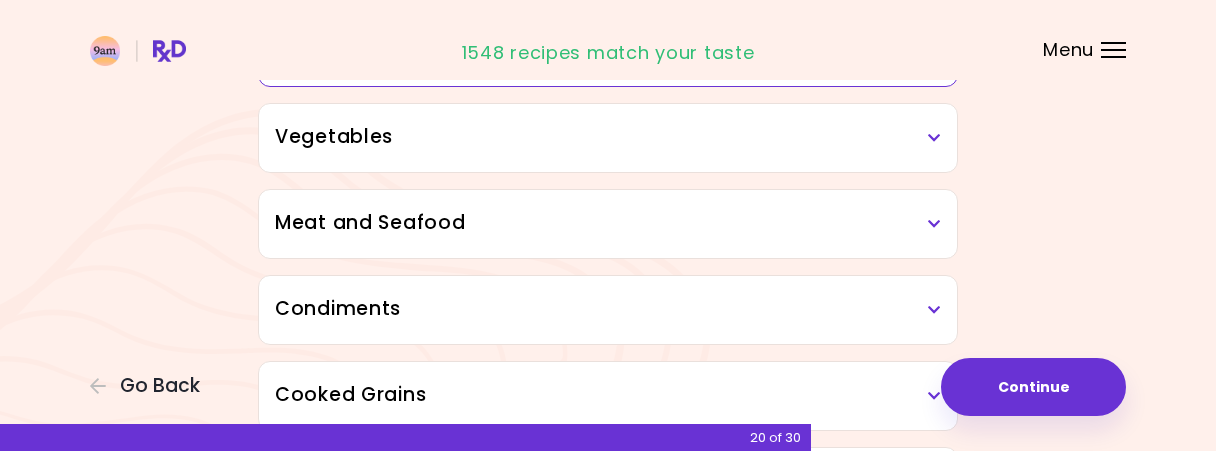click on "Vegetables" at bounding box center [608, 137] 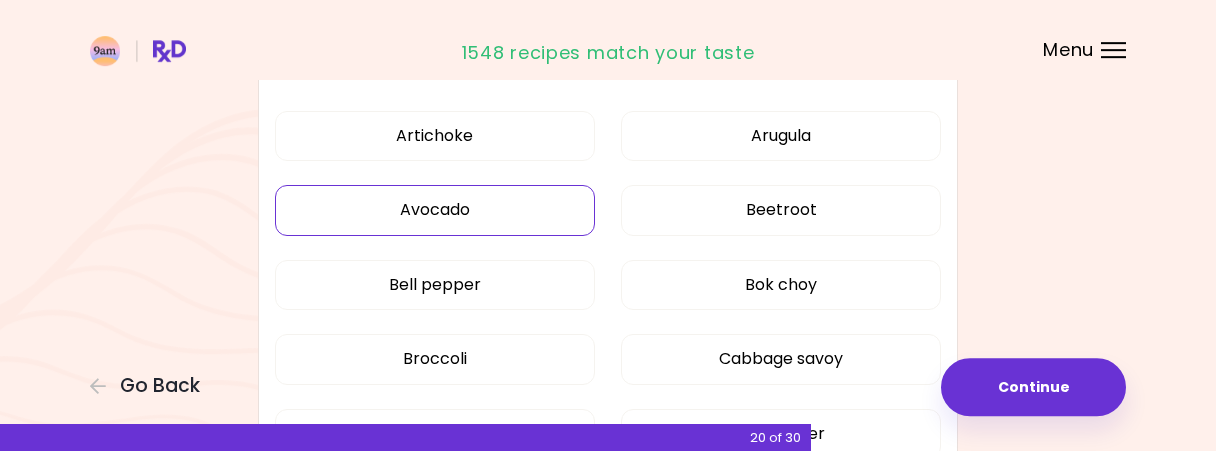 scroll, scrollTop: 1976, scrollLeft: 0, axis: vertical 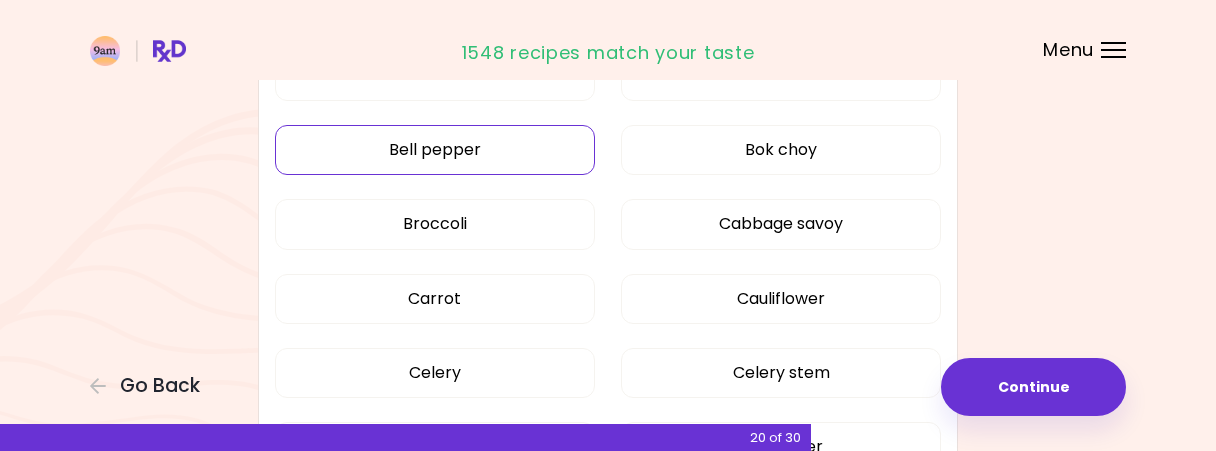 click on "Bell pepper" at bounding box center [435, 150] 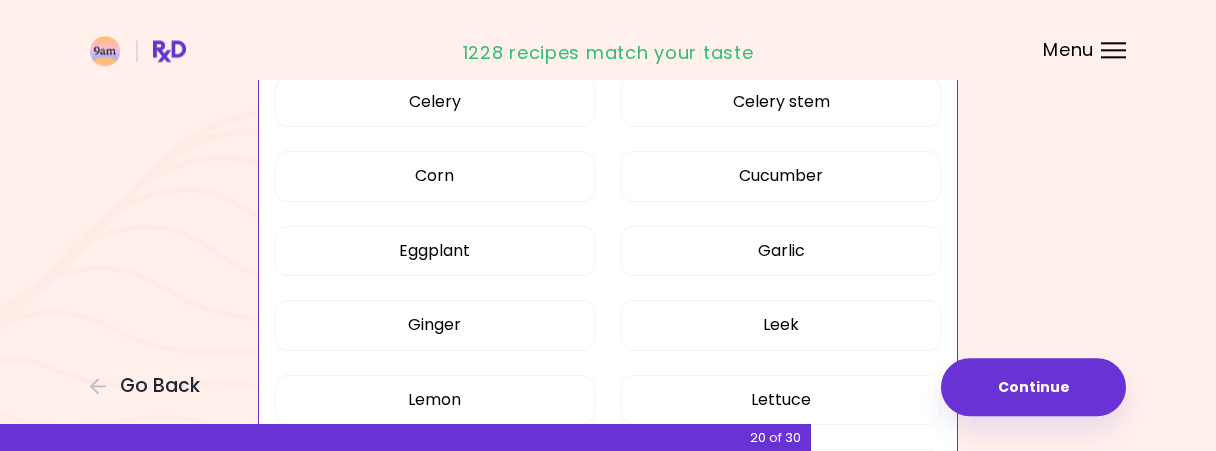 scroll, scrollTop: 2288, scrollLeft: 0, axis: vertical 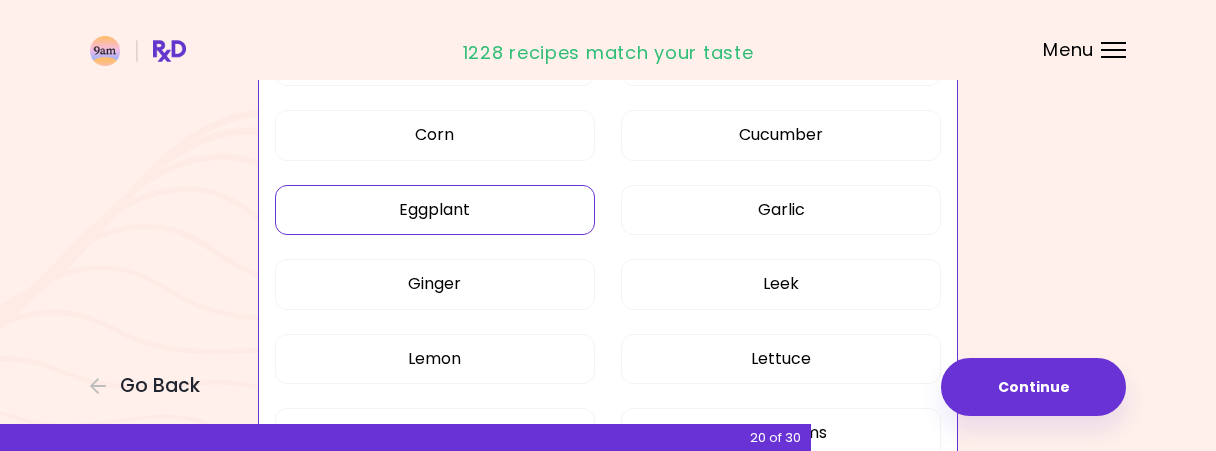 click on "Eggplant" at bounding box center (435, 210) 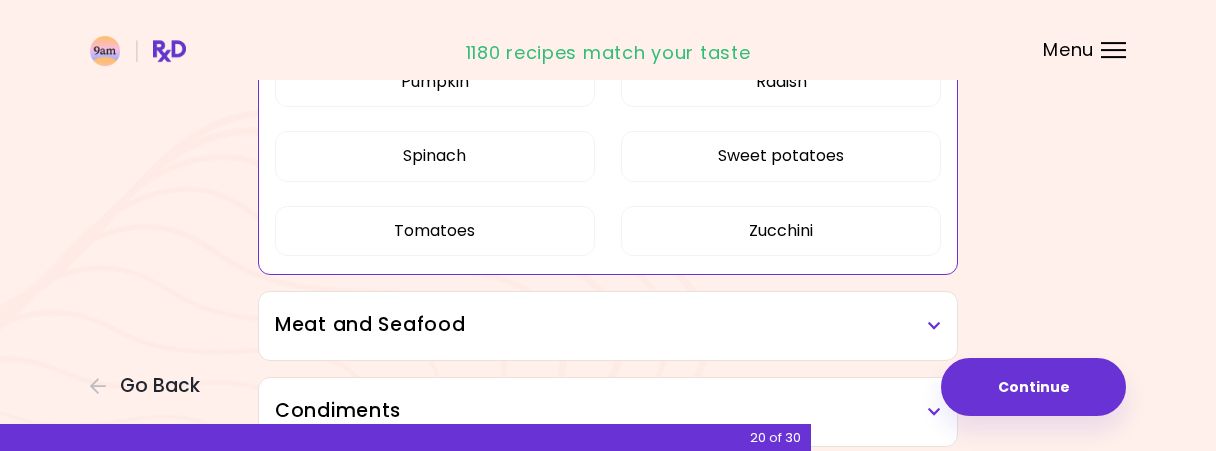scroll, scrollTop: 2808, scrollLeft: 0, axis: vertical 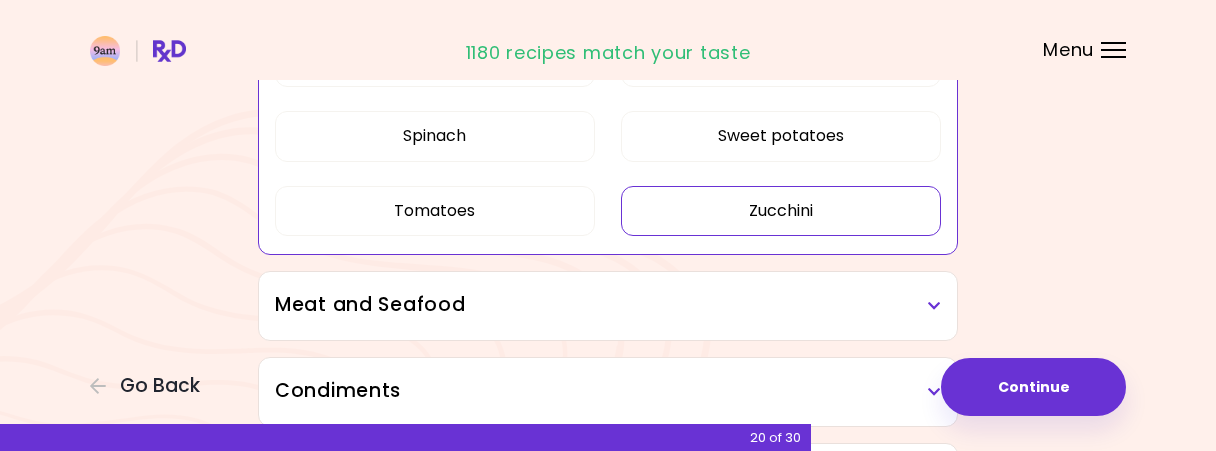 click on "Zucchini" at bounding box center (781, 211) 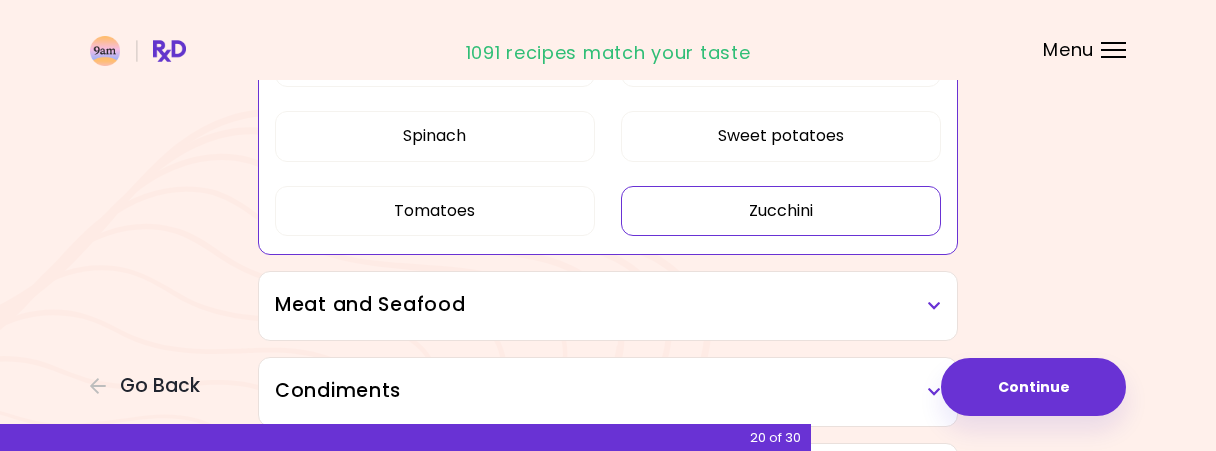 click on "Meat and Seafood" at bounding box center (608, 305) 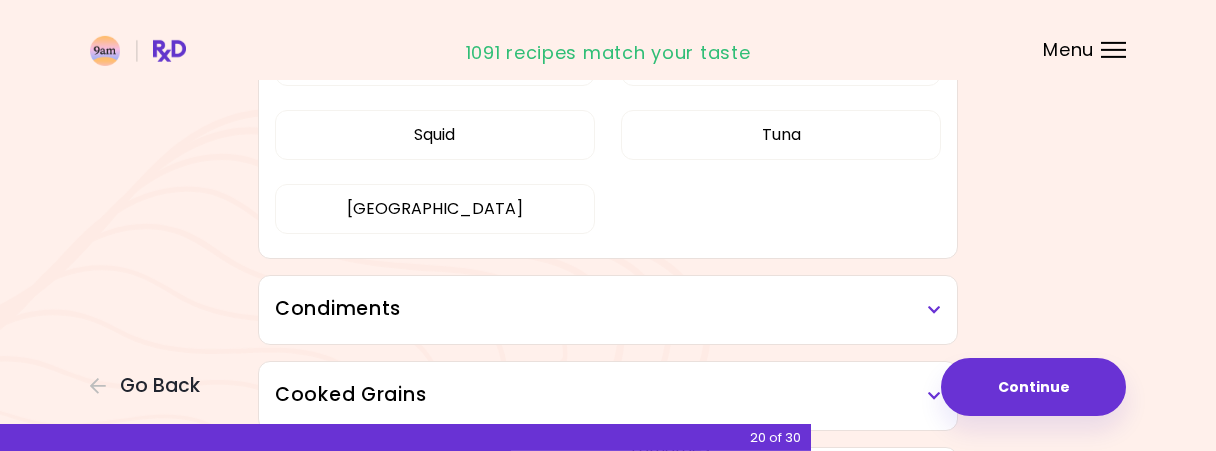 scroll, scrollTop: 3536, scrollLeft: 0, axis: vertical 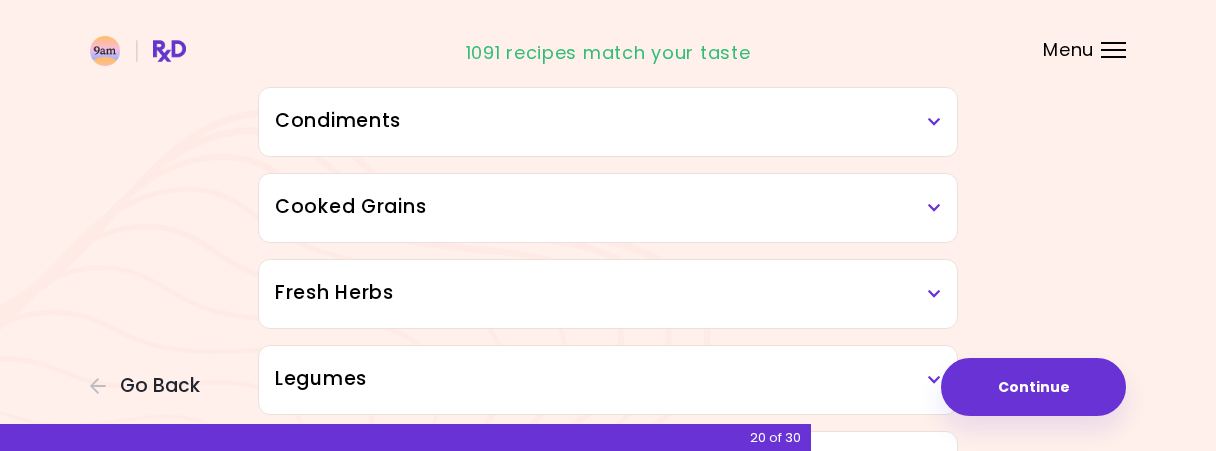 click on "Condiments" at bounding box center (608, 121) 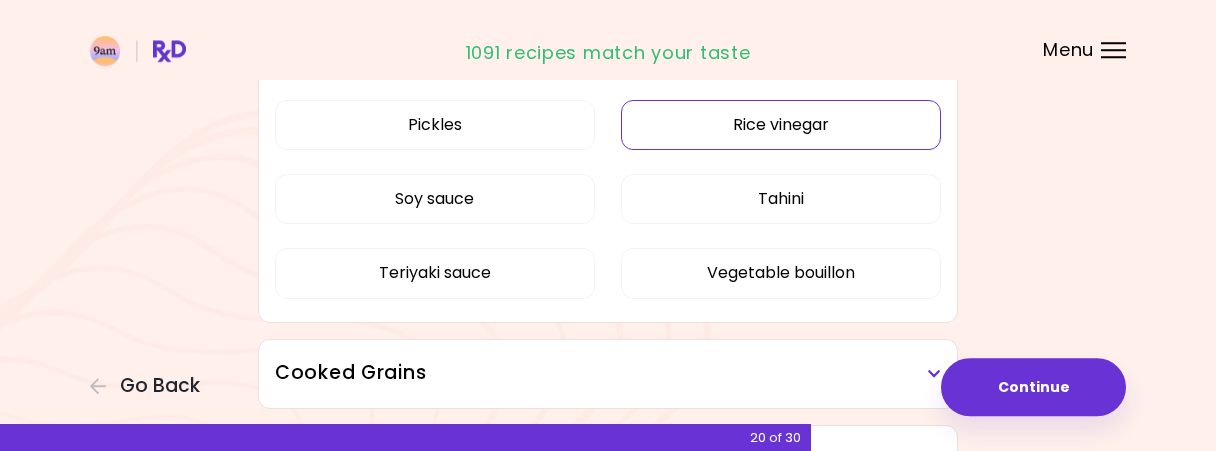 scroll, scrollTop: 3952, scrollLeft: 0, axis: vertical 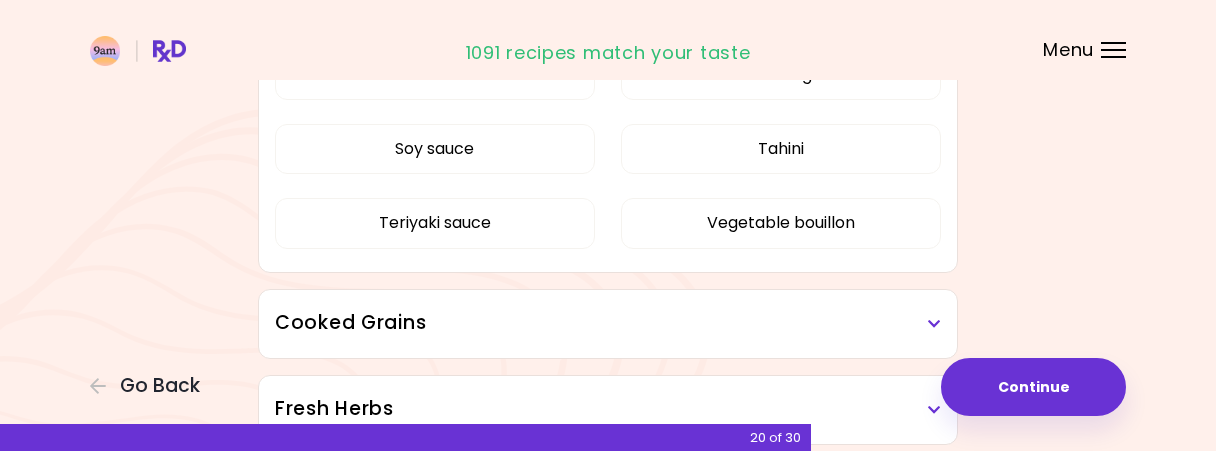 click on "Cooked Grains" at bounding box center [608, 323] 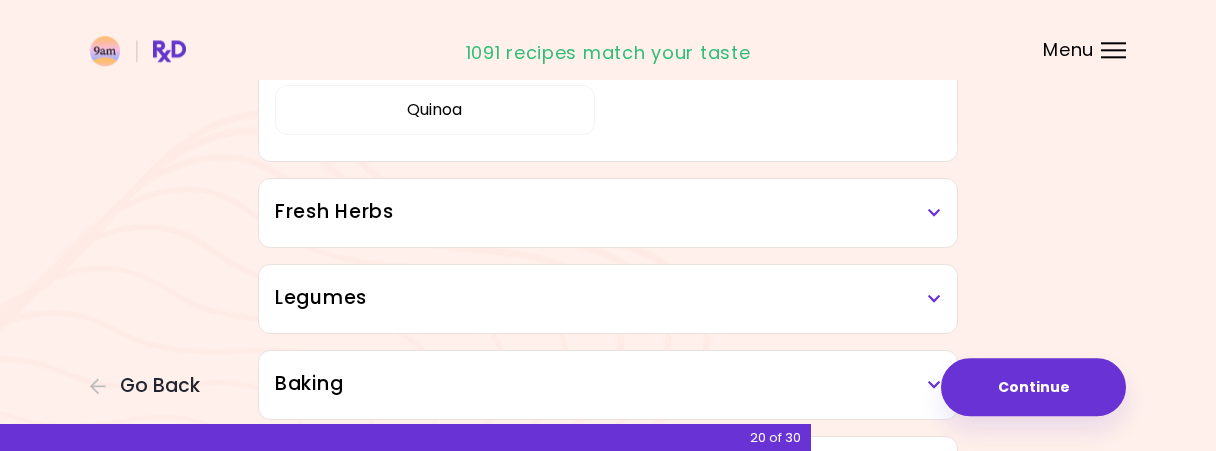 scroll, scrollTop: 4472, scrollLeft: 0, axis: vertical 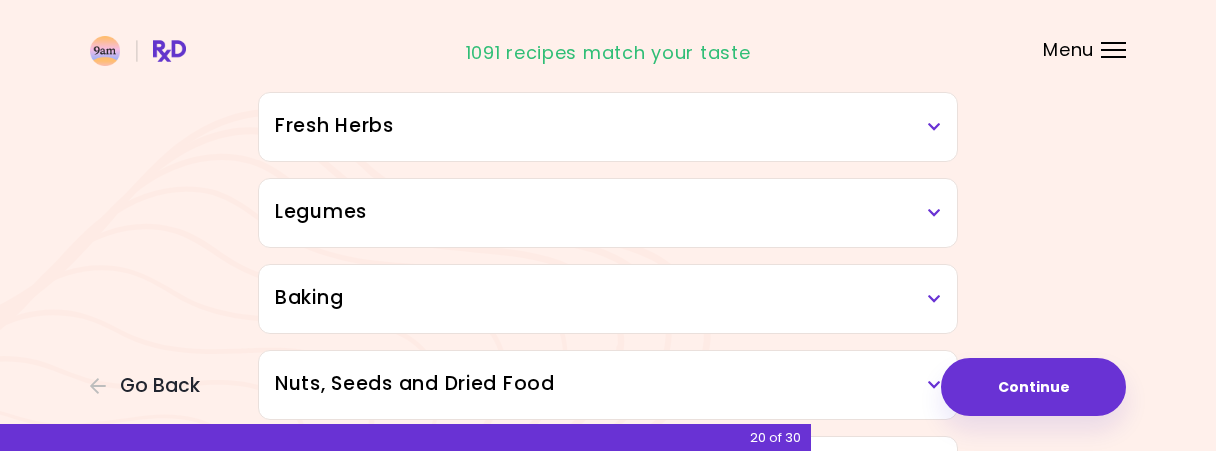 click on "Fresh Herbs" at bounding box center (608, 126) 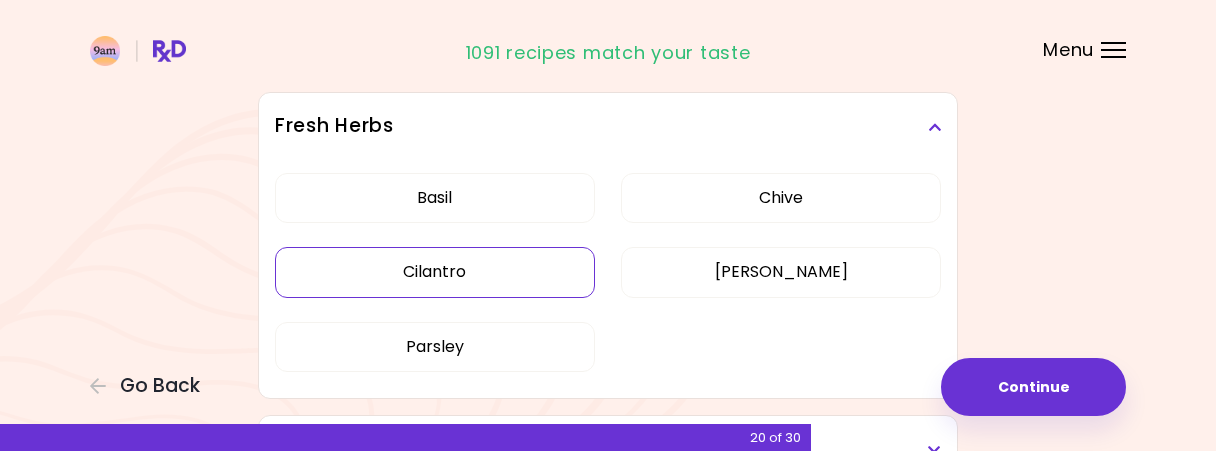 click on "Cilantro" at bounding box center [435, 272] 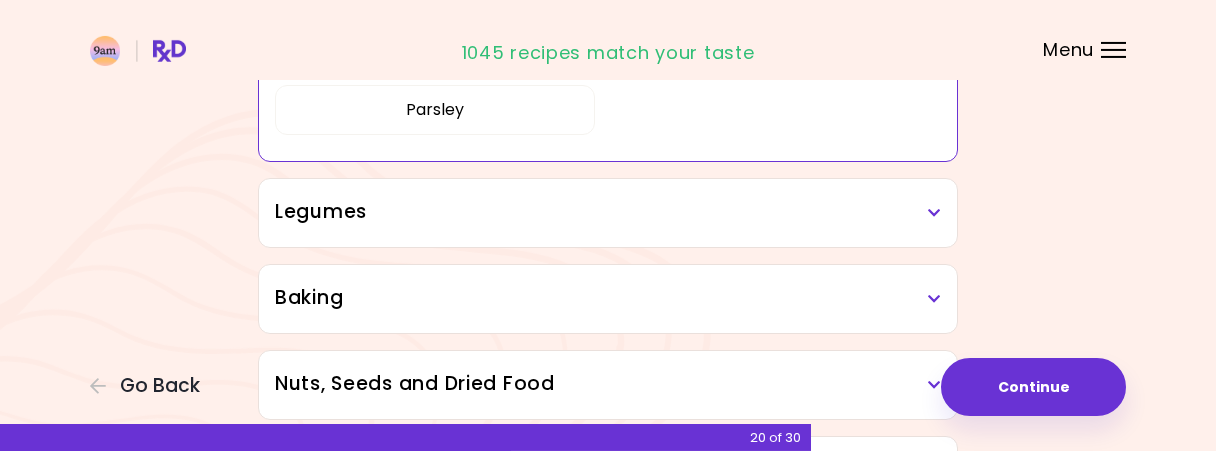scroll, scrollTop: 4784, scrollLeft: 0, axis: vertical 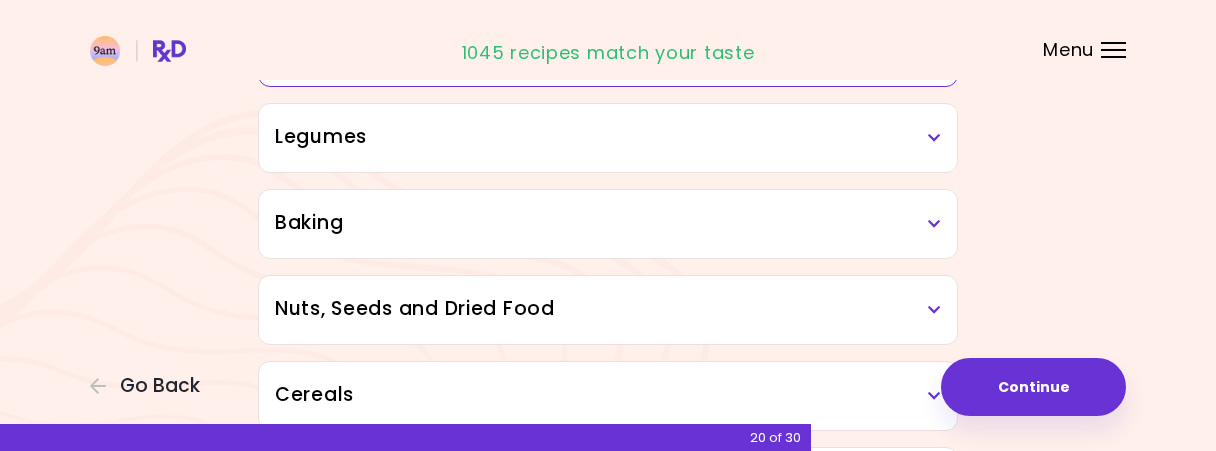 click on "Legumes" at bounding box center (608, 137) 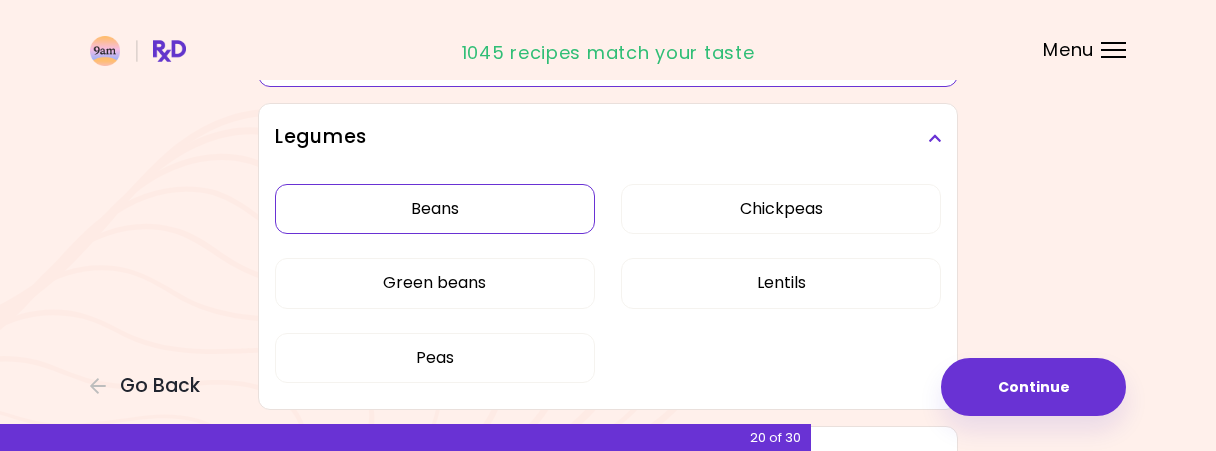 click on "Beans" at bounding box center (435, 209) 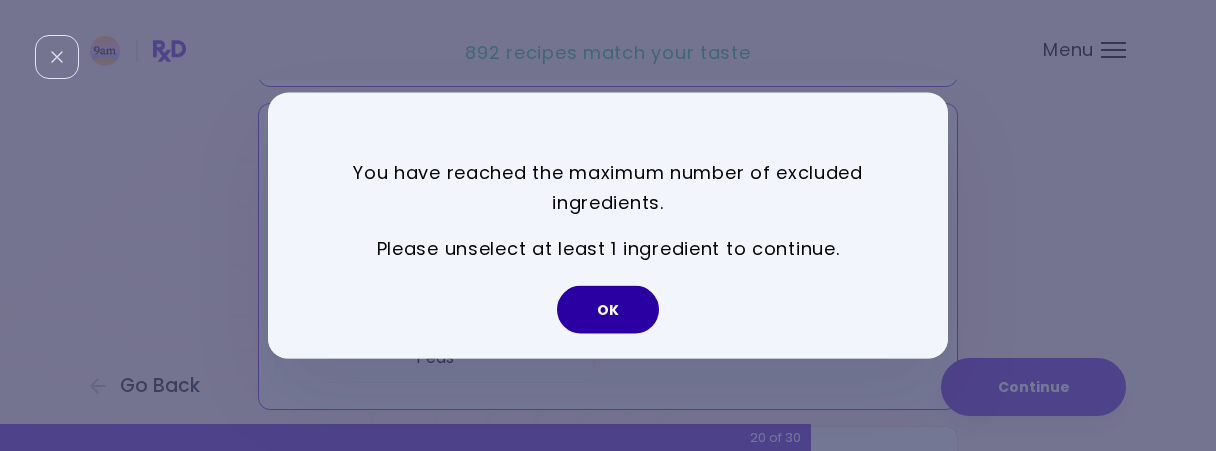 click on "OK" at bounding box center (608, 310) 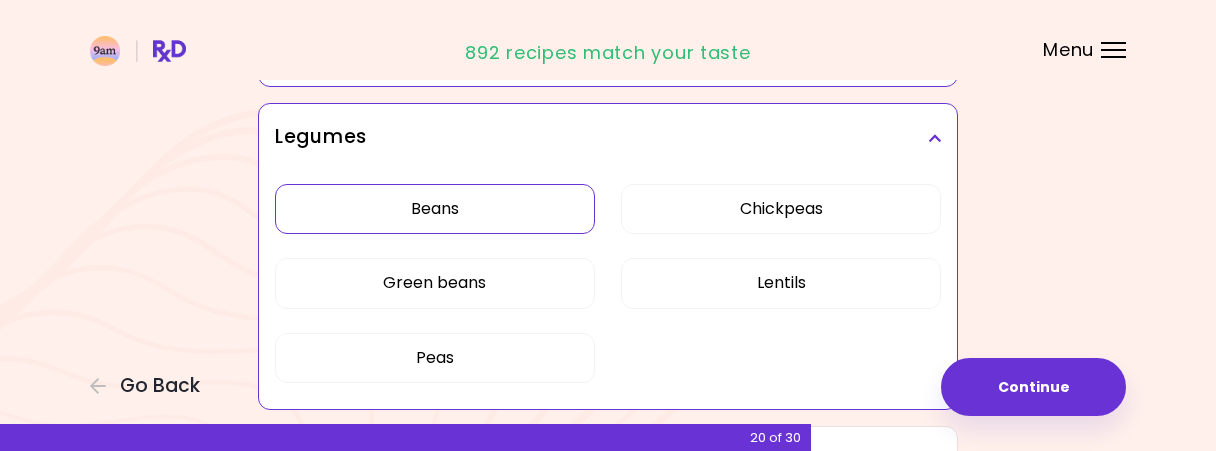 click on "Beans" at bounding box center (435, 209) 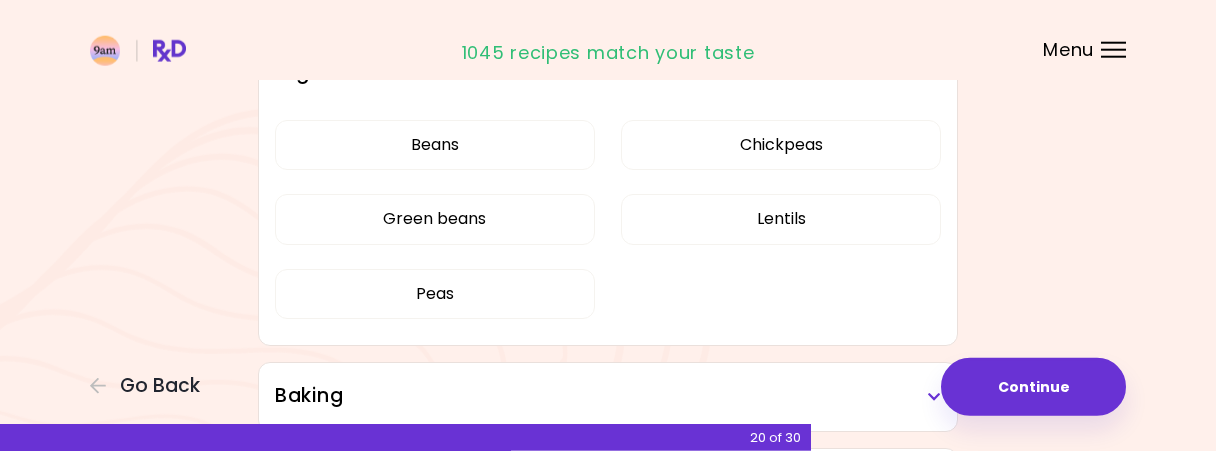 scroll, scrollTop: 4992, scrollLeft: 0, axis: vertical 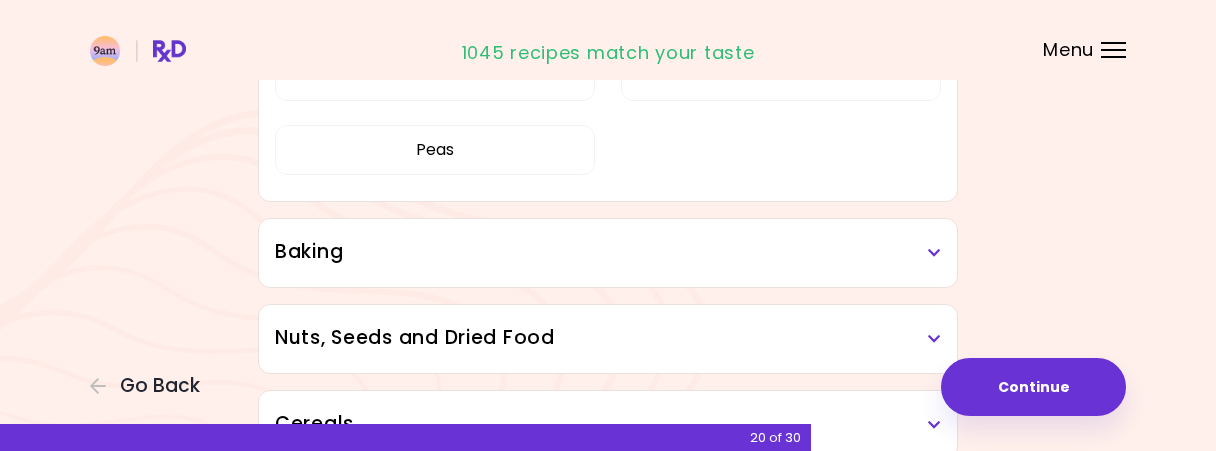 click on "Baking" at bounding box center [608, 252] 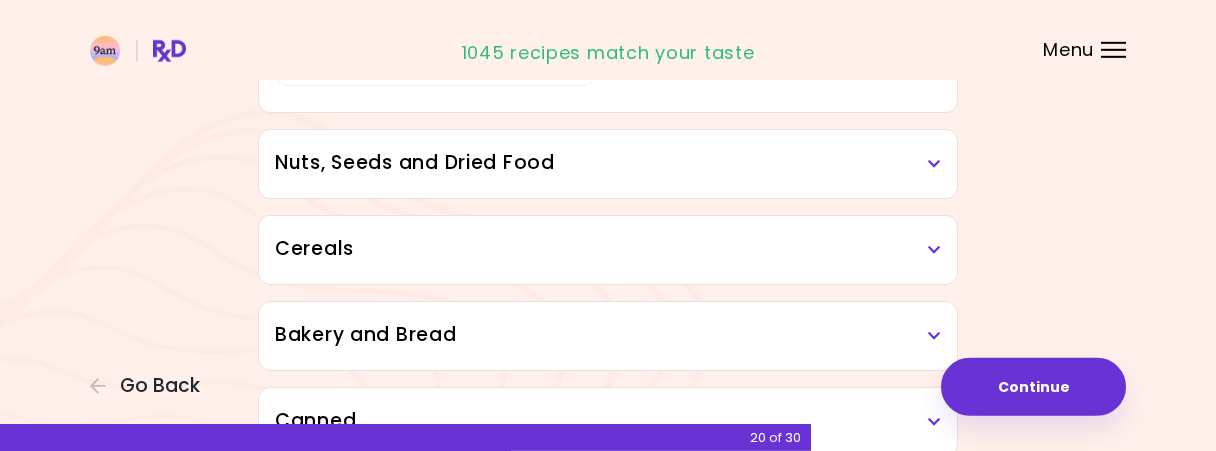 scroll, scrollTop: 5408, scrollLeft: 0, axis: vertical 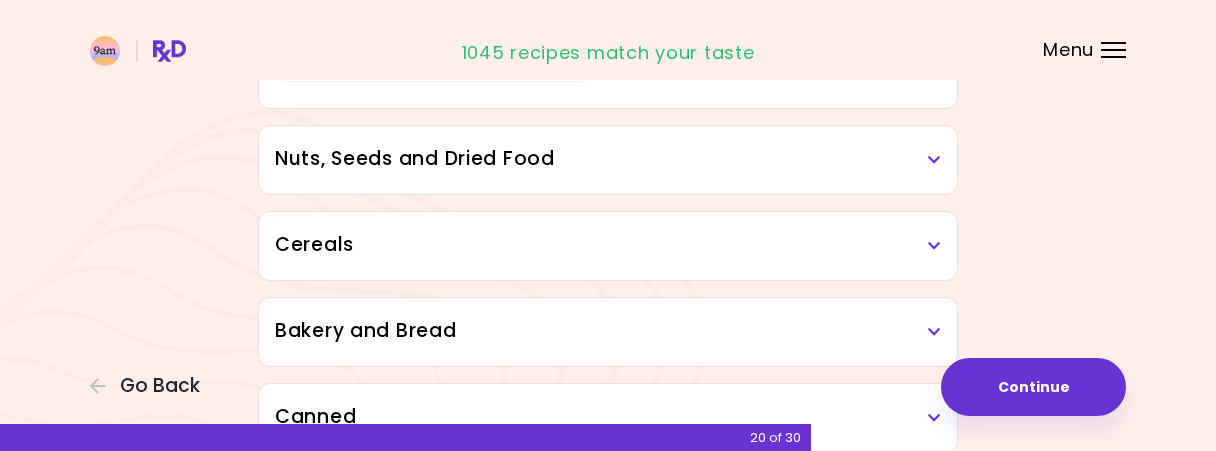 drag, startPoint x: 632, startPoint y: 149, endPoint x: 653, endPoint y: 154, distance: 21.587032 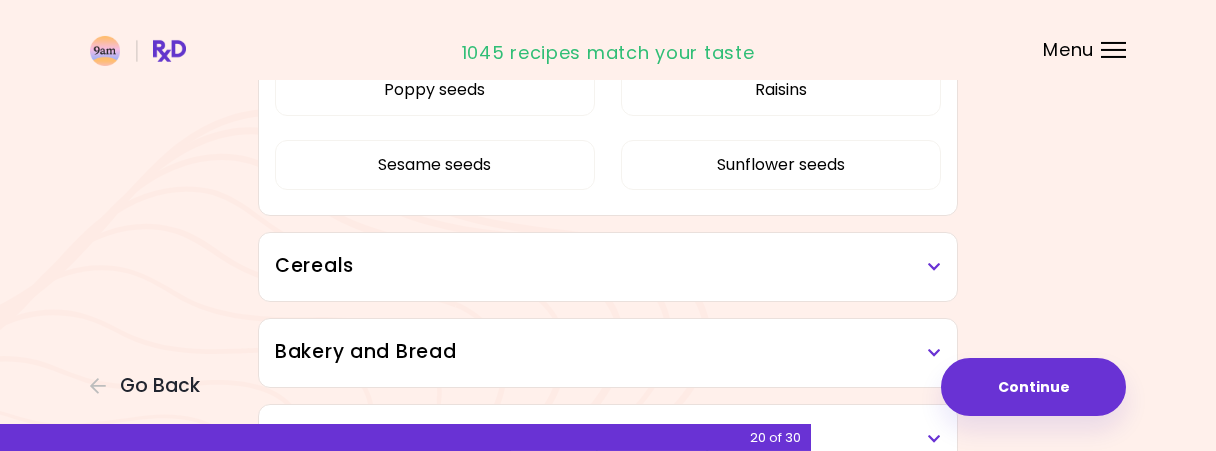 scroll, scrollTop: 5824, scrollLeft: 0, axis: vertical 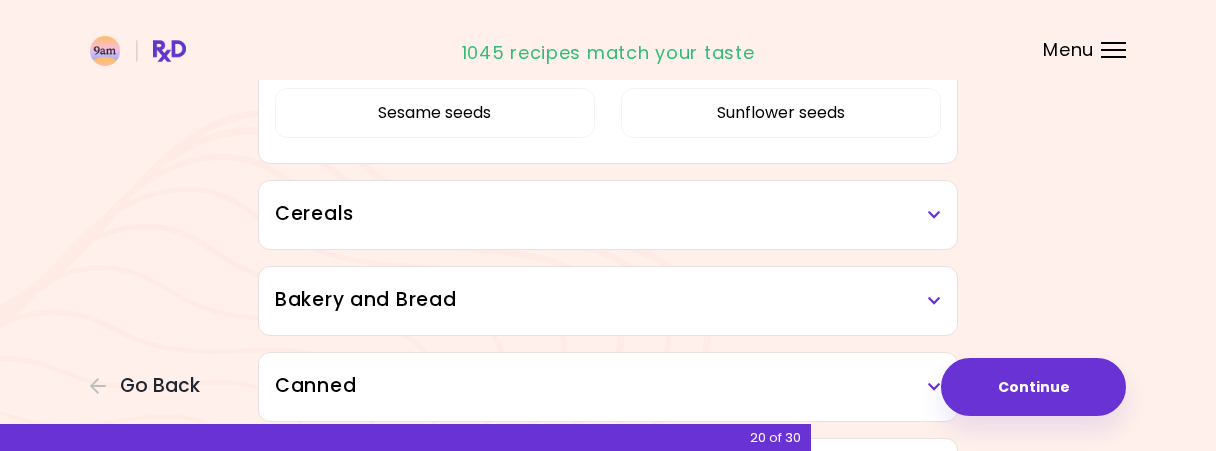 click on "Bakery and Bread" at bounding box center [608, 300] 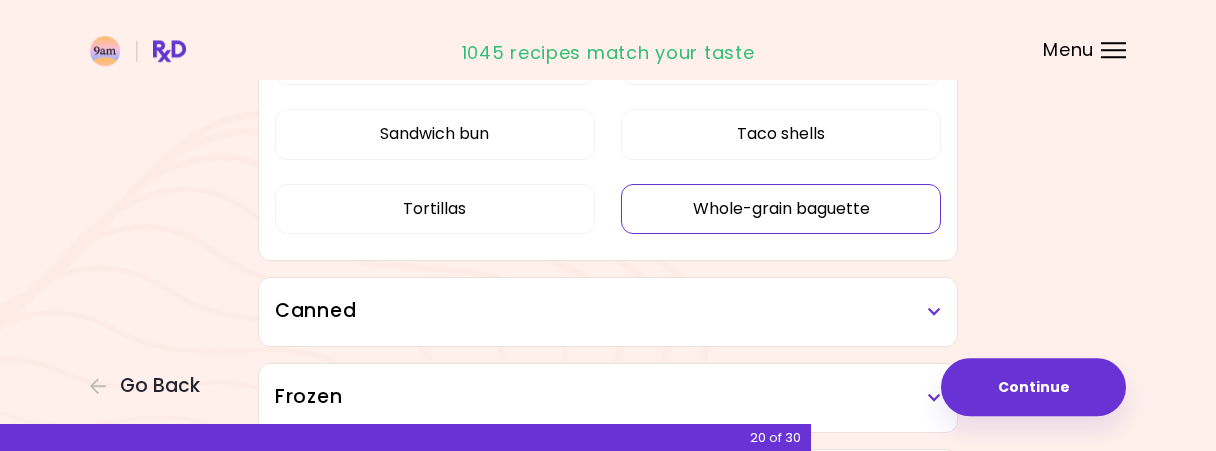 scroll, scrollTop: 6032, scrollLeft: 0, axis: vertical 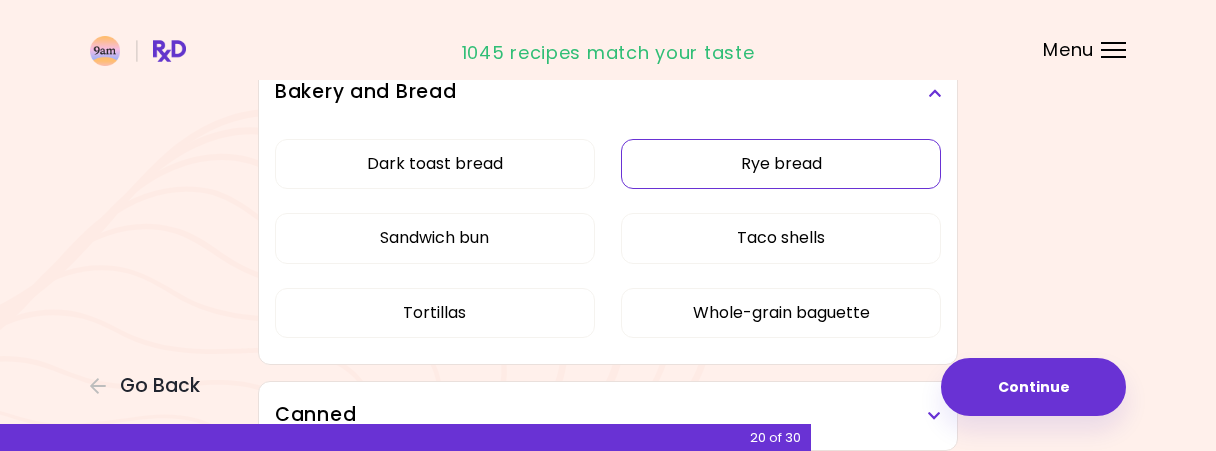 click on "Rye bread" at bounding box center [781, 164] 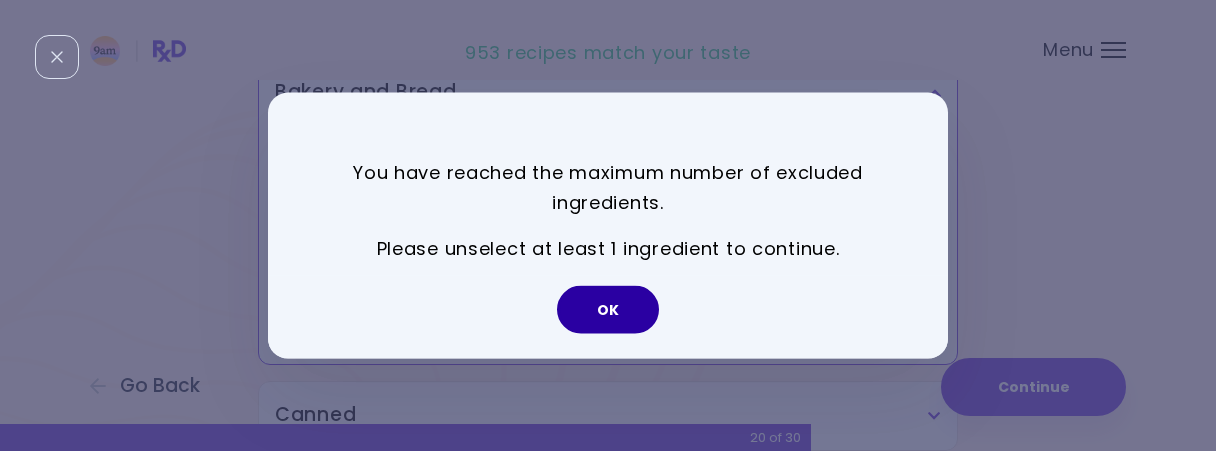 click on "OK" at bounding box center [608, 310] 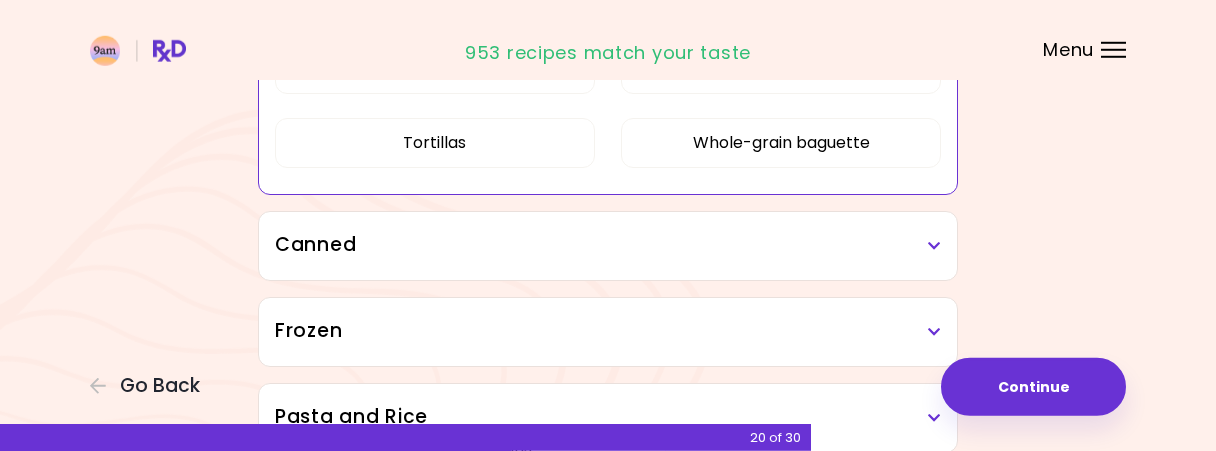 scroll, scrollTop: 6303, scrollLeft: 0, axis: vertical 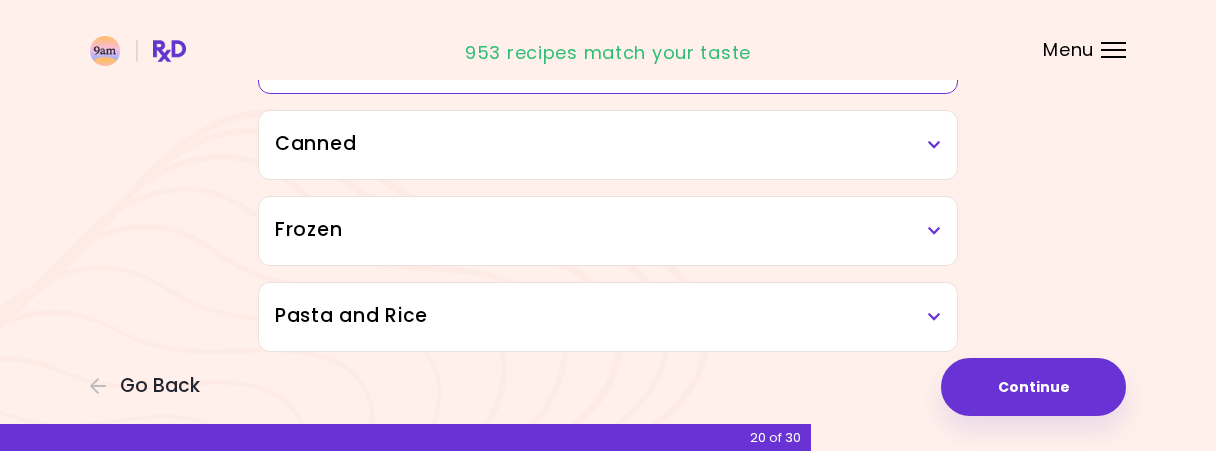 click on "Continue" at bounding box center [1033, 387] 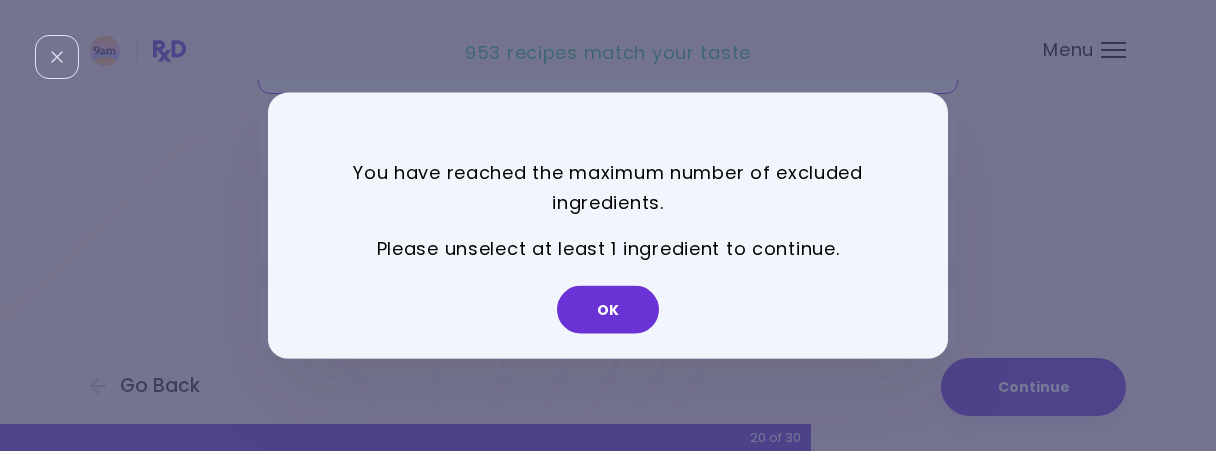 click on "OK" at bounding box center [608, 310] 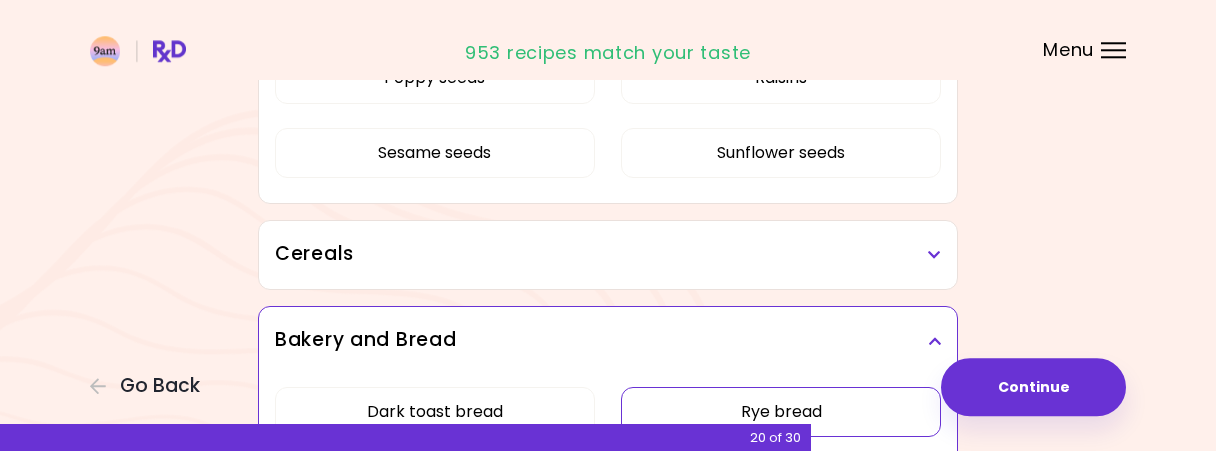 scroll, scrollTop: 5783, scrollLeft: 0, axis: vertical 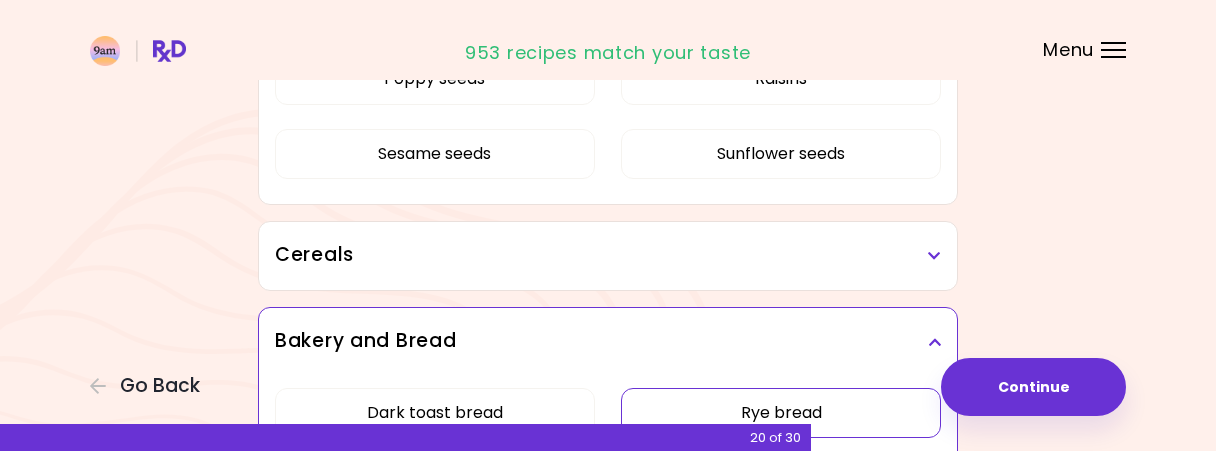 click on "Rye bread" at bounding box center [781, 413] 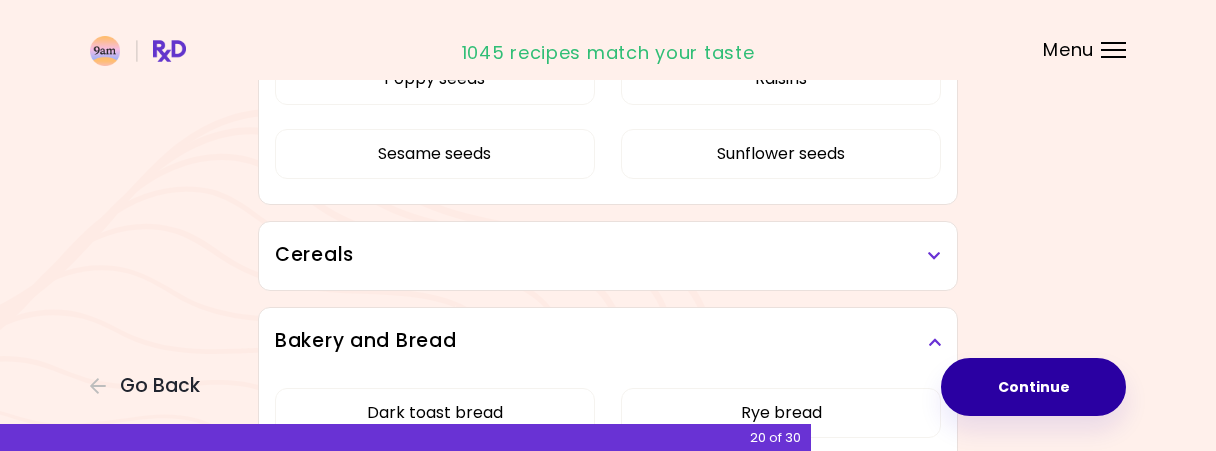 click on "Continue" at bounding box center (1033, 387) 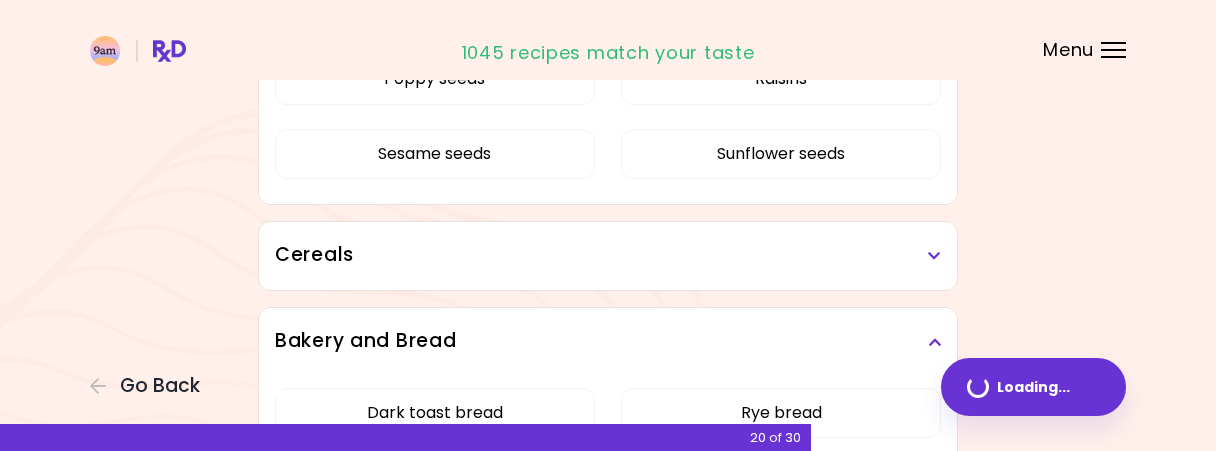 scroll, scrollTop: 0, scrollLeft: 0, axis: both 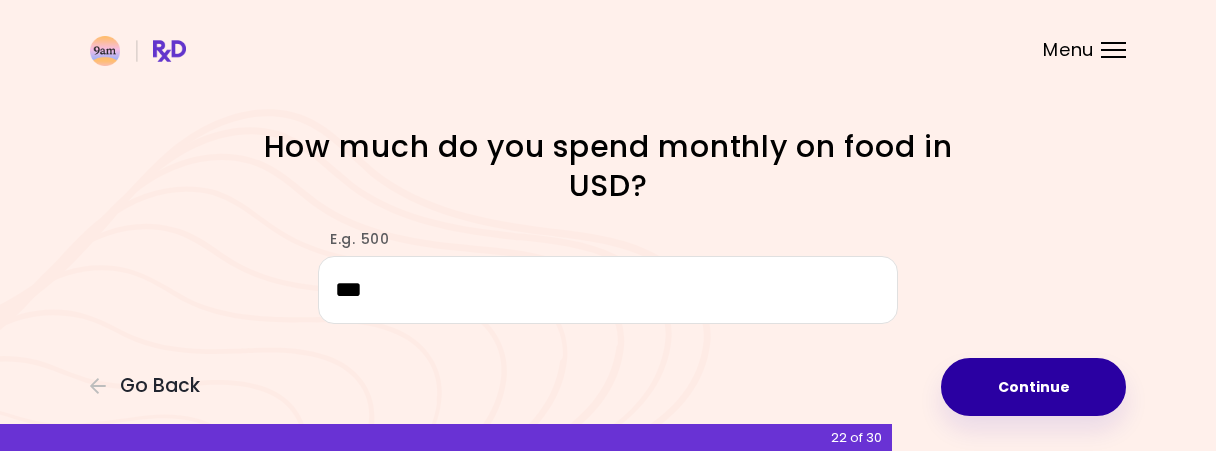 type on "***" 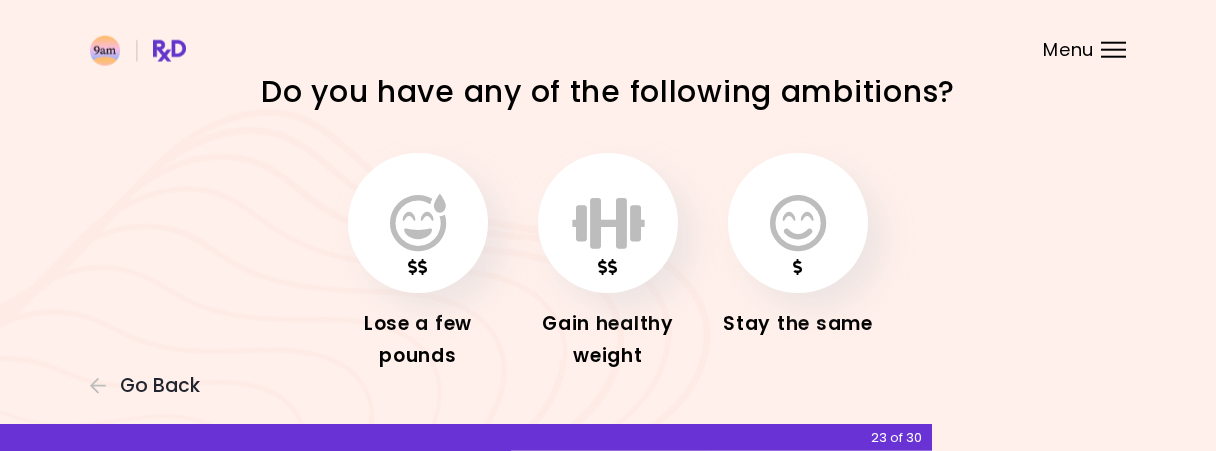 scroll, scrollTop: 0, scrollLeft: 0, axis: both 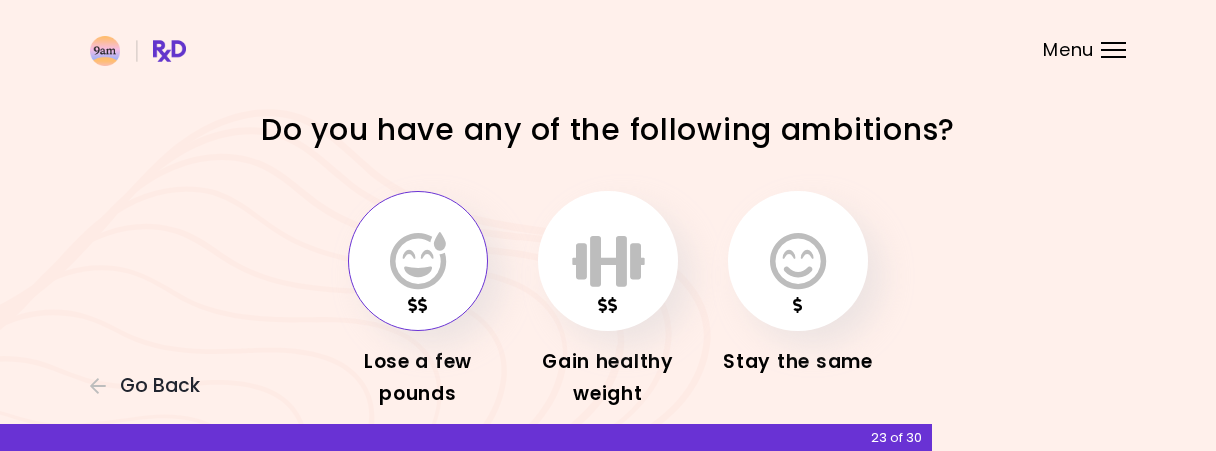 click at bounding box center [418, 261] 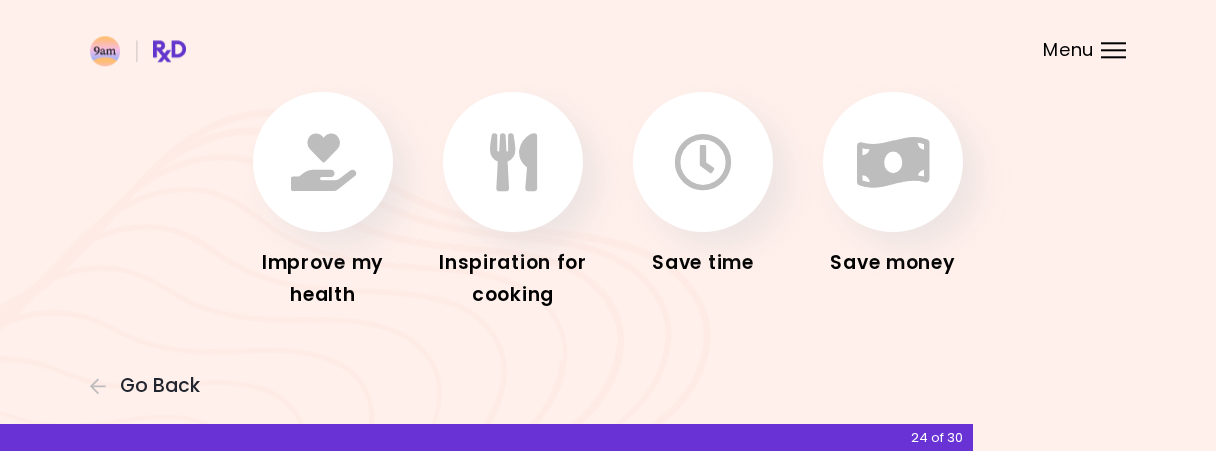 scroll, scrollTop: 144, scrollLeft: 0, axis: vertical 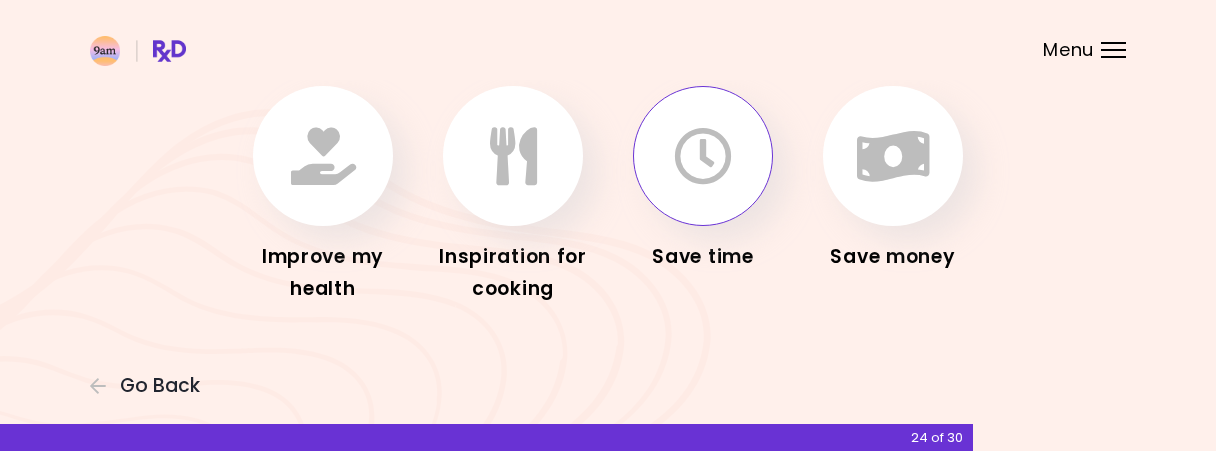 click at bounding box center [703, 156] 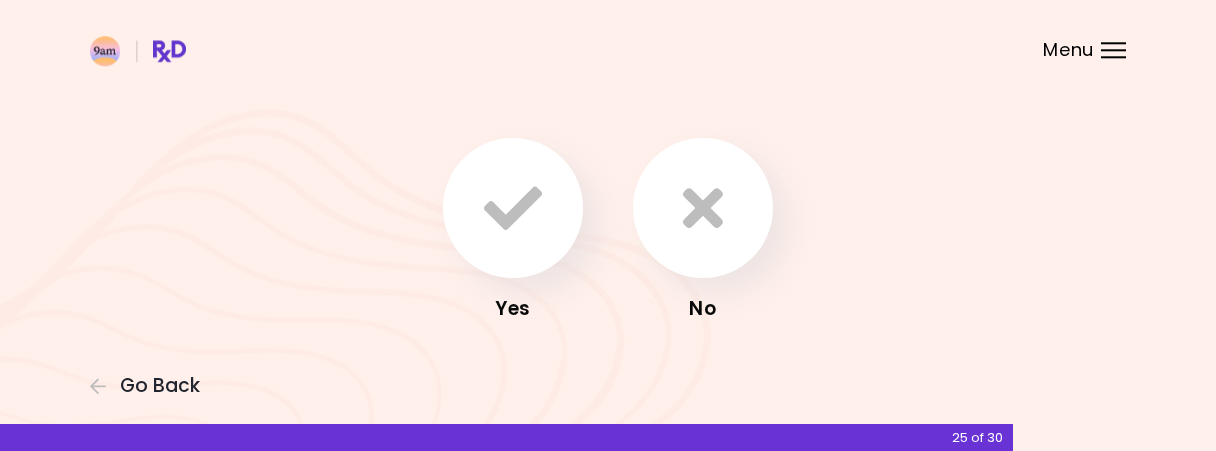scroll, scrollTop: 217, scrollLeft: 0, axis: vertical 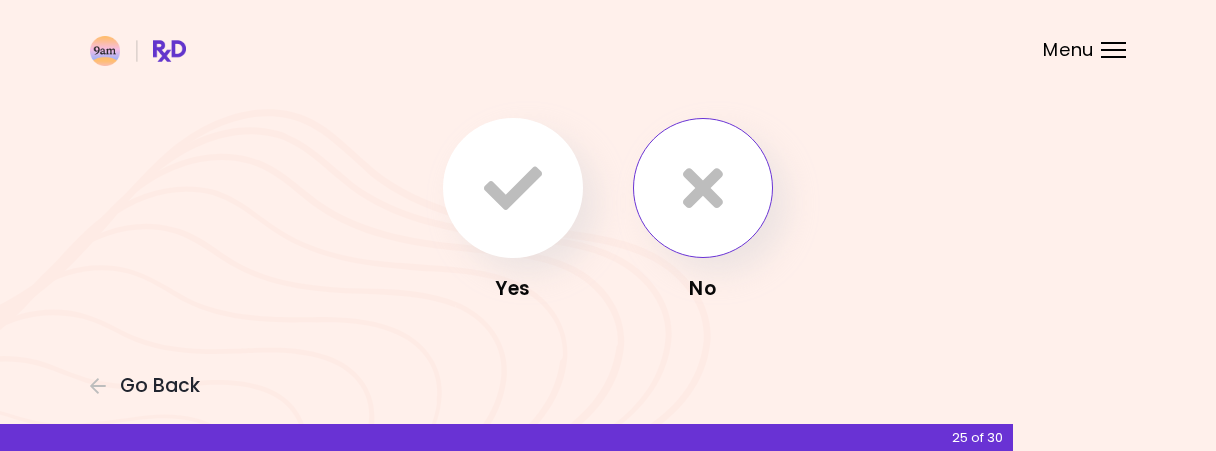 click at bounding box center [703, 188] 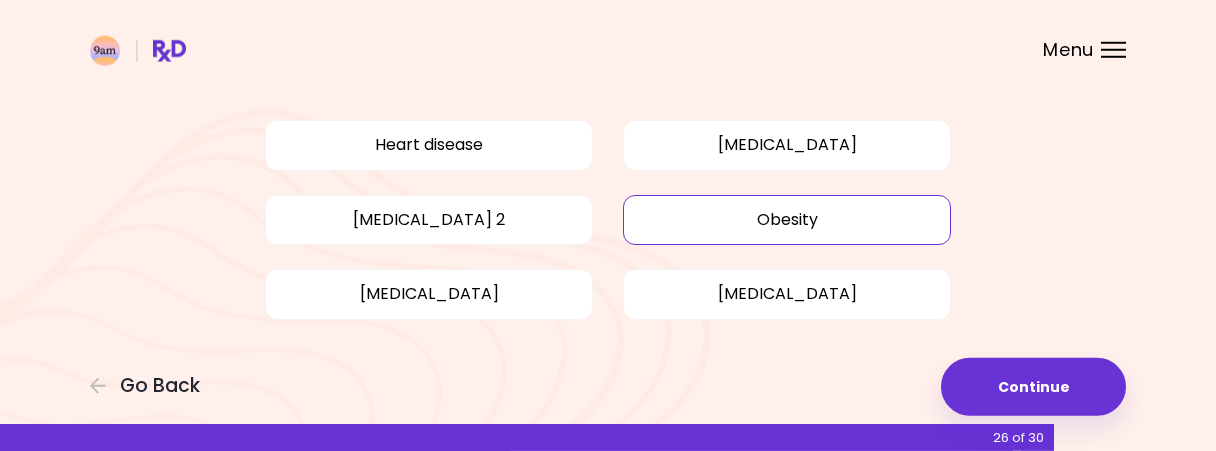 scroll, scrollTop: 151, scrollLeft: 0, axis: vertical 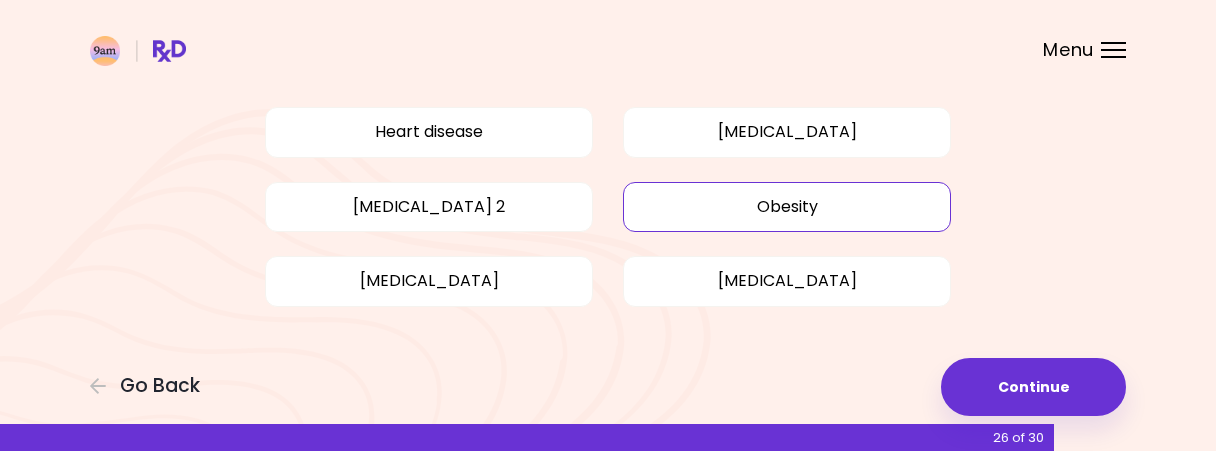 click on "Obesity" at bounding box center (787, 207) 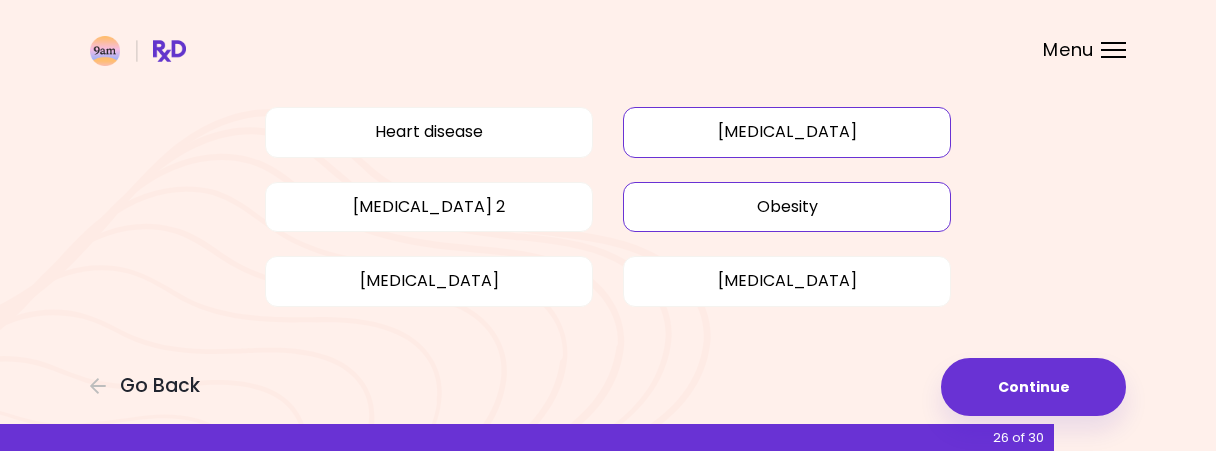 click on "[MEDICAL_DATA]" at bounding box center (787, 132) 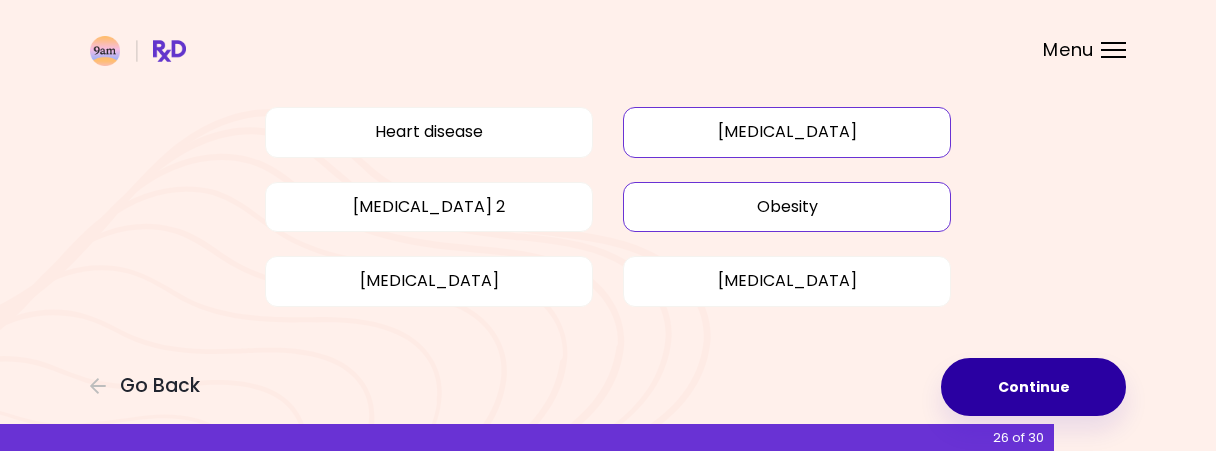 click on "Continue" at bounding box center [1033, 387] 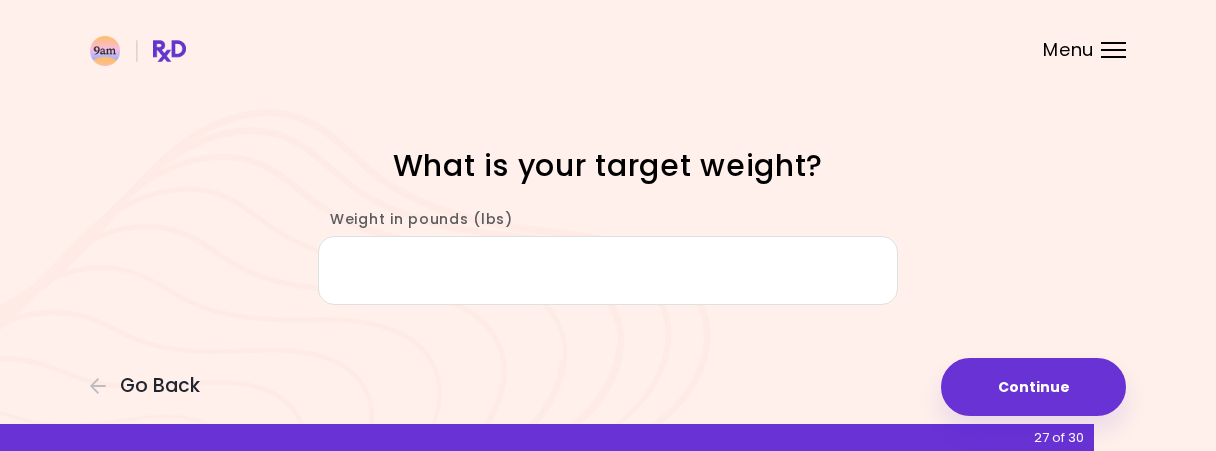 click on "Weight in pounds (lbs)" at bounding box center [608, 270] 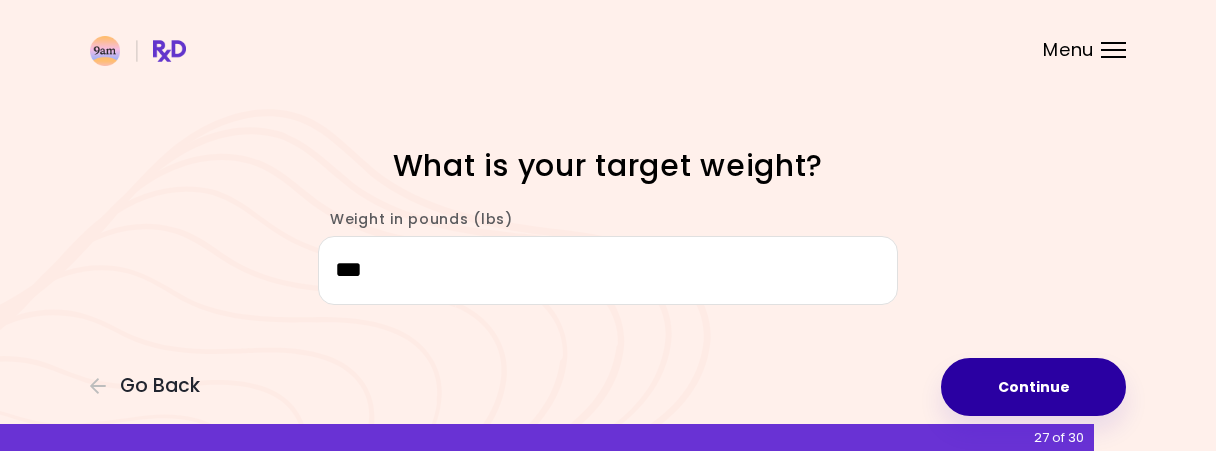type on "***" 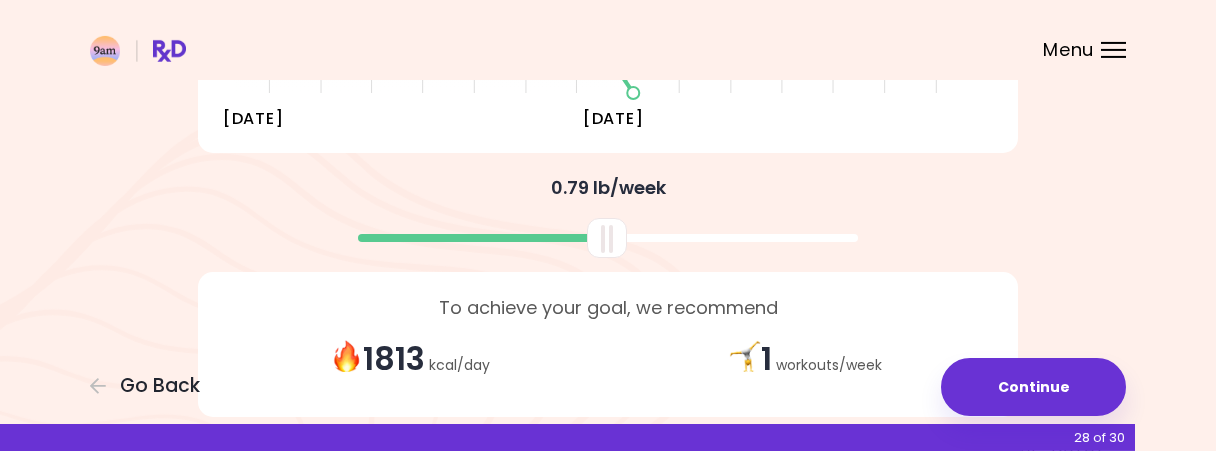 scroll, scrollTop: 583, scrollLeft: 0, axis: vertical 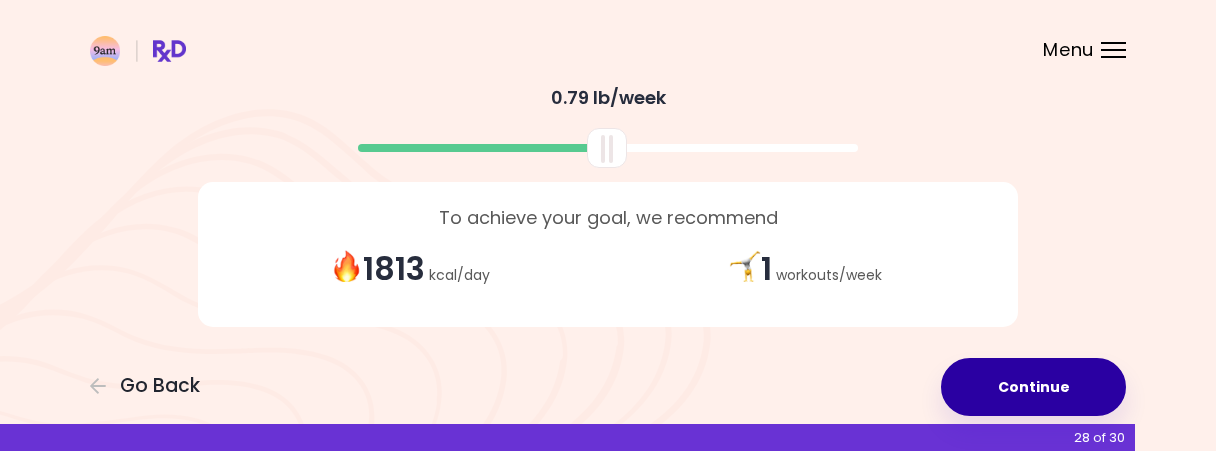 click on "Continue" at bounding box center (1033, 387) 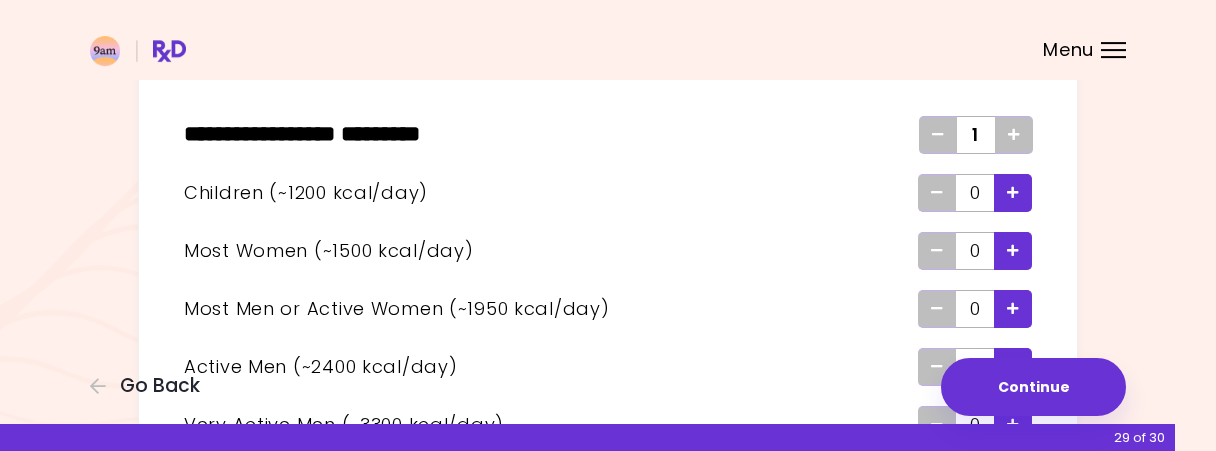 scroll, scrollTop: 208, scrollLeft: 0, axis: vertical 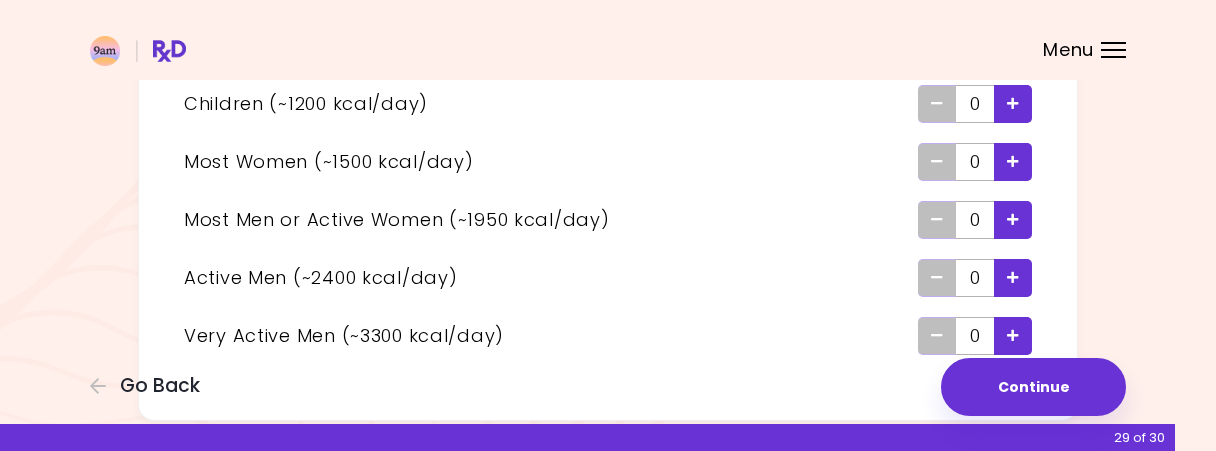 click at bounding box center (1013, 219) 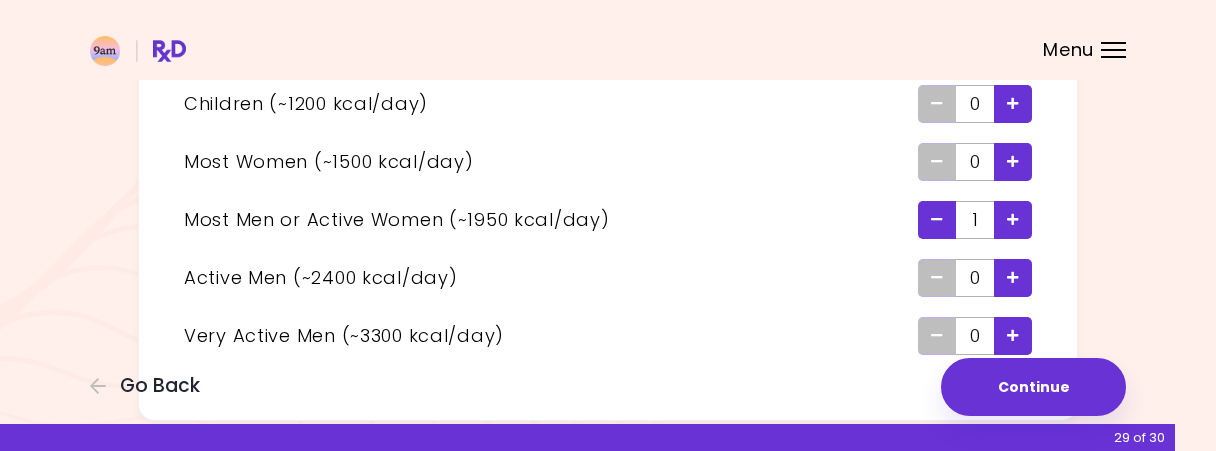 click at bounding box center [1013, 220] 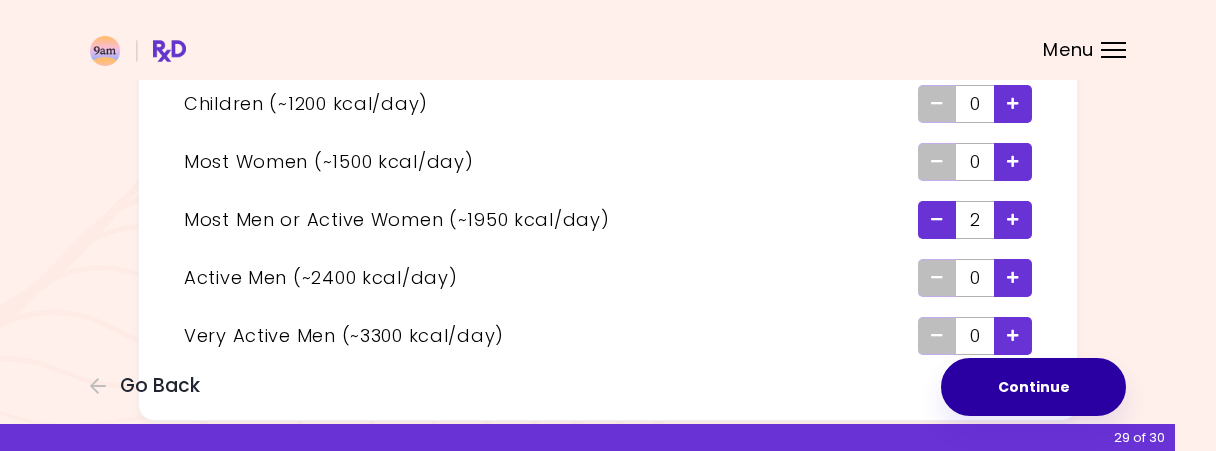 click on "Continue" at bounding box center [1033, 387] 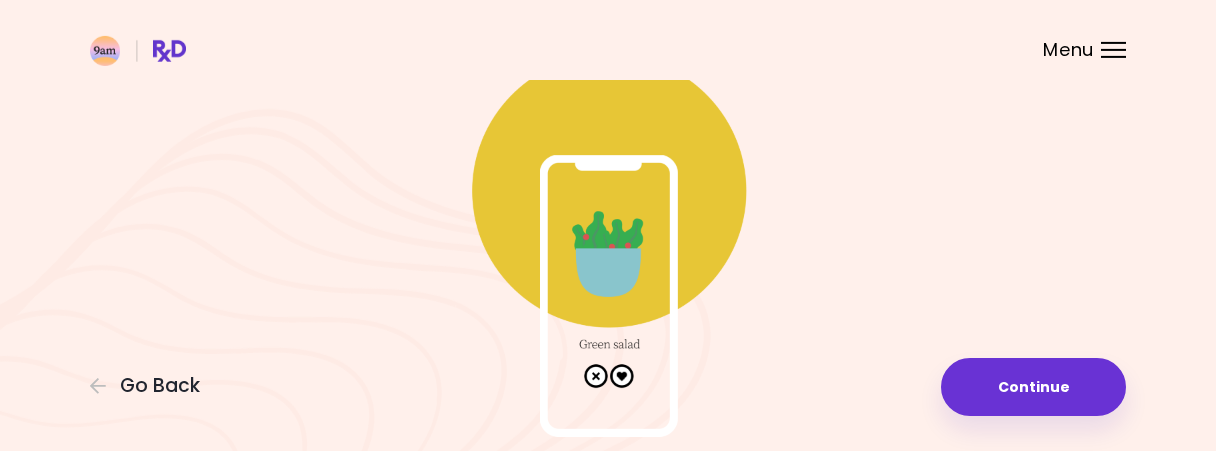 scroll, scrollTop: 242, scrollLeft: 0, axis: vertical 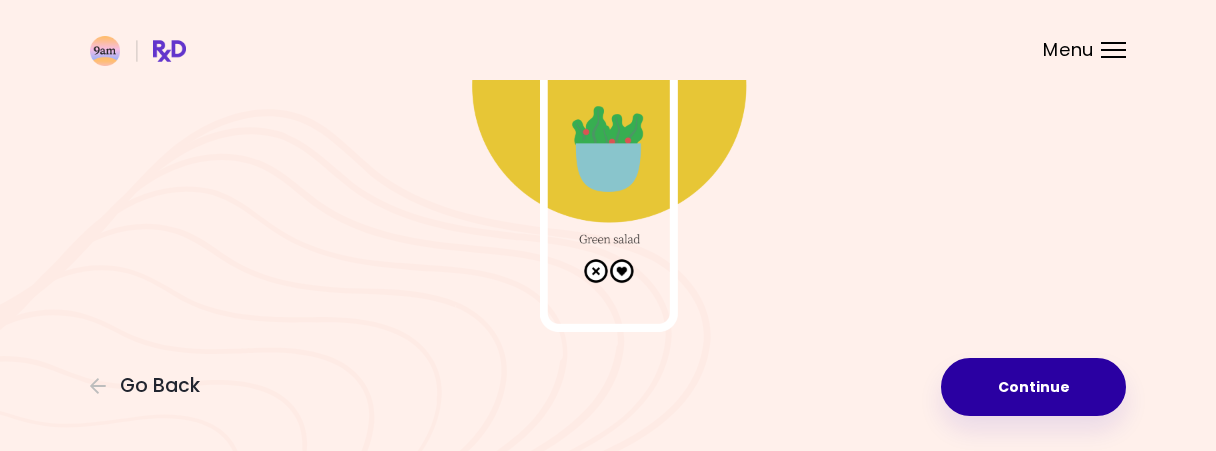 click on "Continue" at bounding box center [1033, 387] 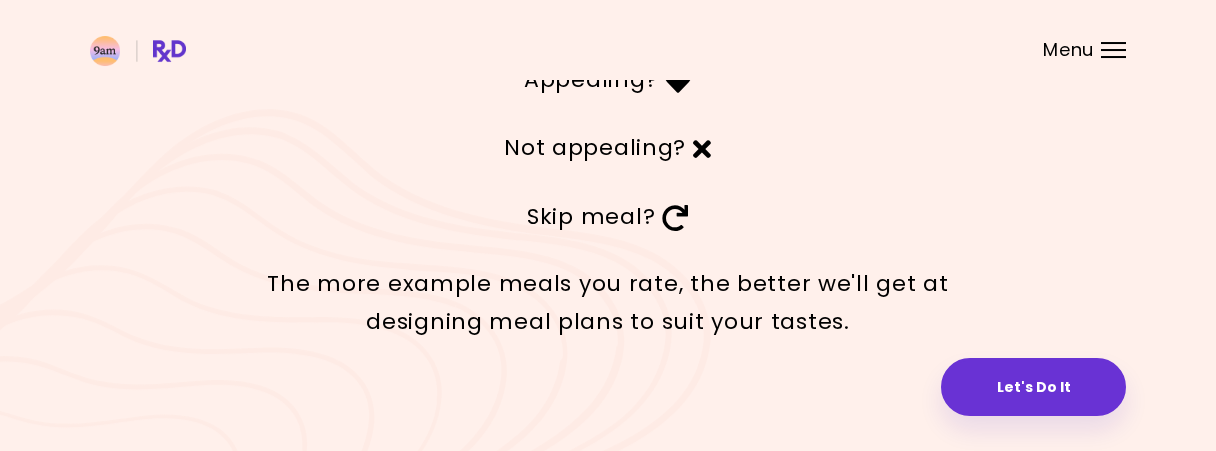 scroll, scrollTop: 162, scrollLeft: 0, axis: vertical 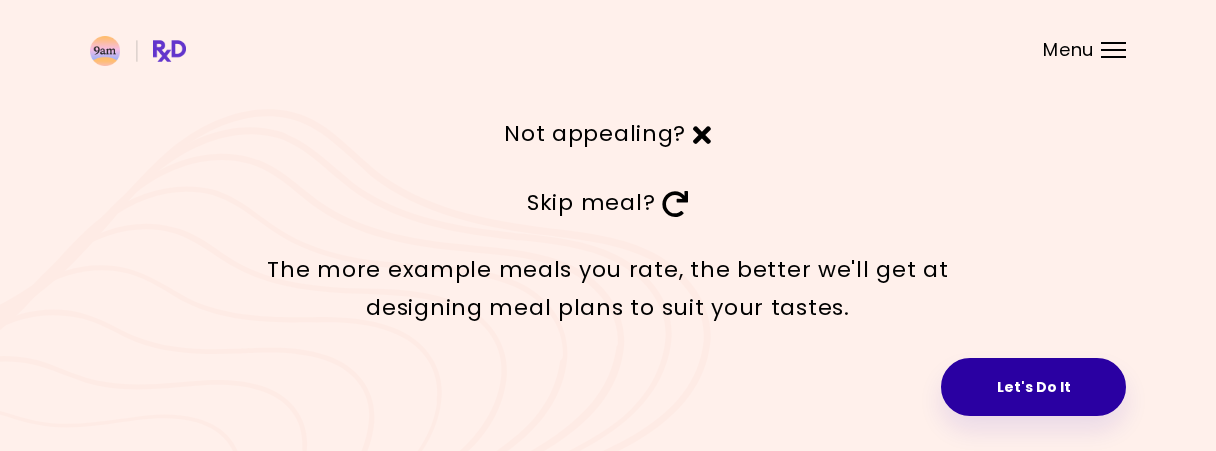 click on "Let's Do It" at bounding box center (1033, 387) 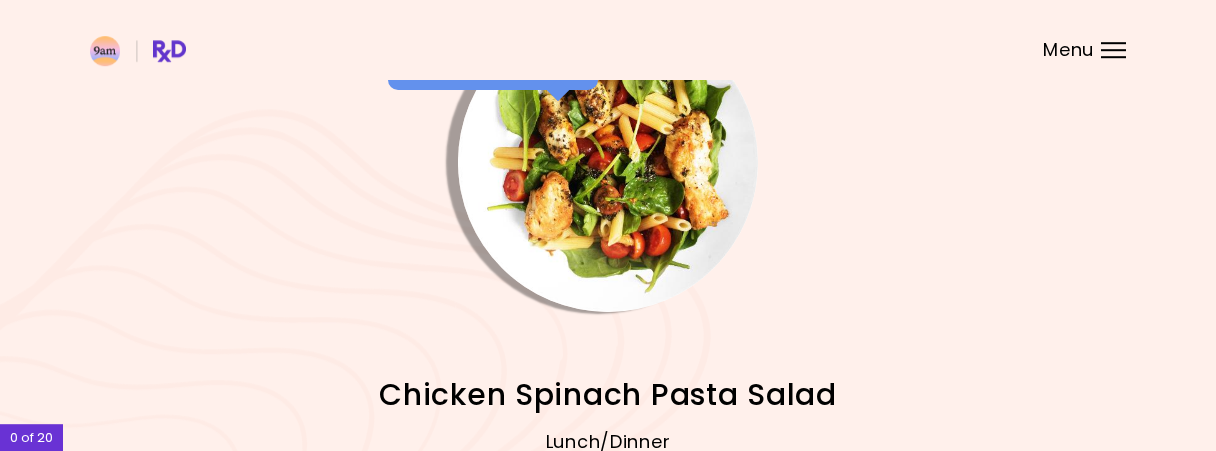 scroll, scrollTop: 0, scrollLeft: 0, axis: both 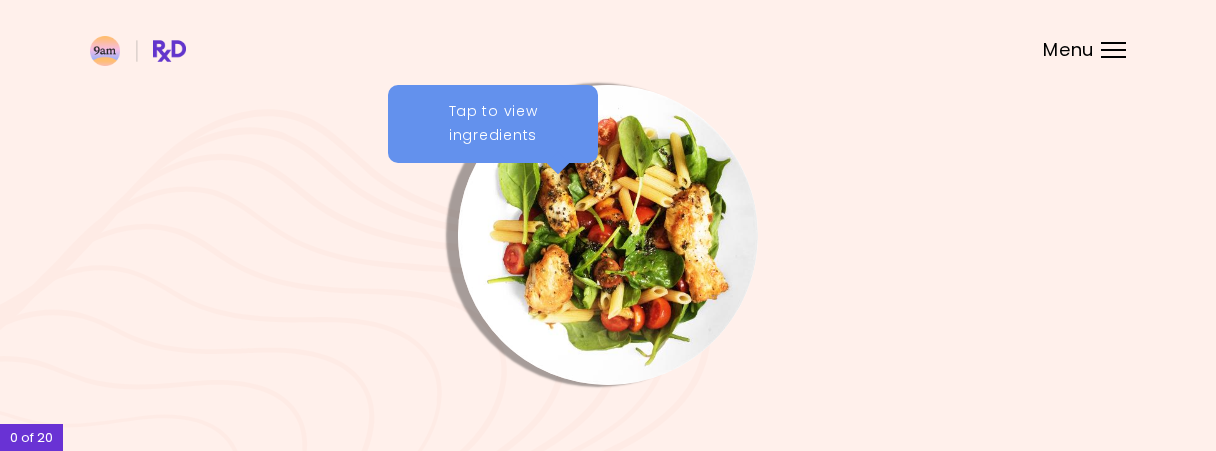 click on "Tap to view ingredients" at bounding box center (493, 124) 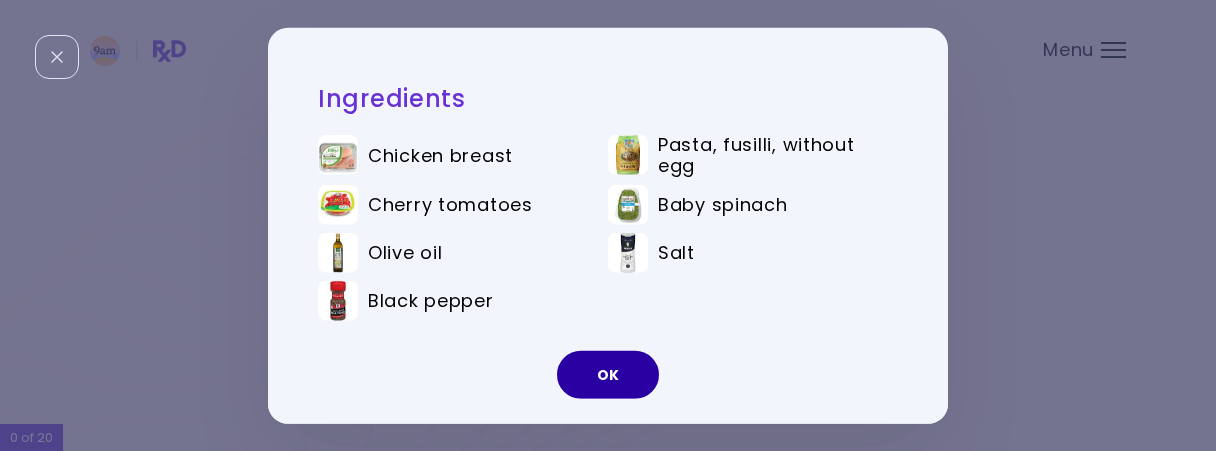 click on "OK" at bounding box center [608, 375] 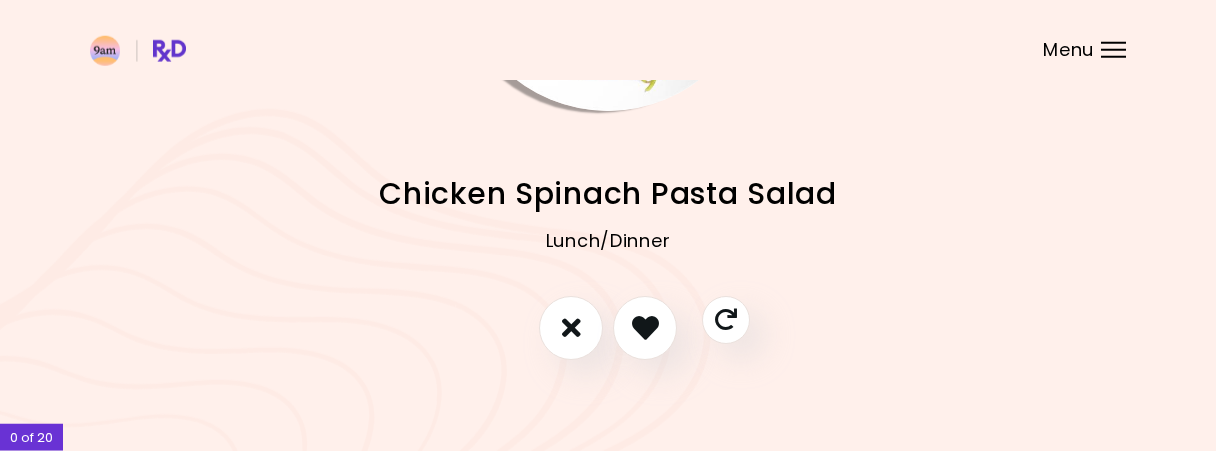 scroll, scrollTop: 287, scrollLeft: 0, axis: vertical 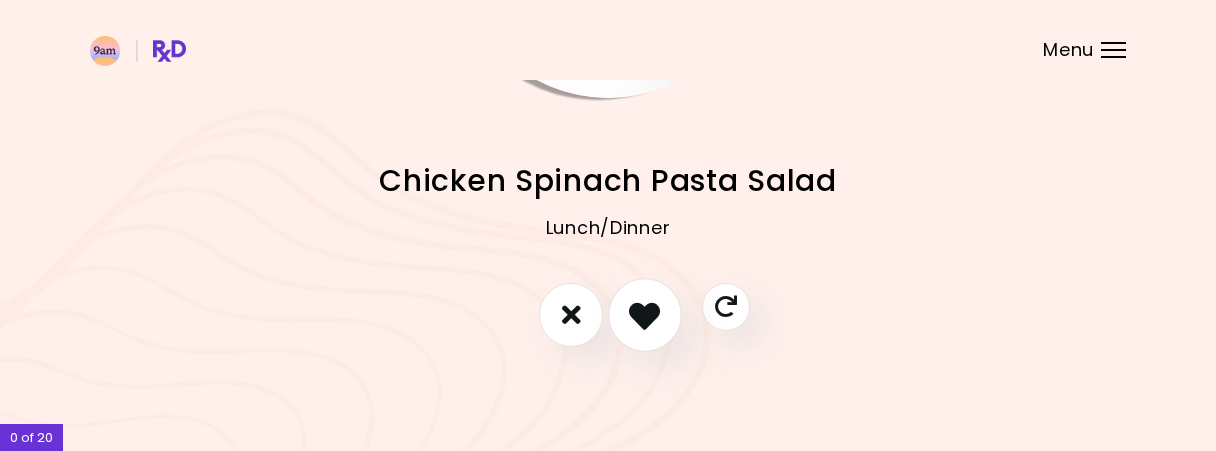click at bounding box center (644, 314) 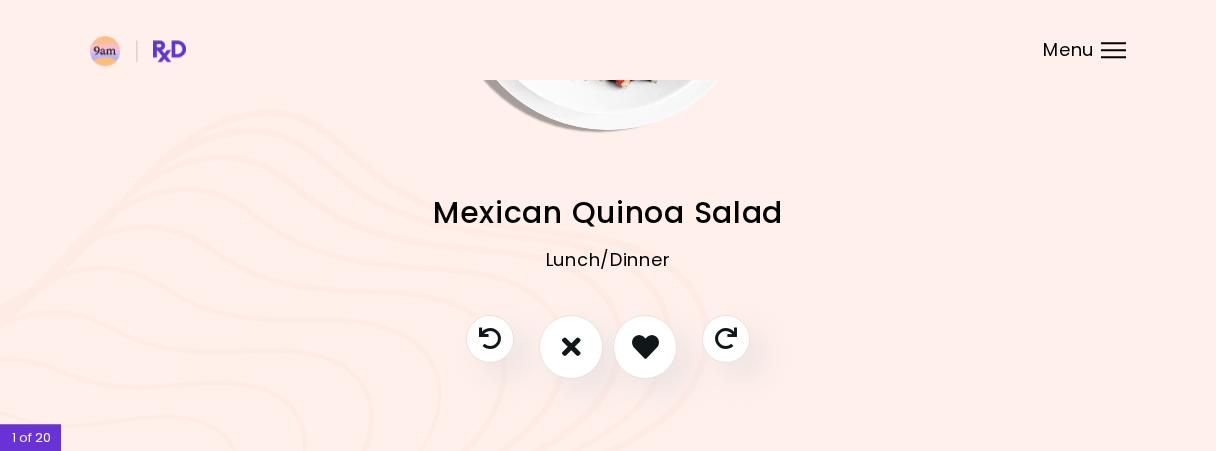 scroll, scrollTop: 287, scrollLeft: 0, axis: vertical 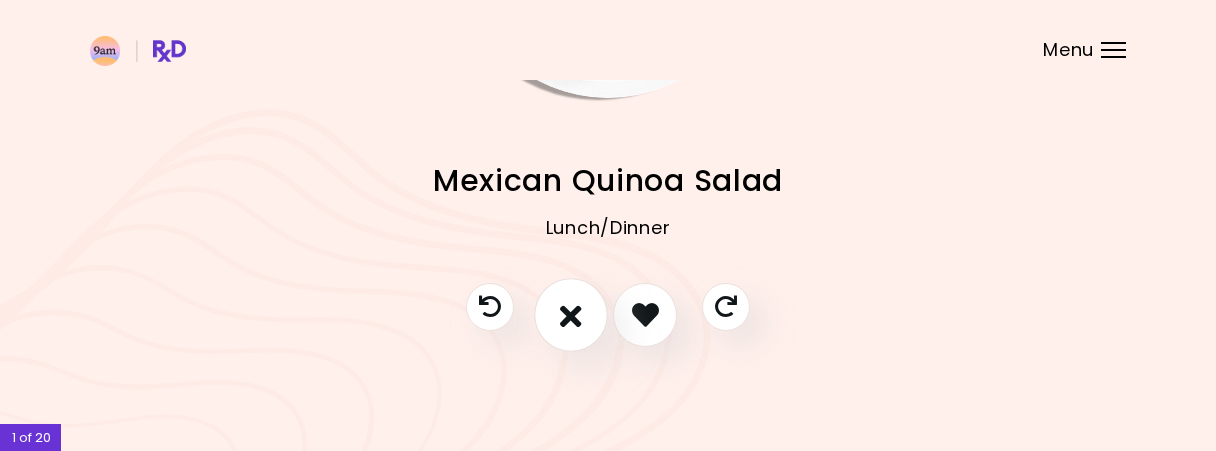 click at bounding box center [571, 314] 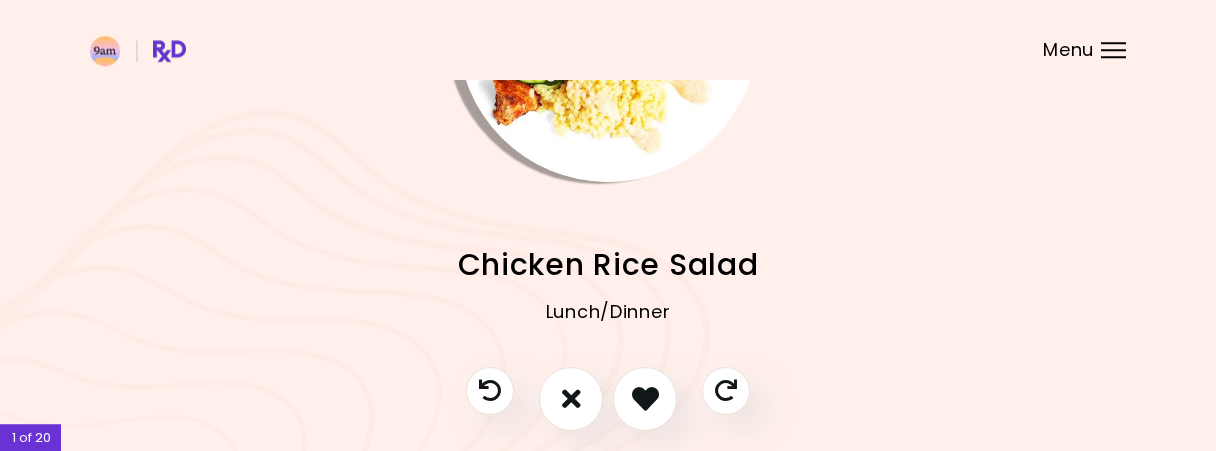 scroll, scrollTop: 287, scrollLeft: 0, axis: vertical 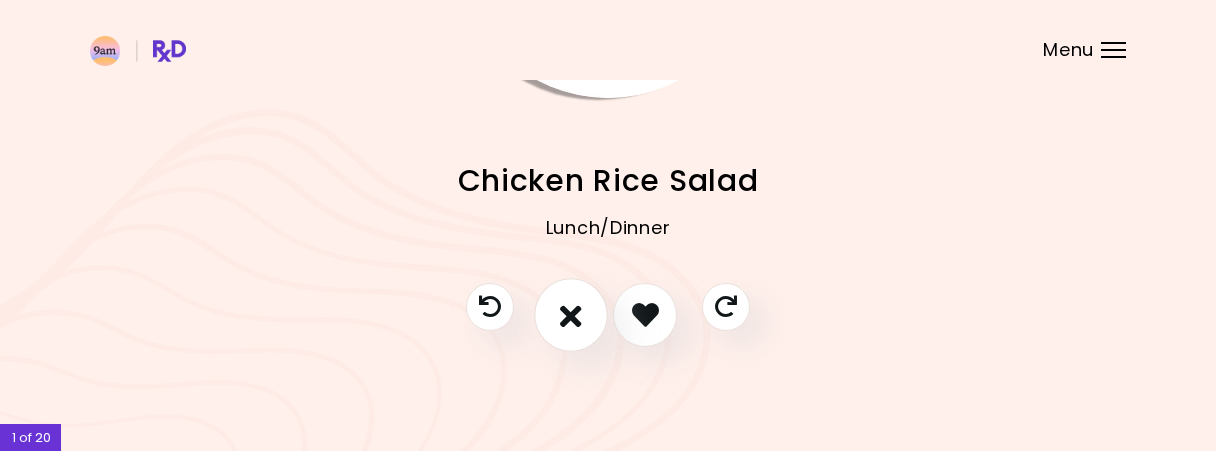 click at bounding box center (571, 314) 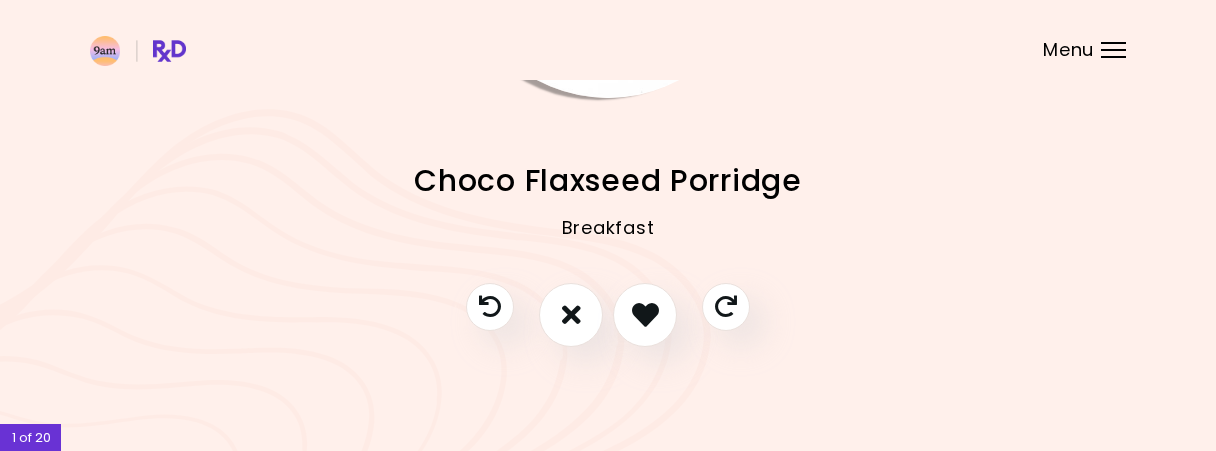 scroll, scrollTop: 0, scrollLeft: 0, axis: both 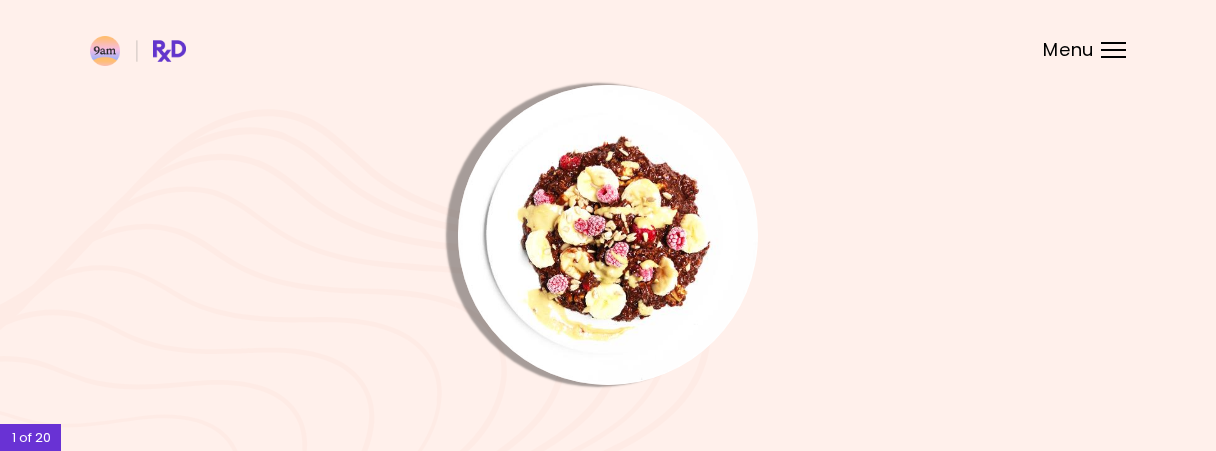 click at bounding box center (608, 235) 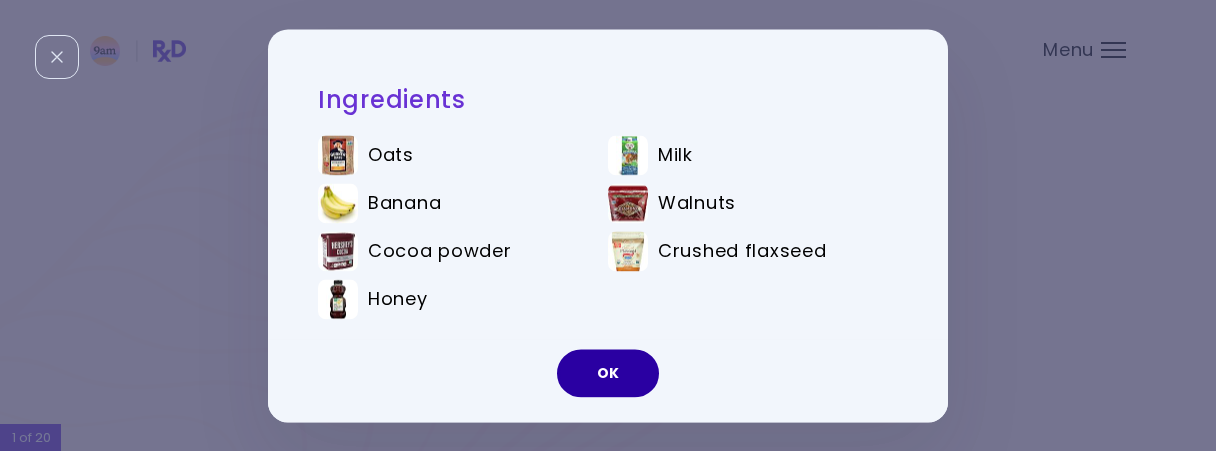 click on "OK" at bounding box center (608, 373) 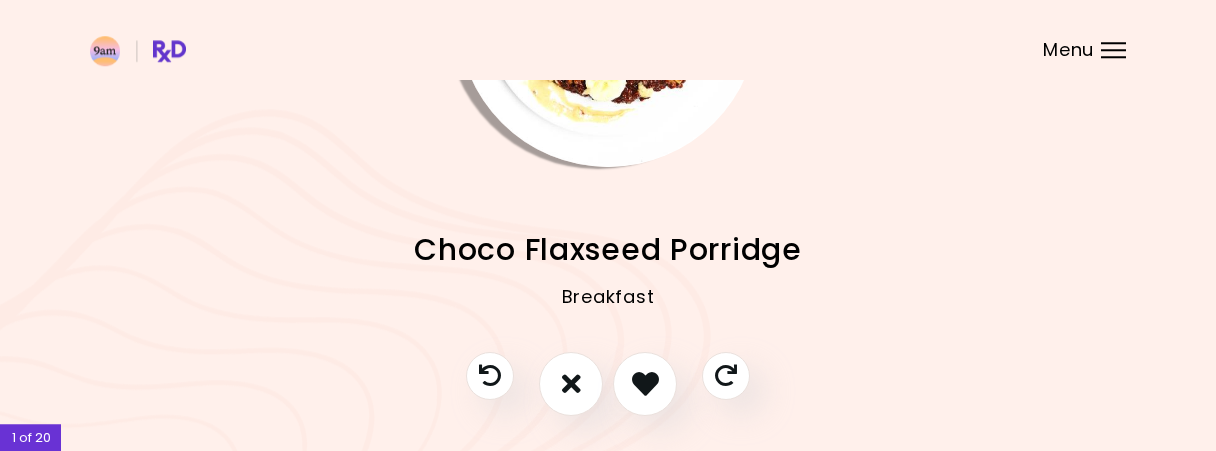 scroll, scrollTop: 287, scrollLeft: 0, axis: vertical 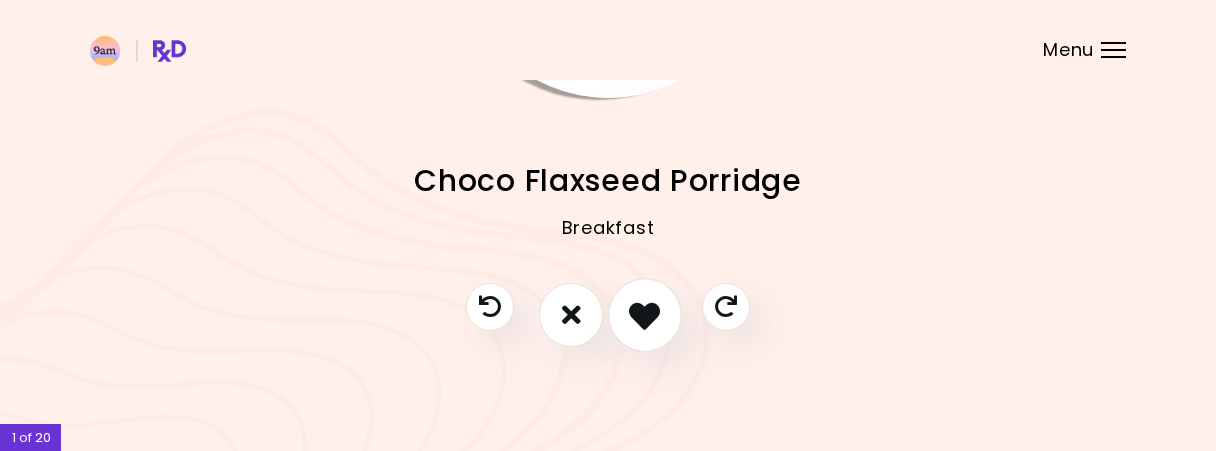 click at bounding box center [644, 314] 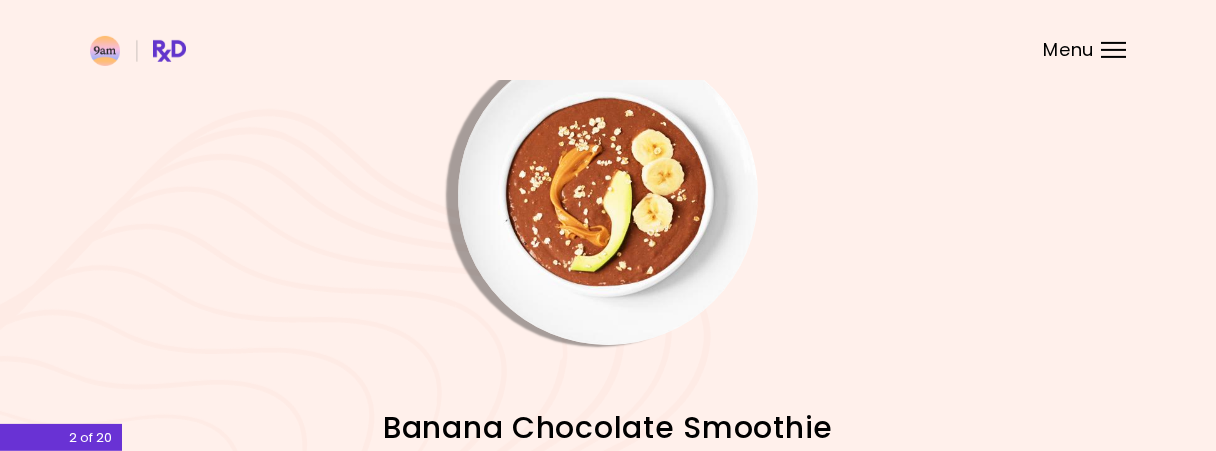 scroll, scrollTop: 0, scrollLeft: 0, axis: both 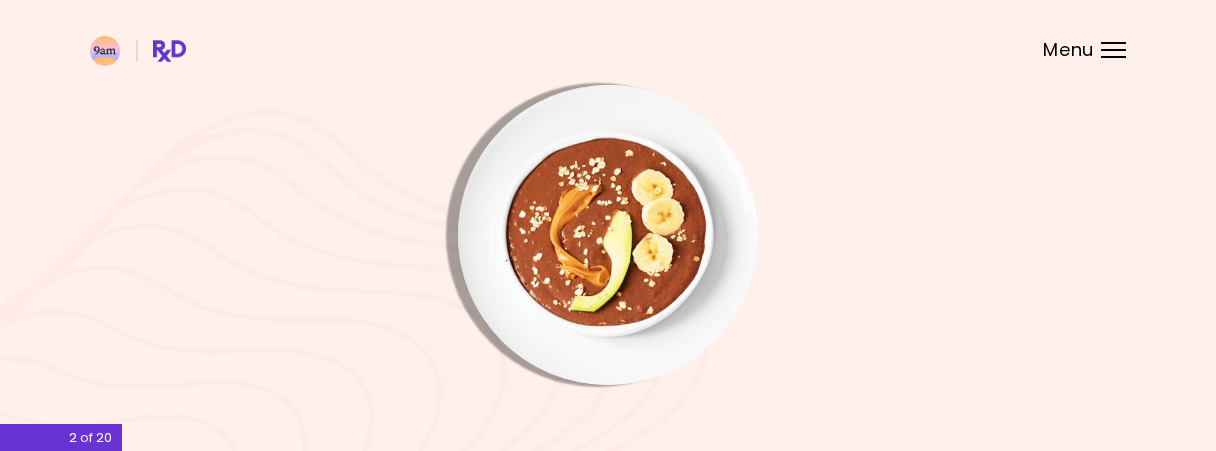 click at bounding box center [608, 235] 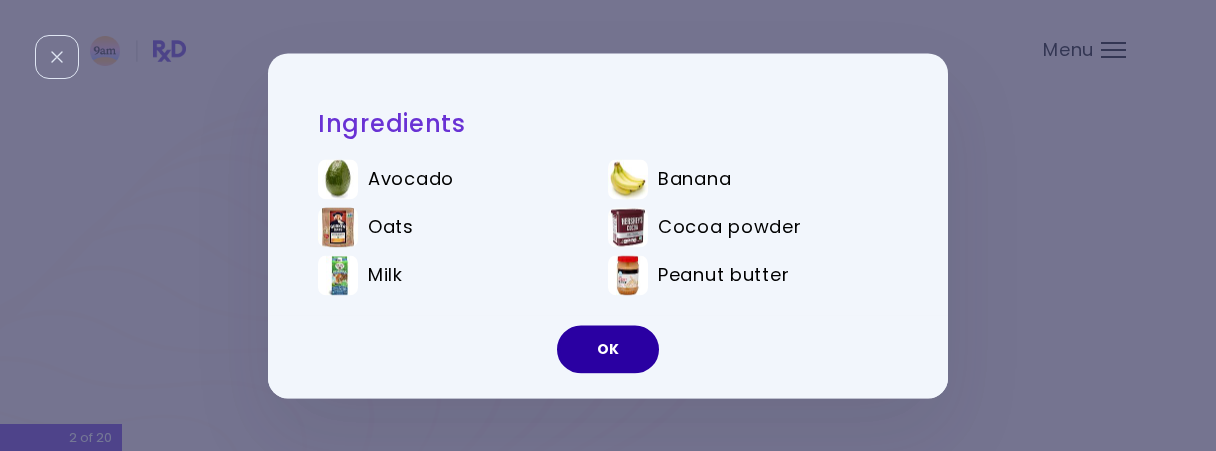 click on "OK" at bounding box center (608, 349) 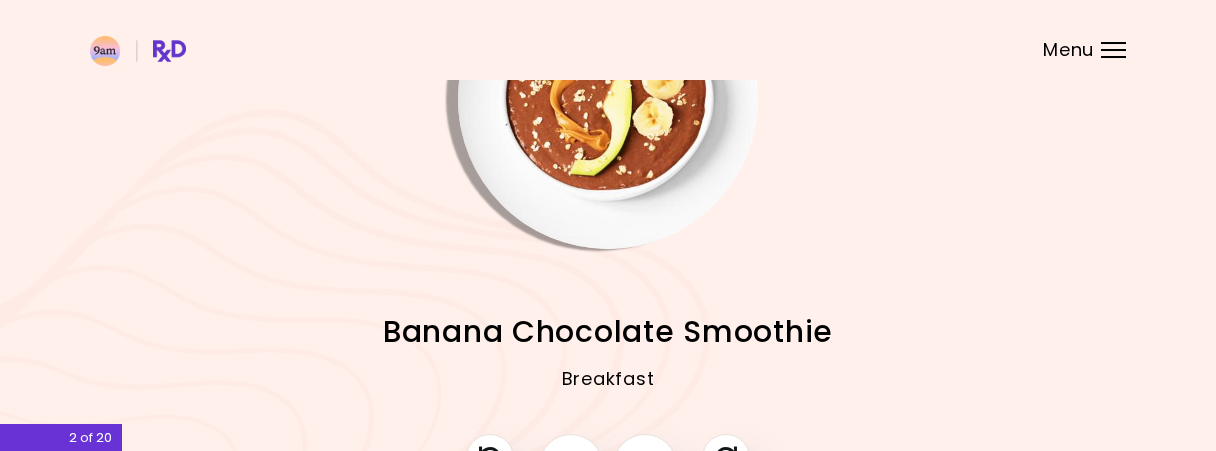 scroll, scrollTop: 287, scrollLeft: 0, axis: vertical 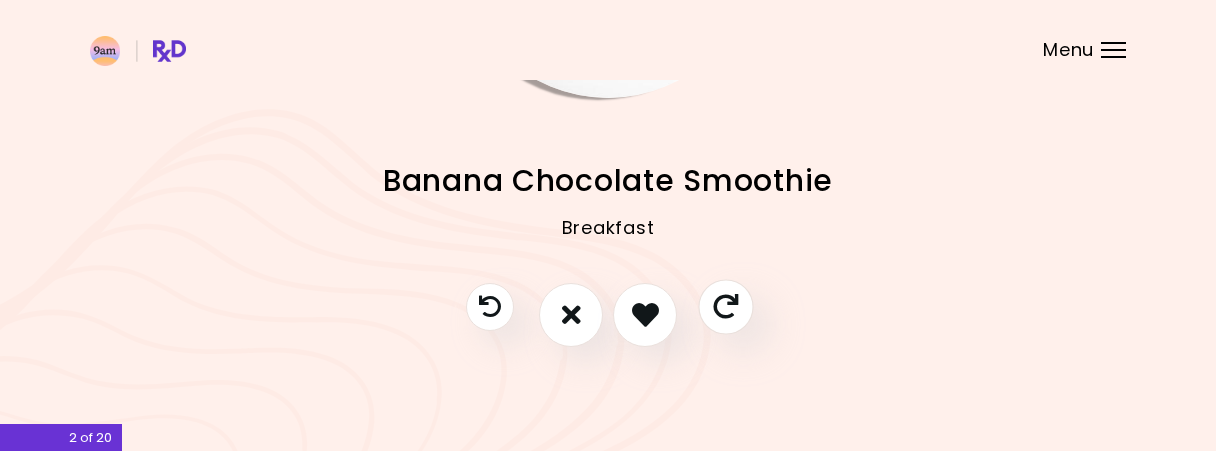 click at bounding box center [725, 306] 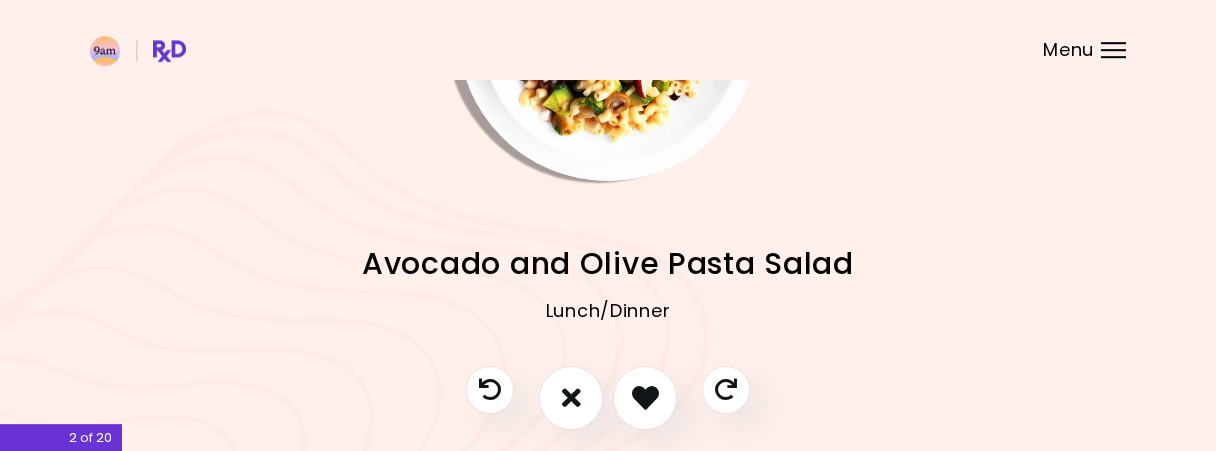 scroll, scrollTop: 287, scrollLeft: 0, axis: vertical 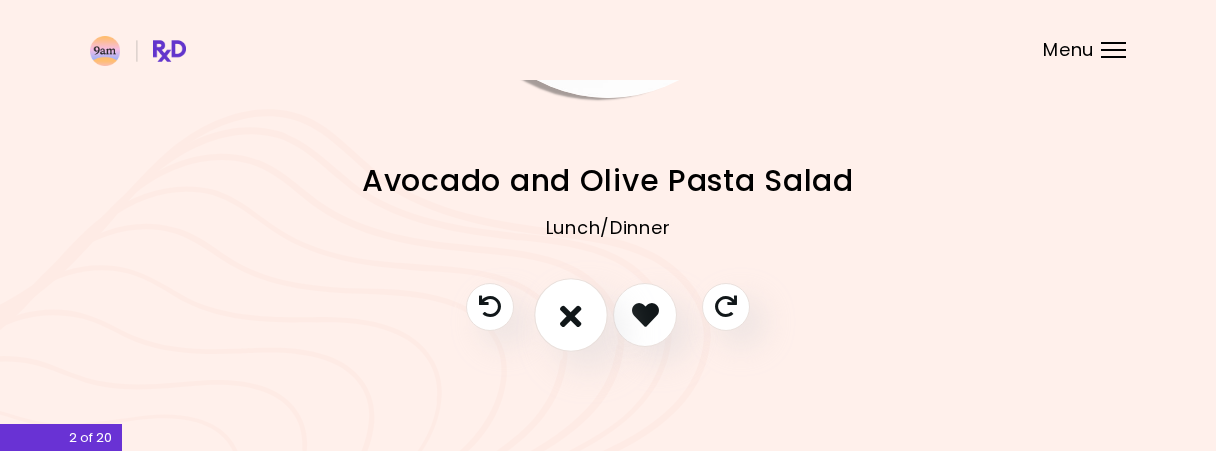 click at bounding box center (571, 315) 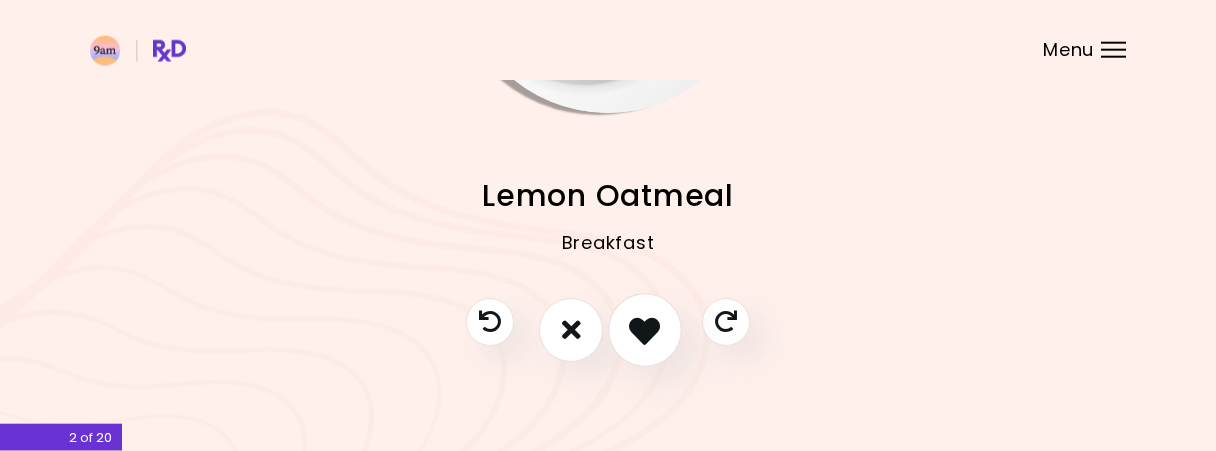 scroll, scrollTop: 287, scrollLeft: 0, axis: vertical 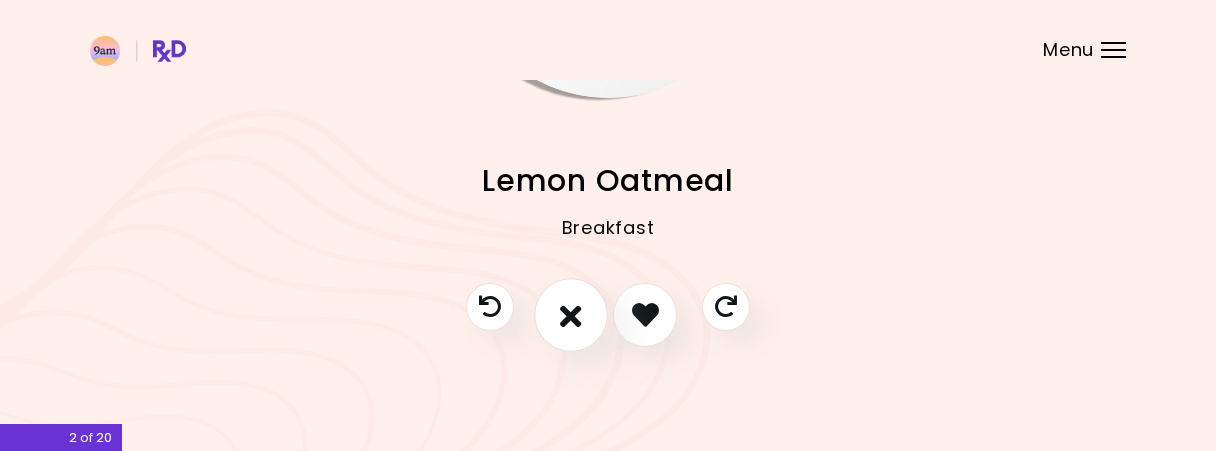click at bounding box center (571, 314) 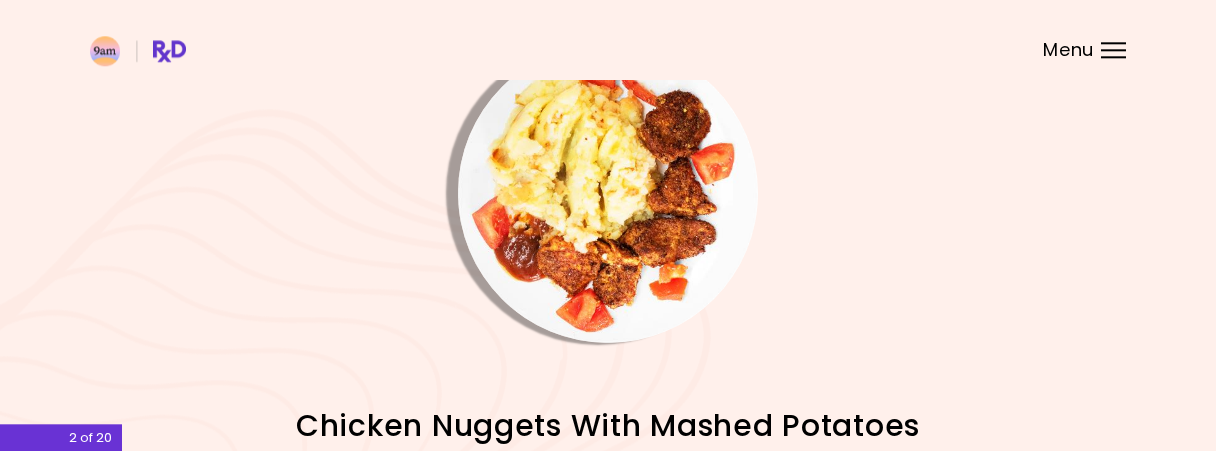 scroll, scrollTop: 0, scrollLeft: 0, axis: both 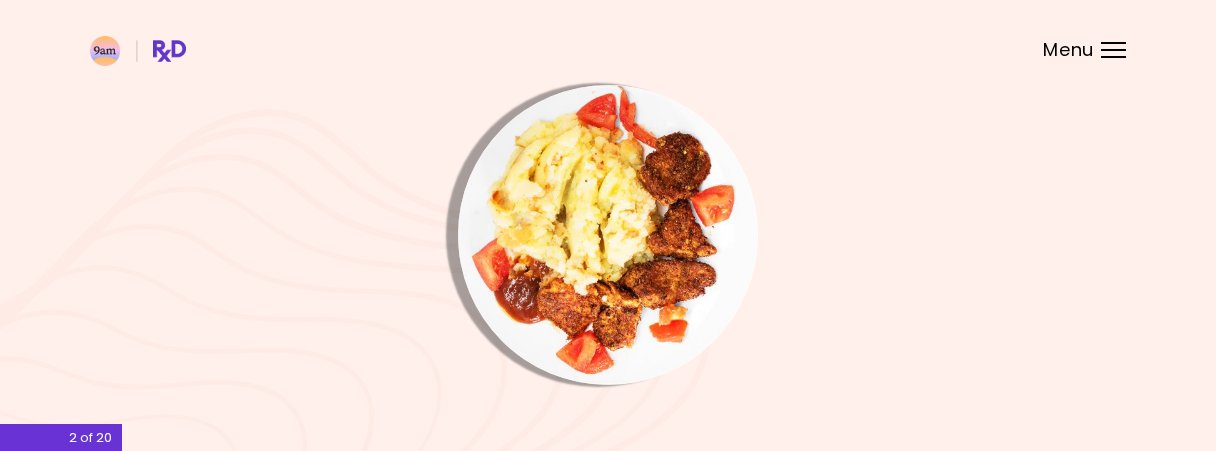 click at bounding box center (608, 235) 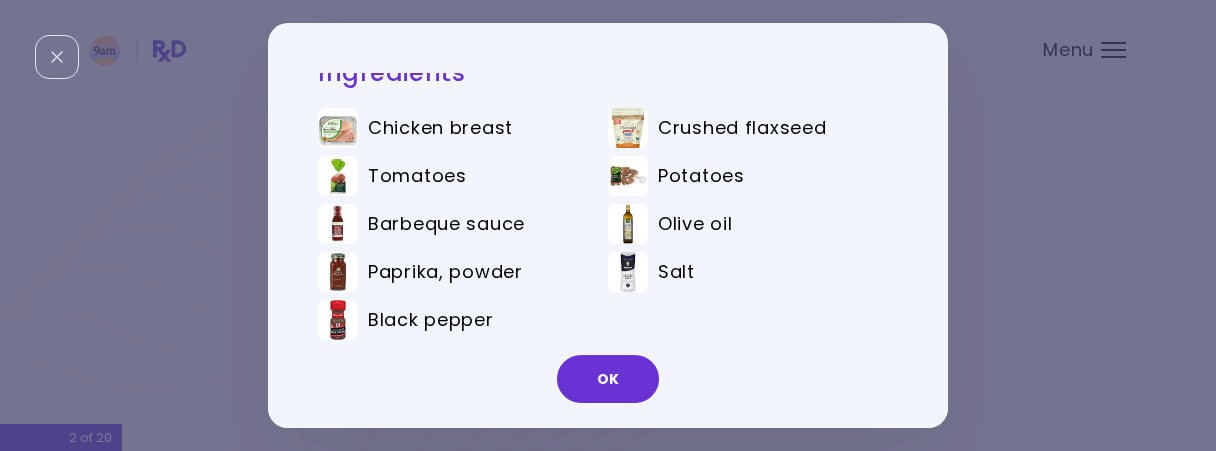 scroll, scrollTop: 35, scrollLeft: 0, axis: vertical 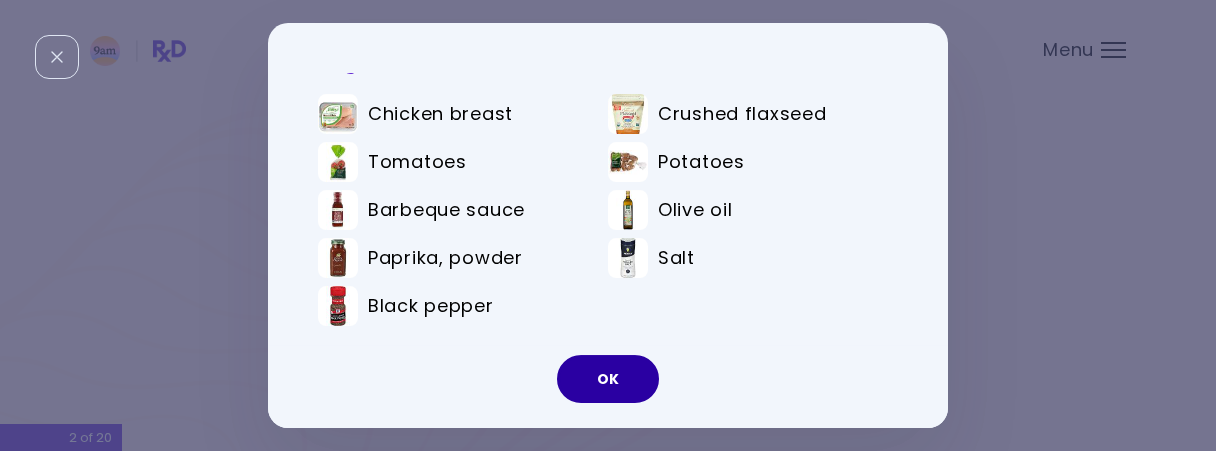 click on "OK" at bounding box center [608, 379] 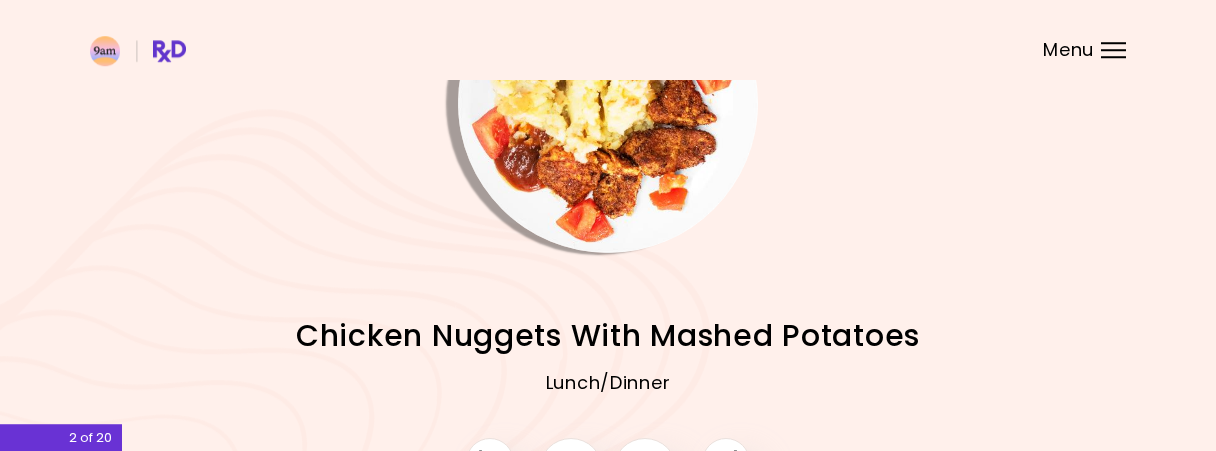 scroll, scrollTop: 287, scrollLeft: 0, axis: vertical 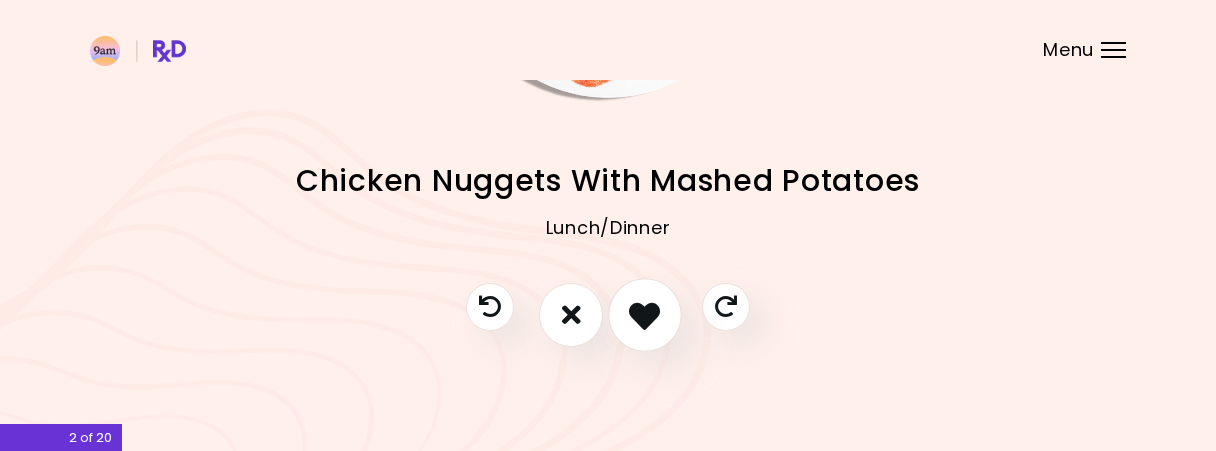 click at bounding box center (645, 315) 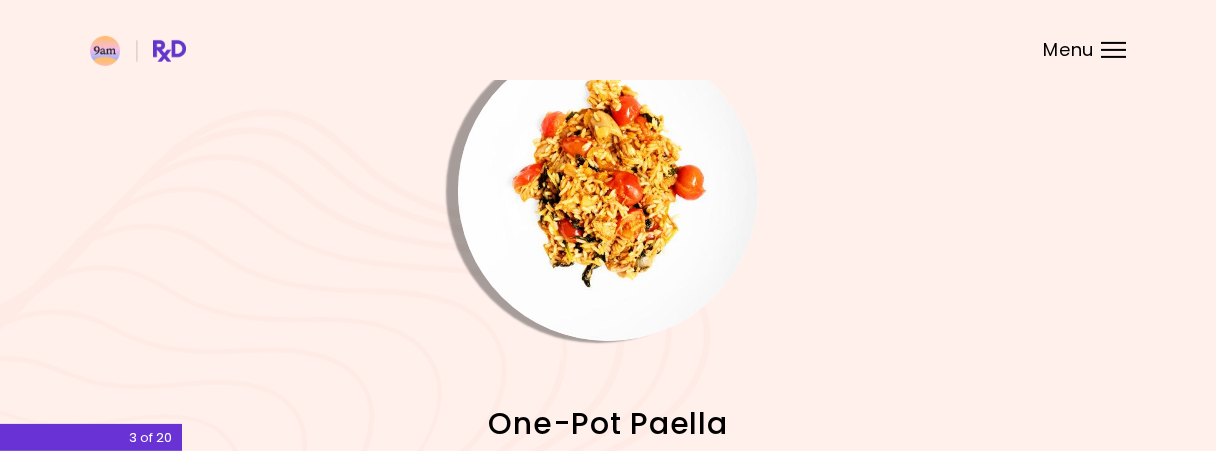 scroll, scrollTop: 0, scrollLeft: 0, axis: both 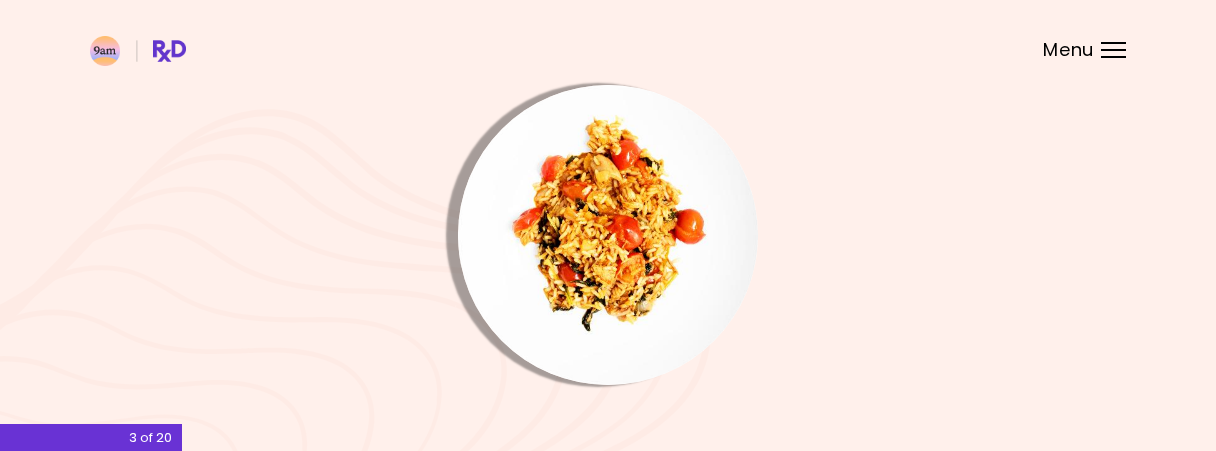 click at bounding box center (608, 235) 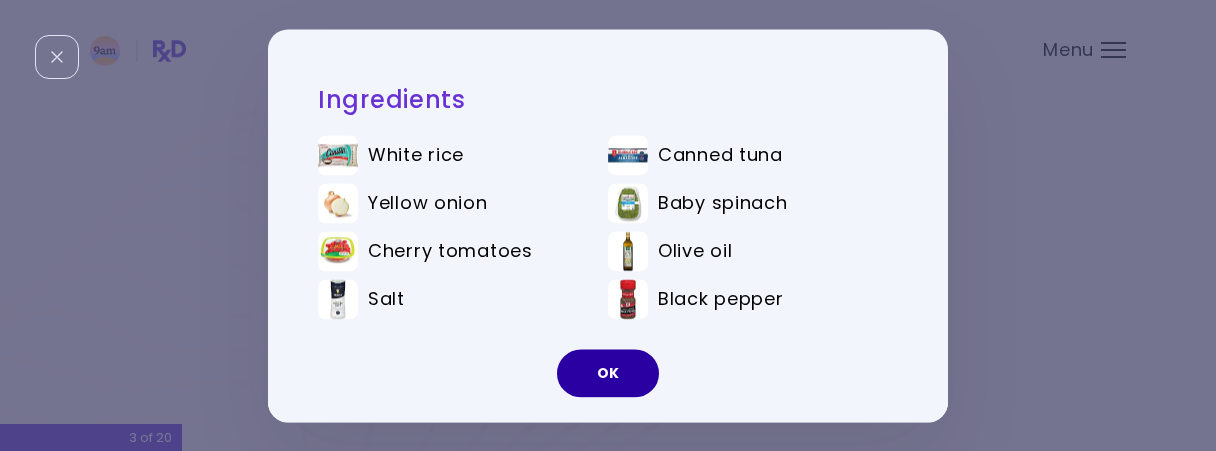 click on "OK" at bounding box center (608, 373) 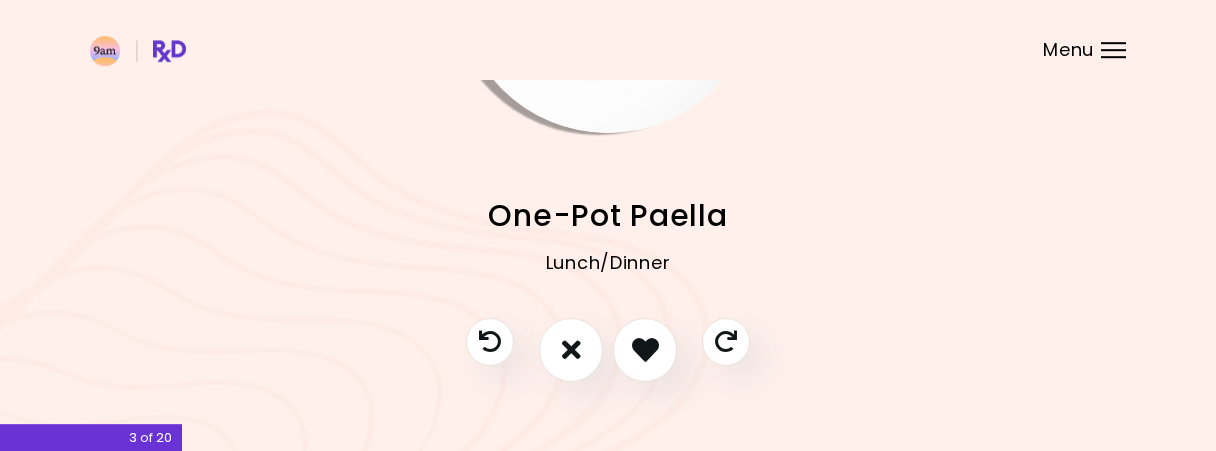 scroll, scrollTop: 287, scrollLeft: 0, axis: vertical 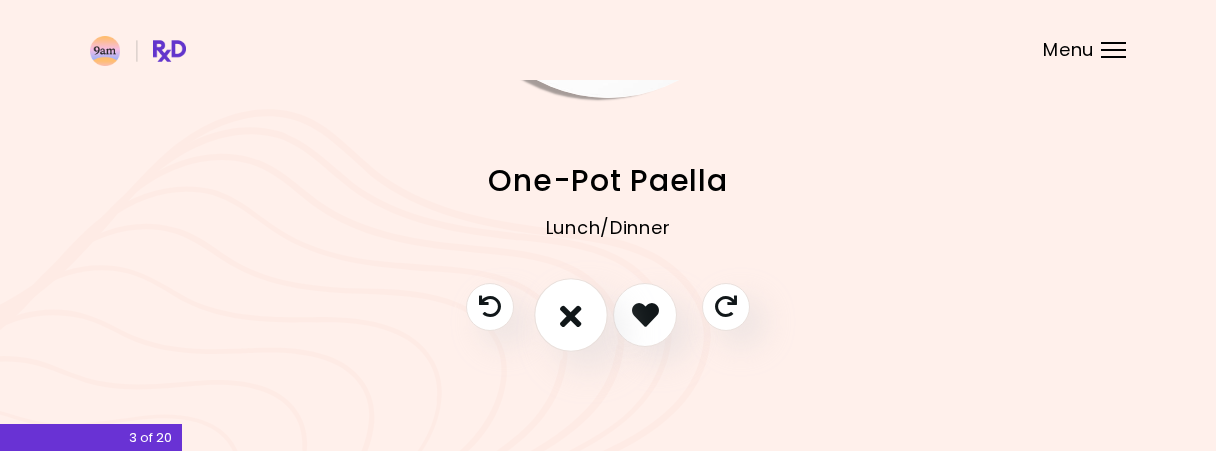 click at bounding box center (571, 314) 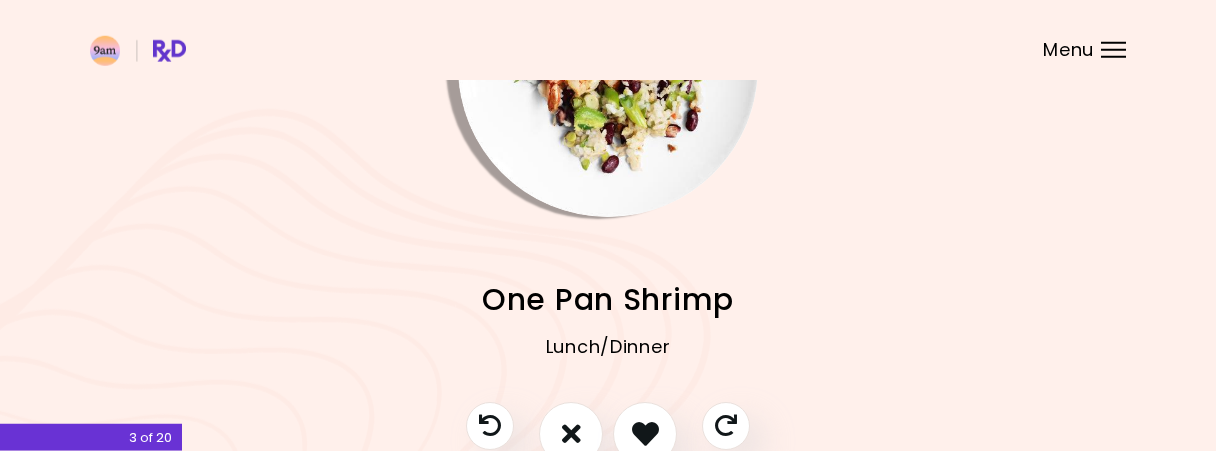 scroll, scrollTop: 287, scrollLeft: 0, axis: vertical 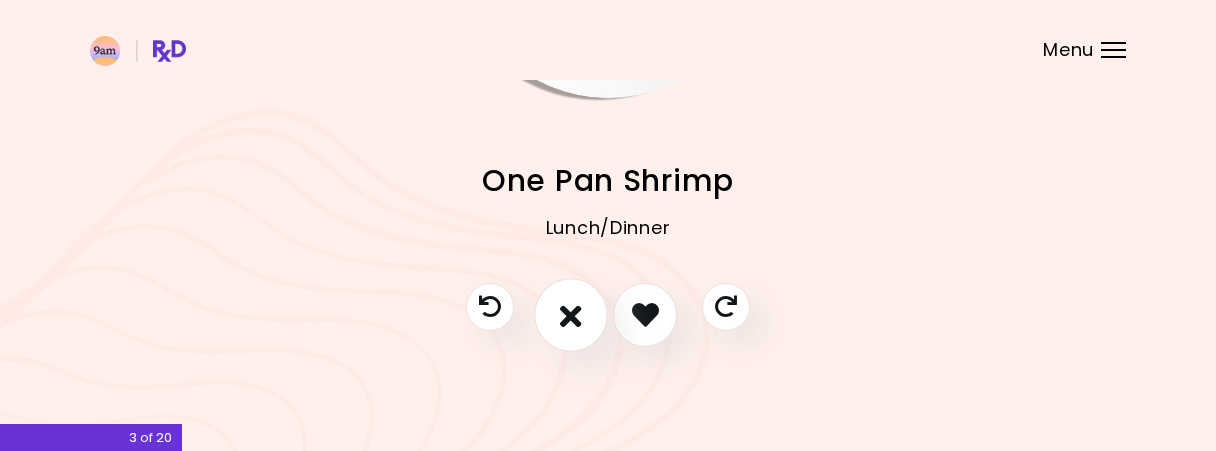 click at bounding box center (571, 315) 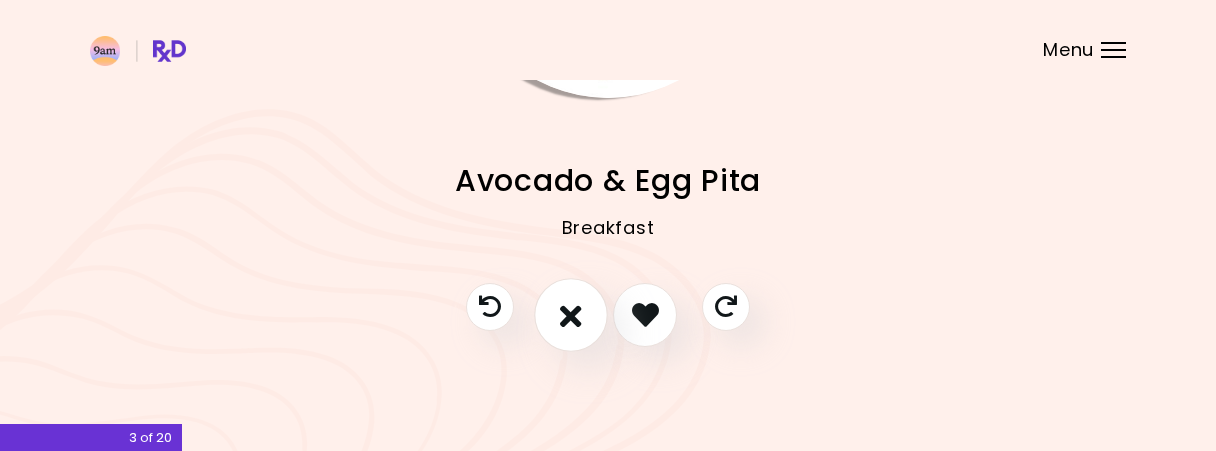 click at bounding box center [571, 314] 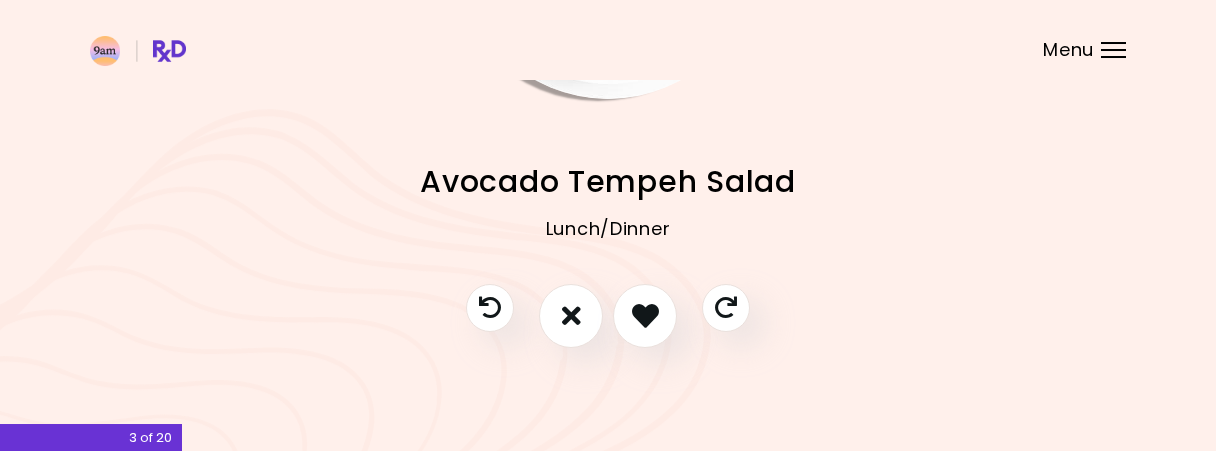 scroll, scrollTop: 287, scrollLeft: 0, axis: vertical 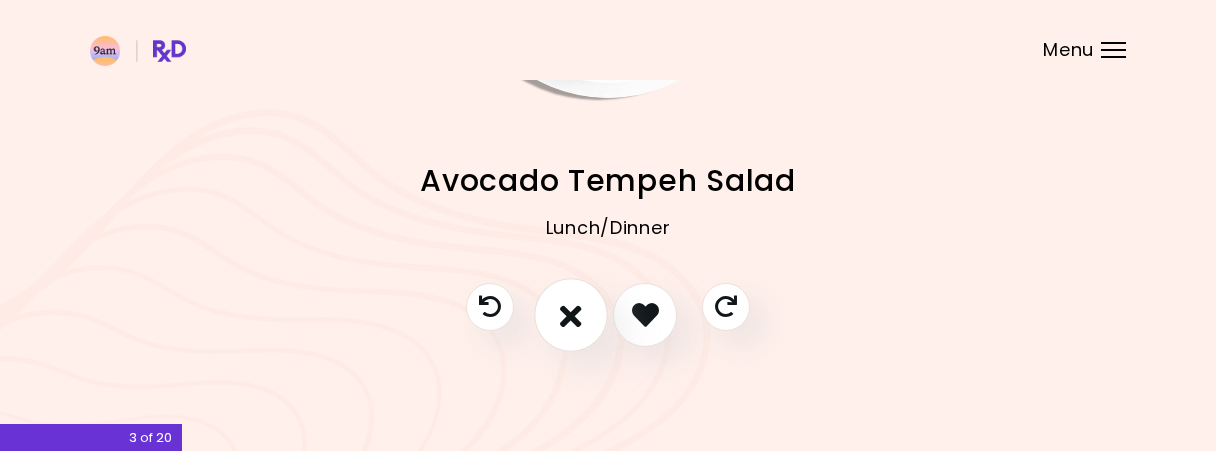 click at bounding box center (571, 315) 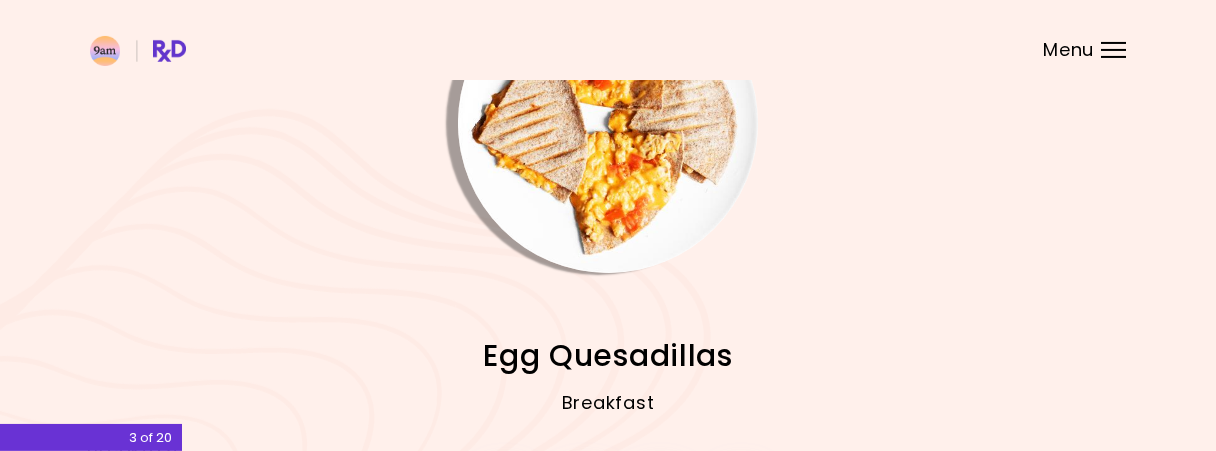 scroll, scrollTop: 0, scrollLeft: 0, axis: both 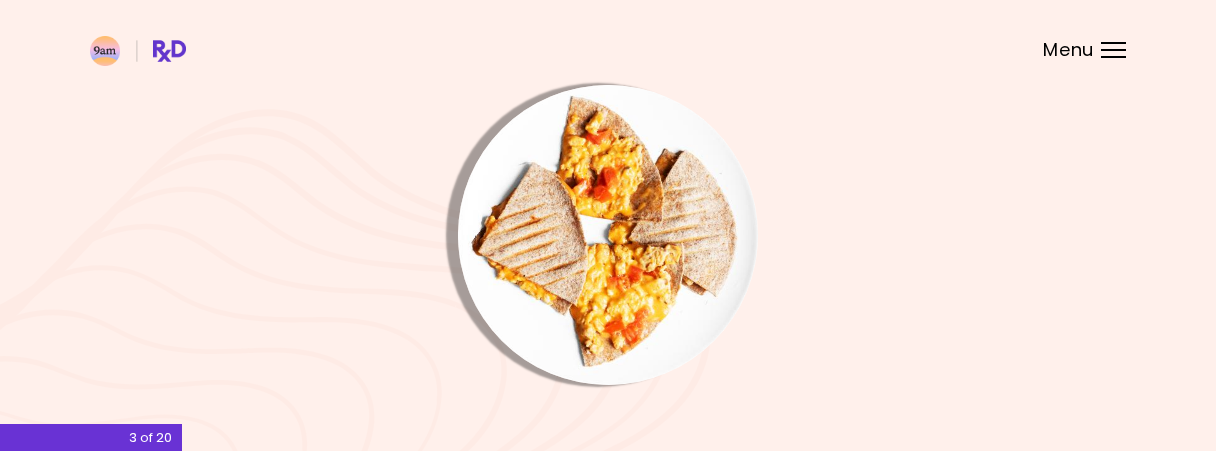 click at bounding box center (608, 235) 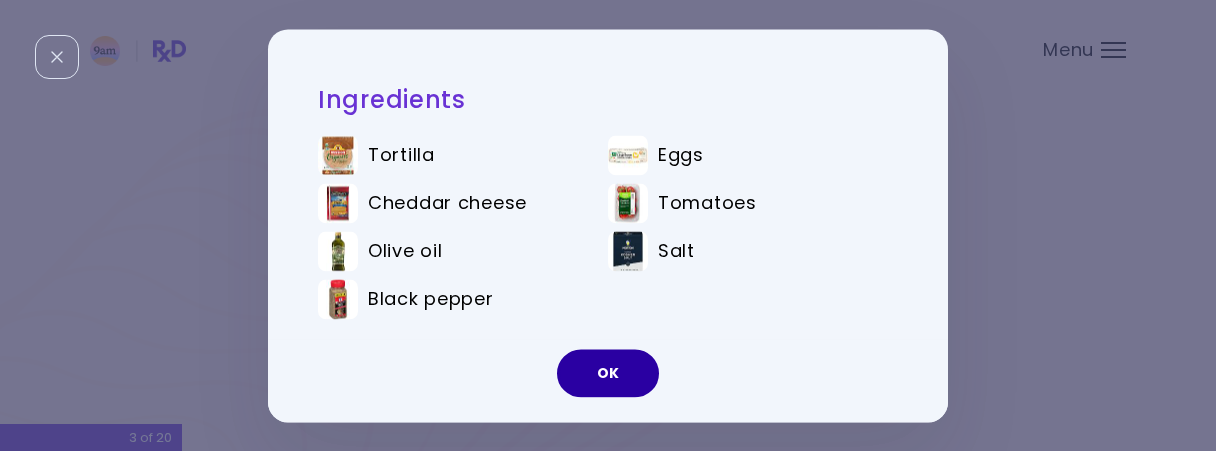 click on "OK" at bounding box center (608, 373) 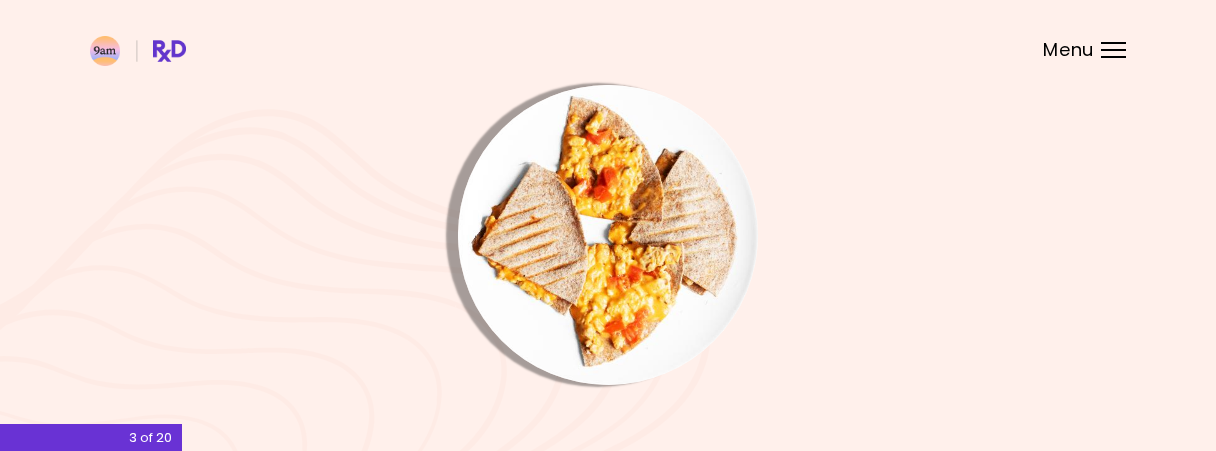 scroll, scrollTop: 287, scrollLeft: 0, axis: vertical 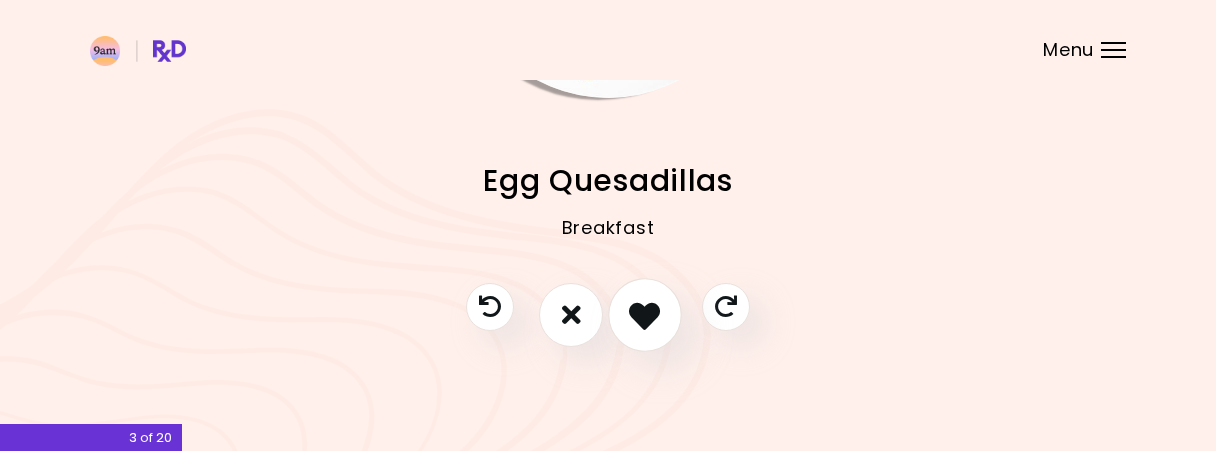 click at bounding box center (644, 314) 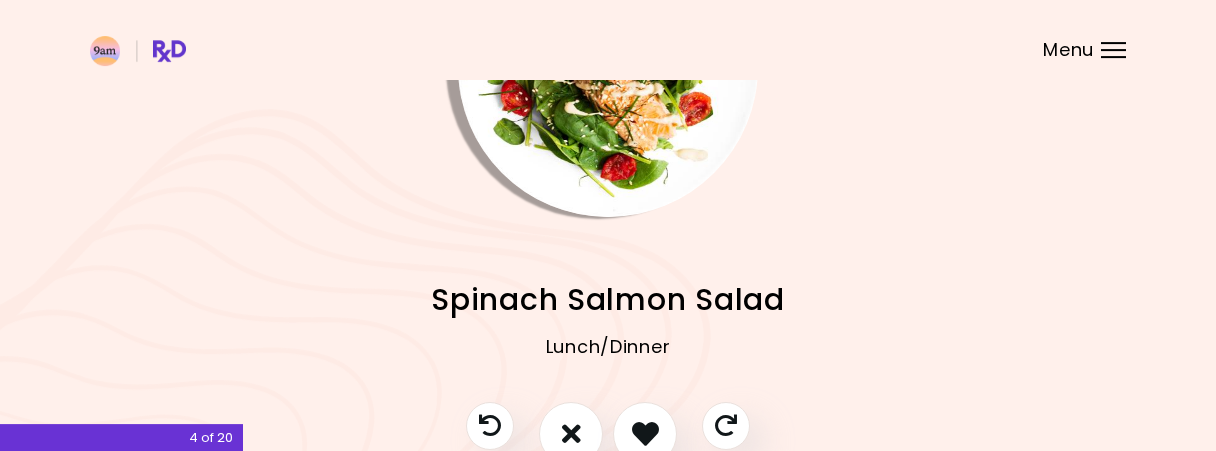 scroll, scrollTop: 287, scrollLeft: 0, axis: vertical 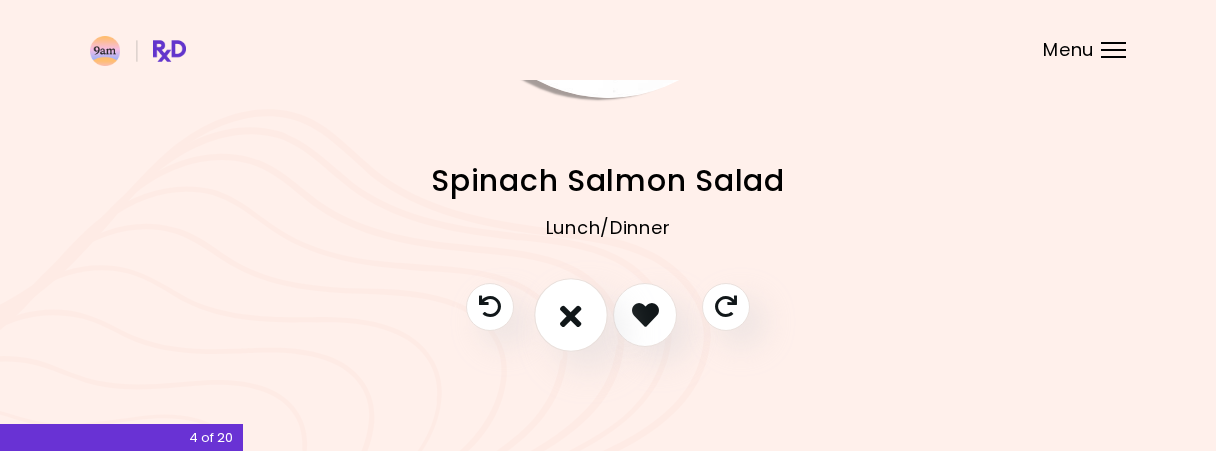 click at bounding box center [571, 314] 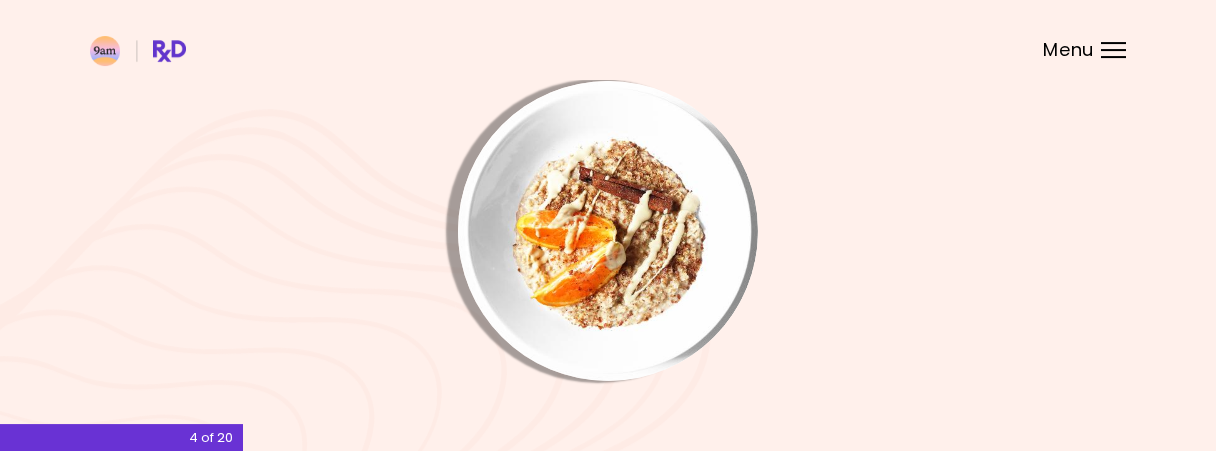 scroll, scrollTop: 0, scrollLeft: 0, axis: both 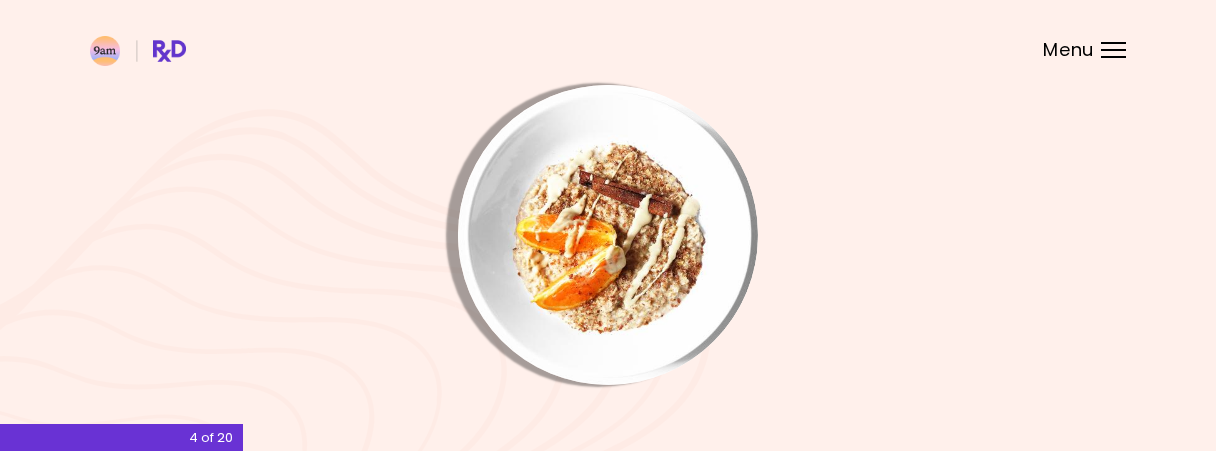 click at bounding box center [608, 235] 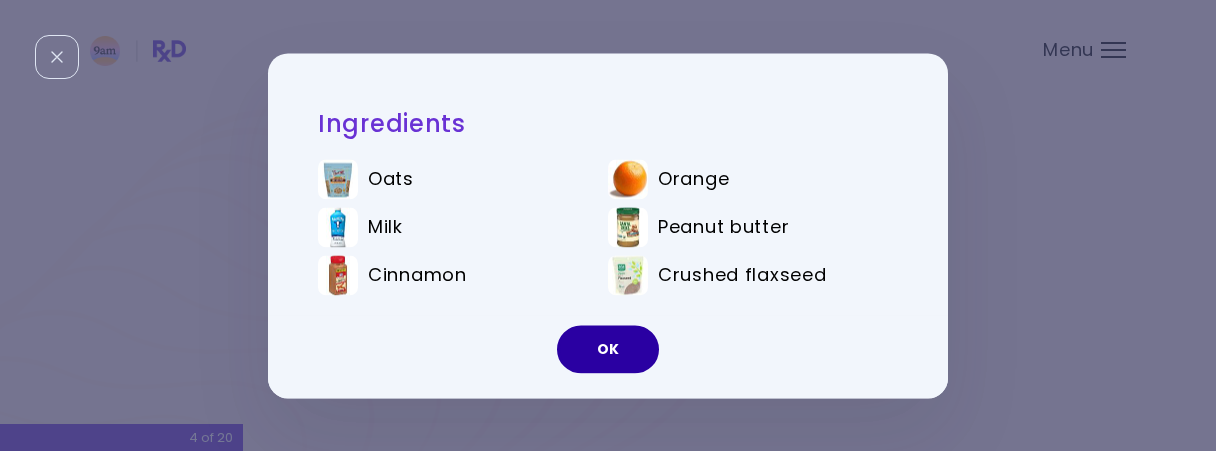 click on "OK" at bounding box center [608, 349] 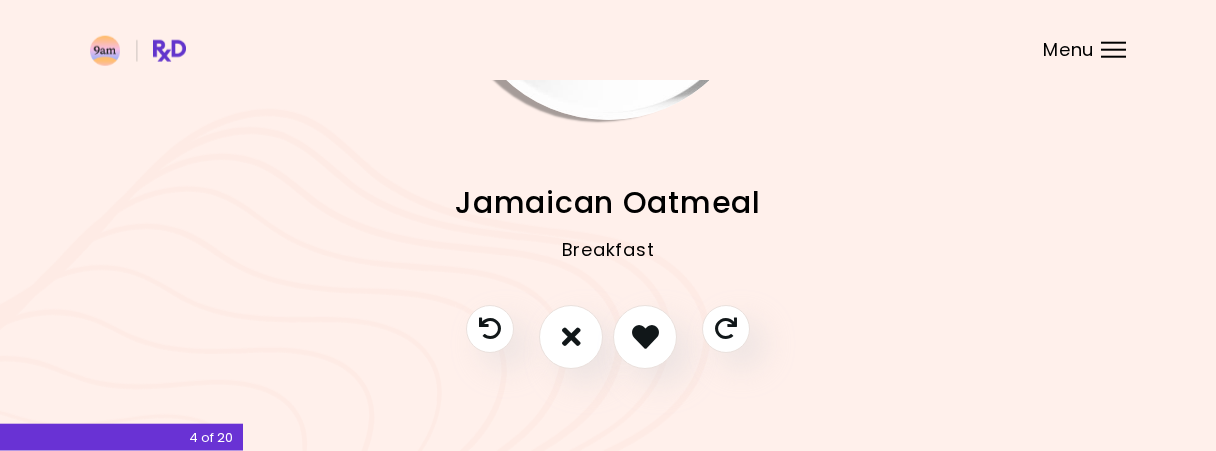 scroll, scrollTop: 287, scrollLeft: 0, axis: vertical 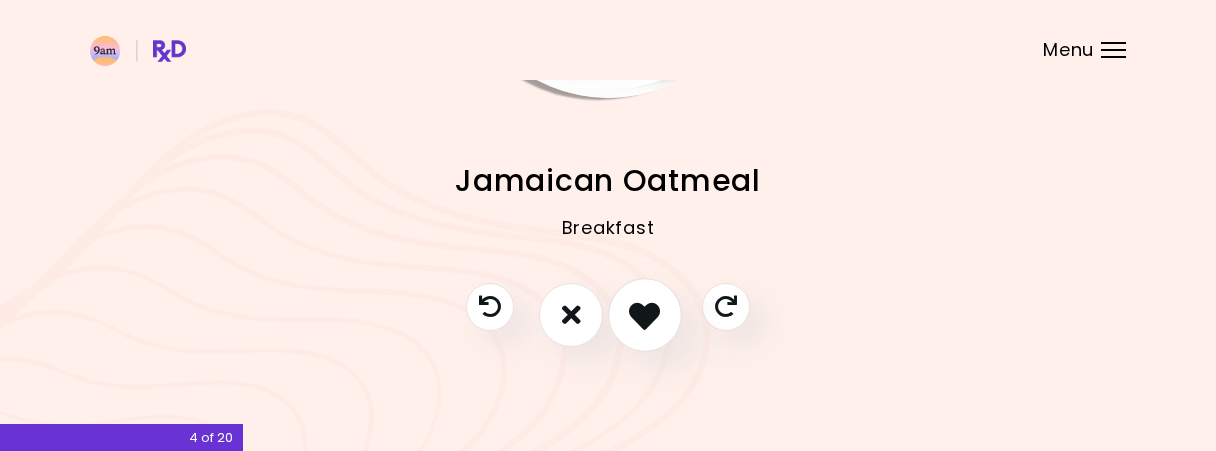 click at bounding box center [645, 315] 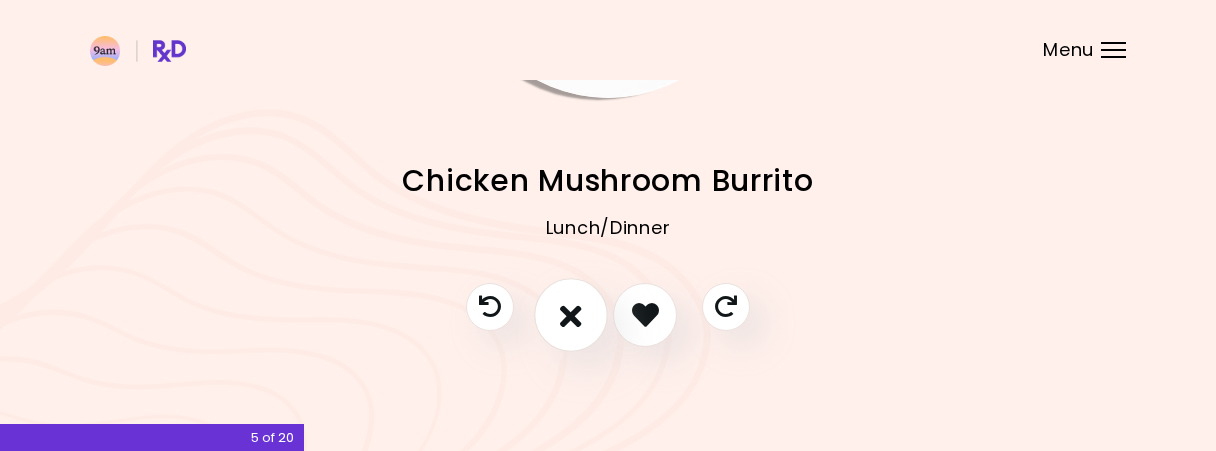 click at bounding box center (571, 314) 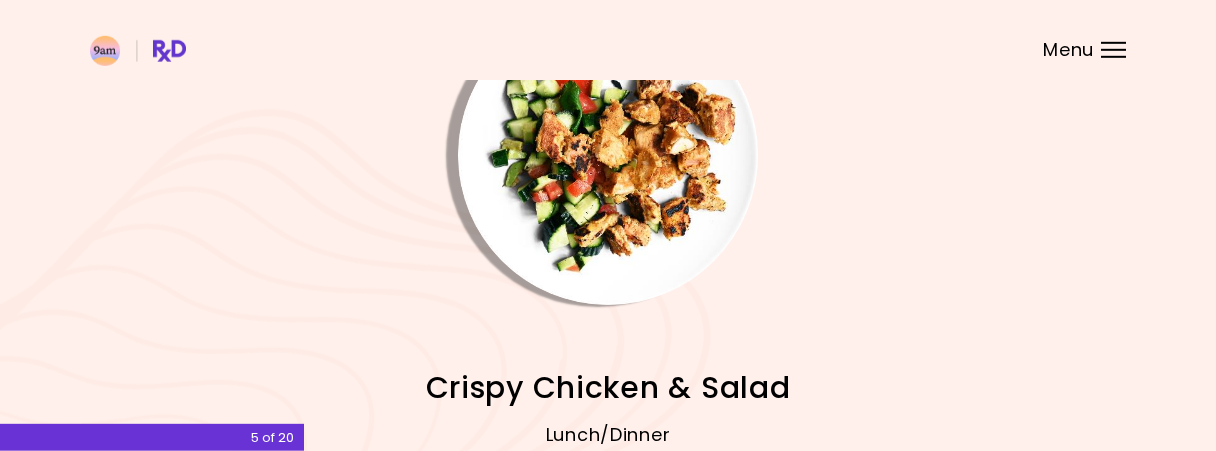 scroll, scrollTop: 0, scrollLeft: 0, axis: both 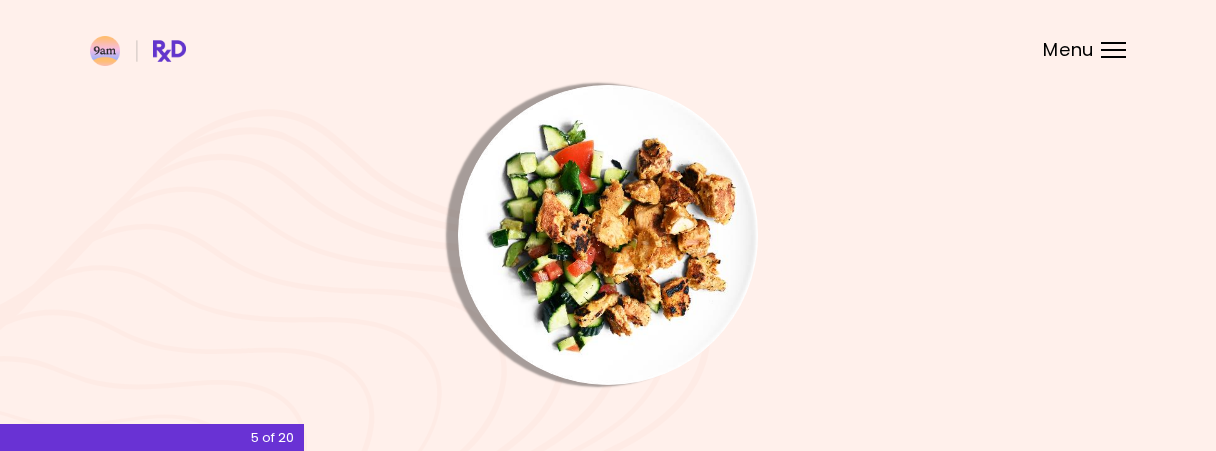 click at bounding box center [608, 235] 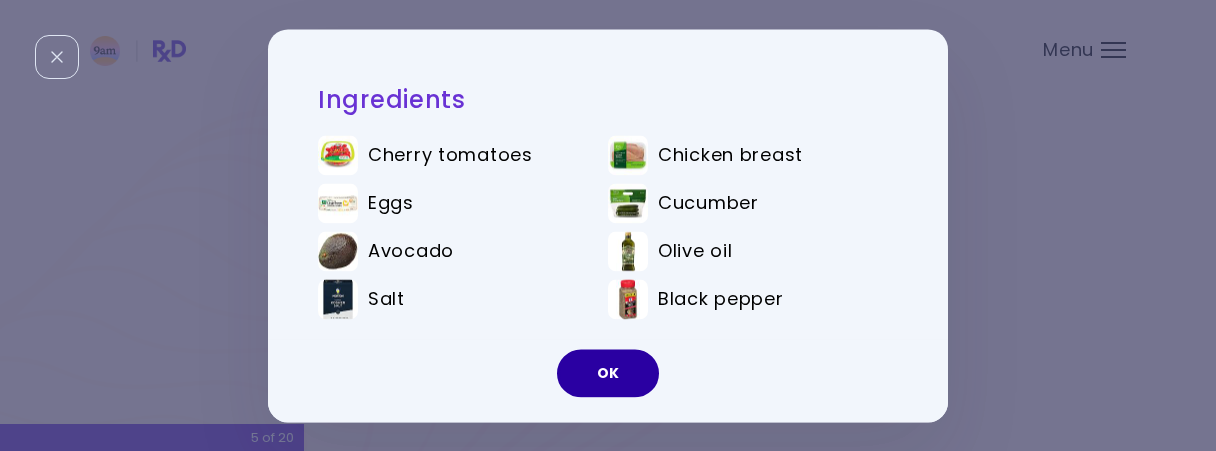 click on "OK" at bounding box center (608, 373) 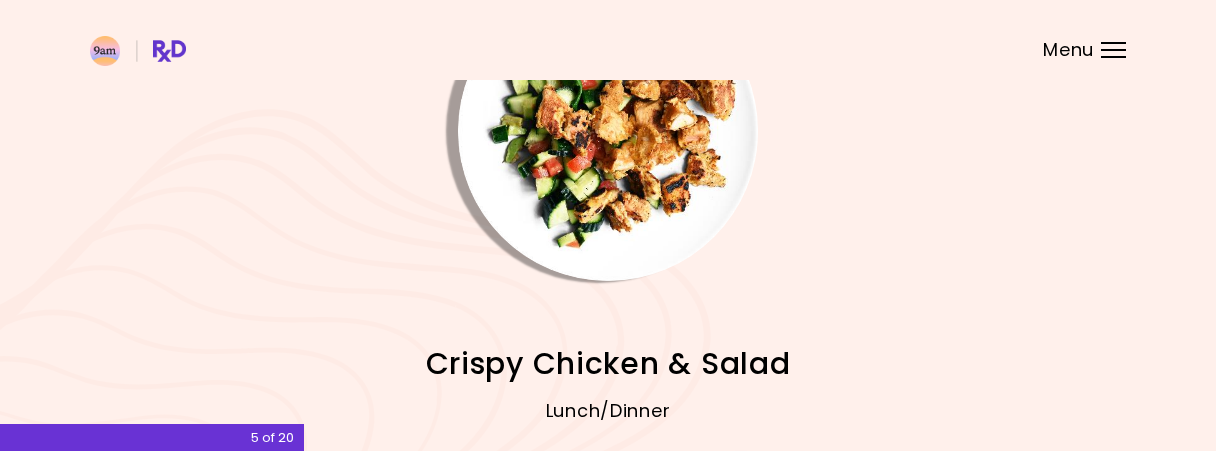 scroll, scrollTop: 287, scrollLeft: 0, axis: vertical 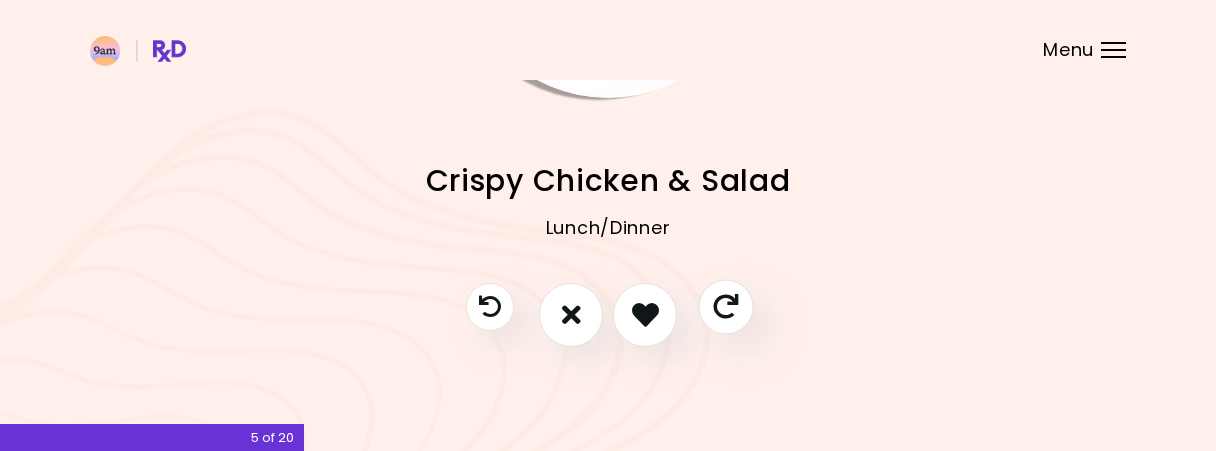 click at bounding box center [725, 306] 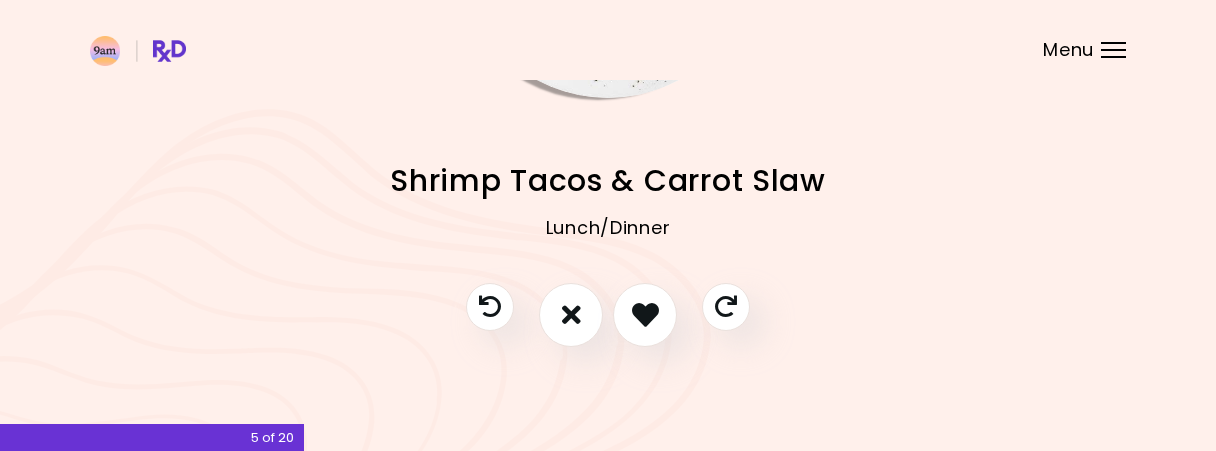 scroll, scrollTop: 0, scrollLeft: 0, axis: both 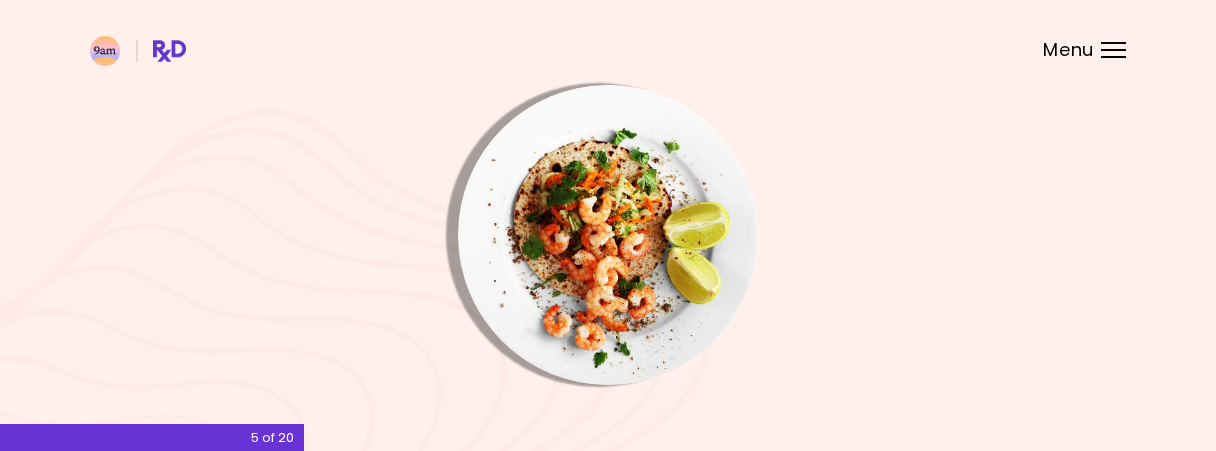 click at bounding box center (608, 235) 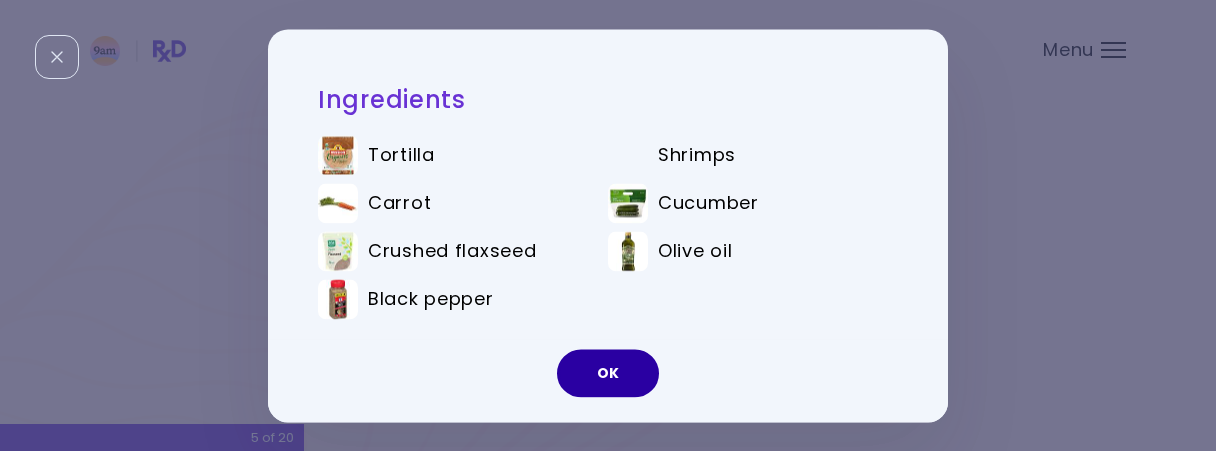 click on "OK" at bounding box center [608, 373] 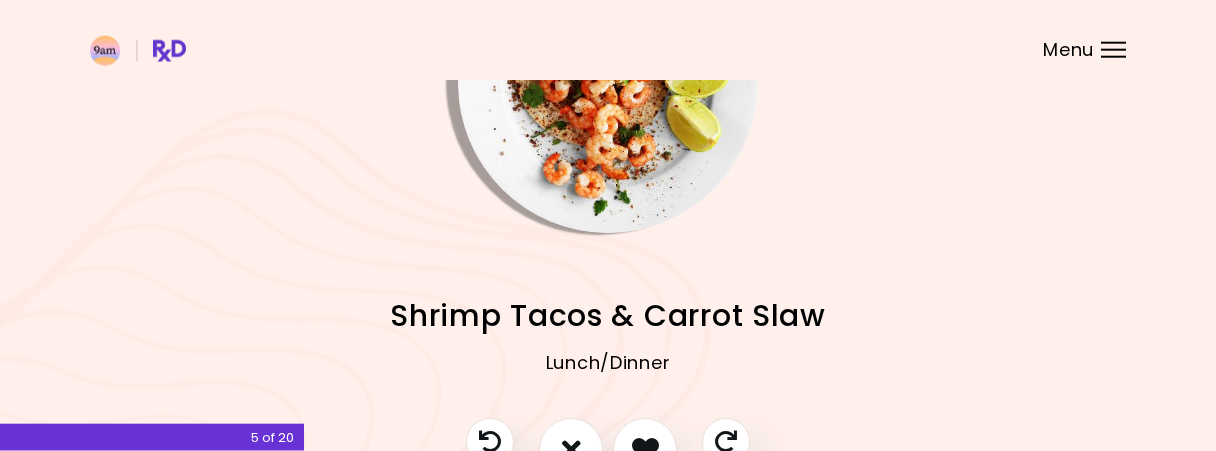 scroll, scrollTop: 287, scrollLeft: 0, axis: vertical 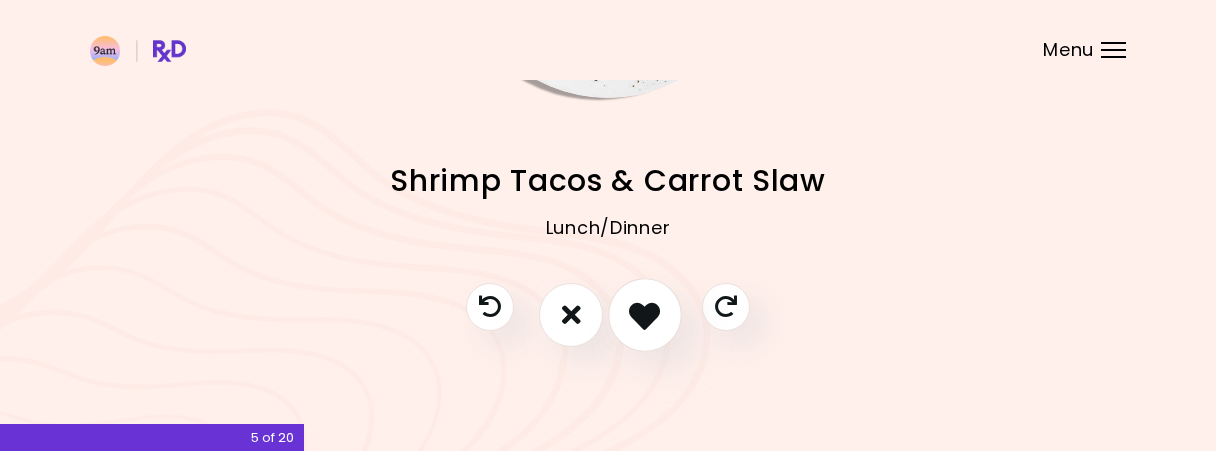 click at bounding box center (644, 314) 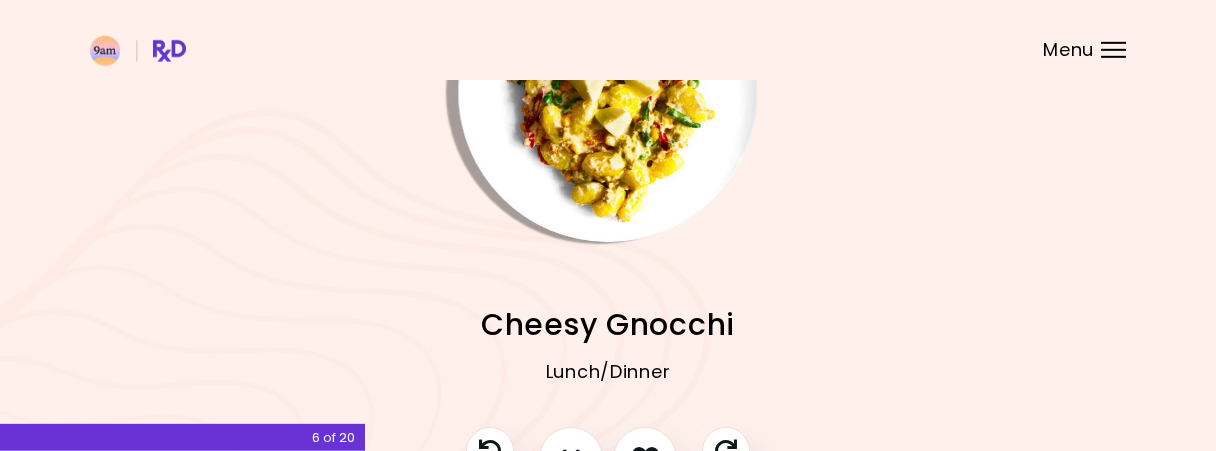 scroll, scrollTop: 104, scrollLeft: 0, axis: vertical 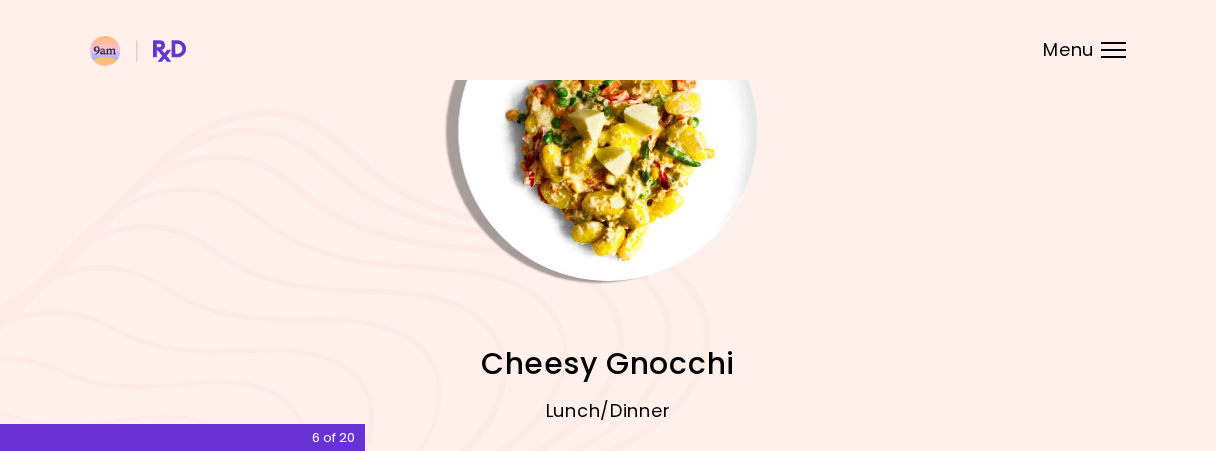 click at bounding box center (608, 131) 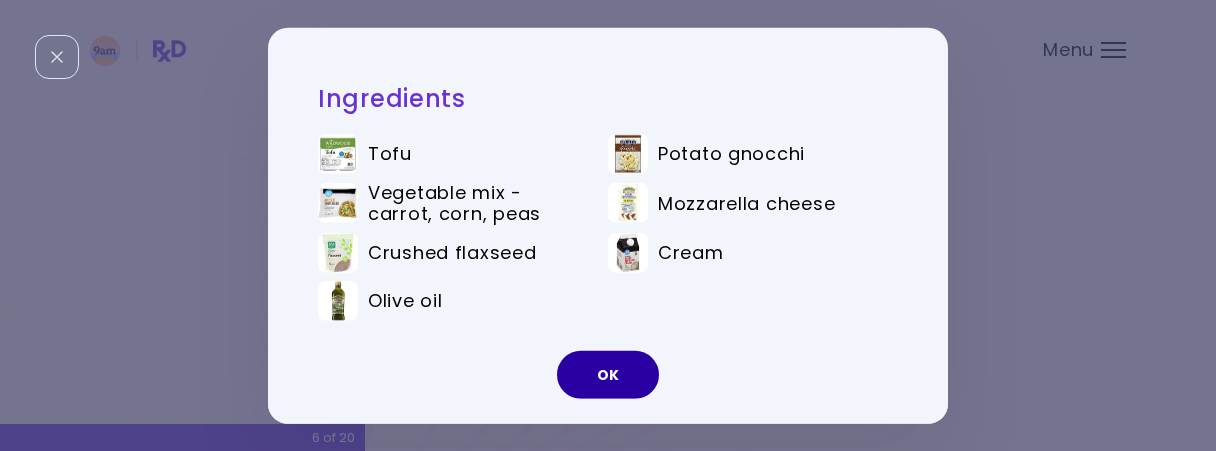 click on "OK" at bounding box center [608, 375] 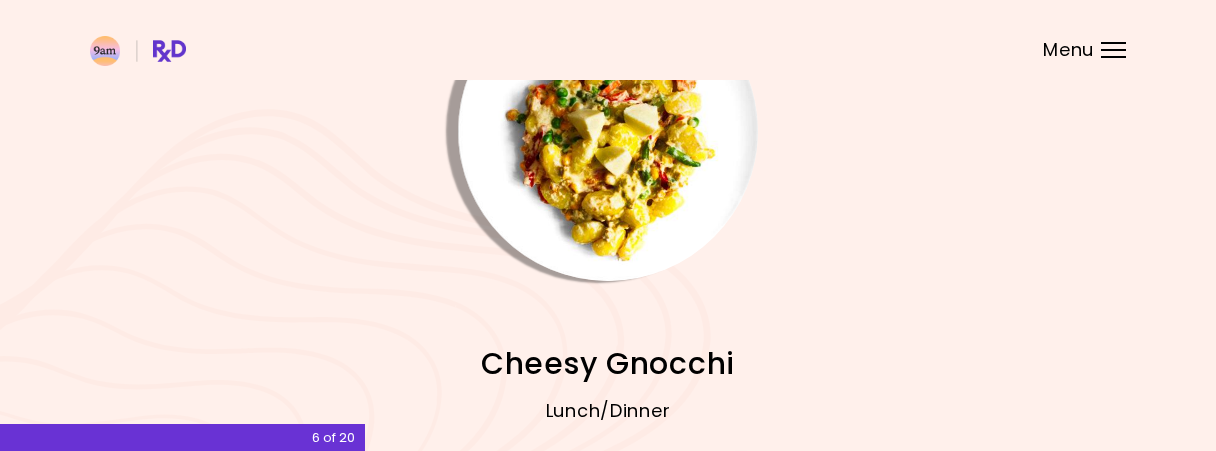 scroll, scrollTop: 287, scrollLeft: 0, axis: vertical 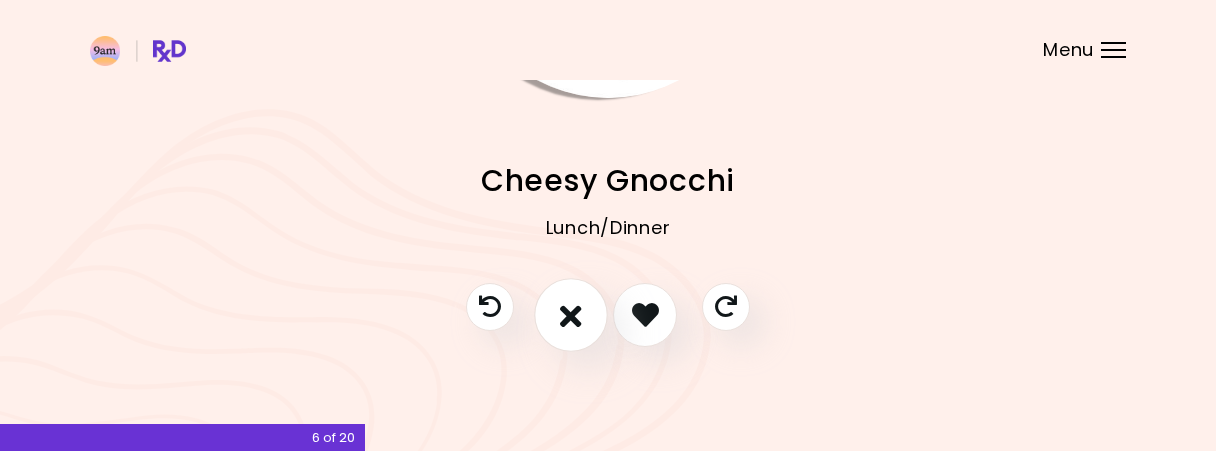 click at bounding box center (571, 315) 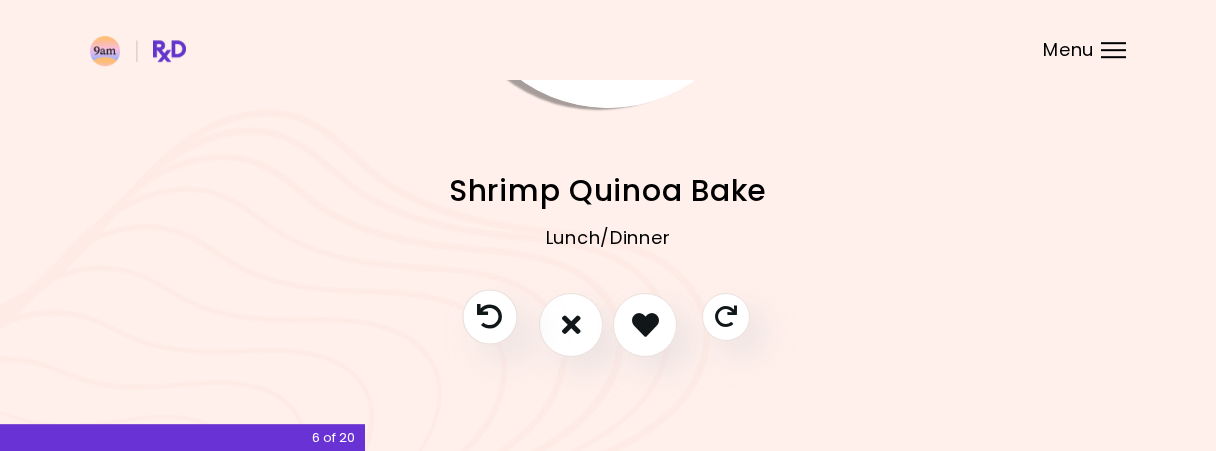 scroll, scrollTop: 0, scrollLeft: 0, axis: both 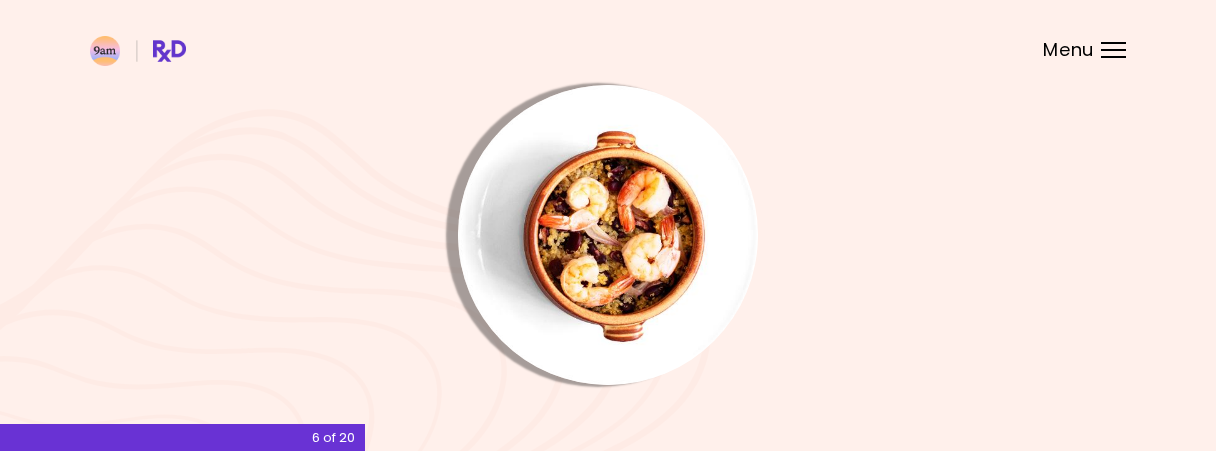 click at bounding box center (608, 235) 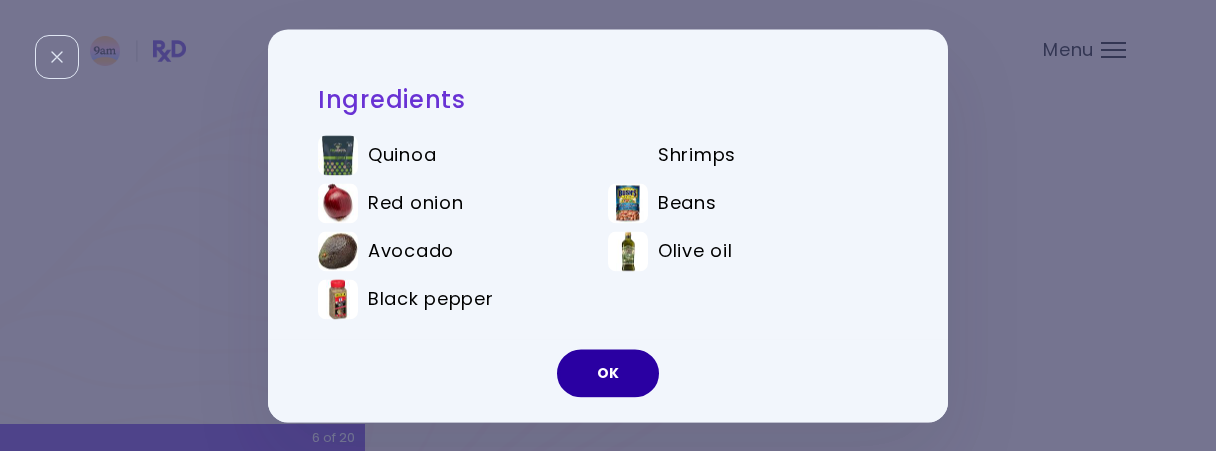 click on "OK" at bounding box center (608, 373) 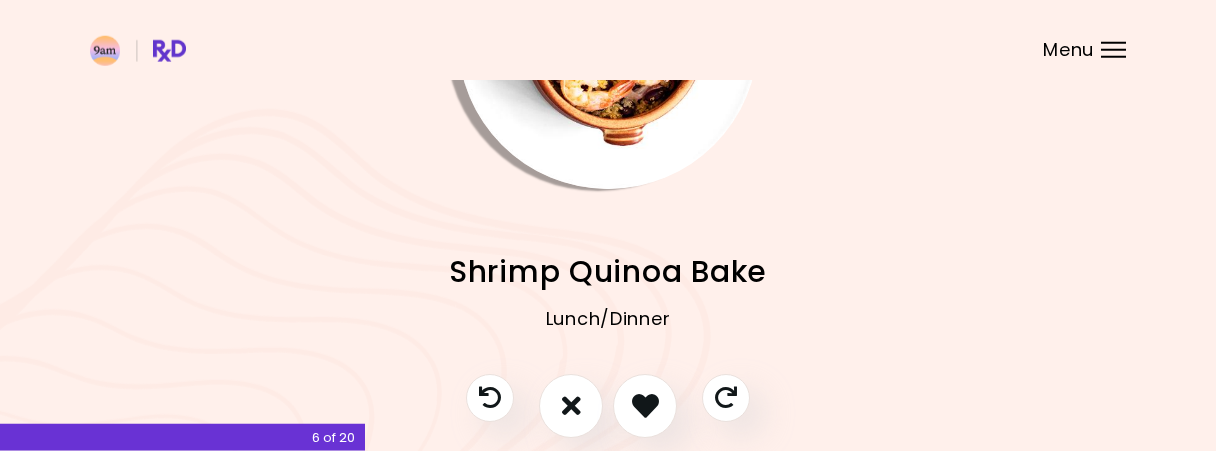 scroll, scrollTop: 287, scrollLeft: 0, axis: vertical 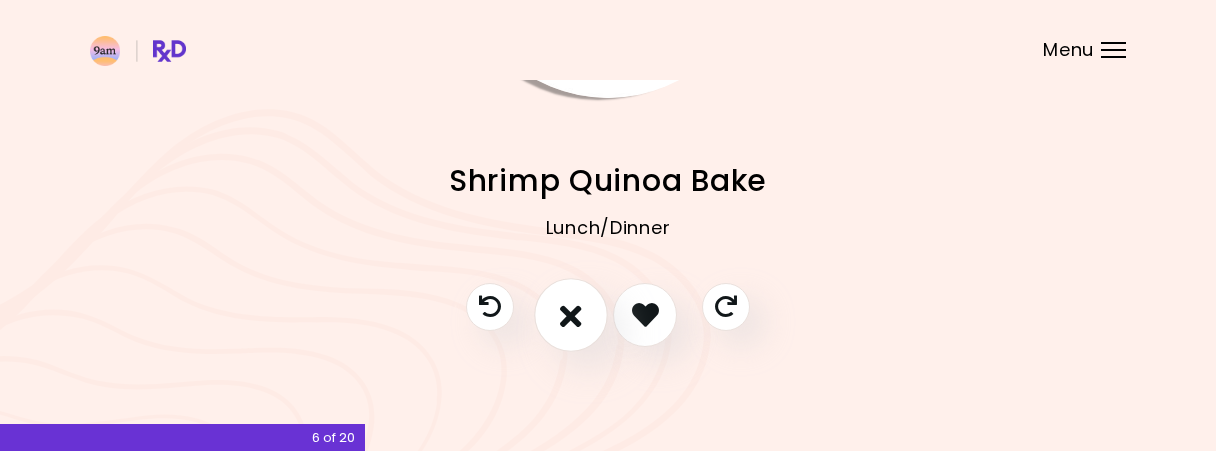 click at bounding box center (571, 314) 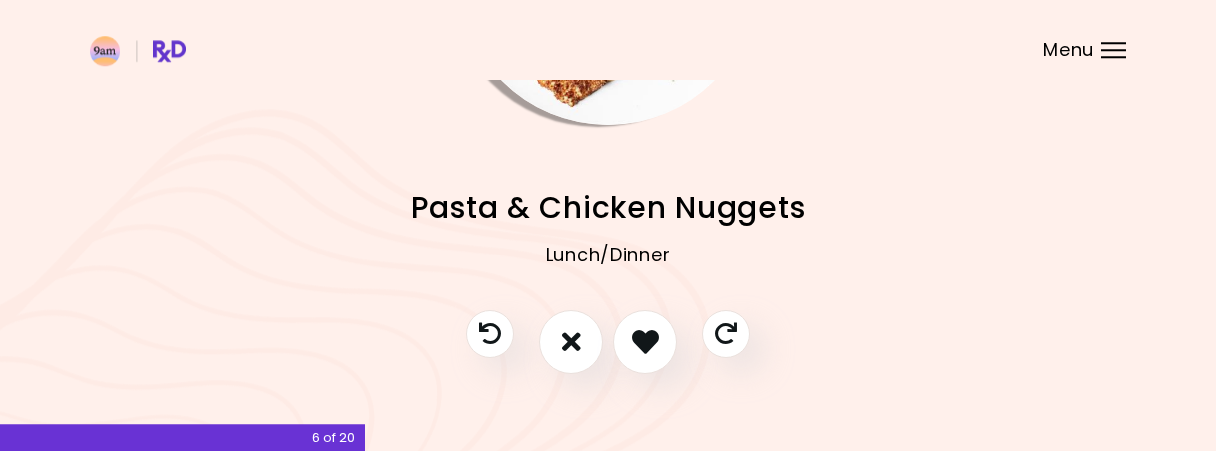 scroll, scrollTop: 0, scrollLeft: 0, axis: both 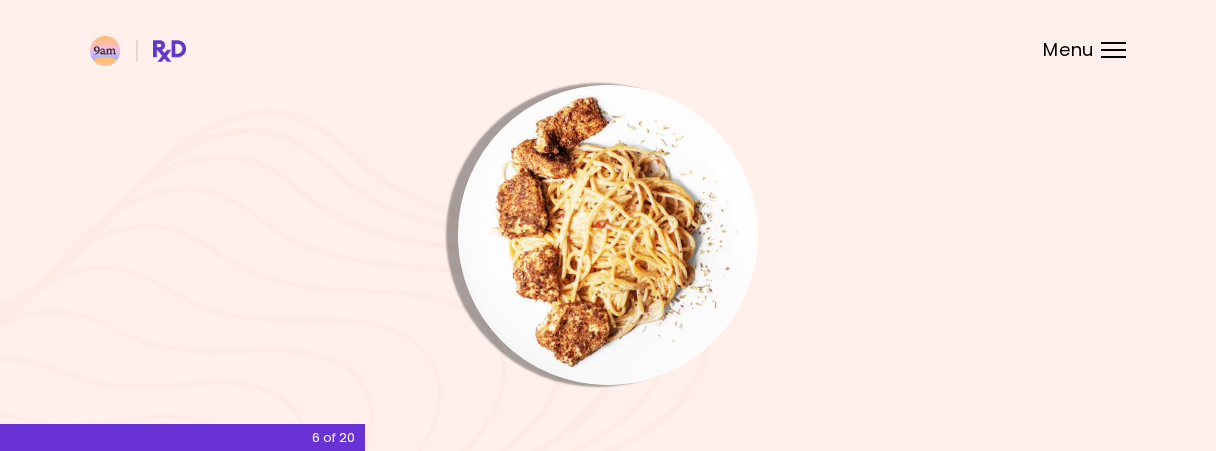 click at bounding box center [608, 235] 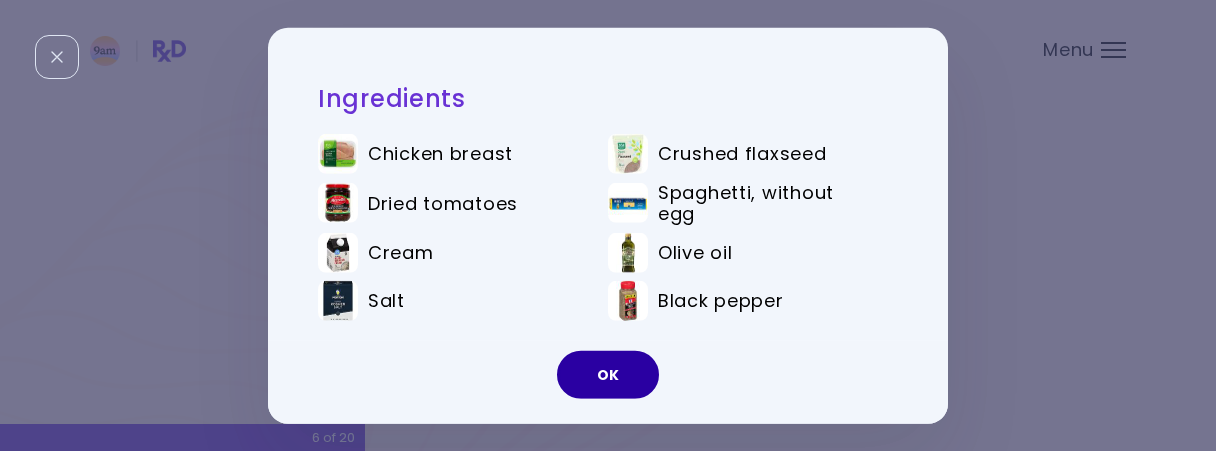 click on "OK" at bounding box center [608, 375] 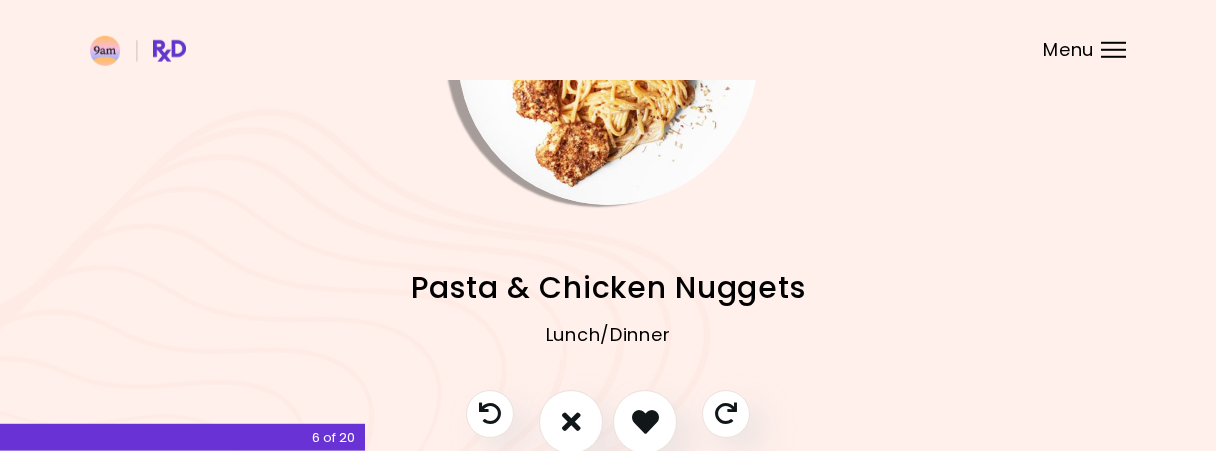 scroll, scrollTop: 208, scrollLeft: 0, axis: vertical 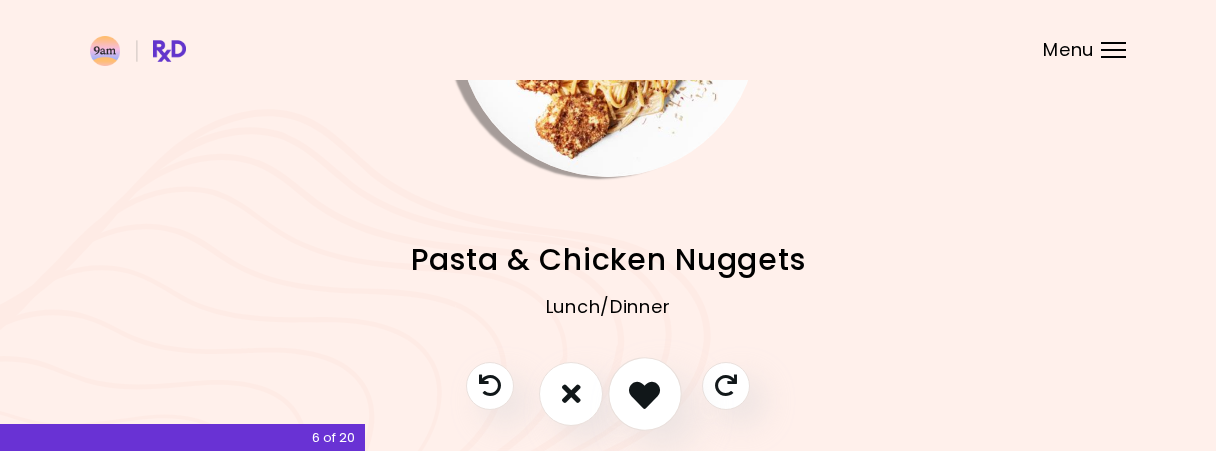 click at bounding box center (644, 393) 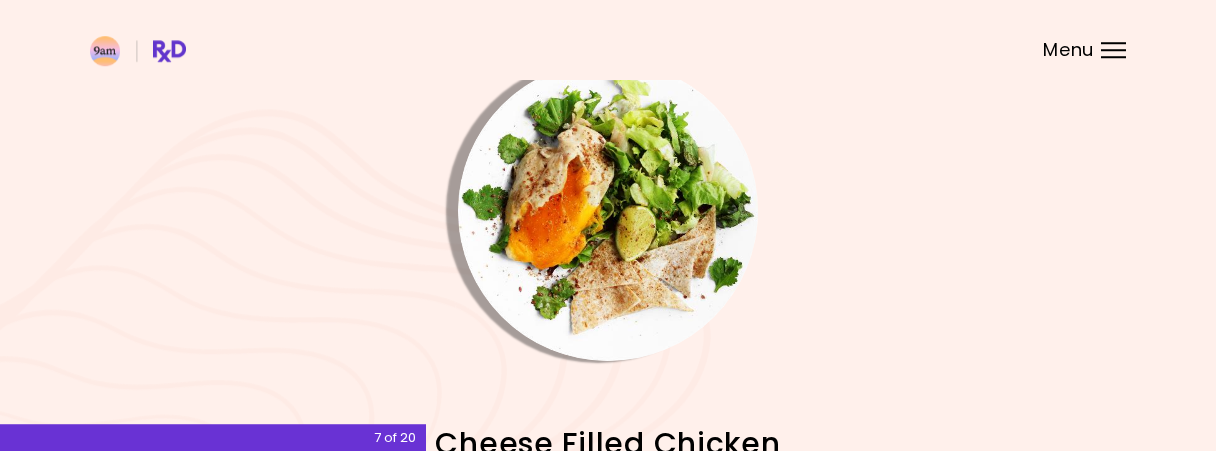 scroll, scrollTop: 0, scrollLeft: 0, axis: both 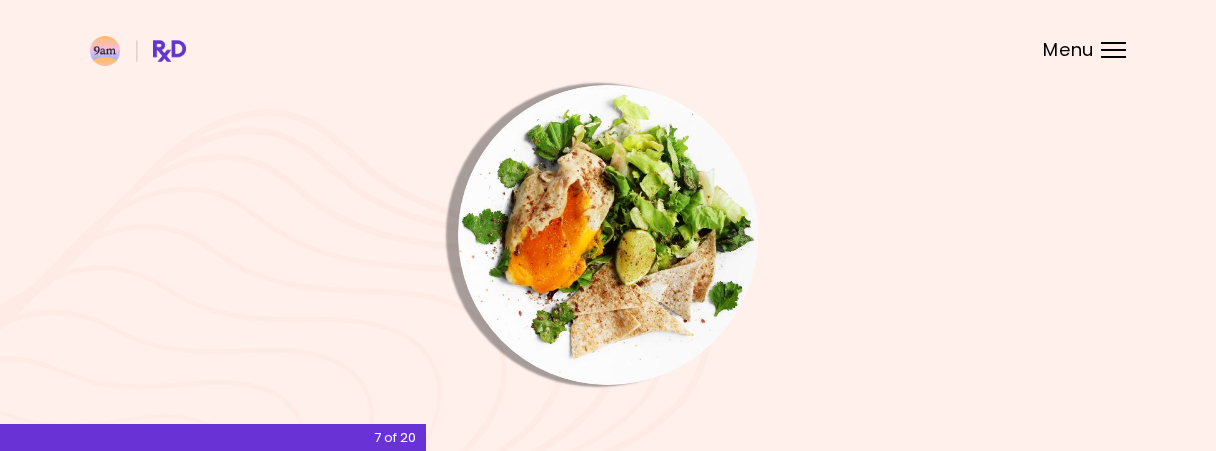 click at bounding box center (608, 235) 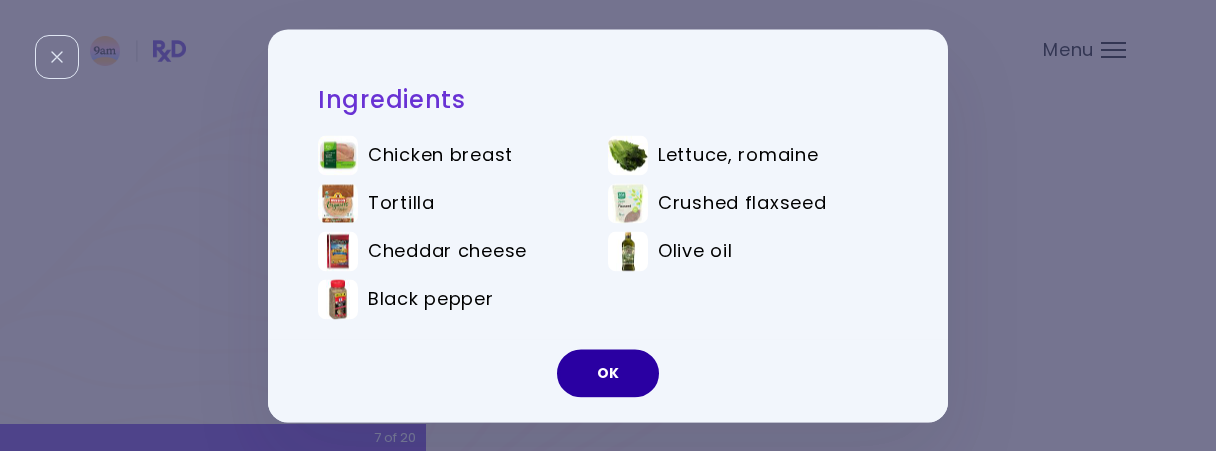 click on "OK" at bounding box center (608, 373) 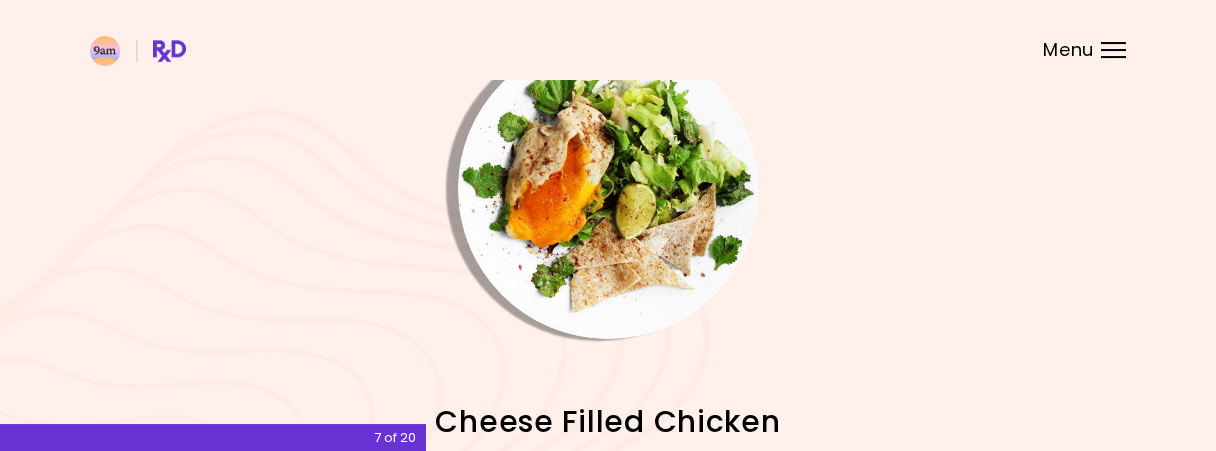 scroll, scrollTop: 287, scrollLeft: 0, axis: vertical 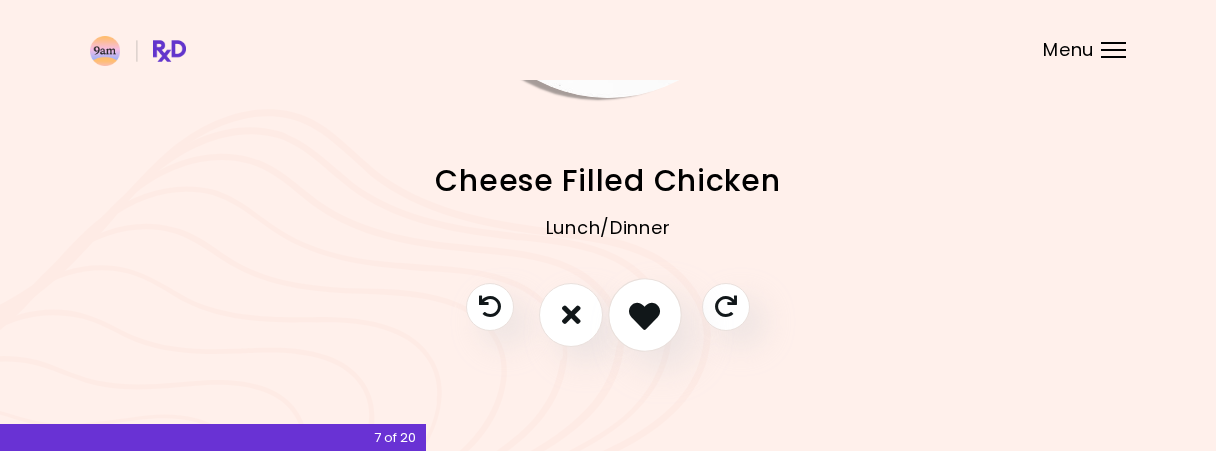 click at bounding box center (645, 315) 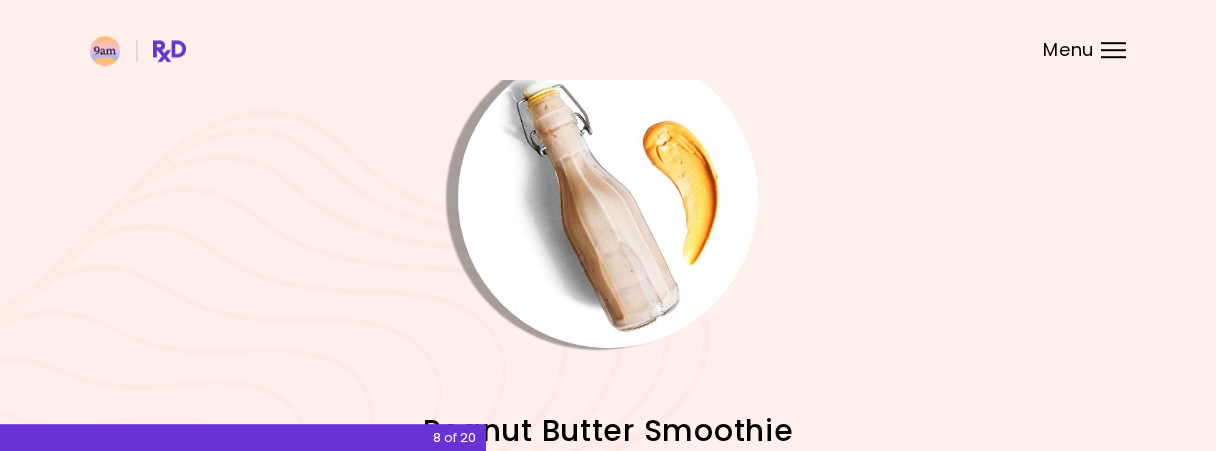 scroll, scrollTop: 0, scrollLeft: 0, axis: both 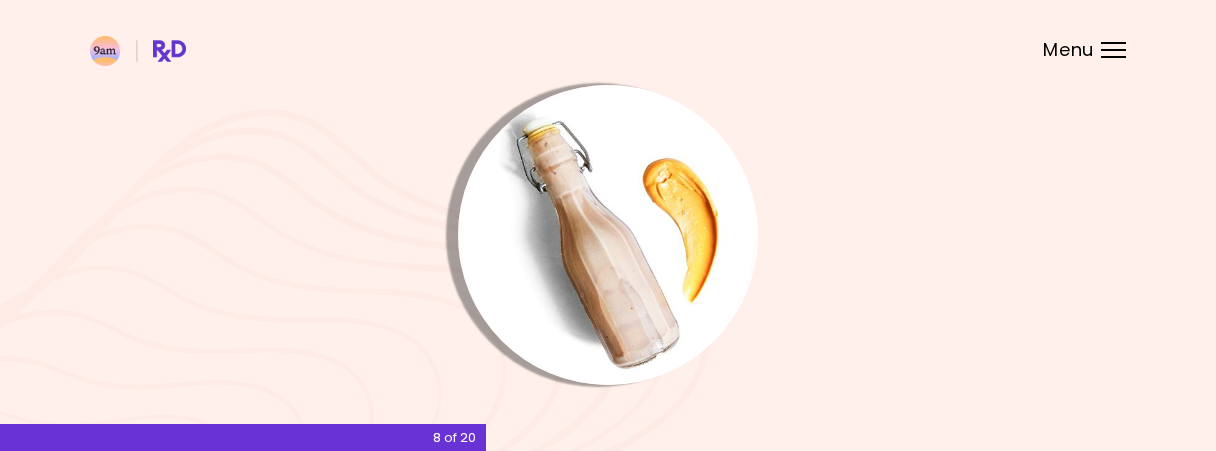 click at bounding box center (608, 235) 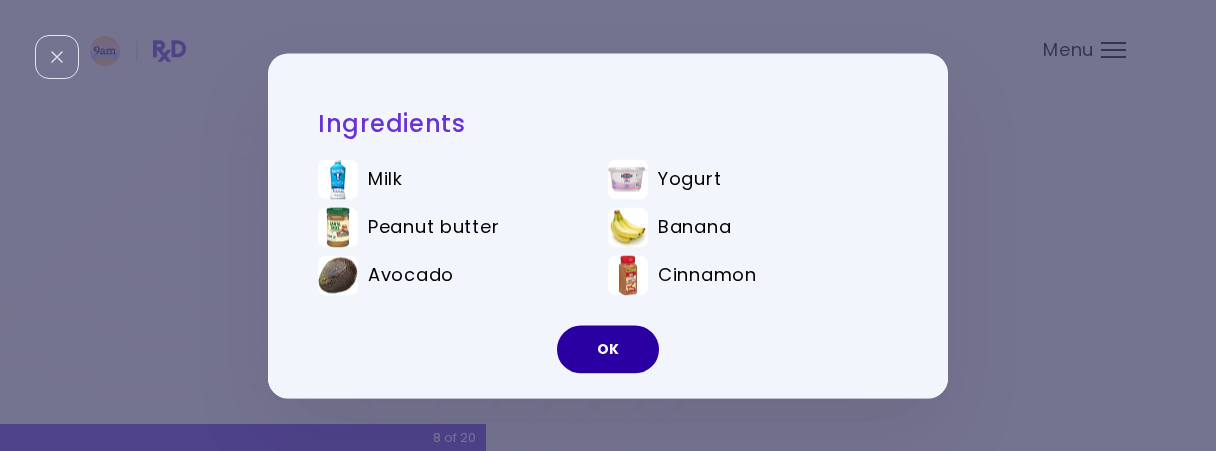 click on "OK" at bounding box center (608, 349) 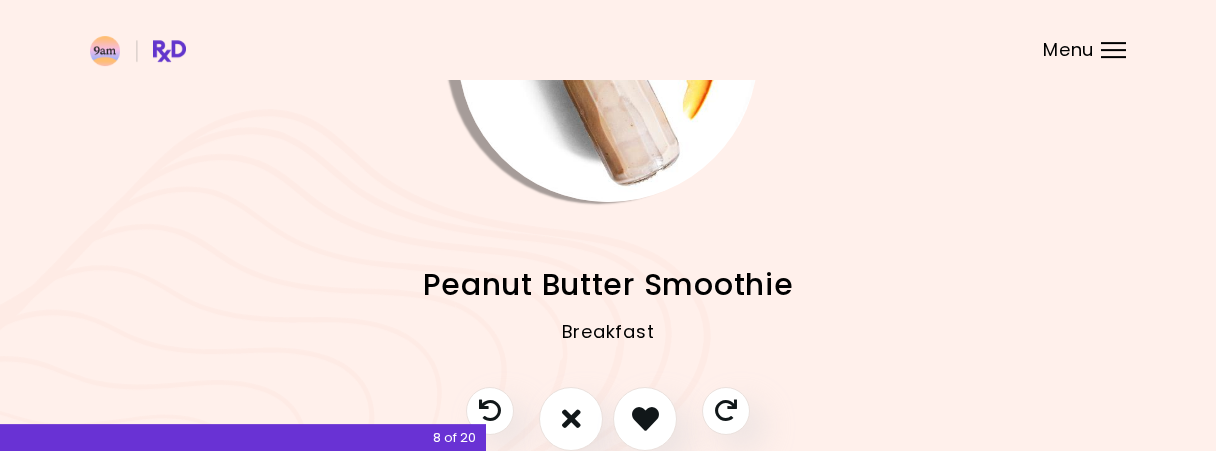 scroll, scrollTop: 208, scrollLeft: 0, axis: vertical 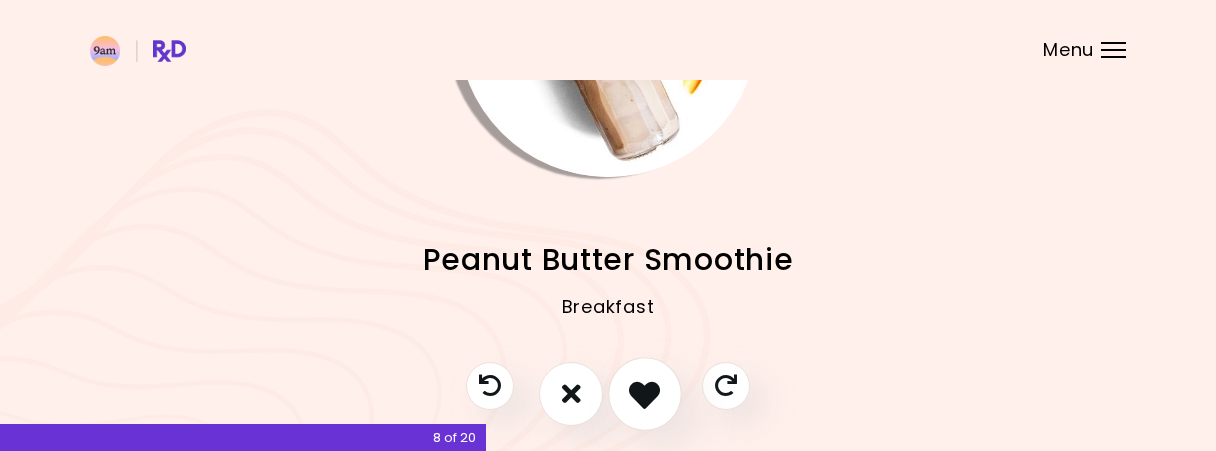 click at bounding box center [644, 393] 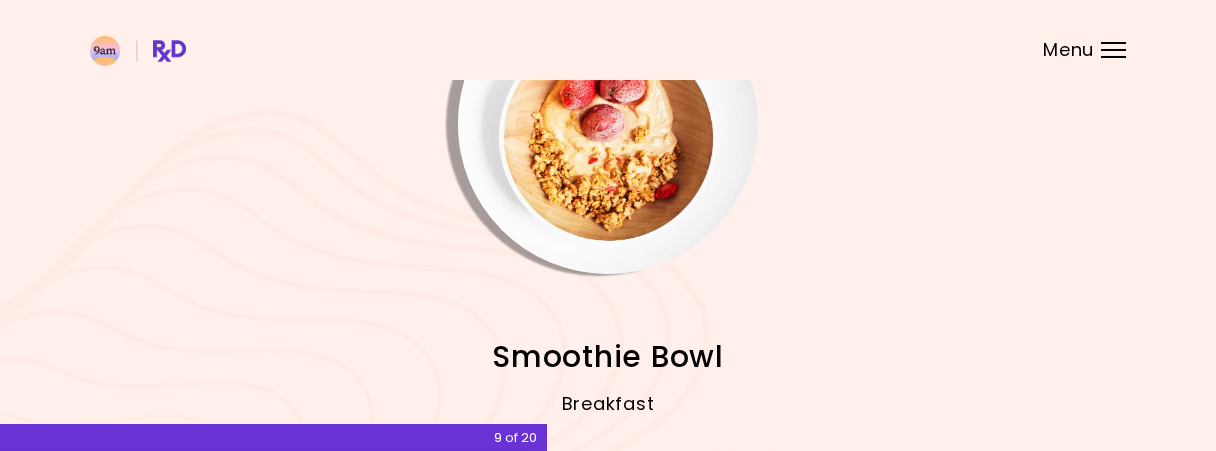 scroll, scrollTop: 0, scrollLeft: 0, axis: both 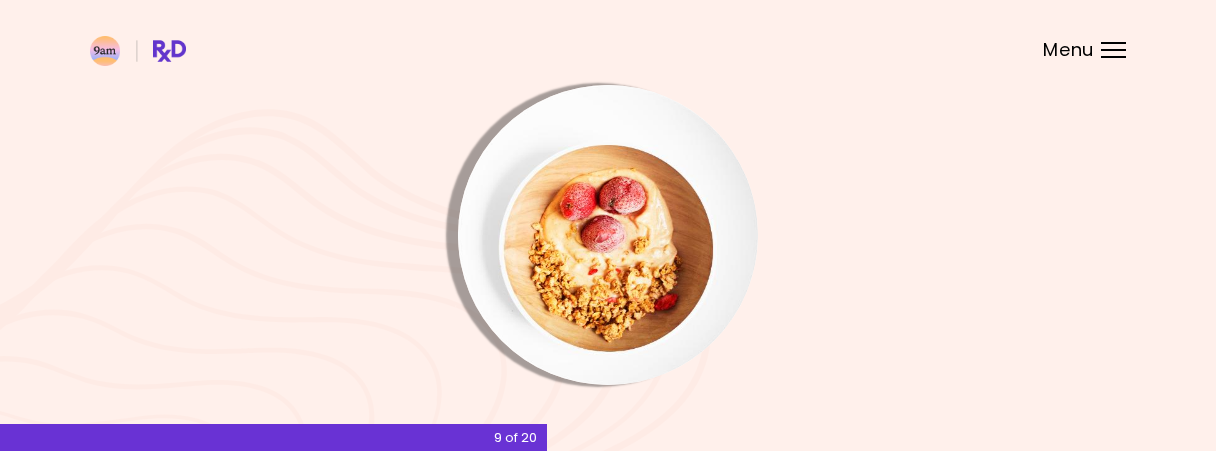 click at bounding box center (608, 235) 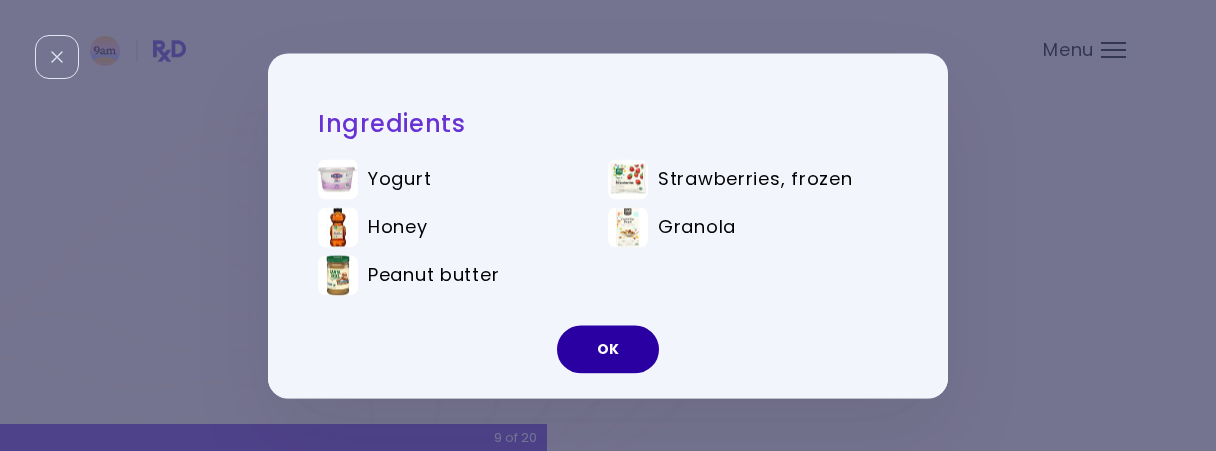 click on "OK" at bounding box center [608, 349] 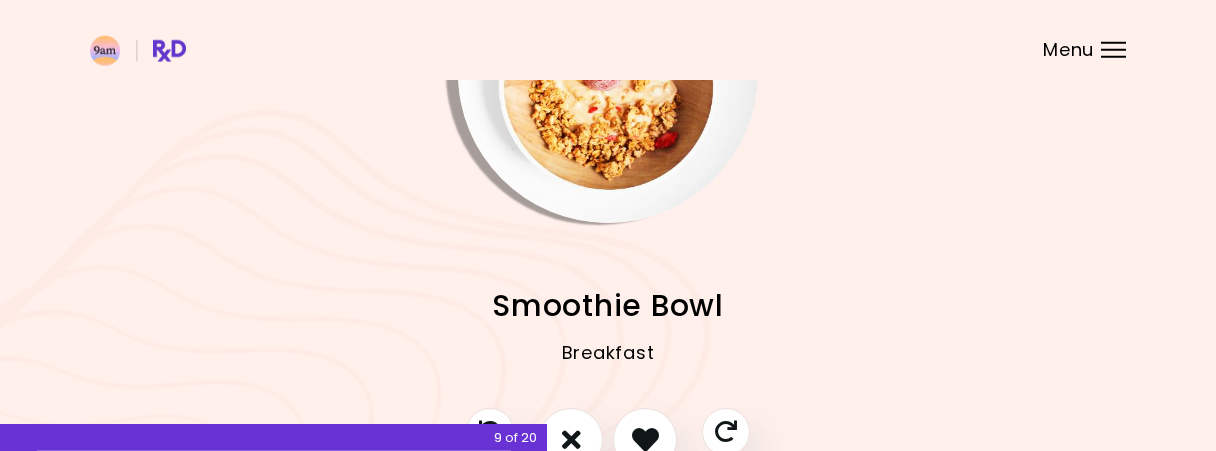 scroll, scrollTop: 287, scrollLeft: 0, axis: vertical 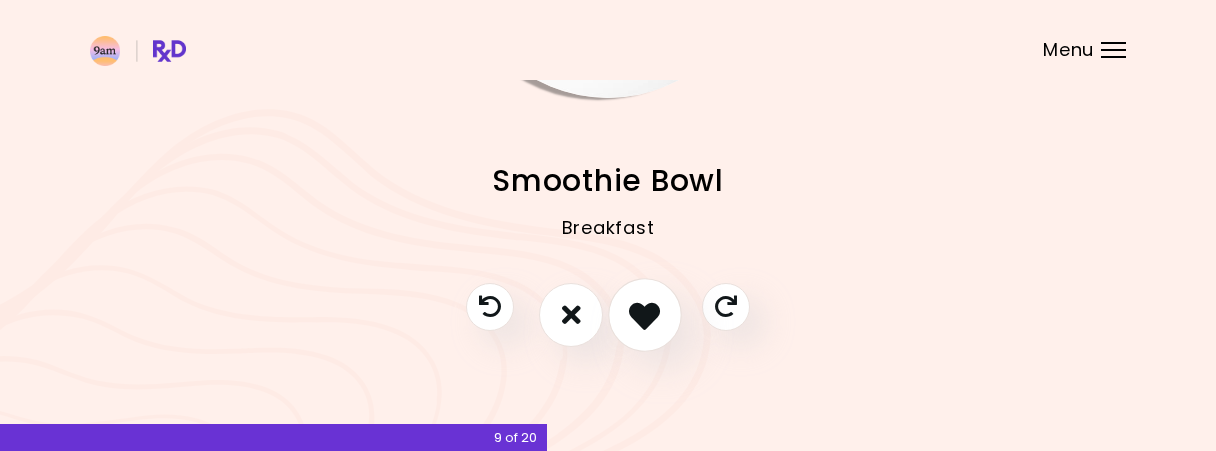 click at bounding box center [644, 314] 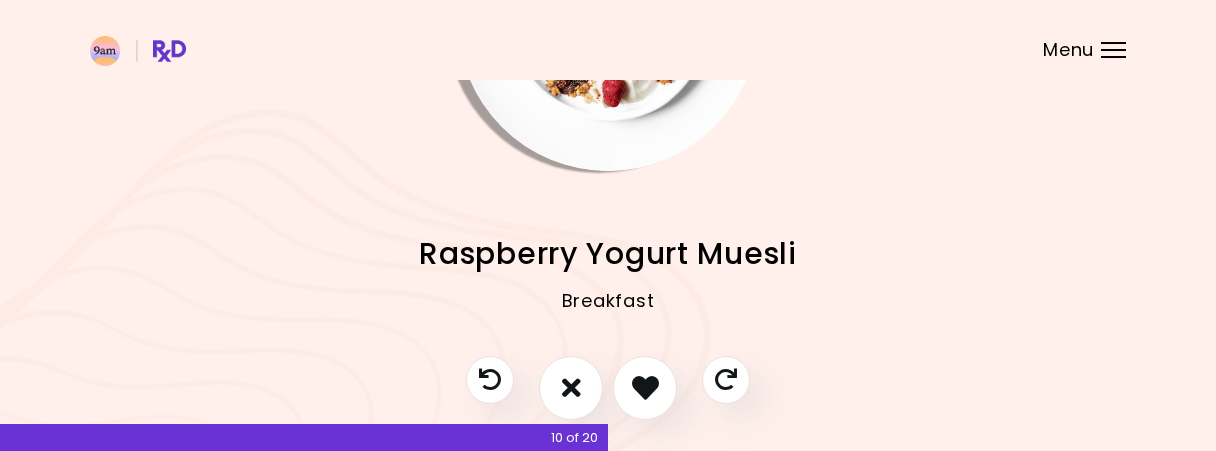 scroll, scrollTop: 79, scrollLeft: 0, axis: vertical 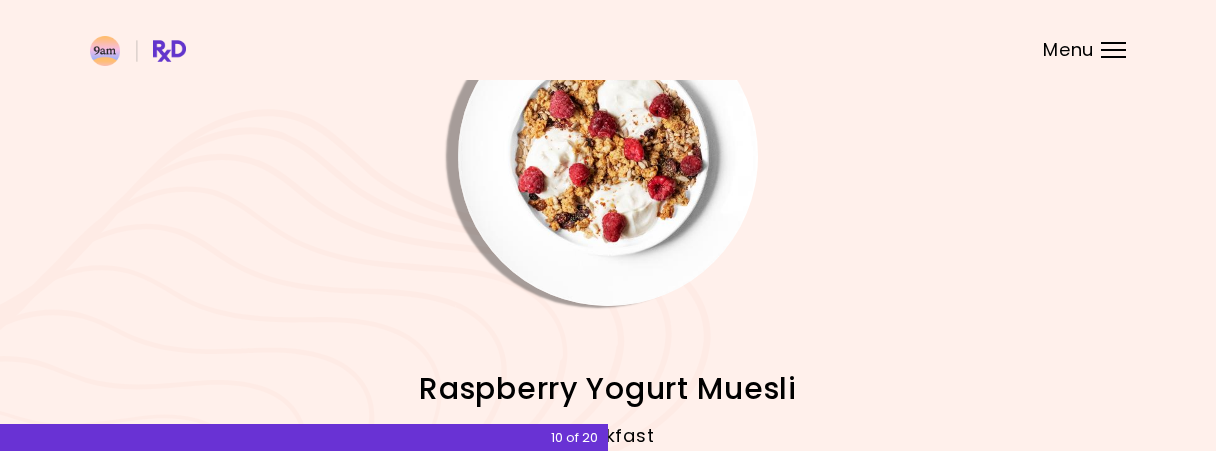 click at bounding box center (608, 156) 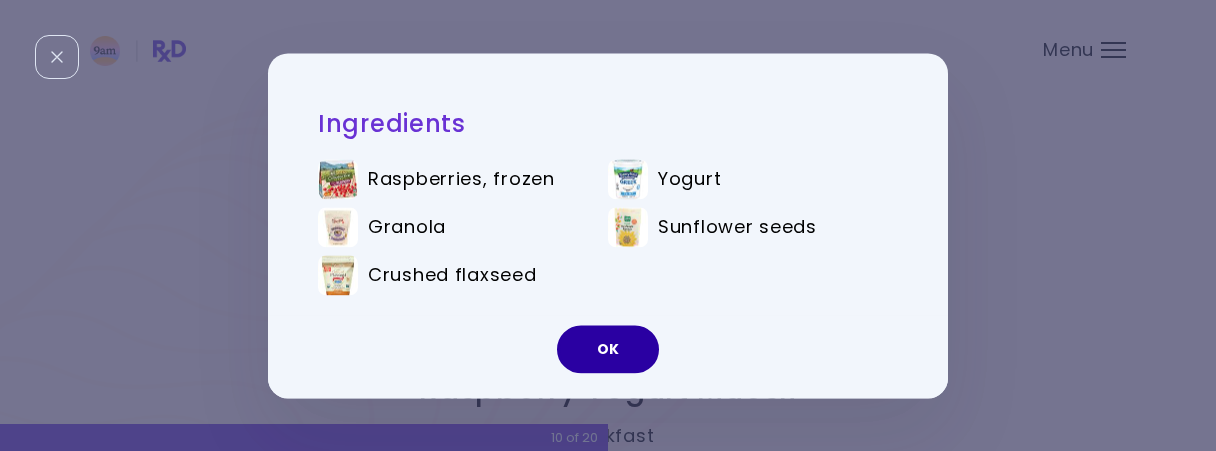click on "OK" at bounding box center [608, 349] 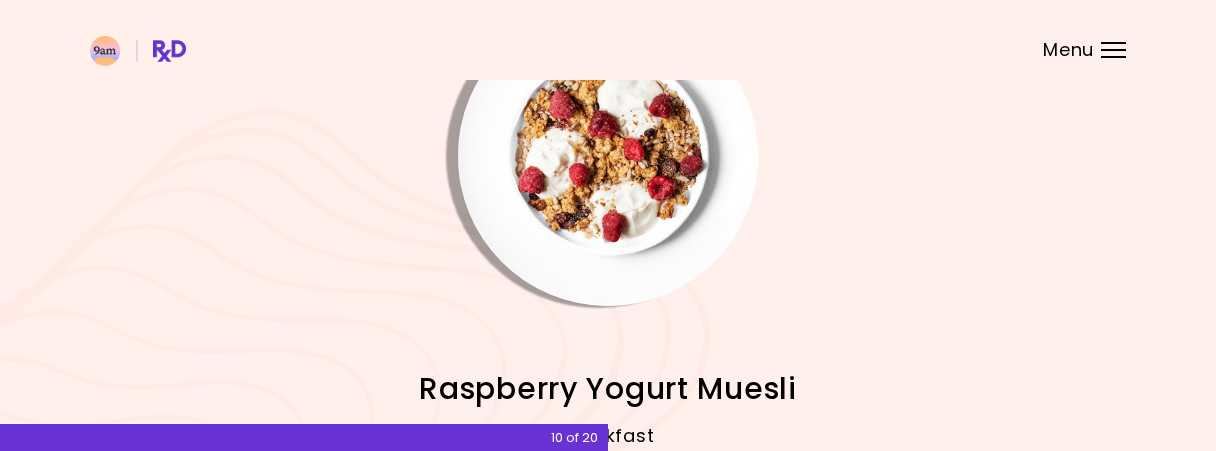 scroll, scrollTop: 287, scrollLeft: 0, axis: vertical 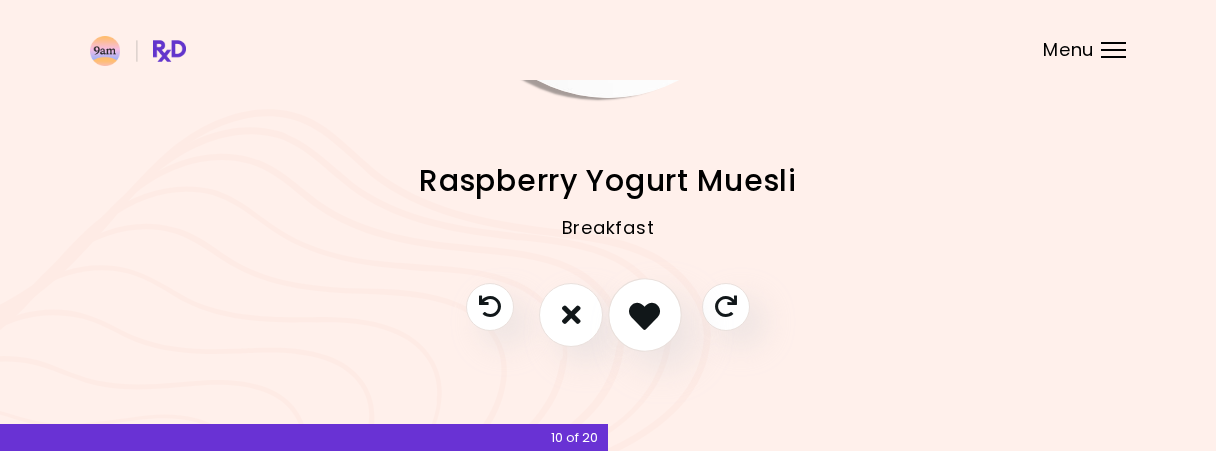 click at bounding box center (645, 315) 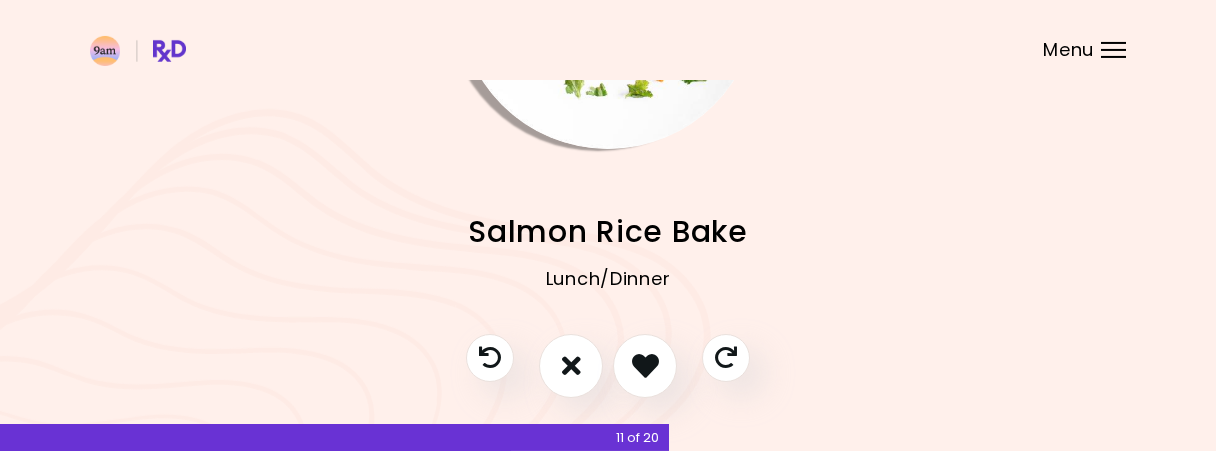 scroll, scrollTop: 0, scrollLeft: 0, axis: both 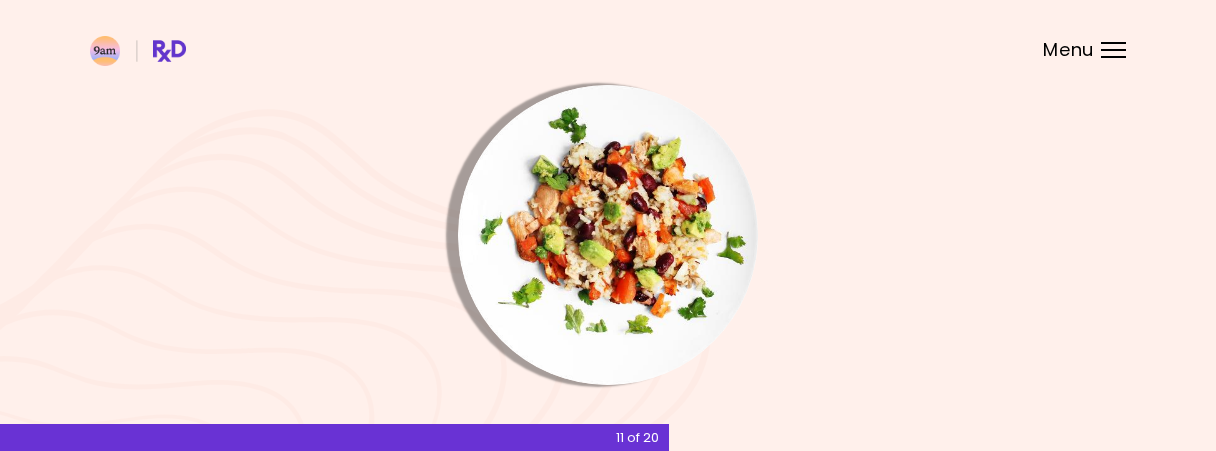click at bounding box center (608, 235) 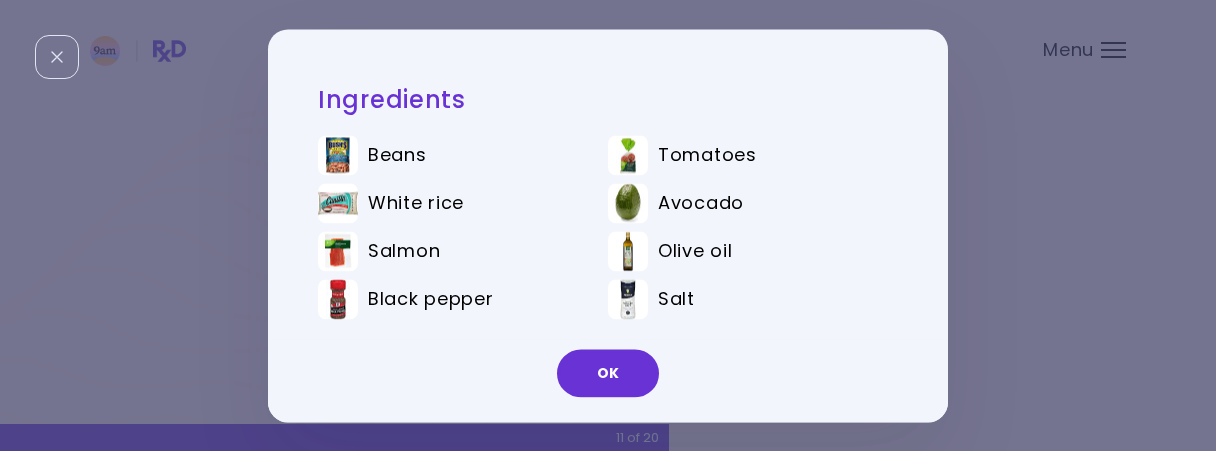 click on "OK" at bounding box center (608, 373) 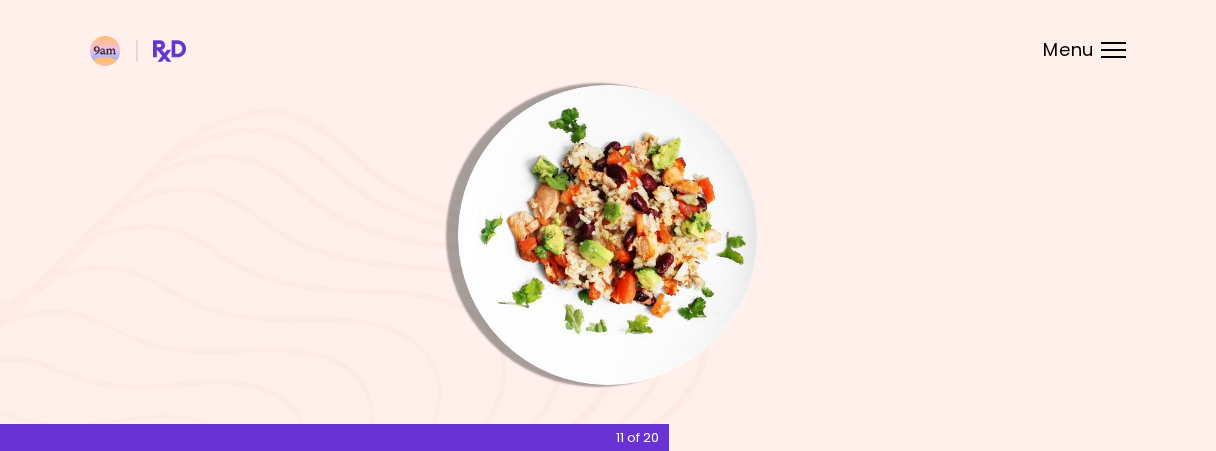 scroll, scrollTop: 287, scrollLeft: 0, axis: vertical 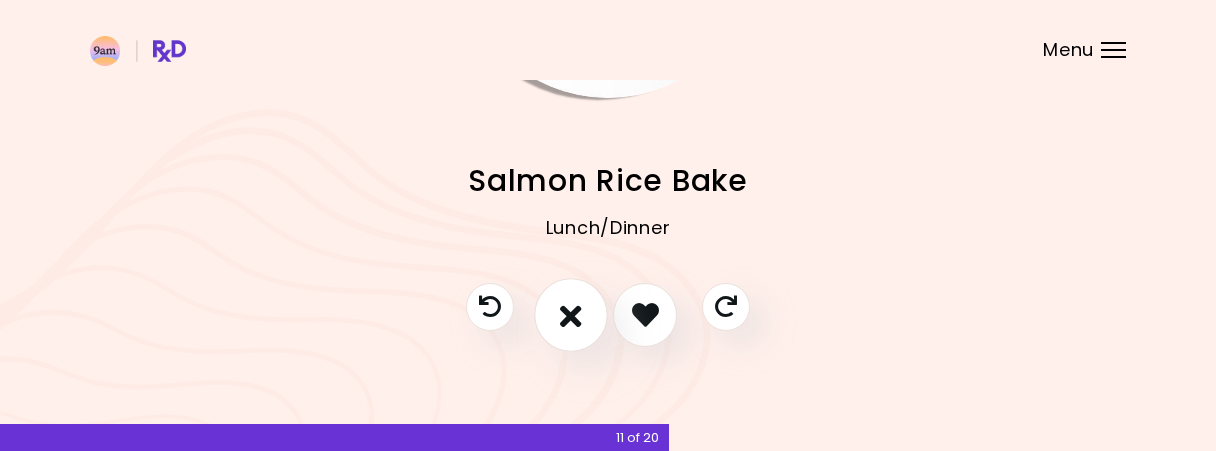 click at bounding box center (571, 315) 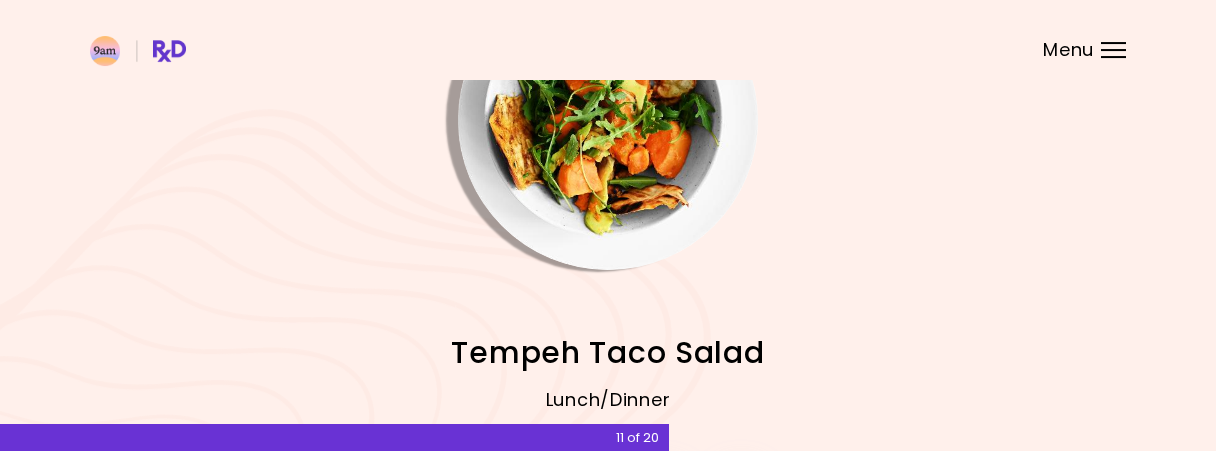 scroll, scrollTop: 0, scrollLeft: 0, axis: both 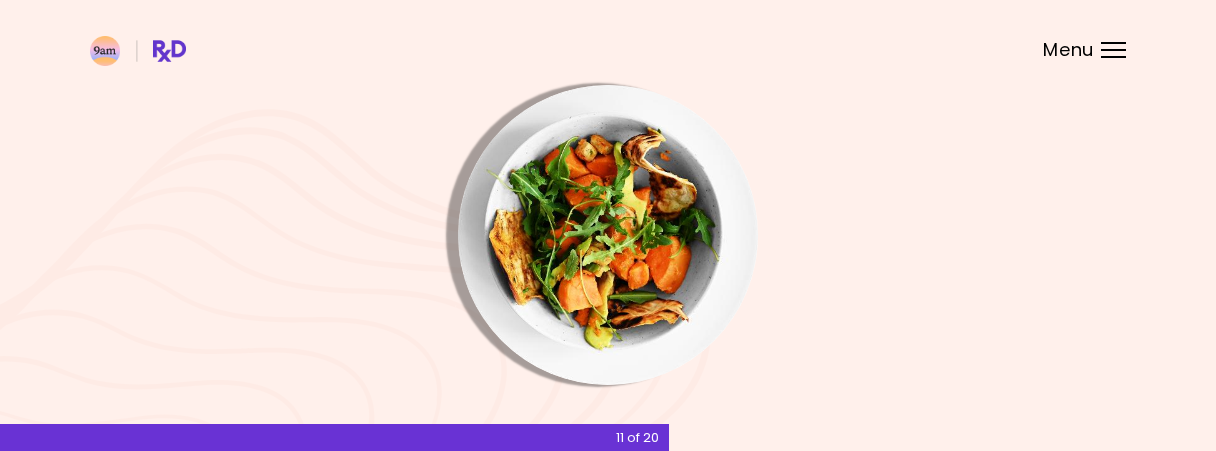 click at bounding box center (608, 235) 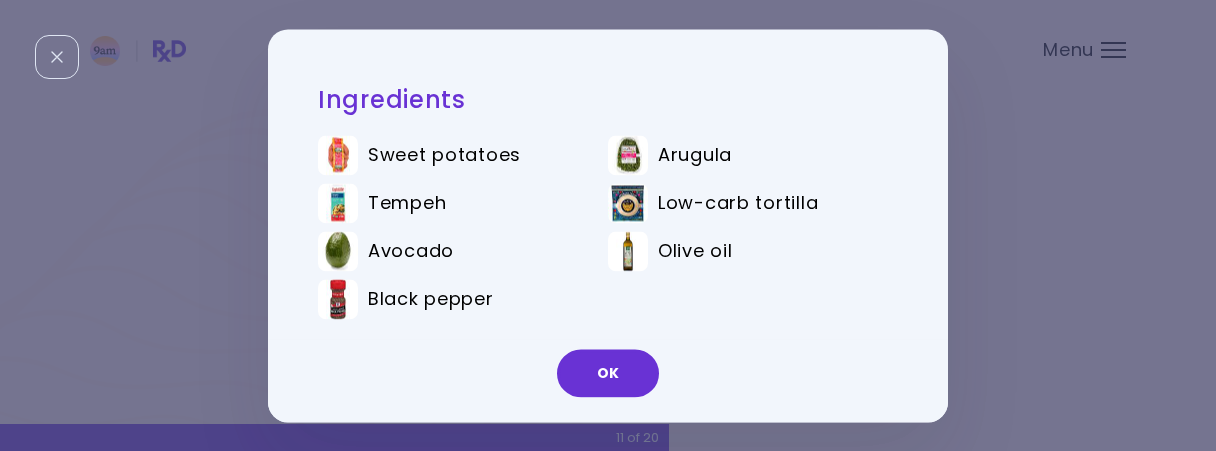 click on "OK" at bounding box center [608, 373] 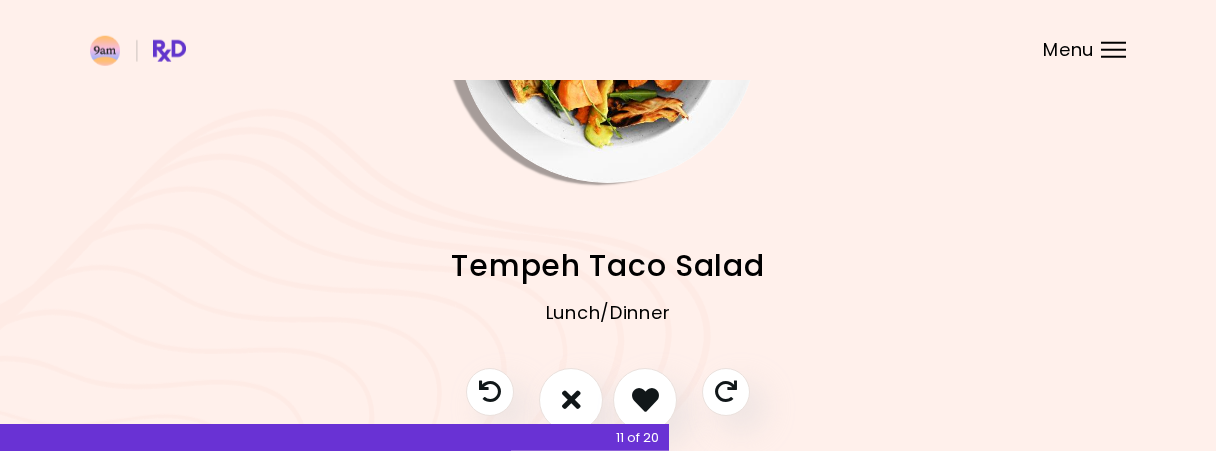 scroll, scrollTop: 287, scrollLeft: 0, axis: vertical 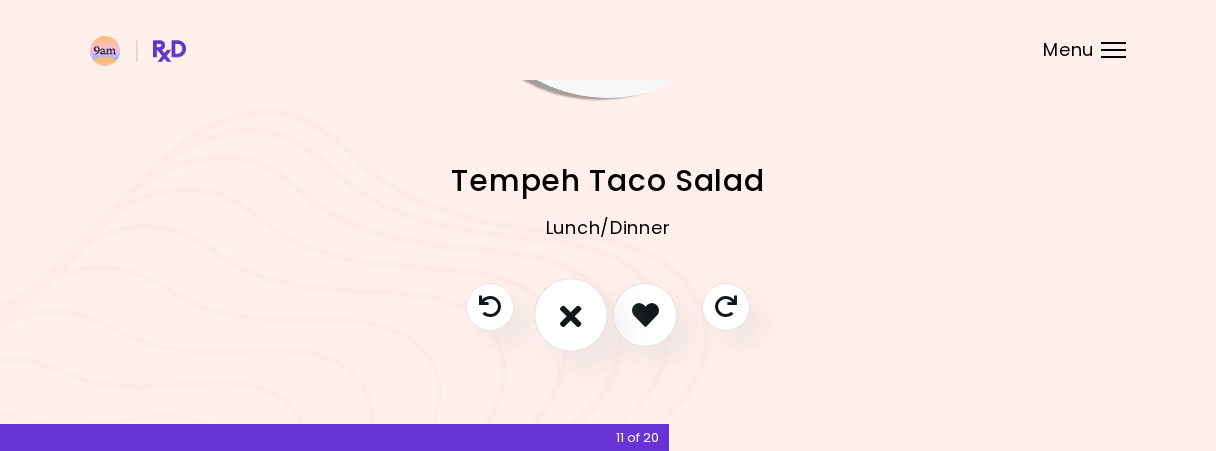 click at bounding box center [571, 315] 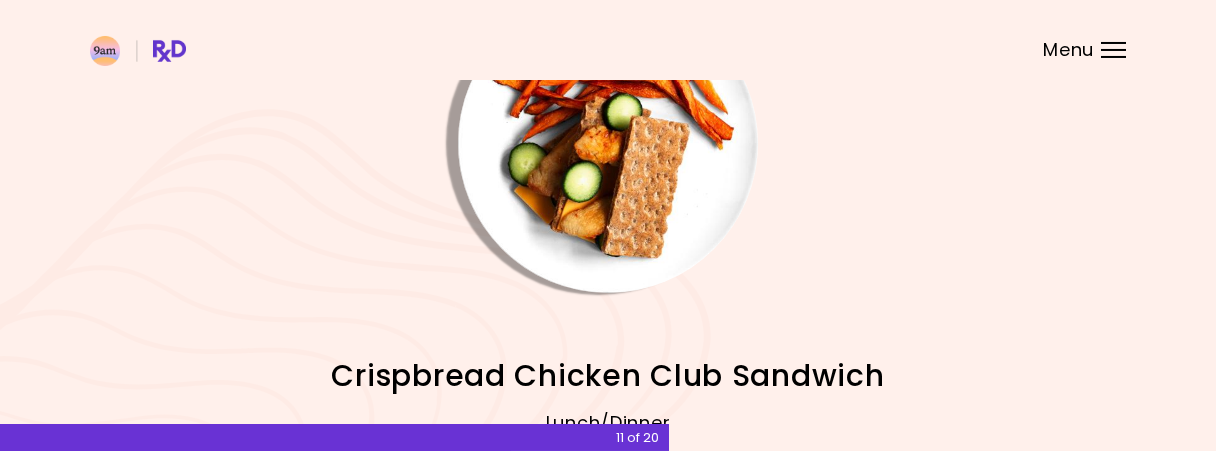 scroll, scrollTop: 0, scrollLeft: 0, axis: both 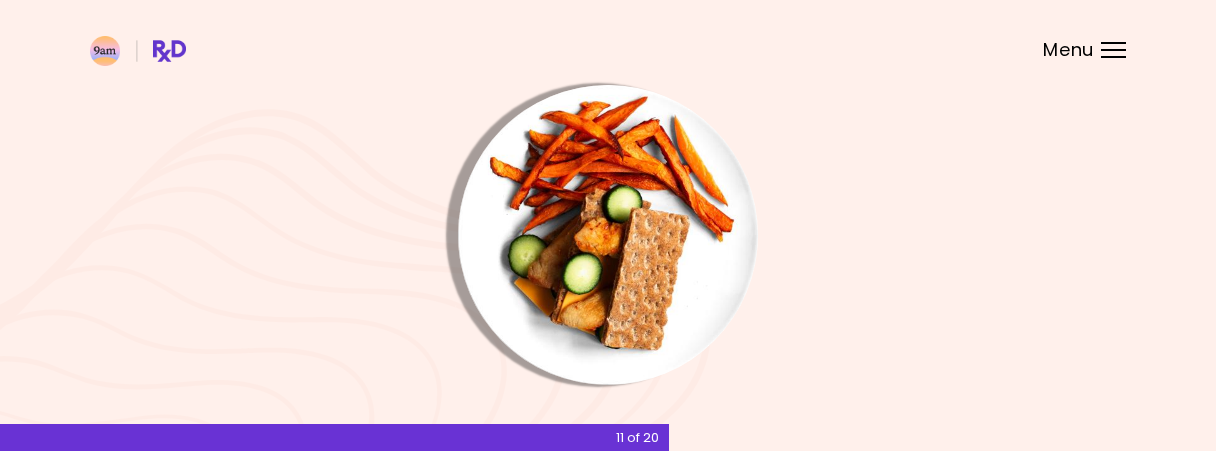 click at bounding box center [608, 235] 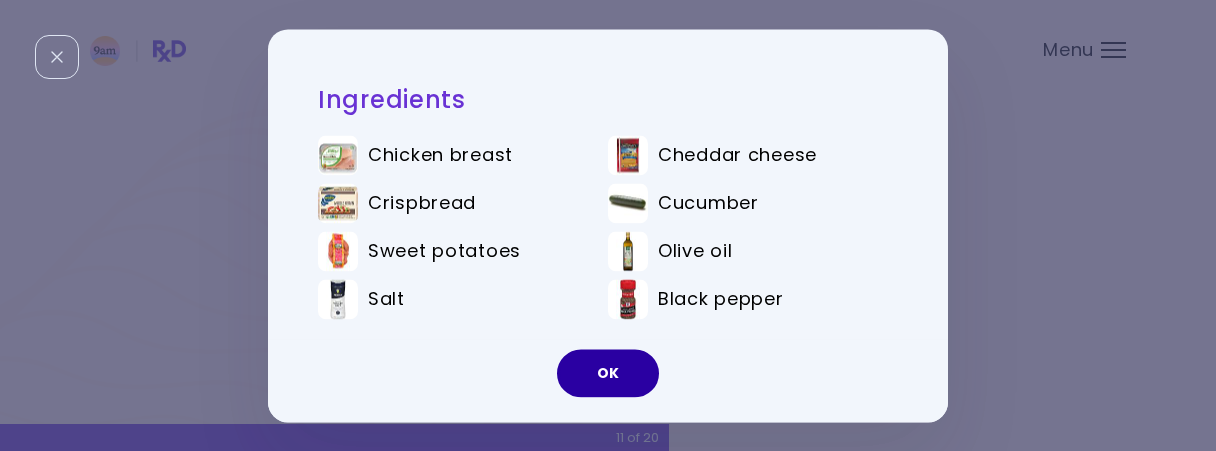 click on "OK" at bounding box center (608, 373) 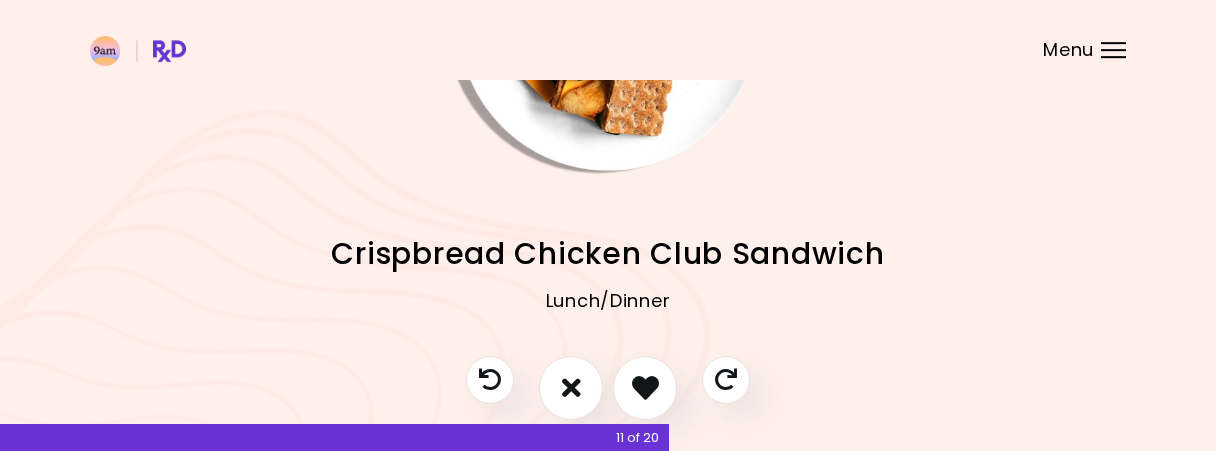 scroll, scrollTop: 287, scrollLeft: 0, axis: vertical 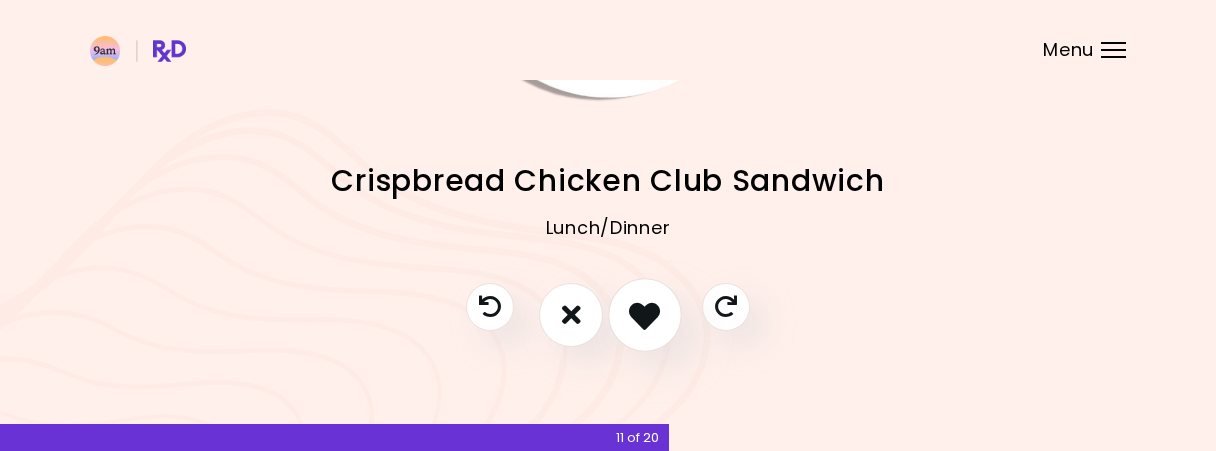 click at bounding box center [645, 315] 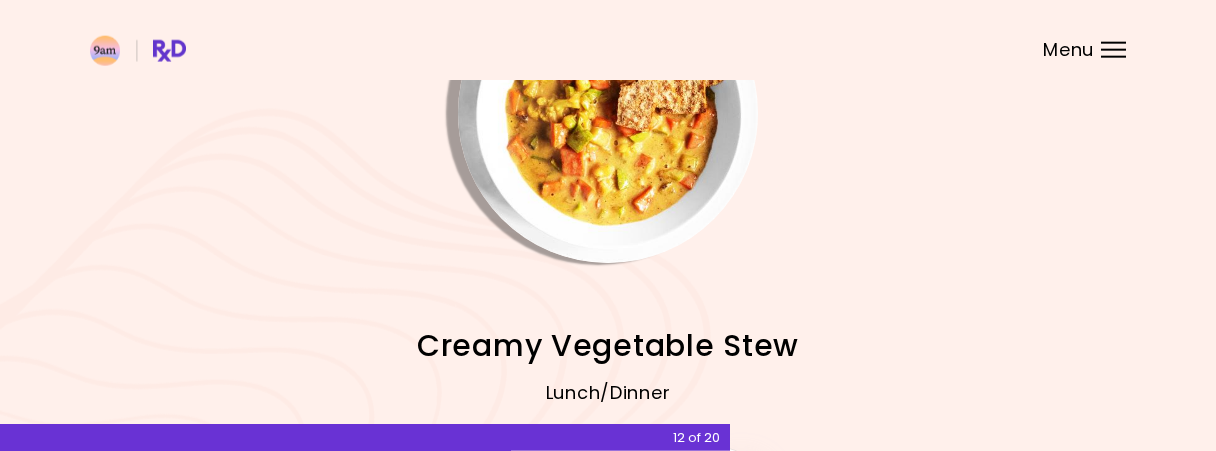 scroll, scrollTop: 0, scrollLeft: 0, axis: both 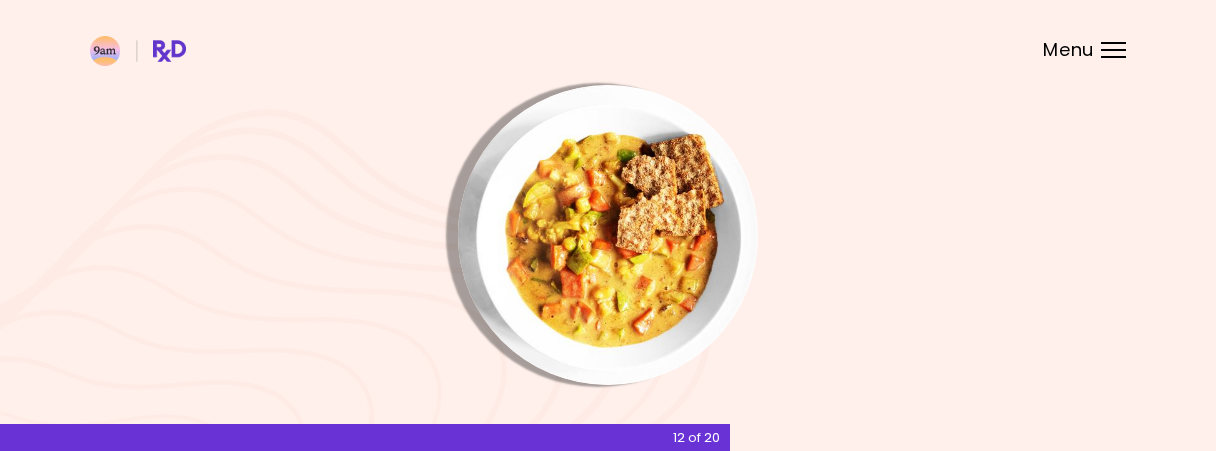 click at bounding box center (608, 235) 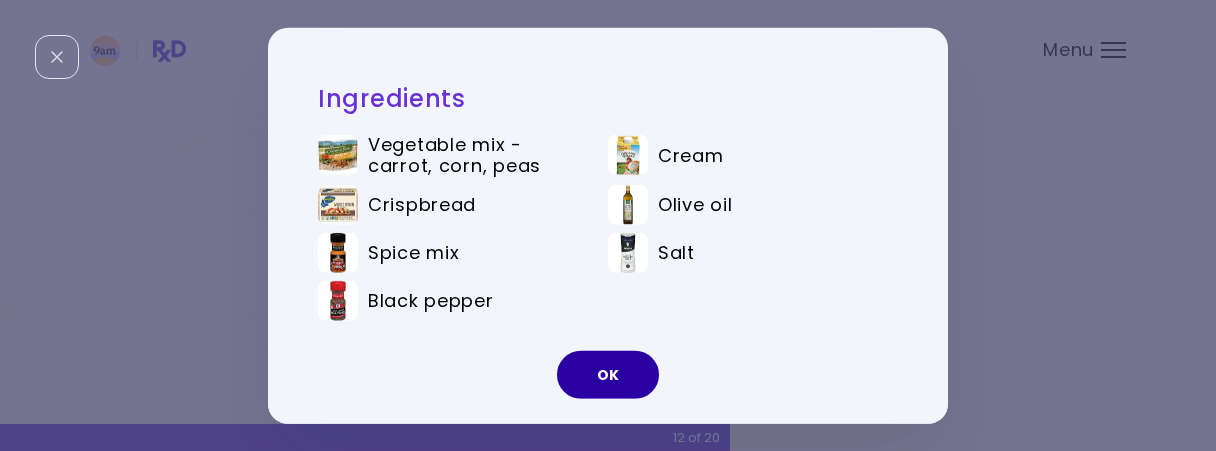 click on "OK" at bounding box center [608, 375] 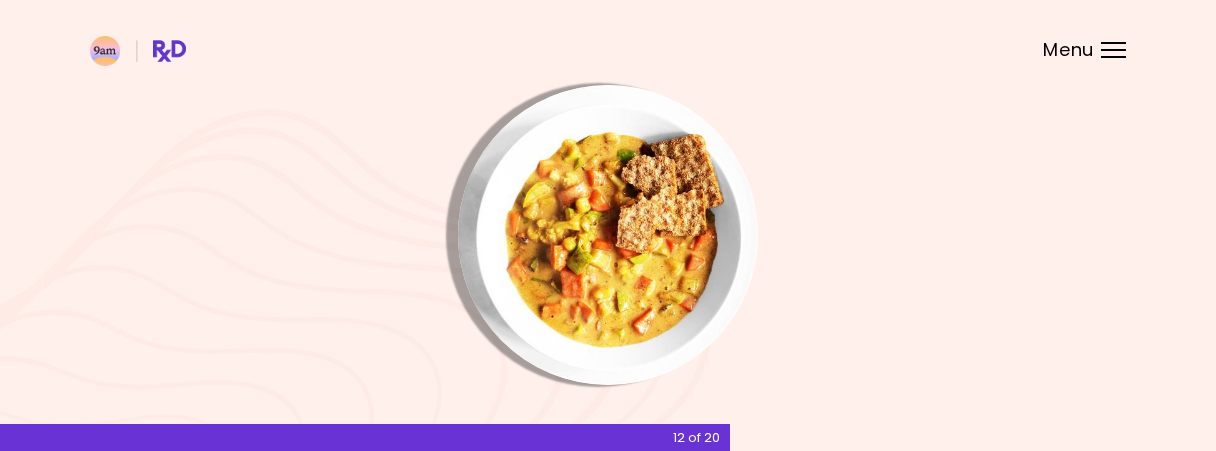 scroll, scrollTop: 287, scrollLeft: 0, axis: vertical 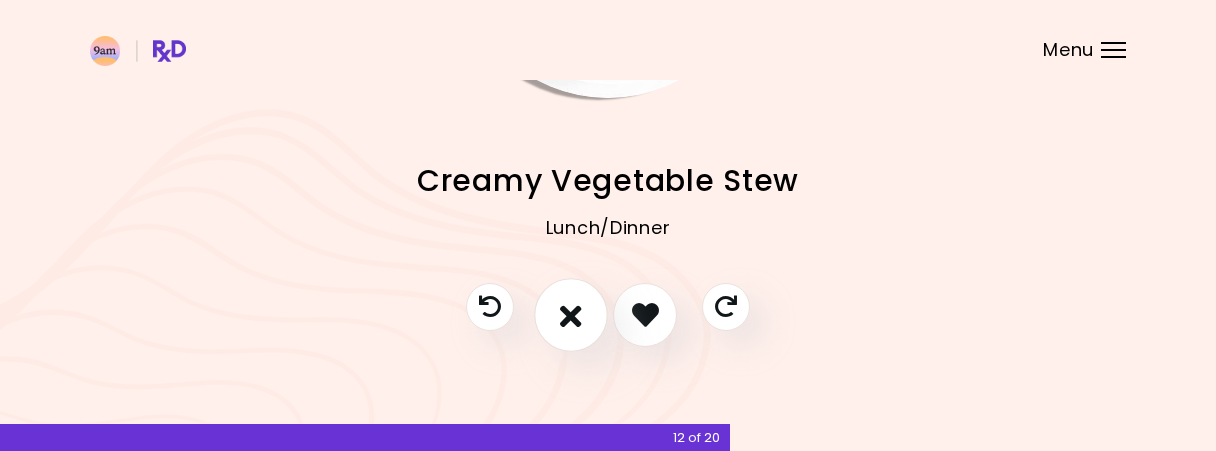 click at bounding box center (571, 314) 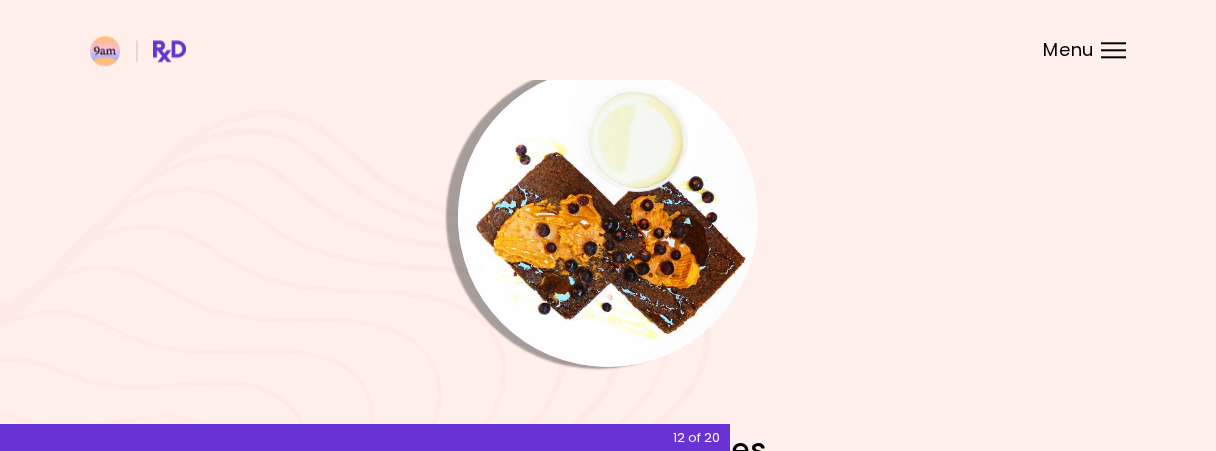 scroll, scrollTop: 0, scrollLeft: 0, axis: both 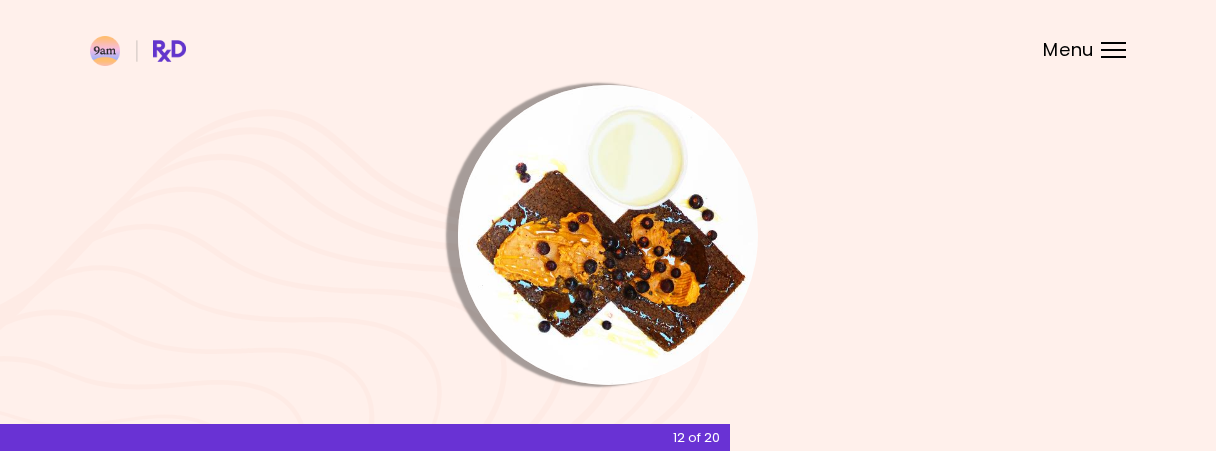 click at bounding box center [608, 235] 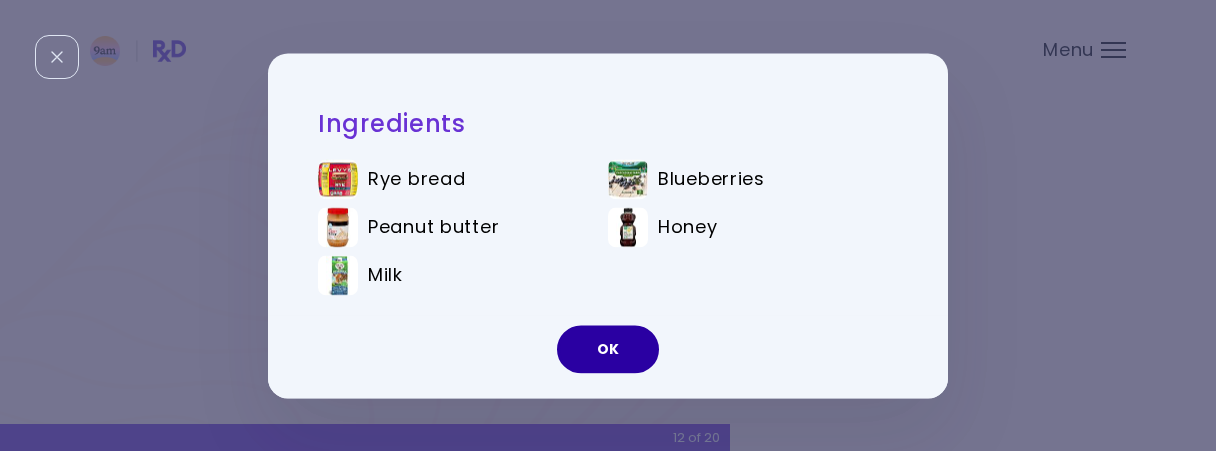 click on "OK" at bounding box center [608, 349] 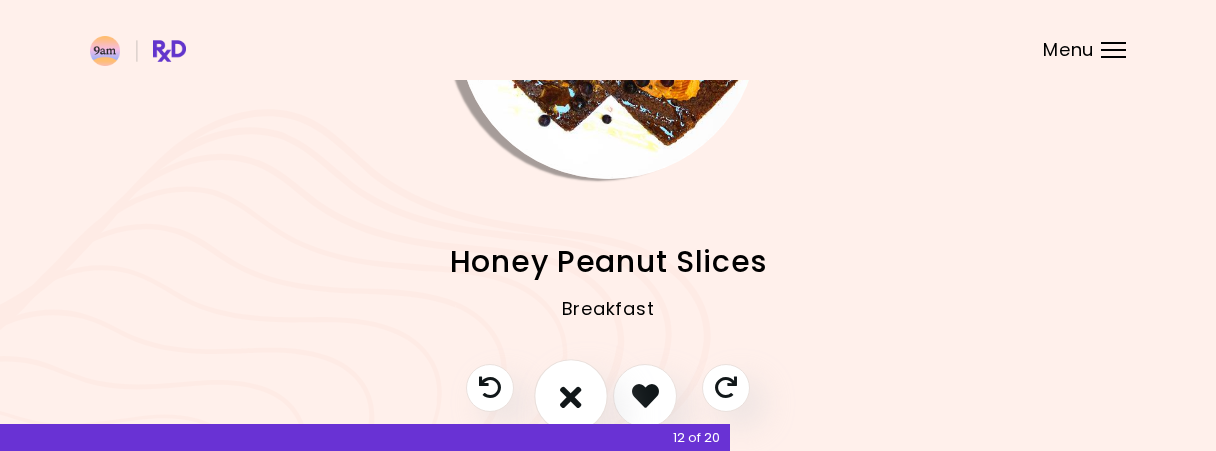 scroll, scrollTop: 287, scrollLeft: 0, axis: vertical 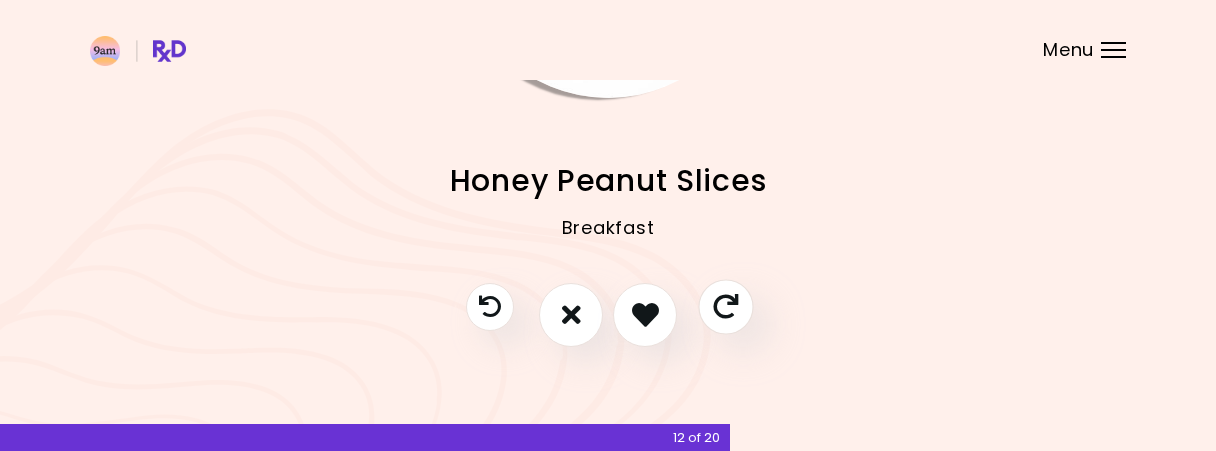 click at bounding box center (725, 306) 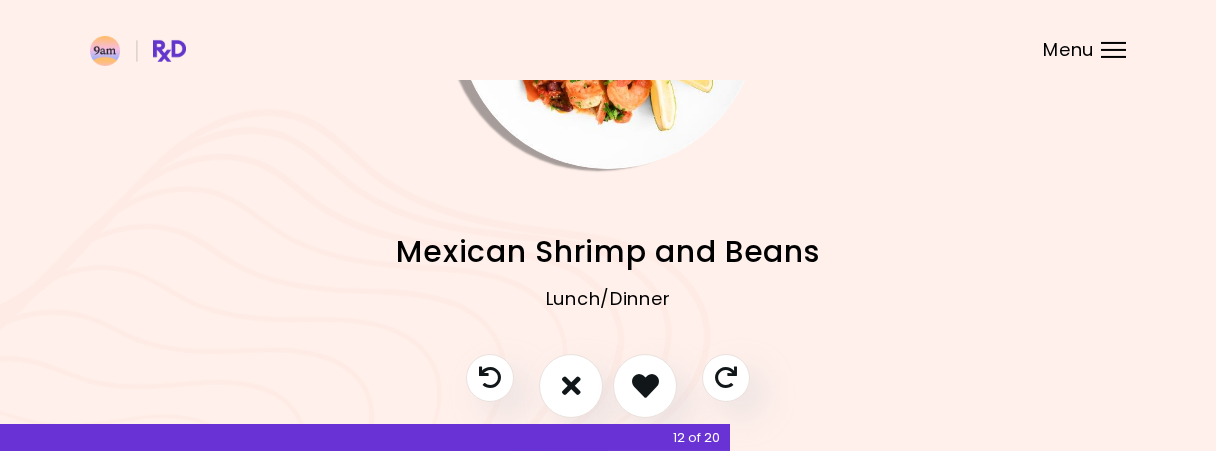 scroll, scrollTop: 287, scrollLeft: 0, axis: vertical 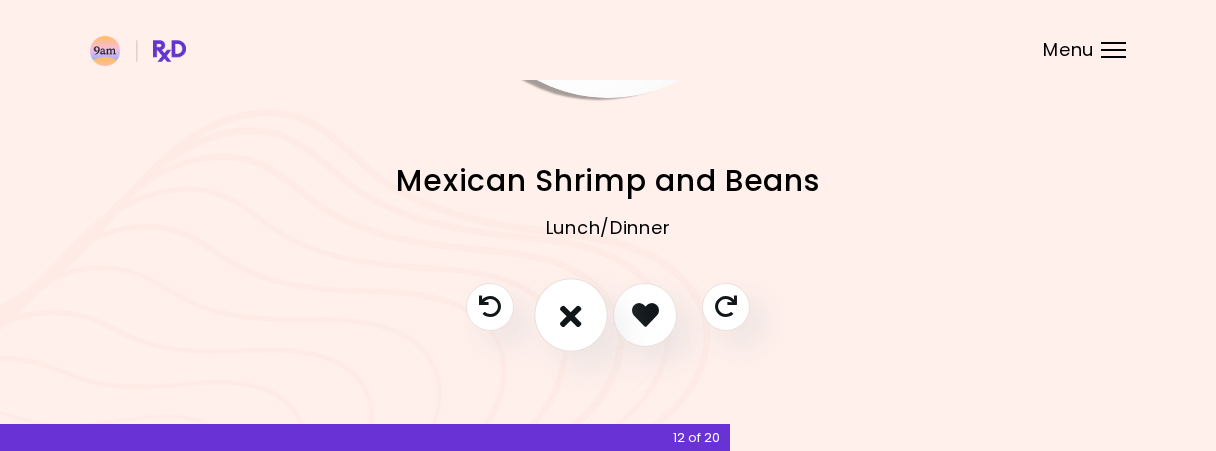click at bounding box center (571, 315) 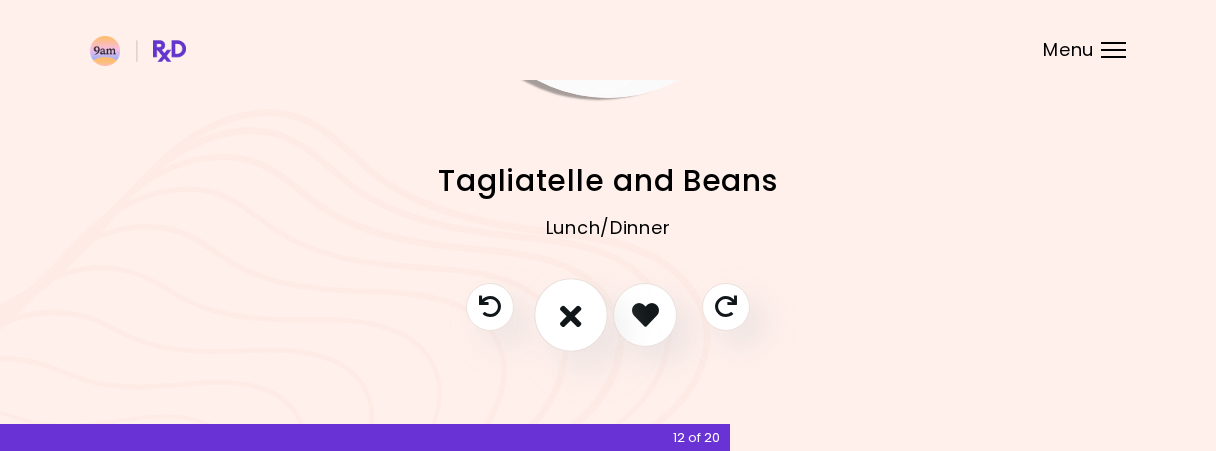 click at bounding box center [571, 315] 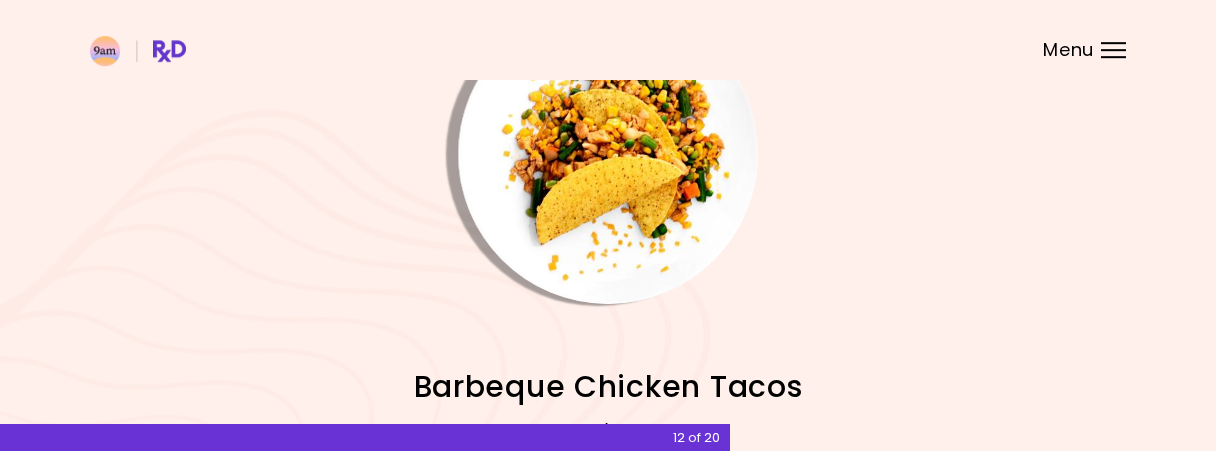 scroll, scrollTop: 0, scrollLeft: 0, axis: both 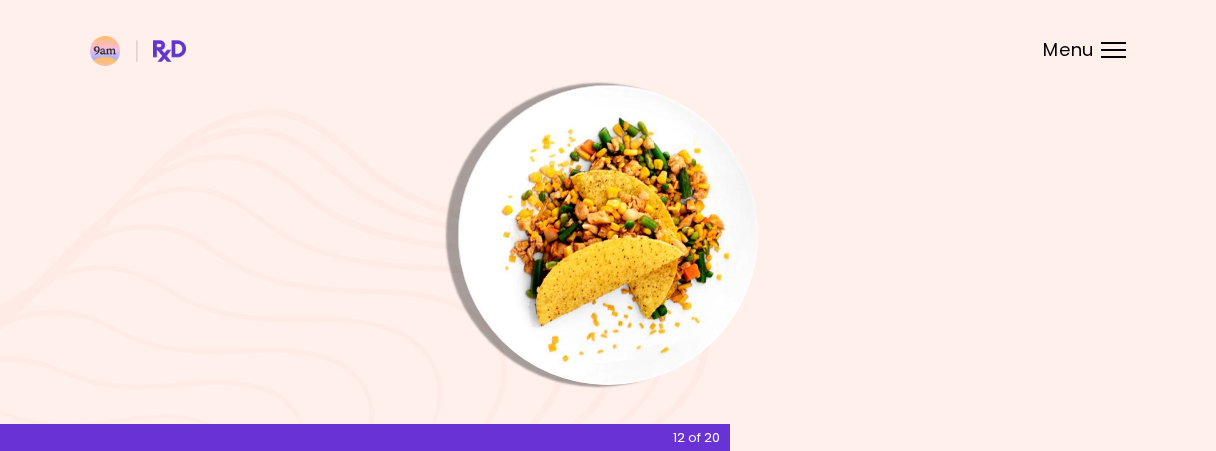 click at bounding box center (608, 235) 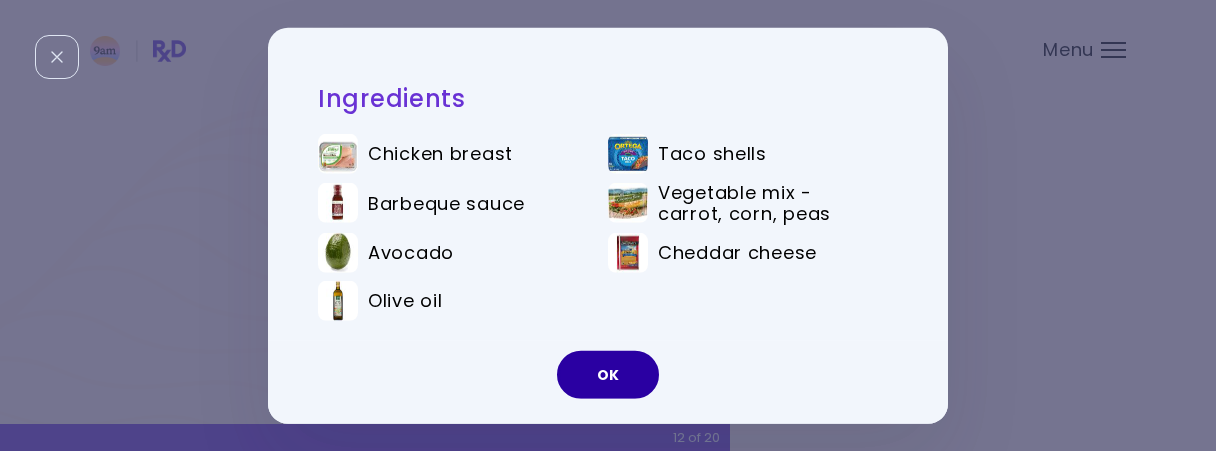 click on "OK" at bounding box center [608, 375] 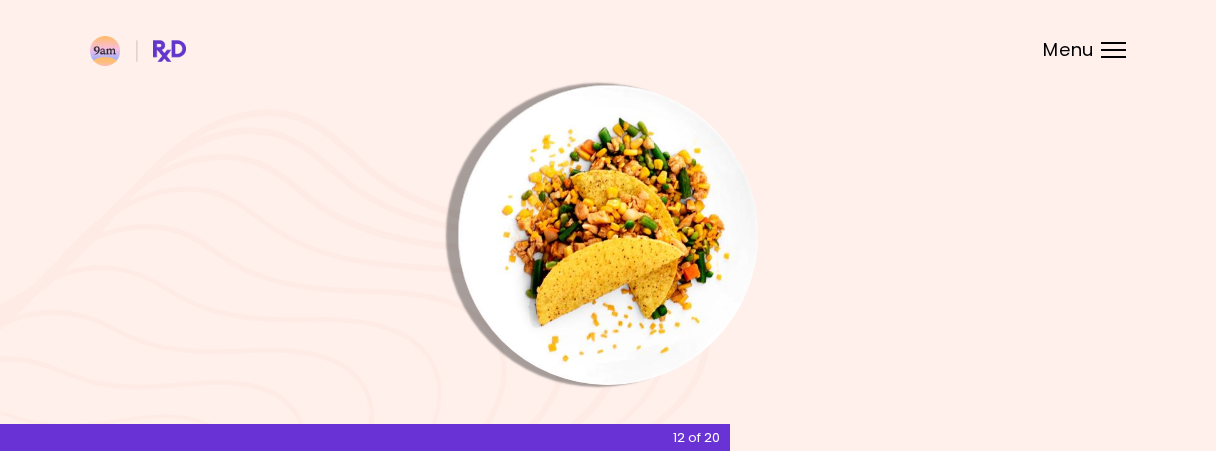scroll, scrollTop: 287, scrollLeft: 0, axis: vertical 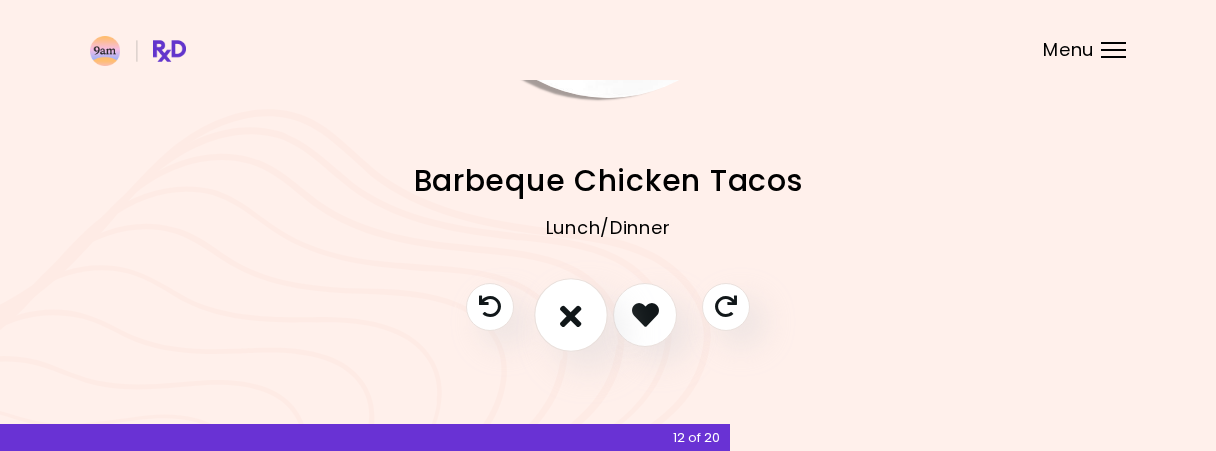 click at bounding box center [571, 314] 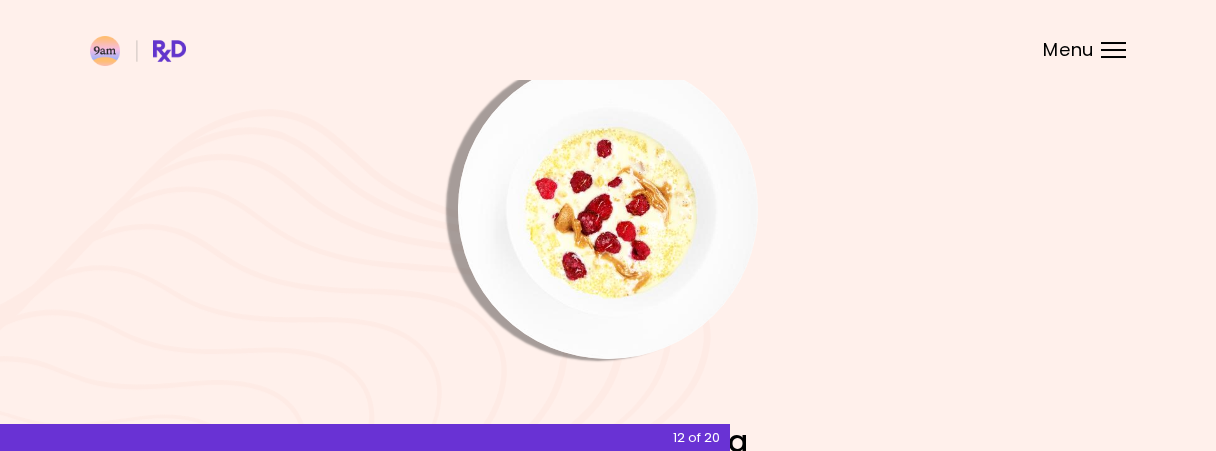 scroll, scrollTop: 0, scrollLeft: 0, axis: both 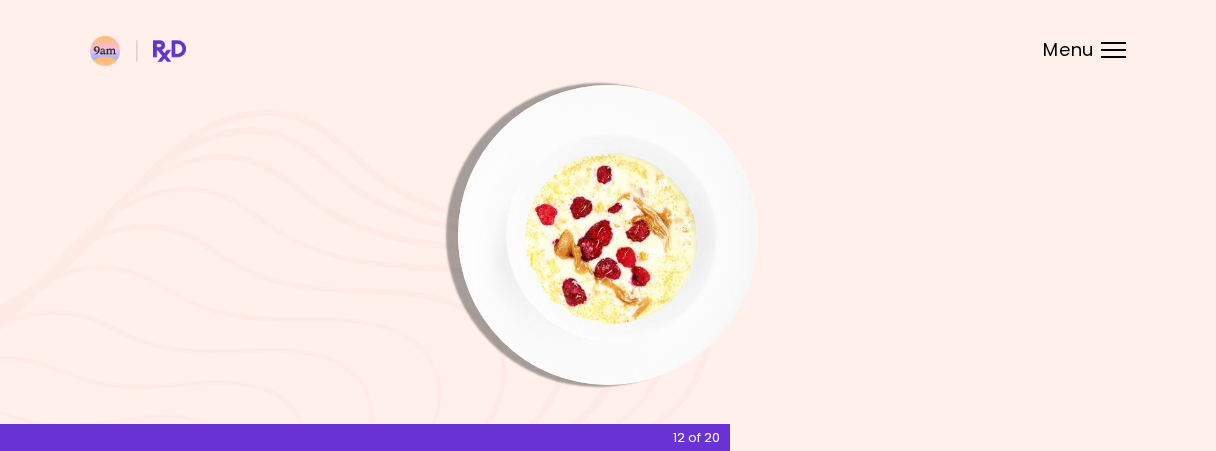 click at bounding box center (608, 235) 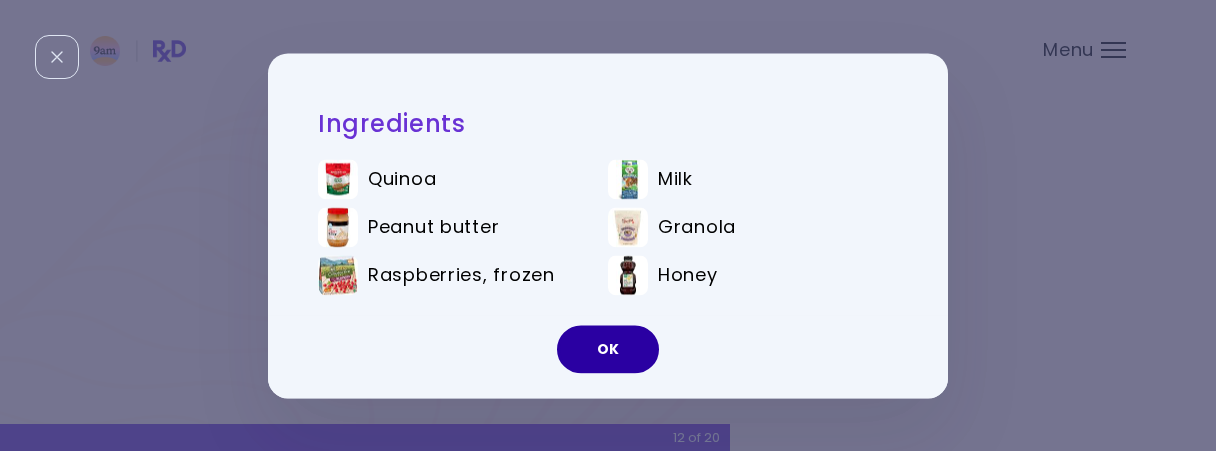 click on "OK" at bounding box center (608, 349) 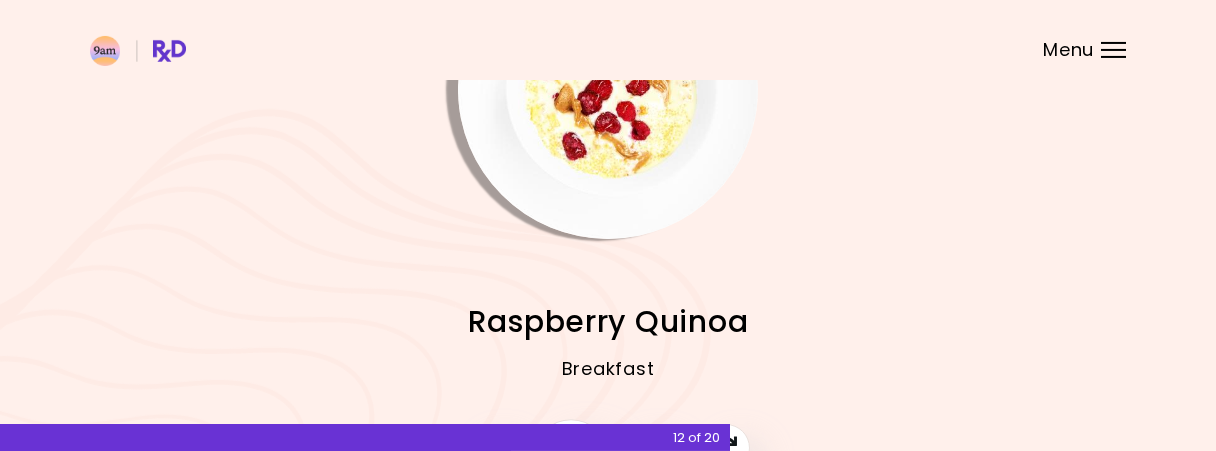 scroll, scrollTop: 287, scrollLeft: 0, axis: vertical 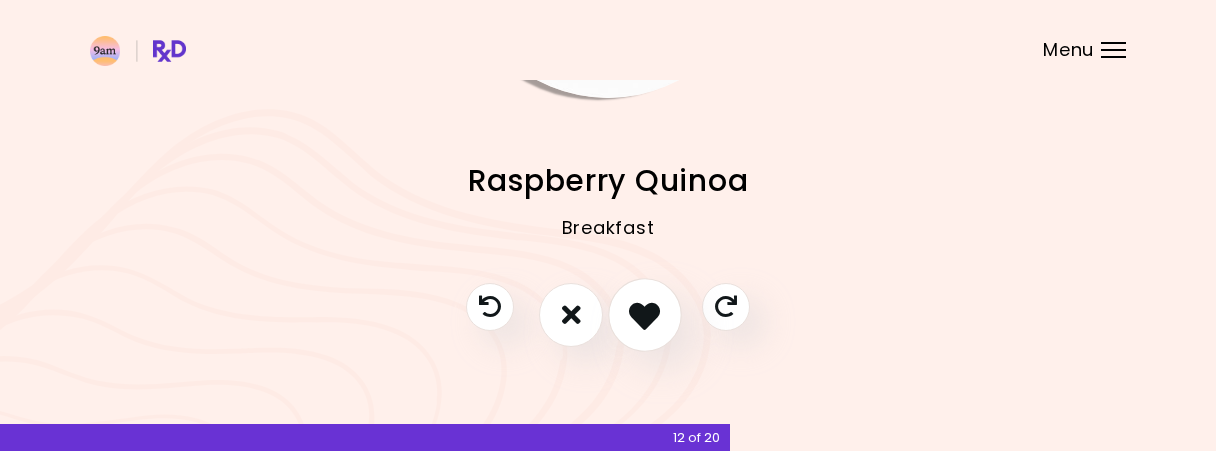 click at bounding box center [645, 315] 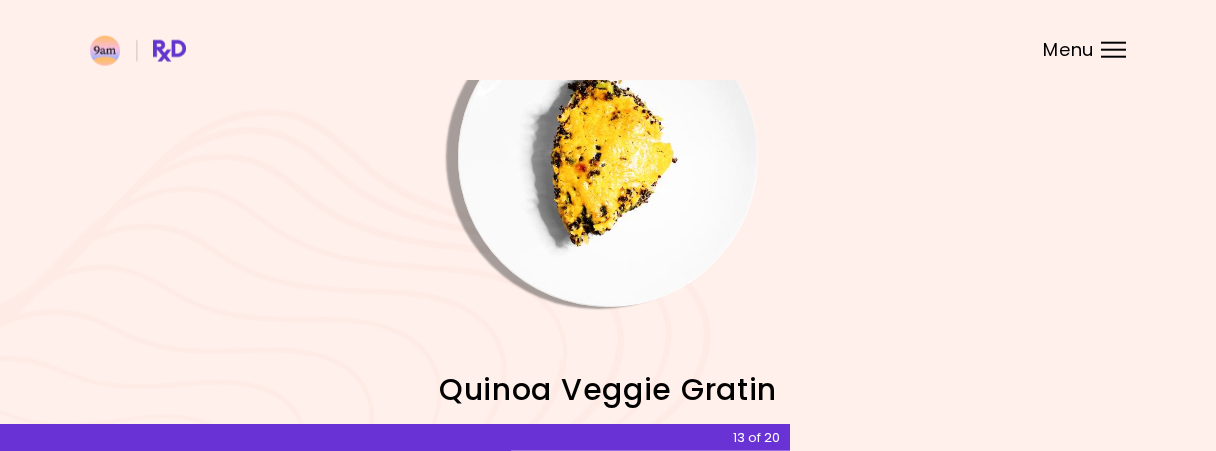 scroll, scrollTop: 0, scrollLeft: 0, axis: both 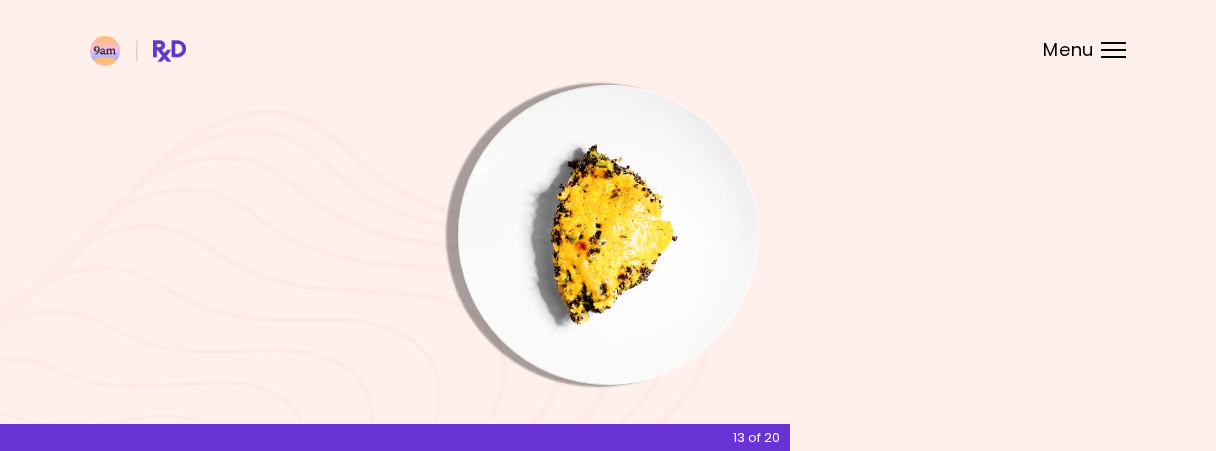 click at bounding box center [608, 235] 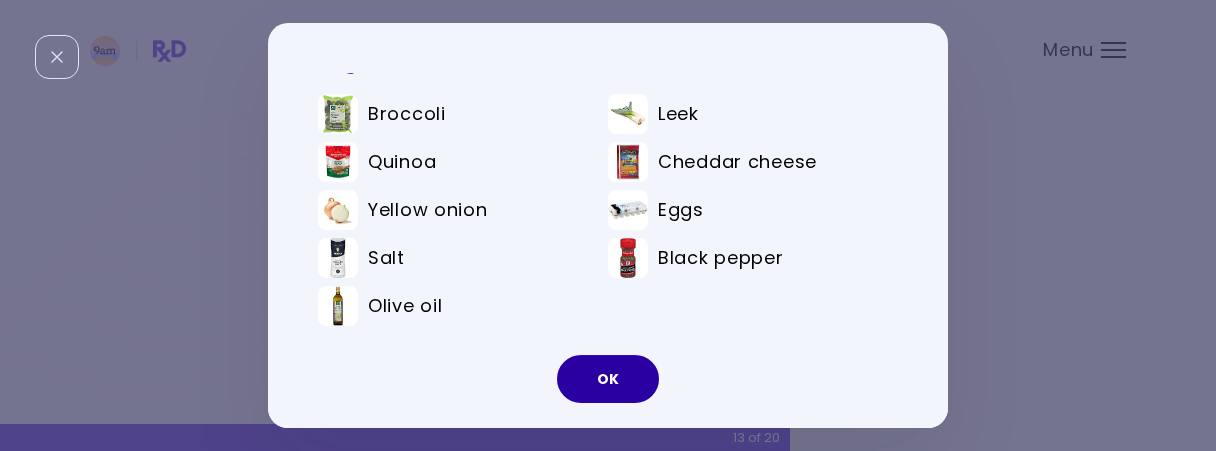 click on "OK" at bounding box center (608, 379) 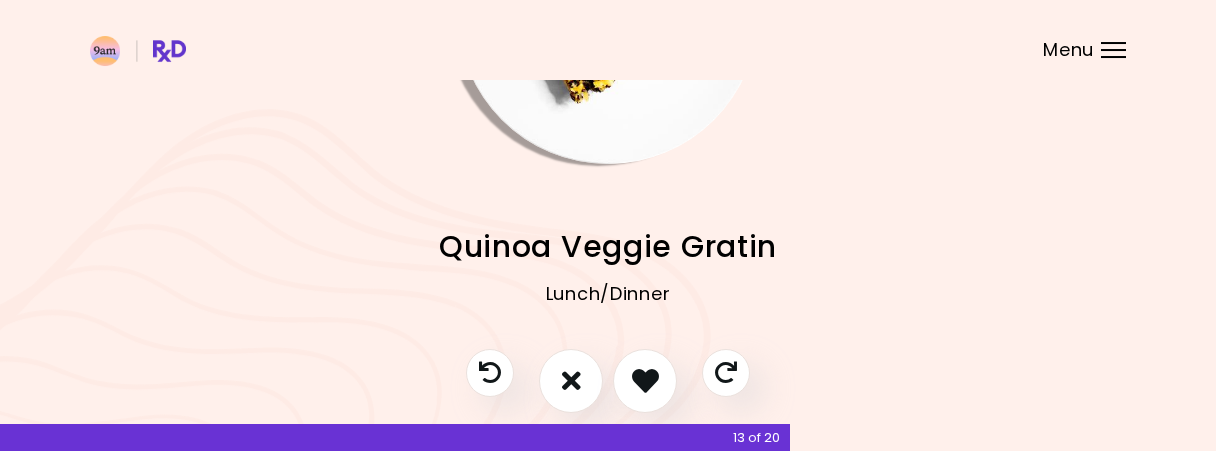 scroll, scrollTop: 287, scrollLeft: 0, axis: vertical 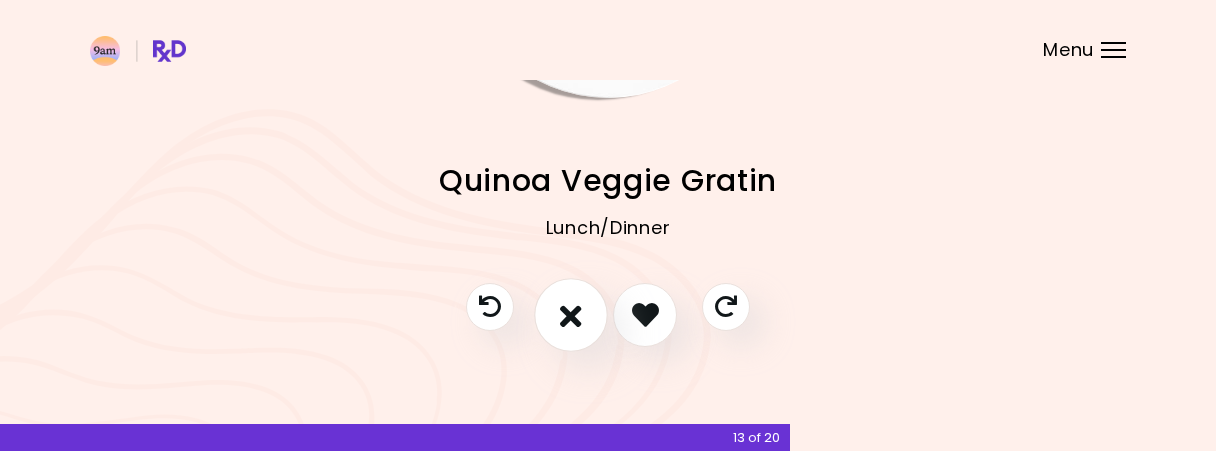 click at bounding box center [571, 314] 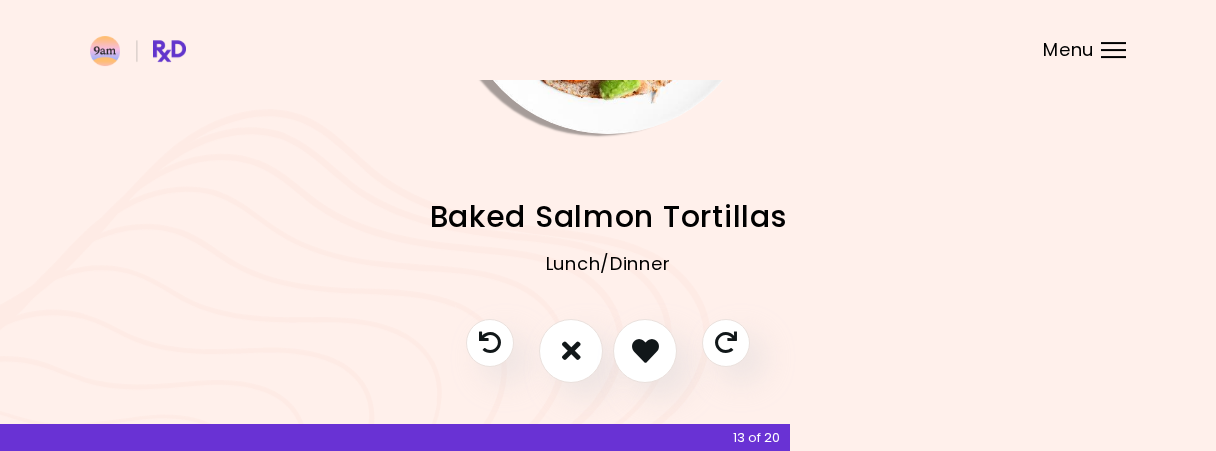 scroll, scrollTop: 287, scrollLeft: 0, axis: vertical 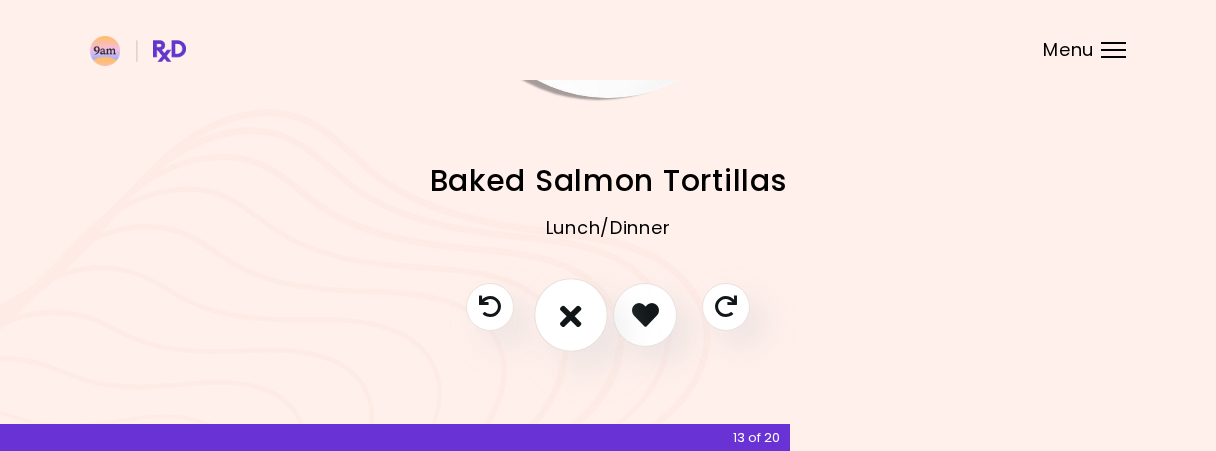 click at bounding box center (571, 314) 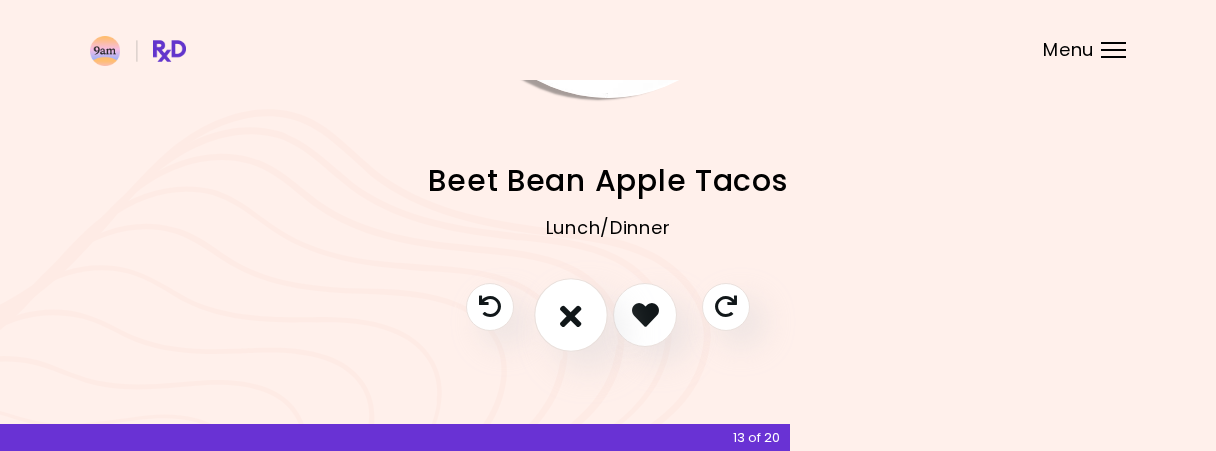 click at bounding box center (571, 314) 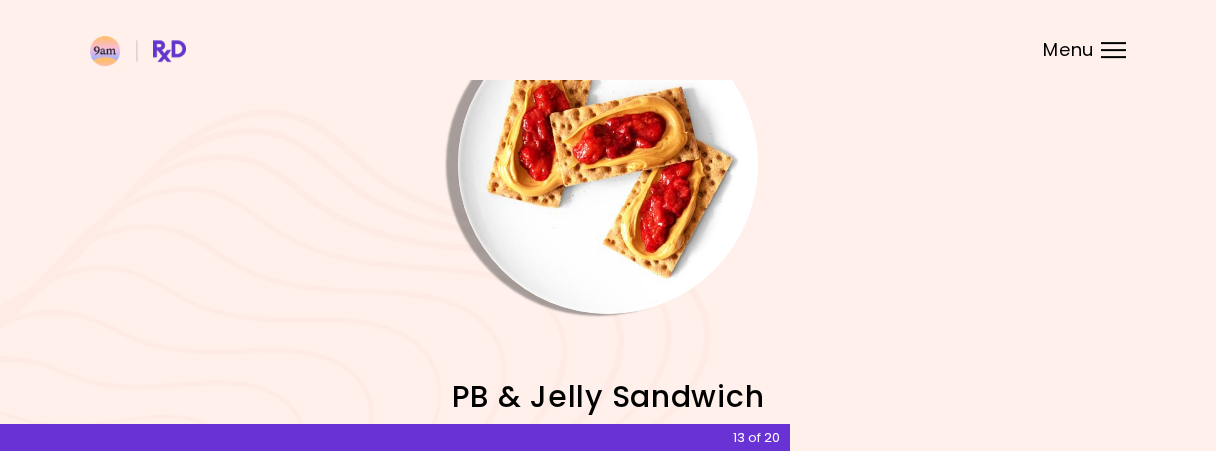 scroll, scrollTop: 0, scrollLeft: 0, axis: both 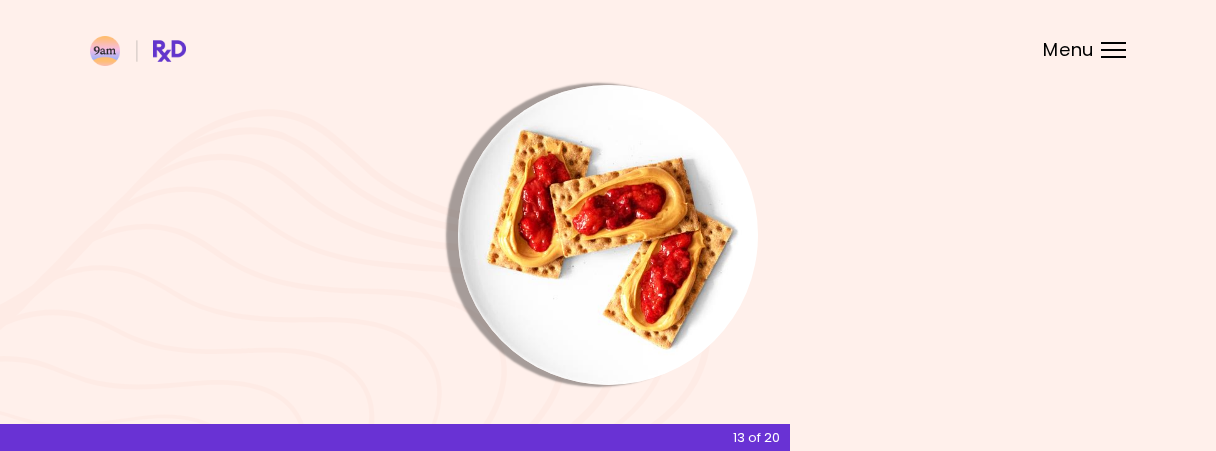 click at bounding box center [608, 235] 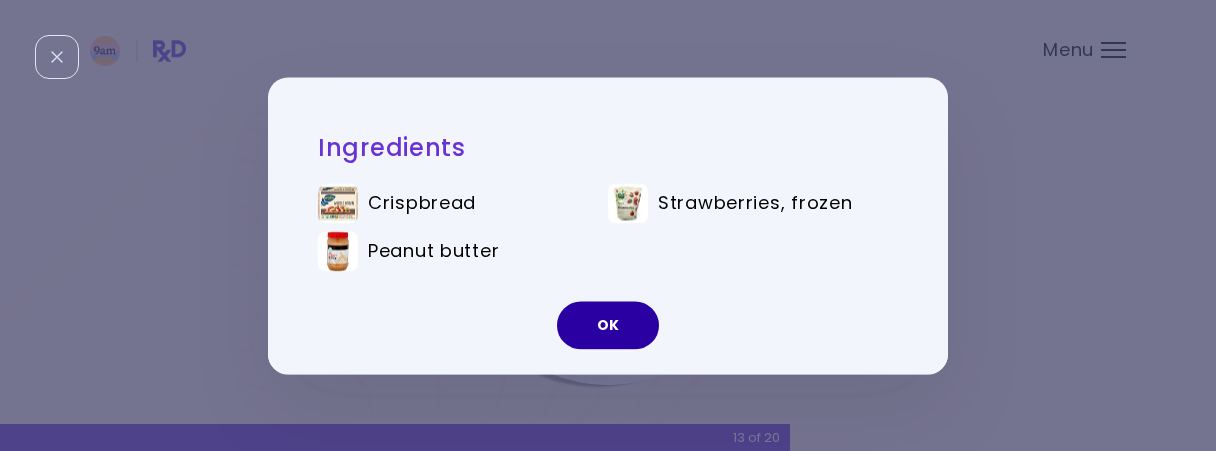 click on "OK" at bounding box center (608, 325) 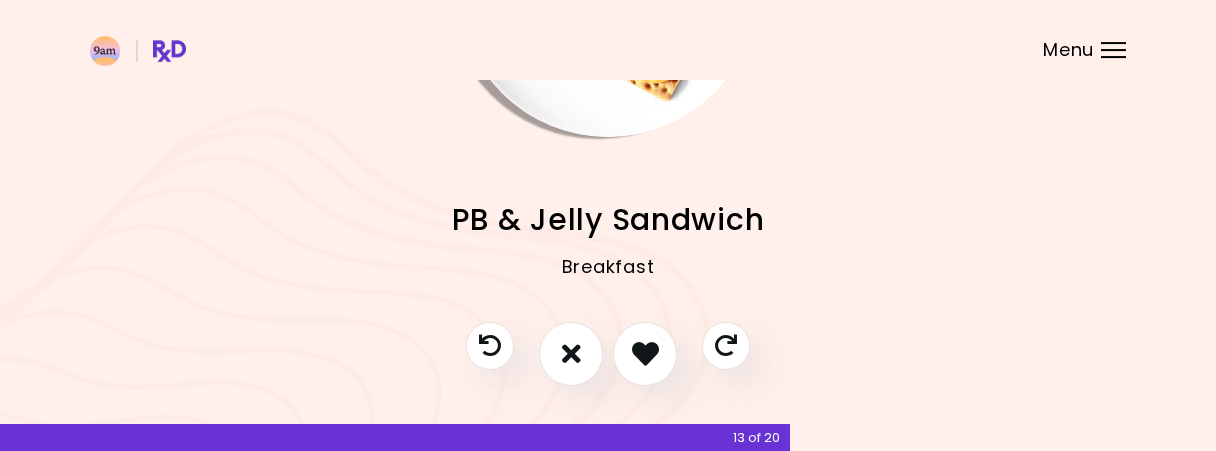 scroll, scrollTop: 287, scrollLeft: 0, axis: vertical 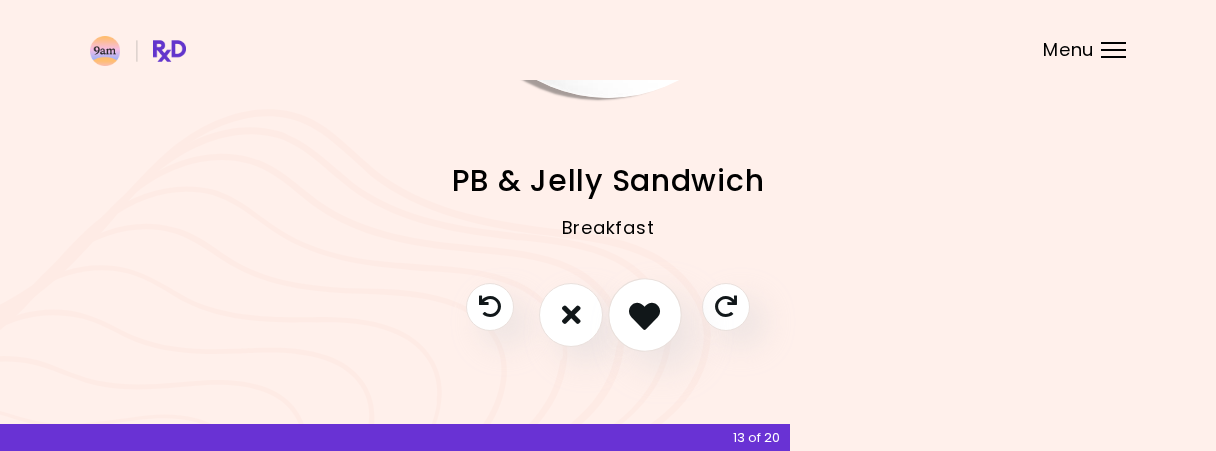 click at bounding box center [644, 314] 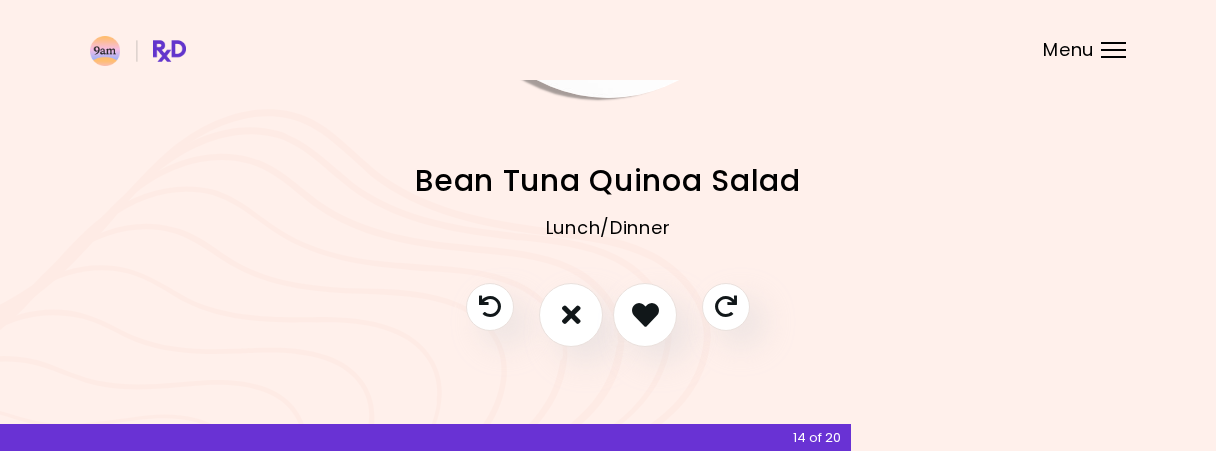 scroll, scrollTop: 0, scrollLeft: 0, axis: both 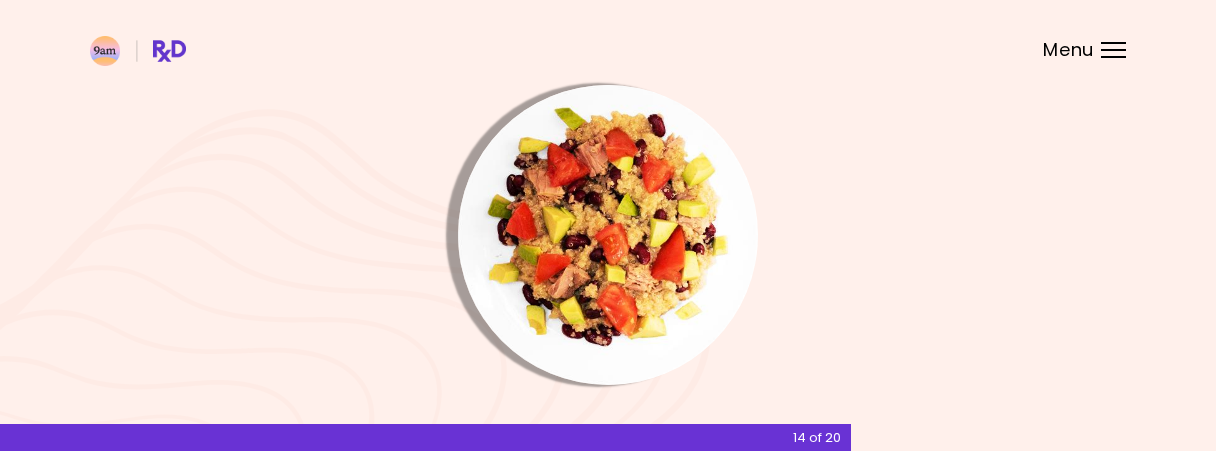 click at bounding box center [608, 235] 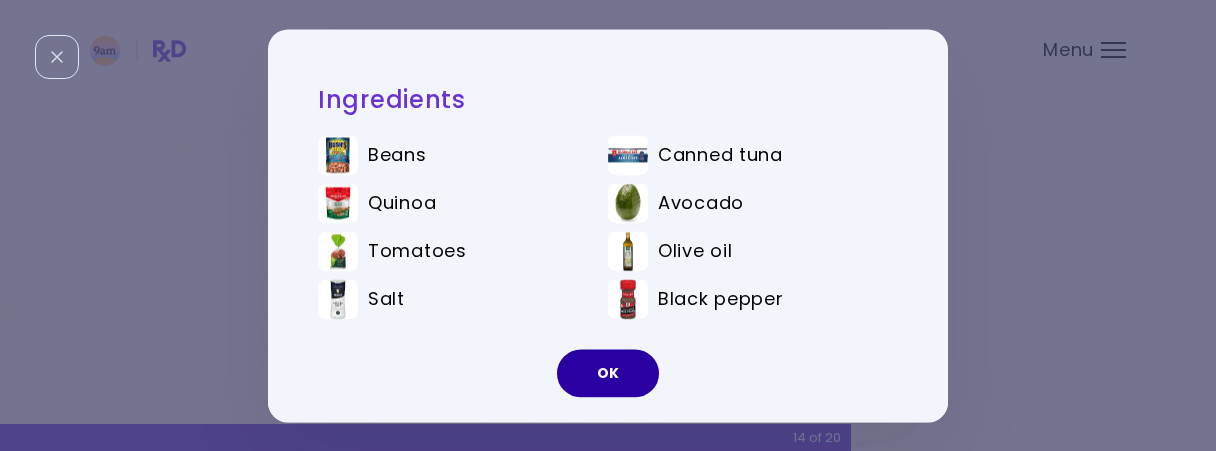 click on "OK" at bounding box center [608, 373] 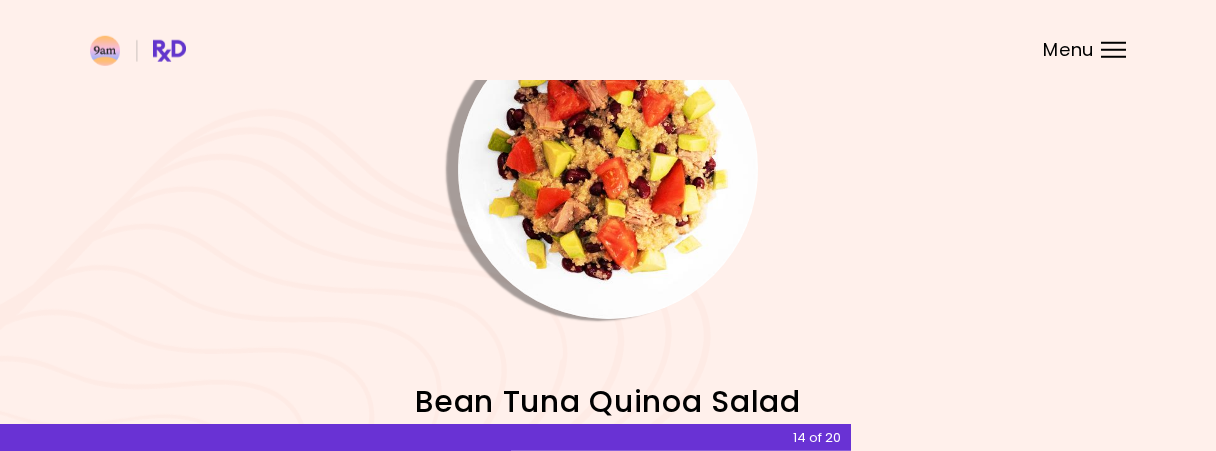 scroll, scrollTop: 208, scrollLeft: 0, axis: vertical 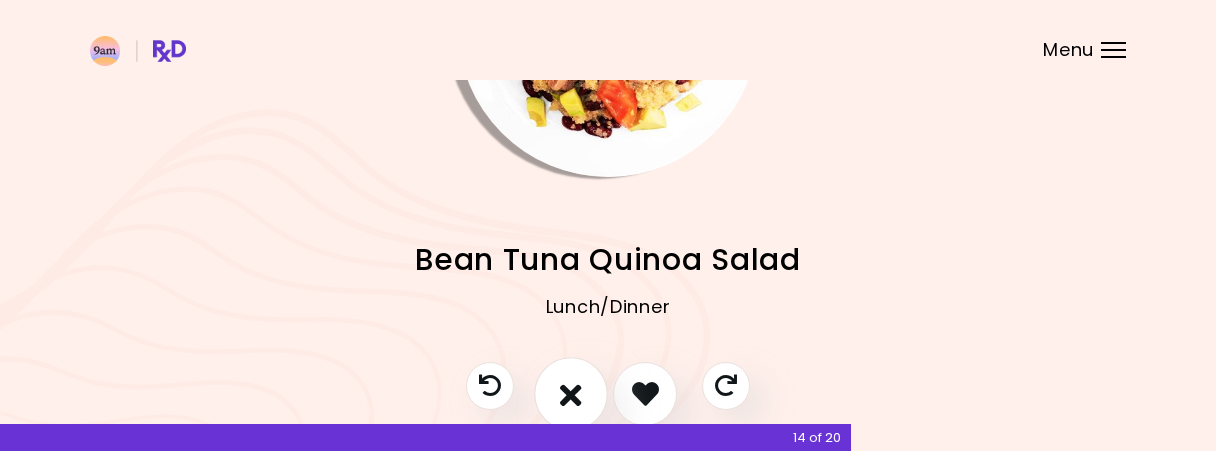 click at bounding box center (571, 393) 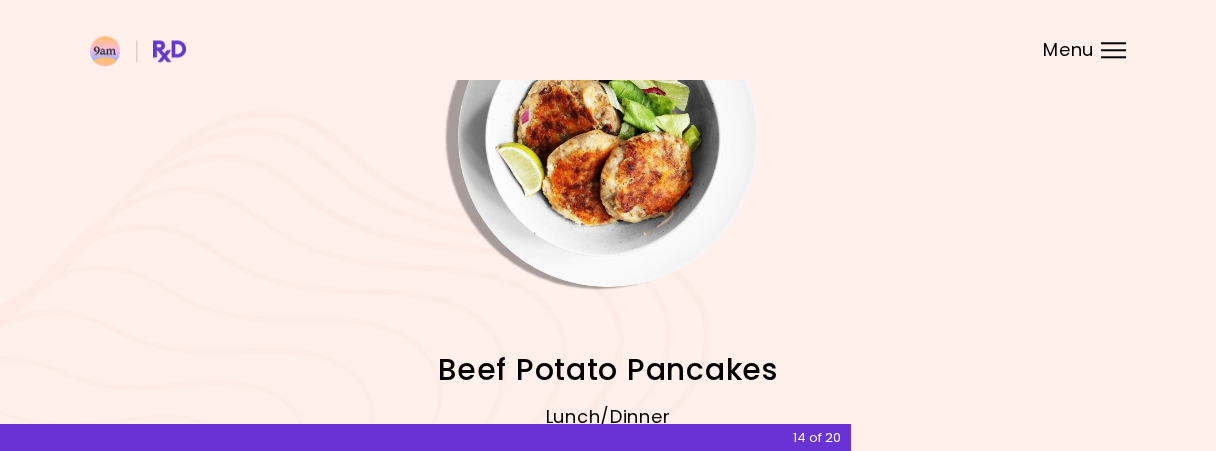scroll, scrollTop: 0, scrollLeft: 0, axis: both 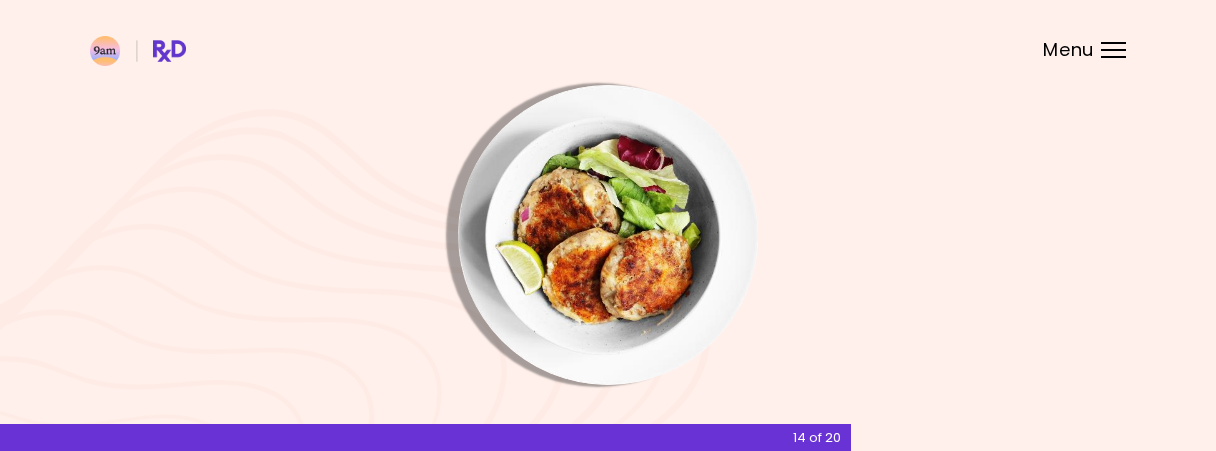click at bounding box center (608, 235) 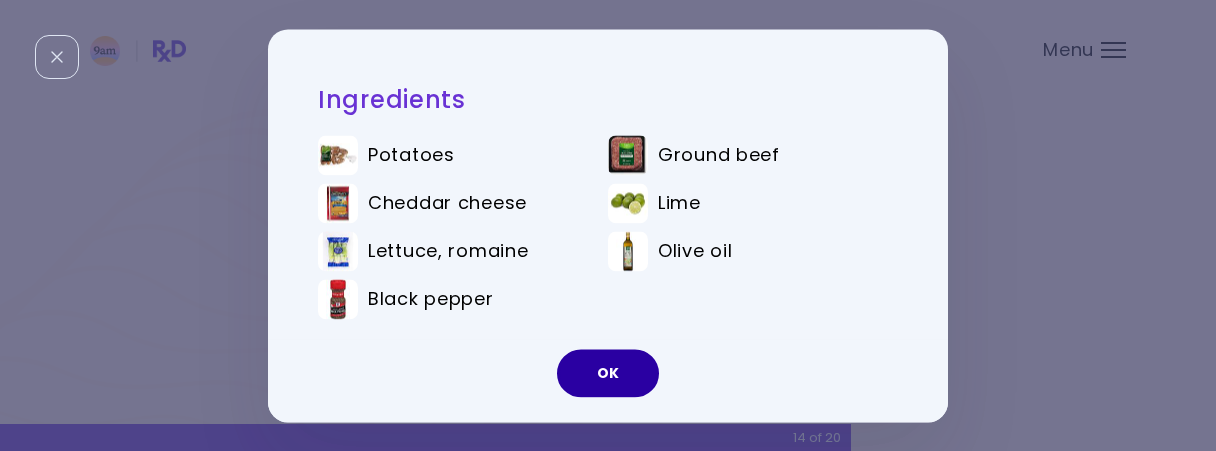 click on "OK" at bounding box center [608, 373] 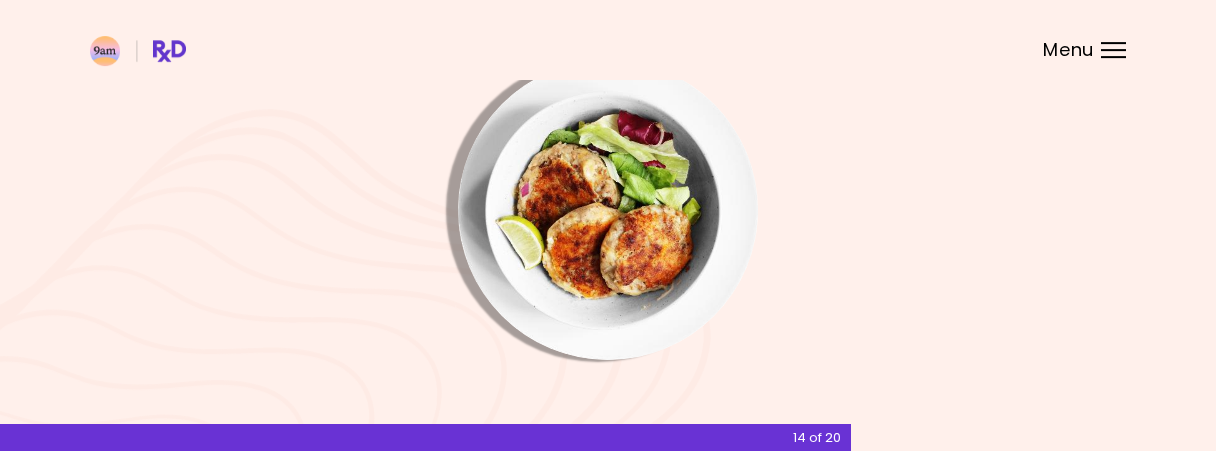 scroll, scrollTop: 287, scrollLeft: 0, axis: vertical 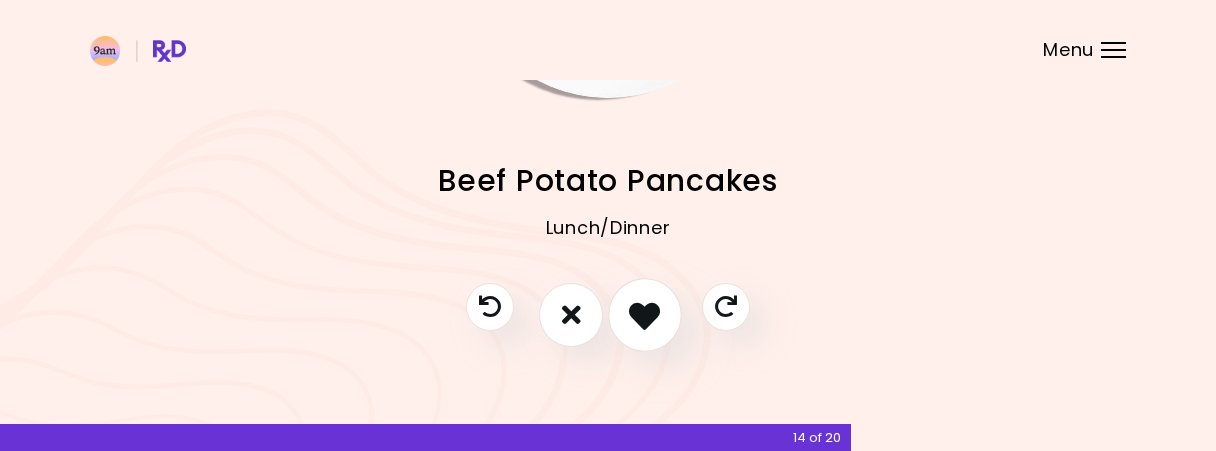 click at bounding box center (645, 315) 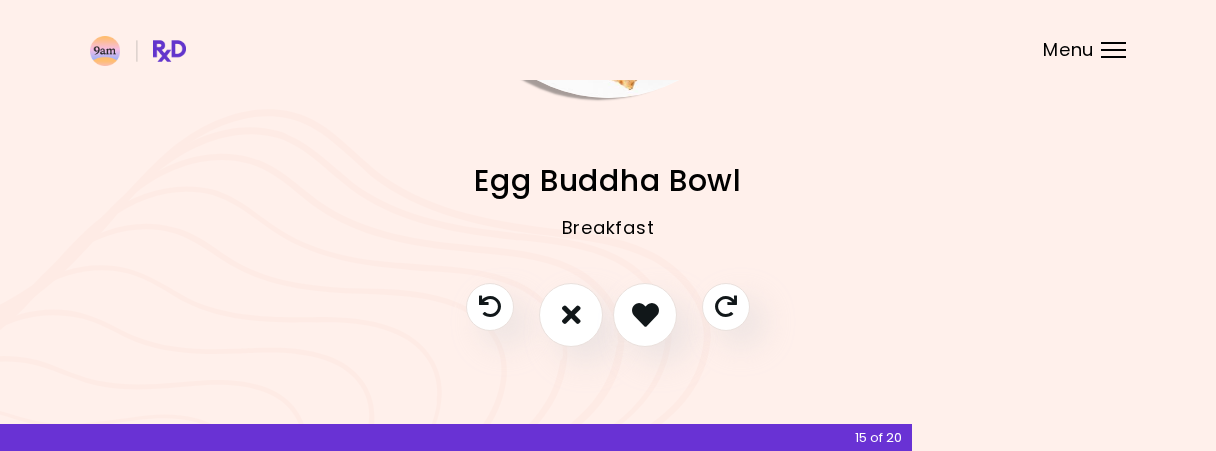 scroll, scrollTop: 0, scrollLeft: 0, axis: both 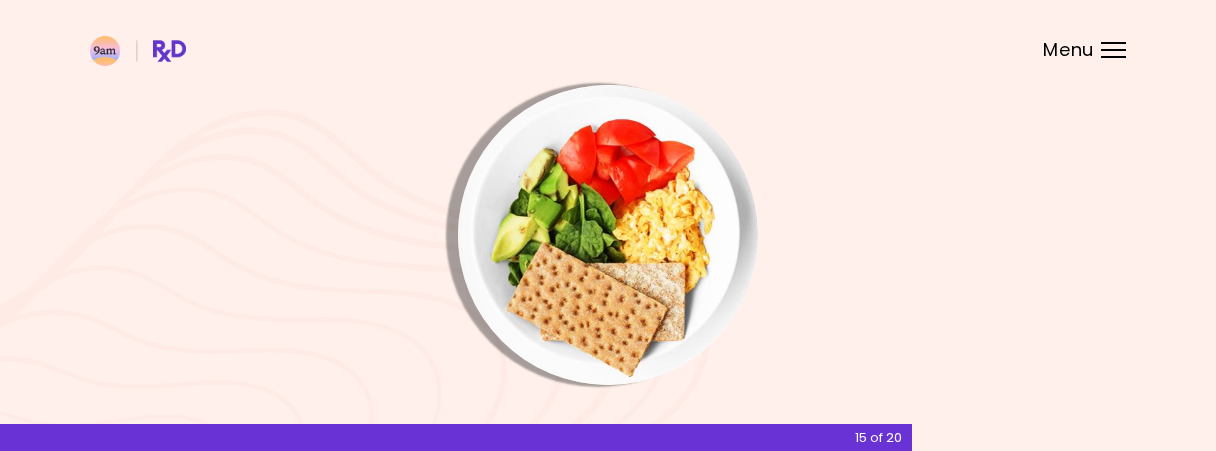 click at bounding box center [608, 235] 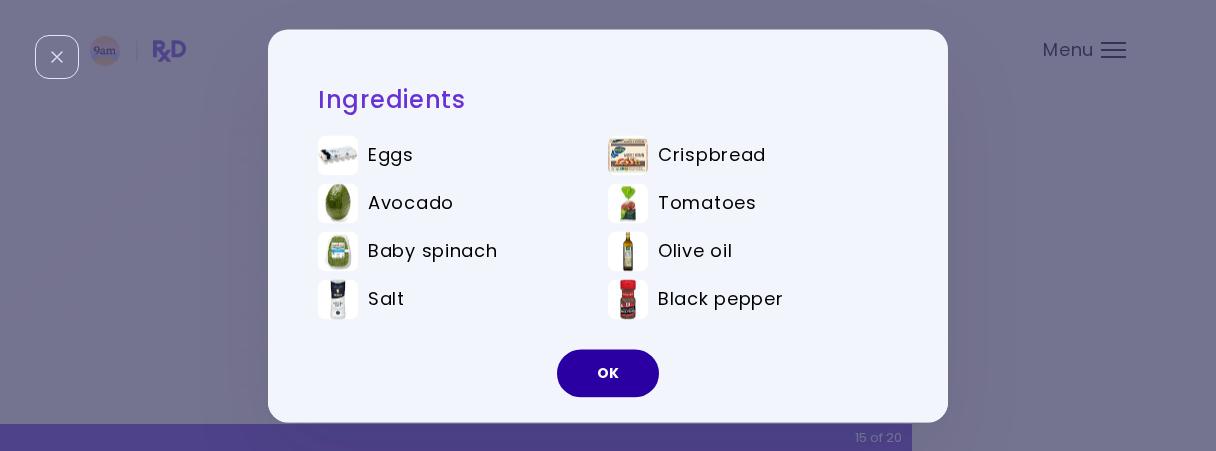 click on "OK" at bounding box center (608, 373) 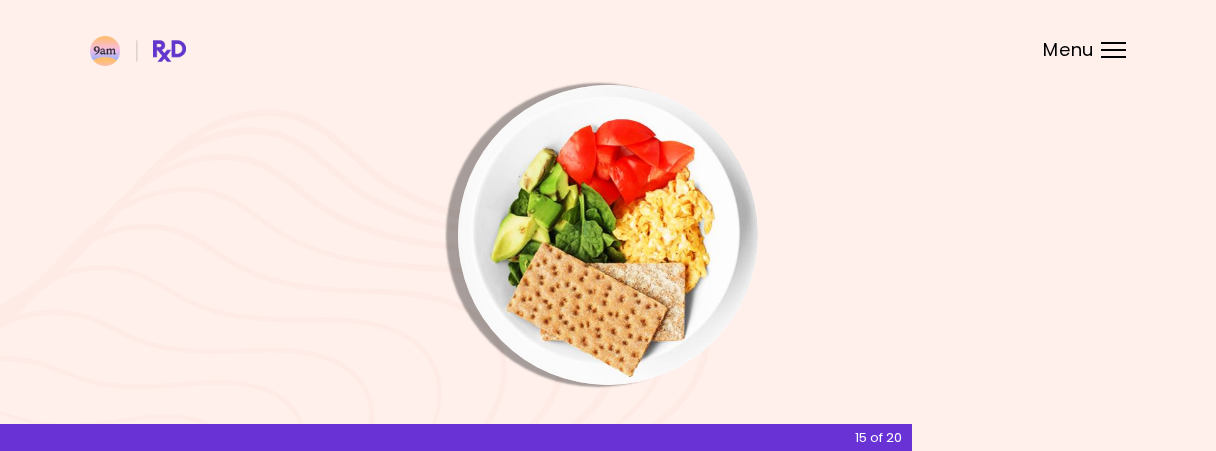 click at bounding box center [608, 235] 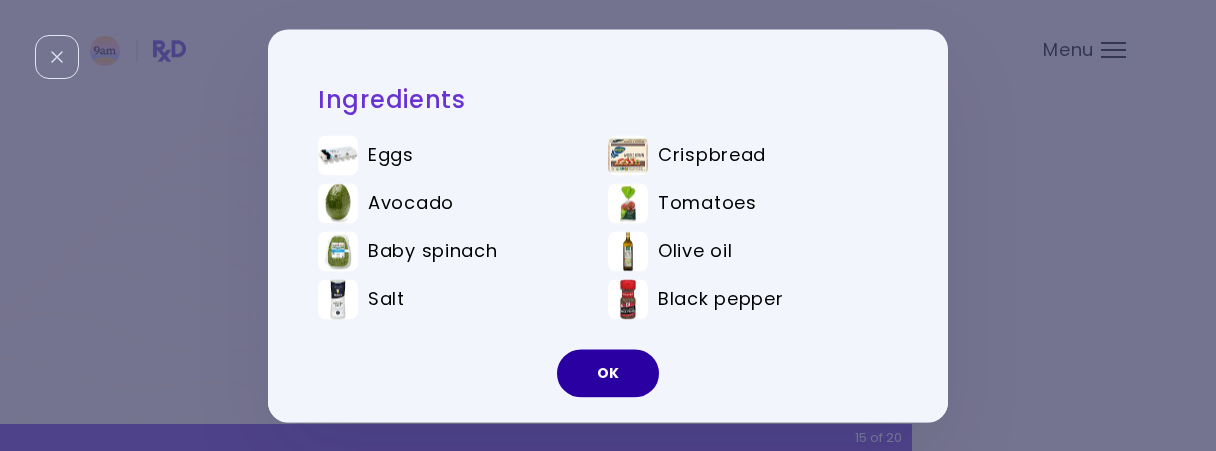 click on "OK" at bounding box center (608, 373) 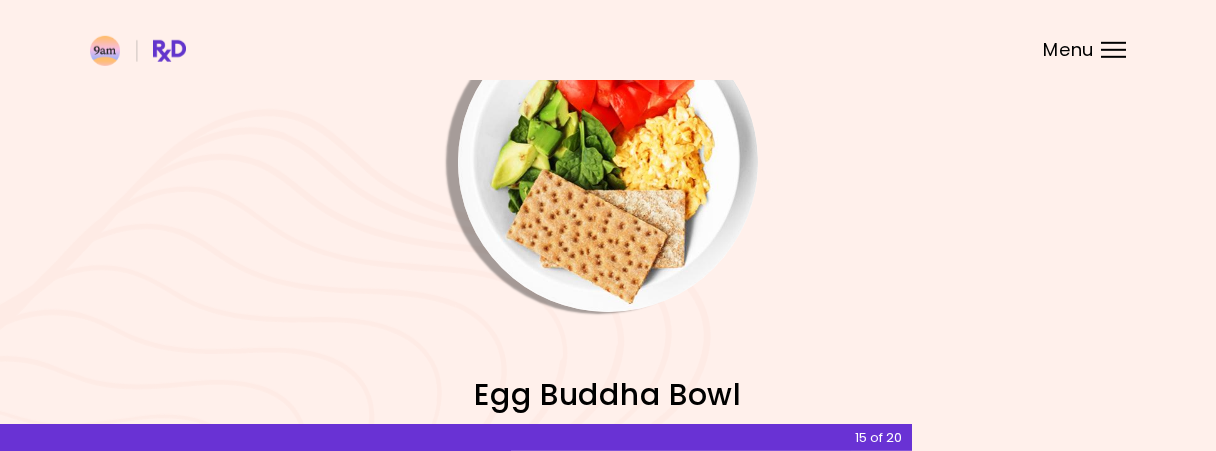 scroll, scrollTop: 287, scrollLeft: 0, axis: vertical 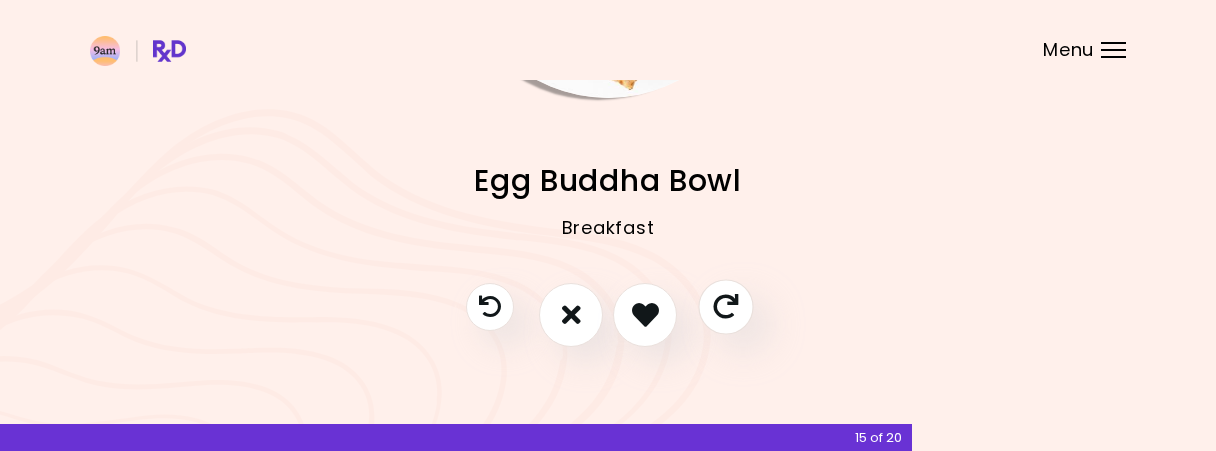 click at bounding box center (725, 306) 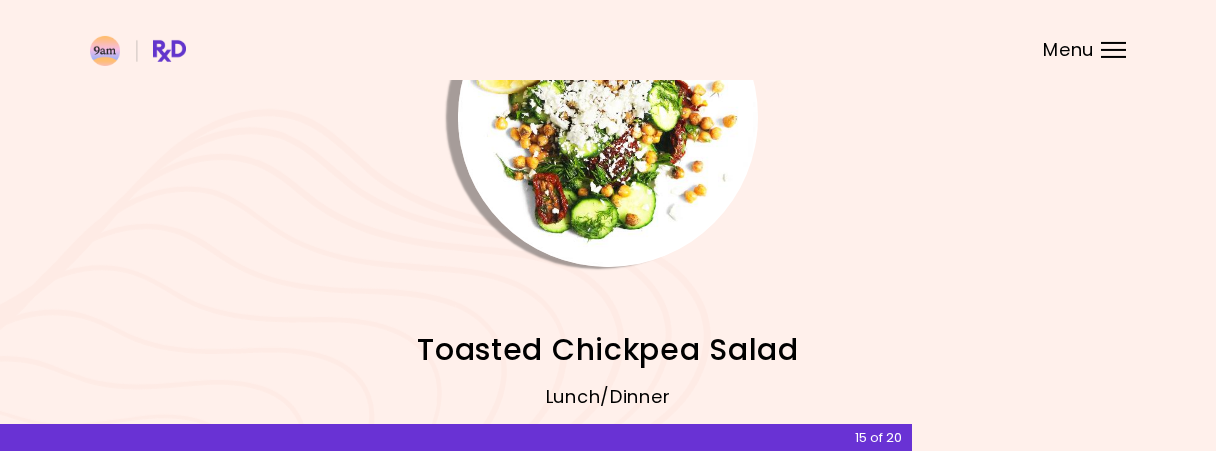 scroll, scrollTop: 0, scrollLeft: 0, axis: both 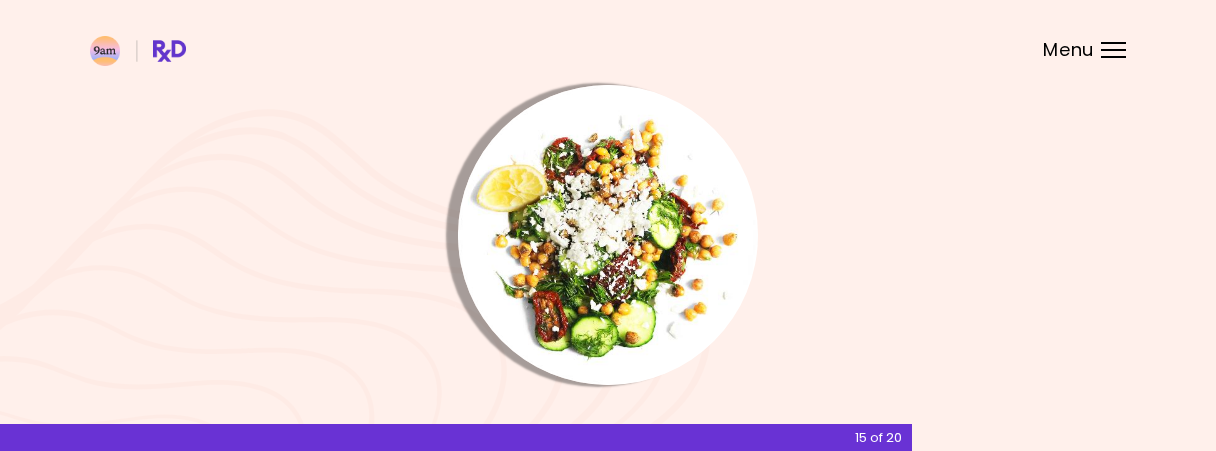click at bounding box center [608, 235] 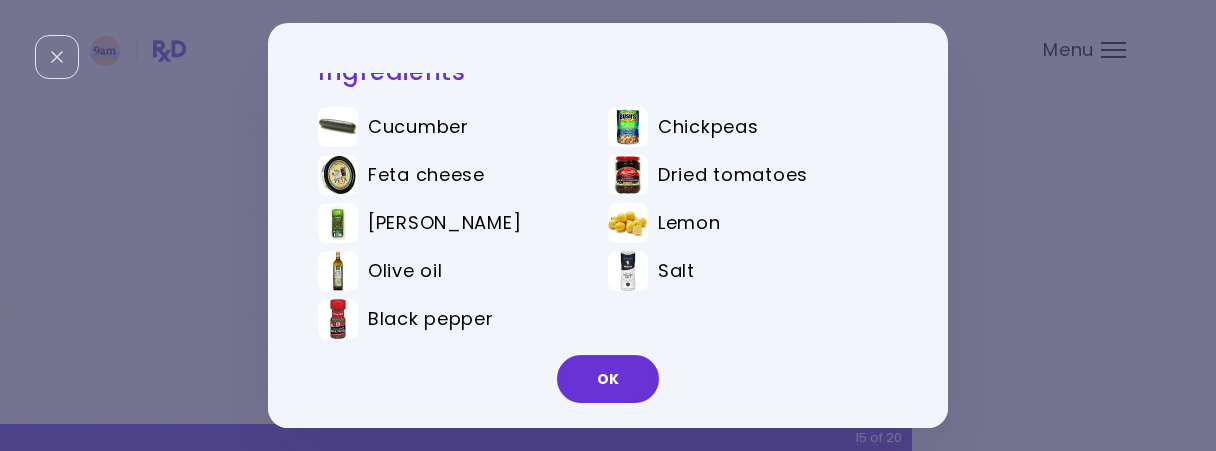 scroll, scrollTop: 35, scrollLeft: 0, axis: vertical 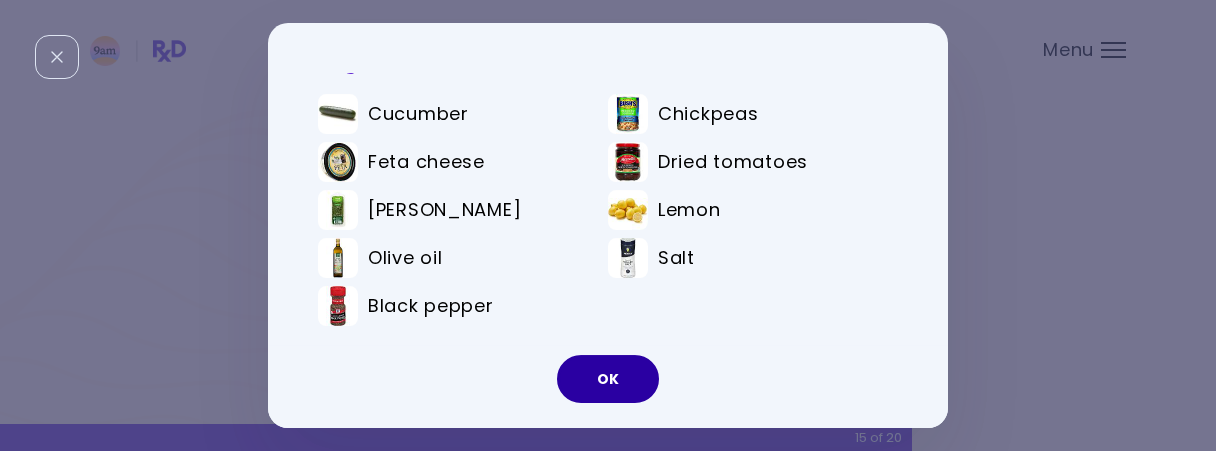 click on "OK" at bounding box center (608, 379) 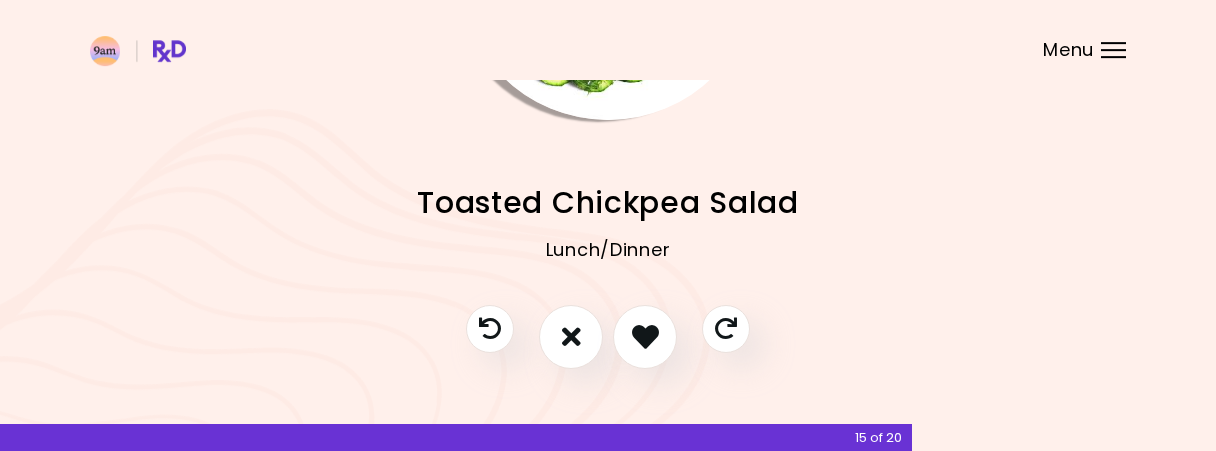 scroll, scrollTop: 287, scrollLeft: 0, axis: vertical 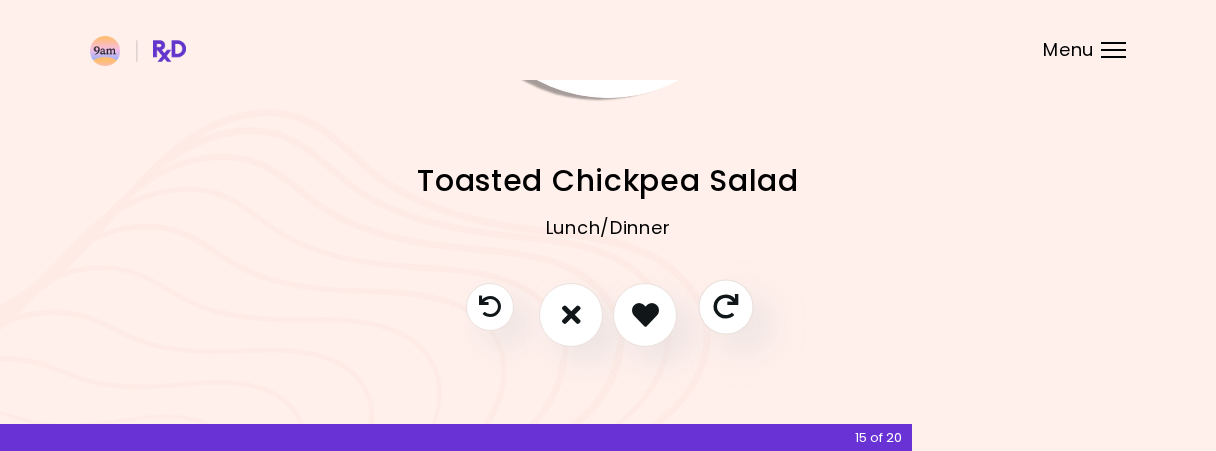 click at bounding box center (725, 306) 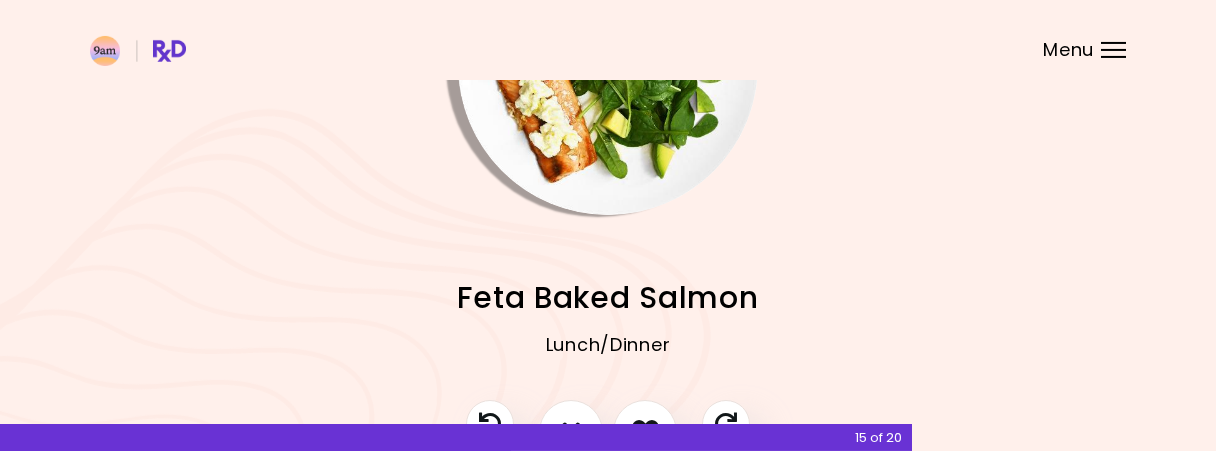 scroll, scrollTop: 287, scrollLeft: 0, axis: vertical 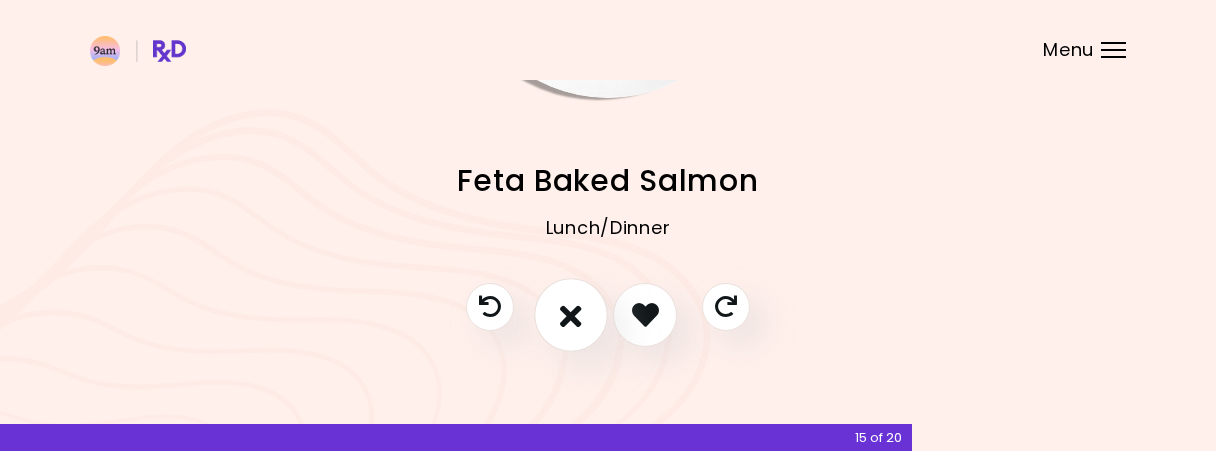 click at bounding box center (571, 314) 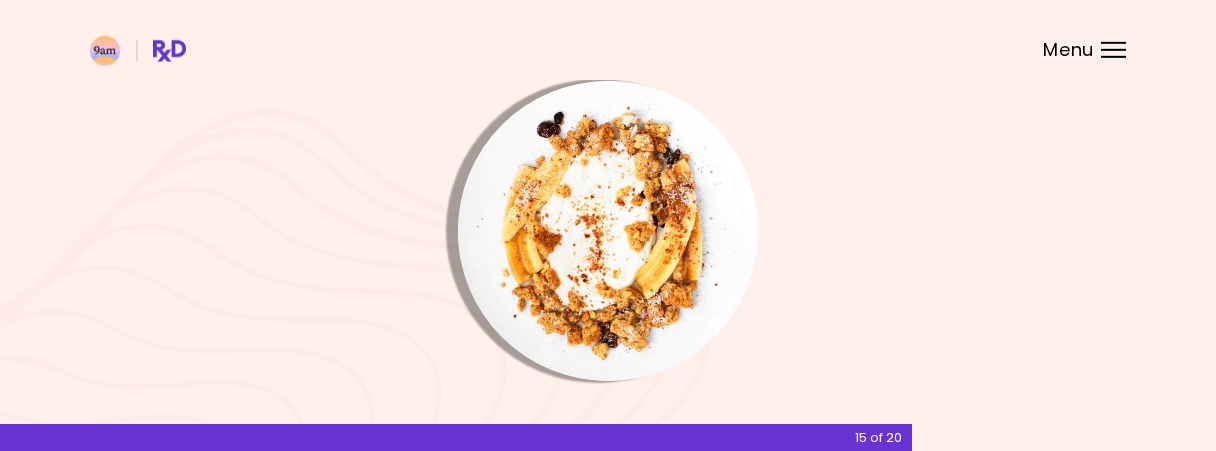 scroll, scrollTop: 0, scrollLeft: 0, axis: both 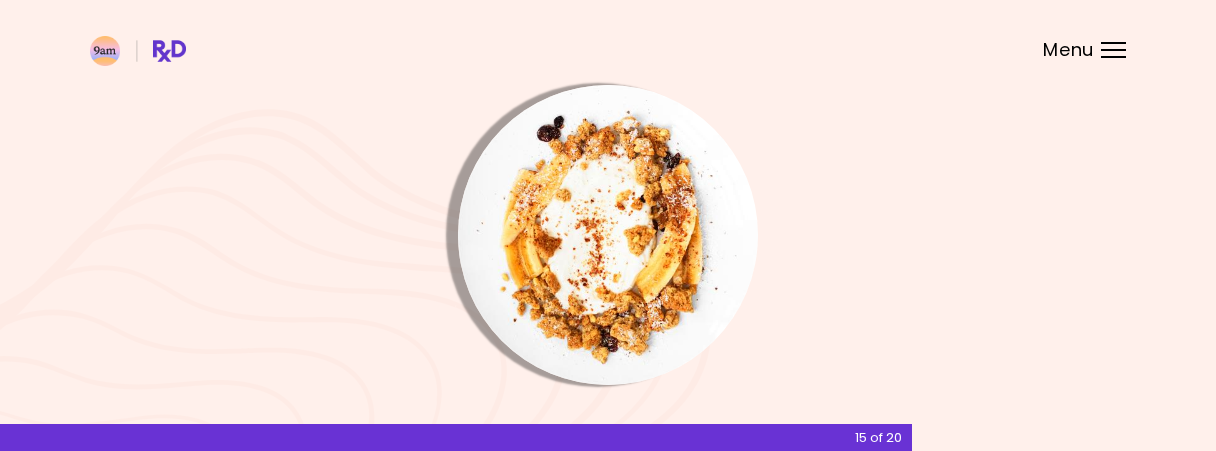 click at bounding box center (608, 235) 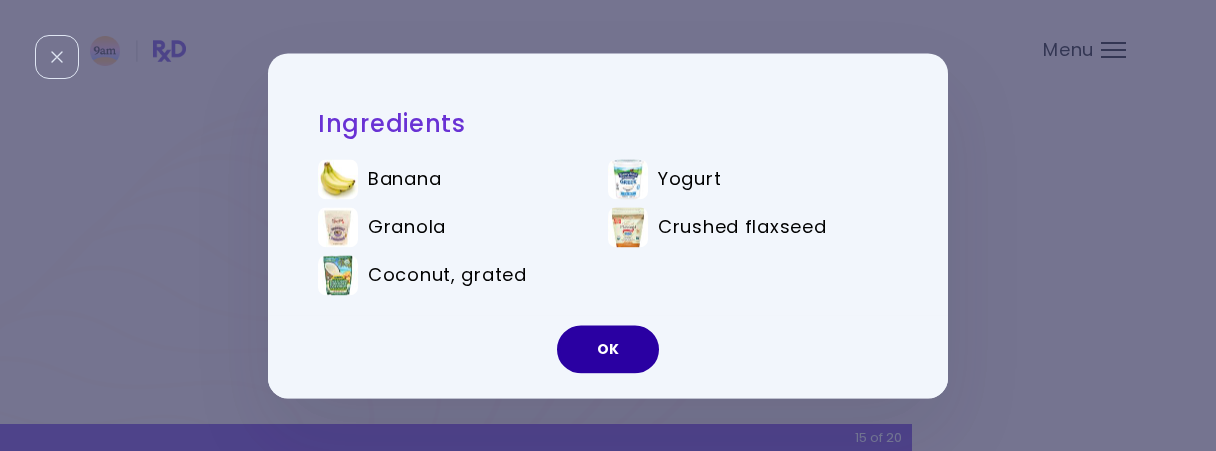 click on "OK" at bounding box center (608, 349) 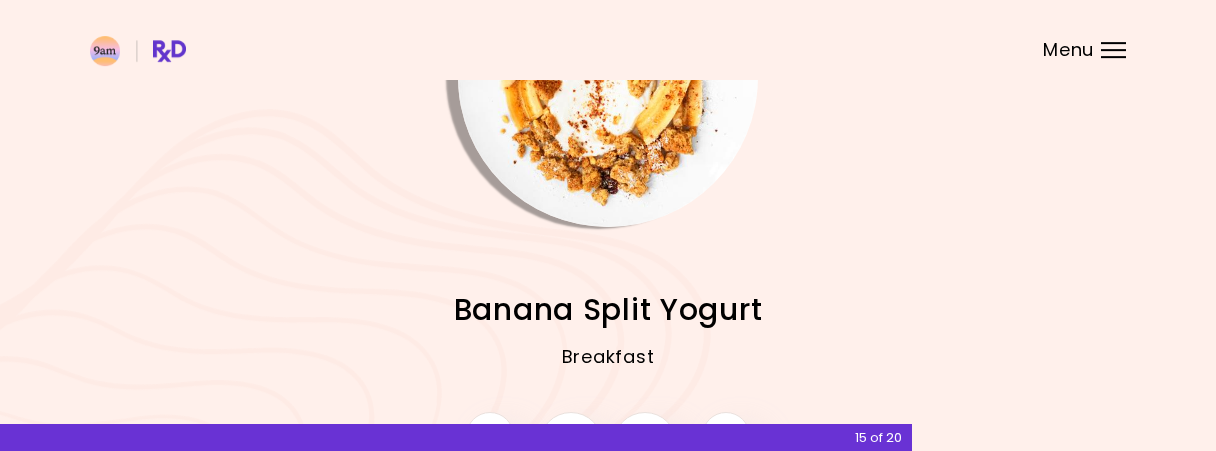 scroll, scrollTop: 287, scrollLeft: 0, axis: vertical 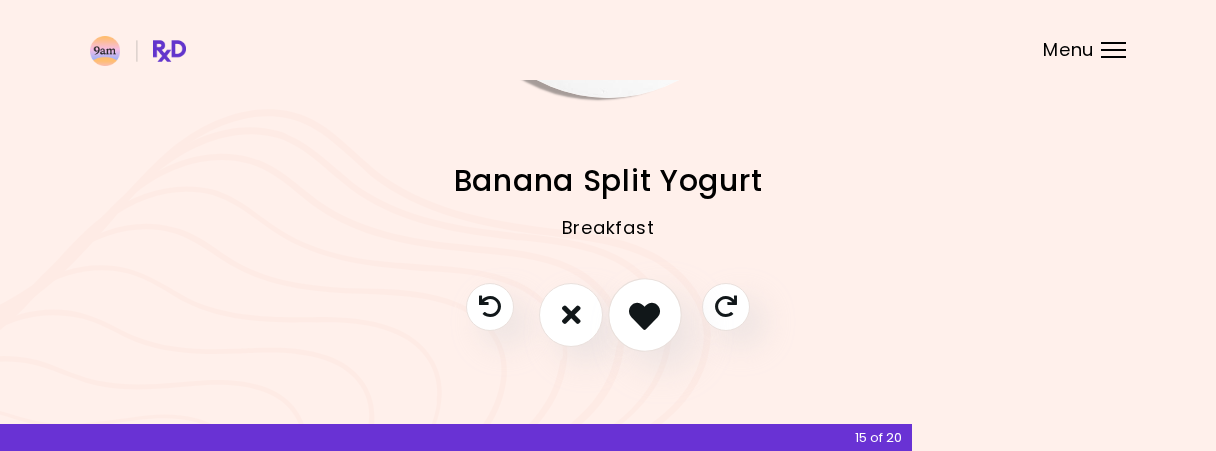 click at bounding box center [645, 315] 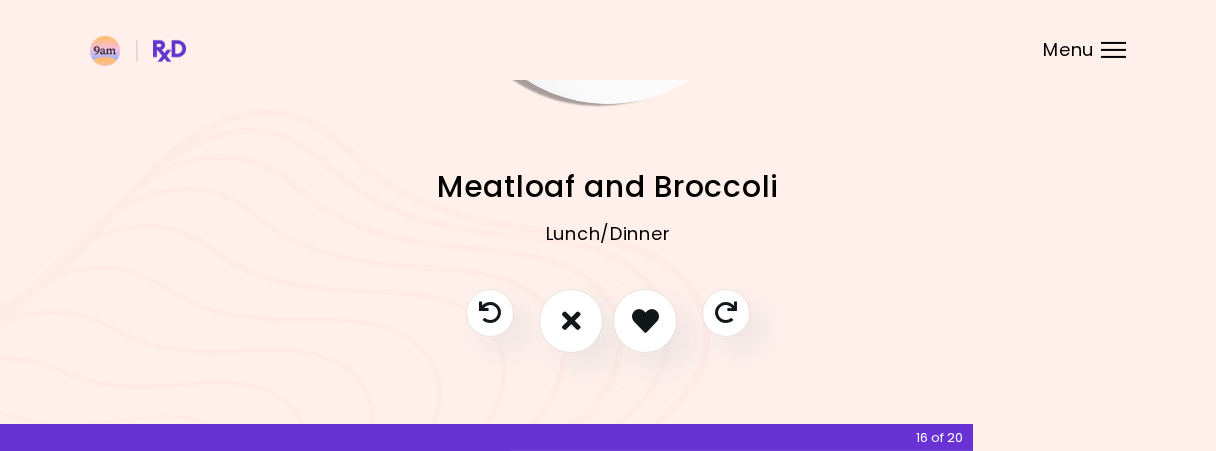 scroll, scrollTop: 0, scrollLeft: 0, axis: both 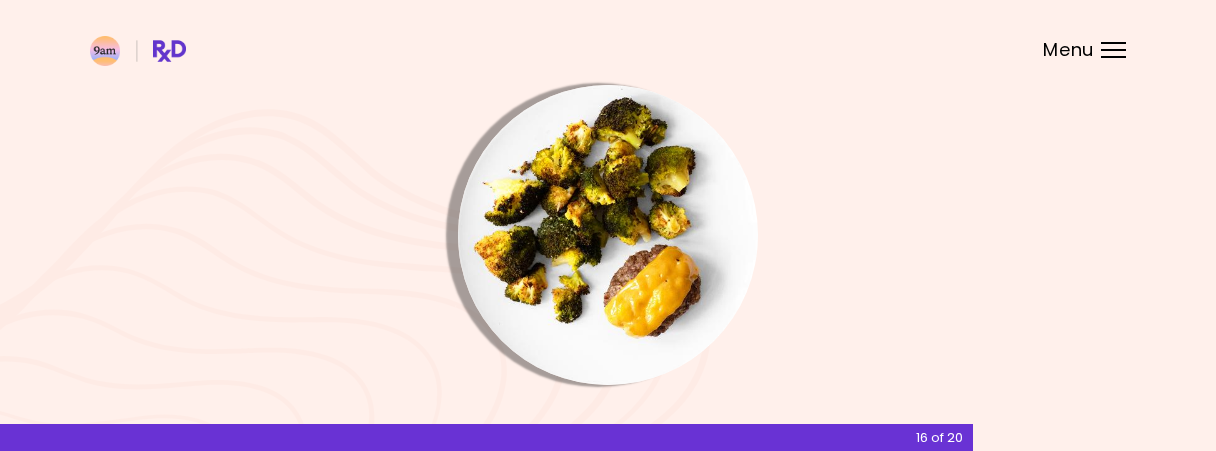click at bounding box center [608, 235] 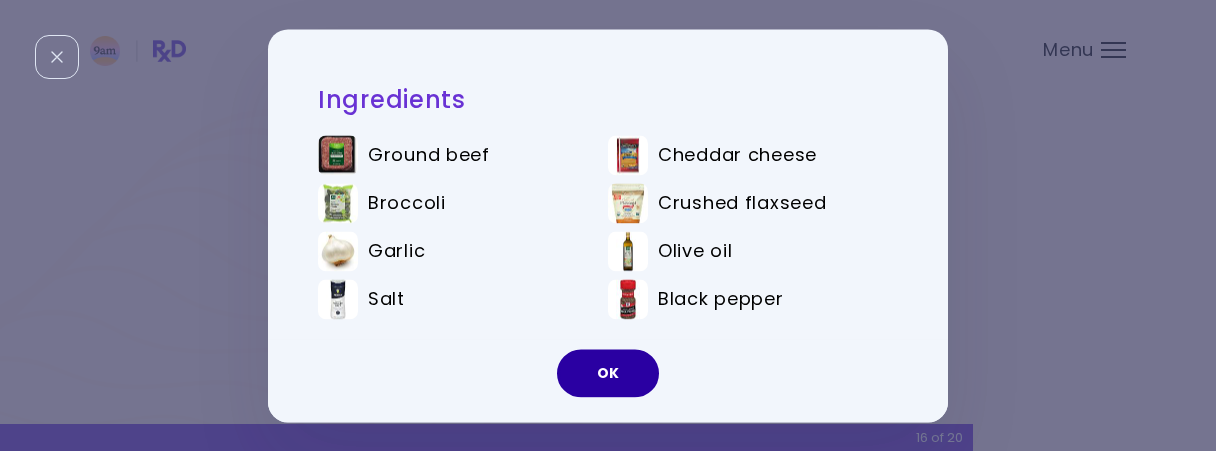 click on "OK" at bounding box center (608, 373) 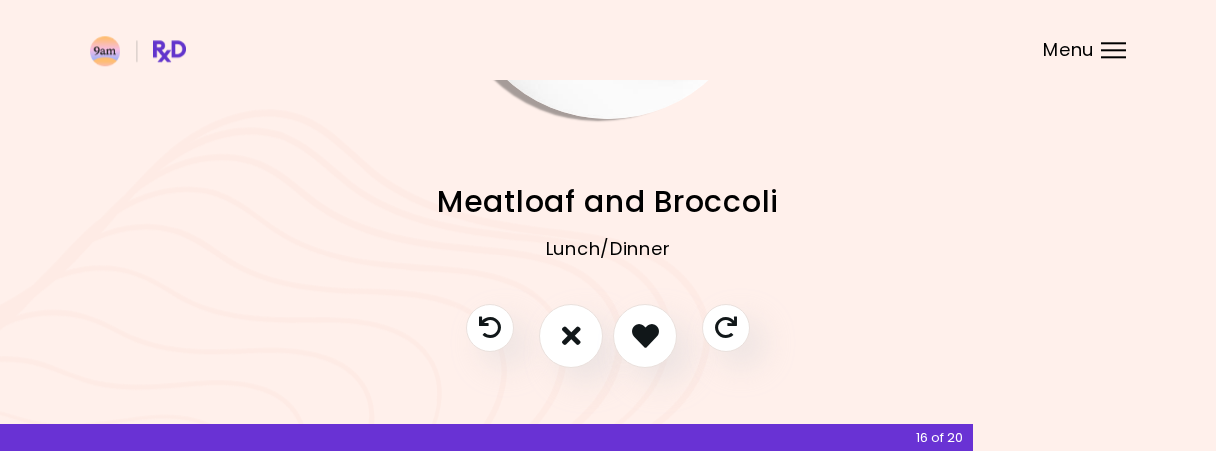 scroll, scrollTop: 287, scrollLeft: 0, axis: vertical 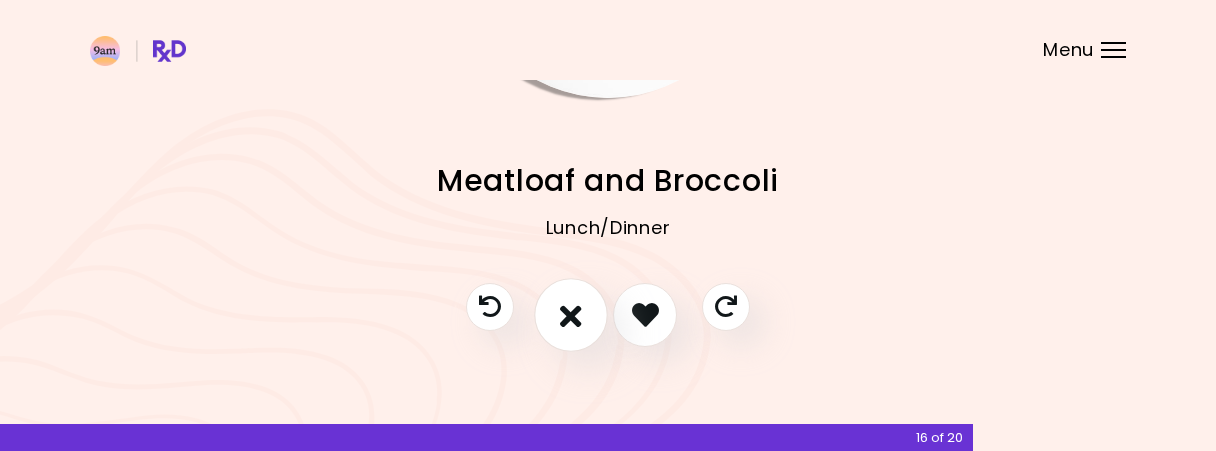 click at bounding box center (571, 315) 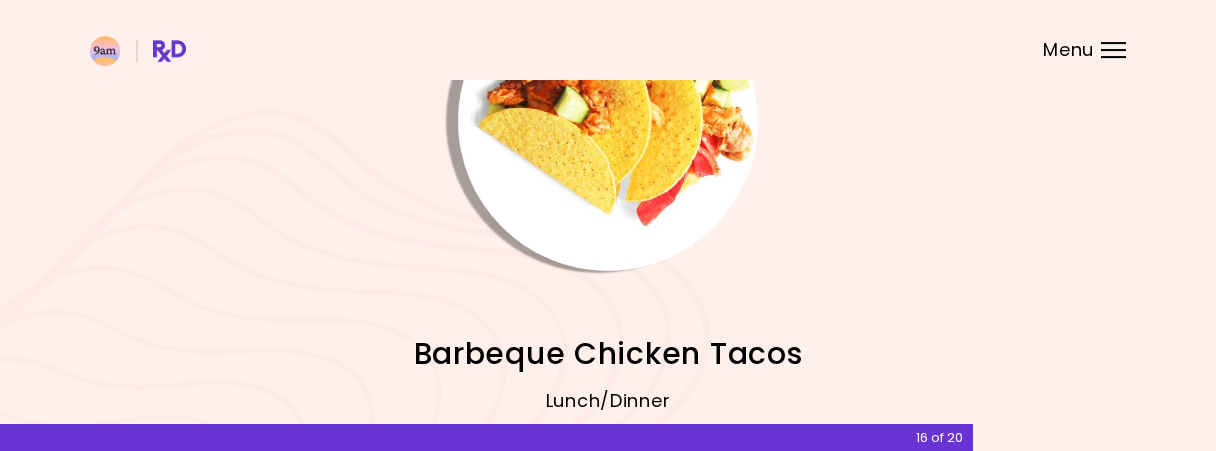 scroll, scrollTop: 79, scrollLeft: 0, axis: vertical 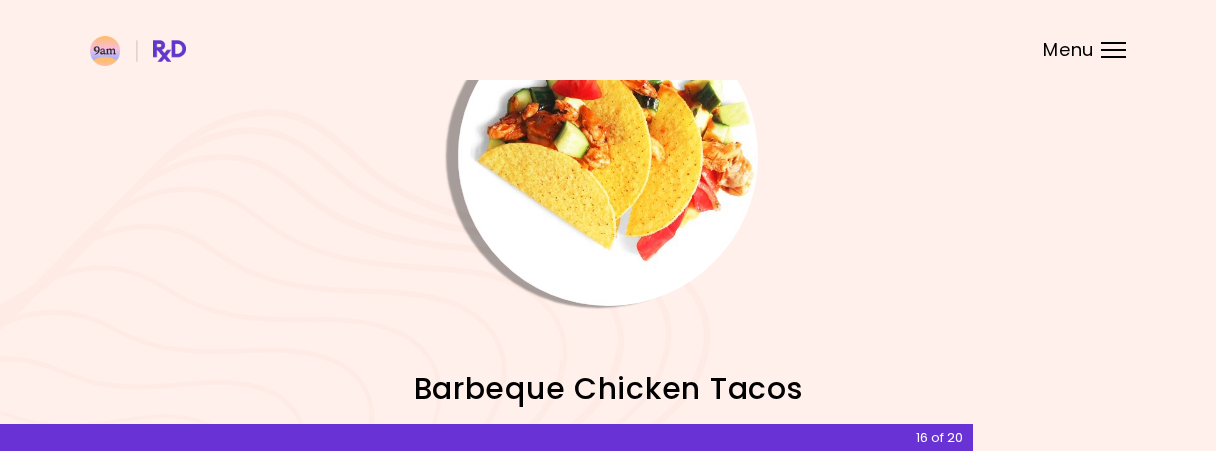 click at bounding box center [608, 156] 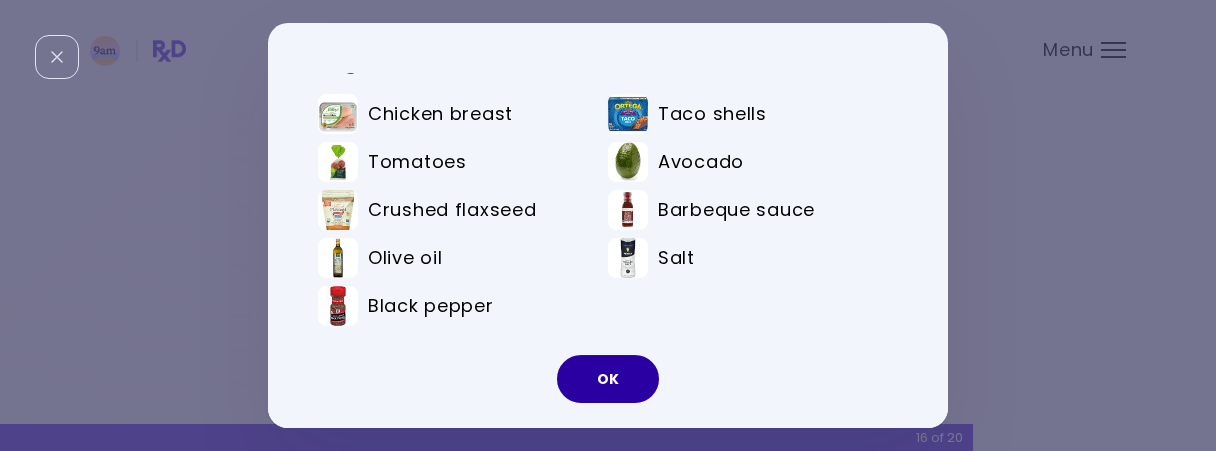 click on "OK" at bounding box center (608, 379) 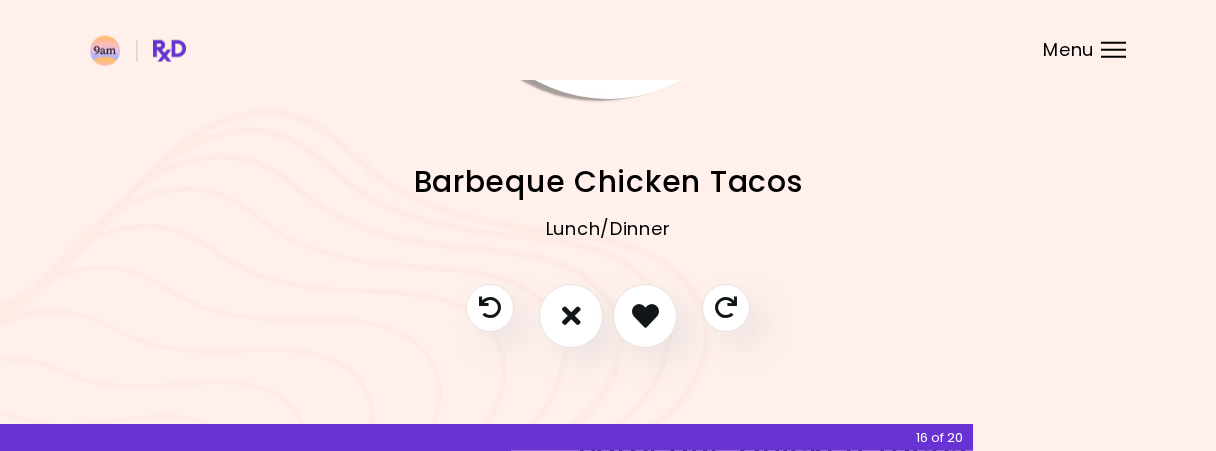 scroll, scrollTop: 287, scrollLeft: 0, axis: vertical 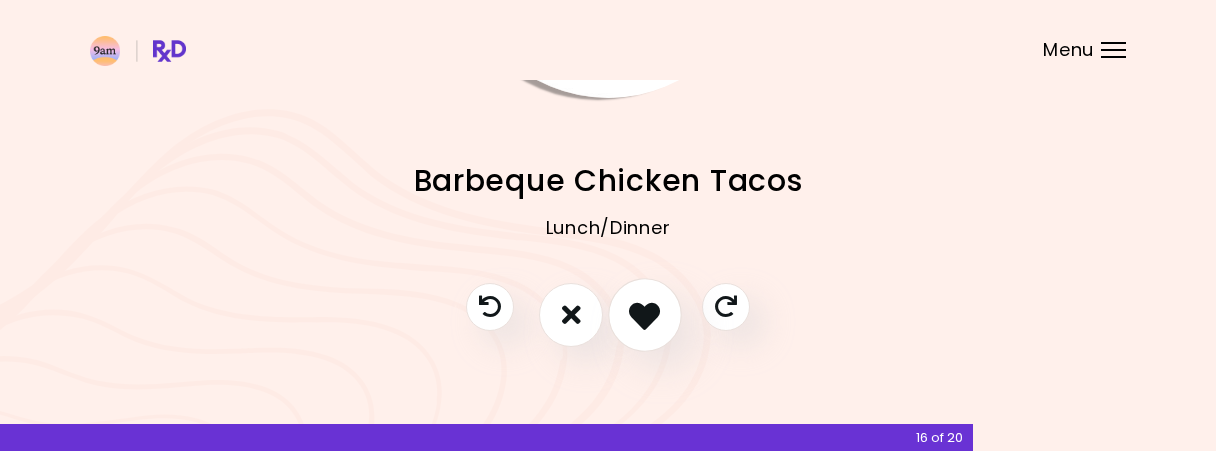 click at bounding box center [644, 314] 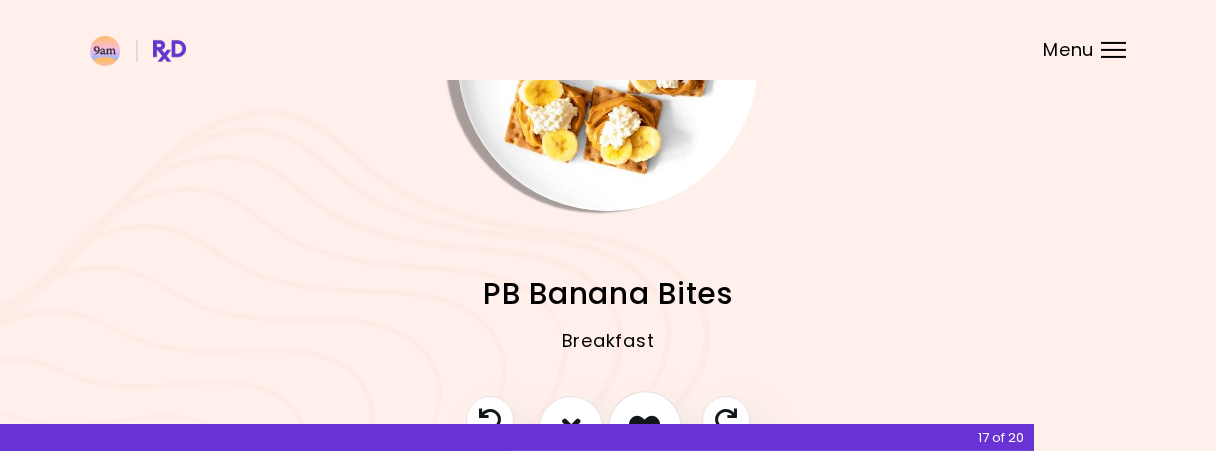 scroll, scrollTop: 0, scrollLeft: 0, axis: both 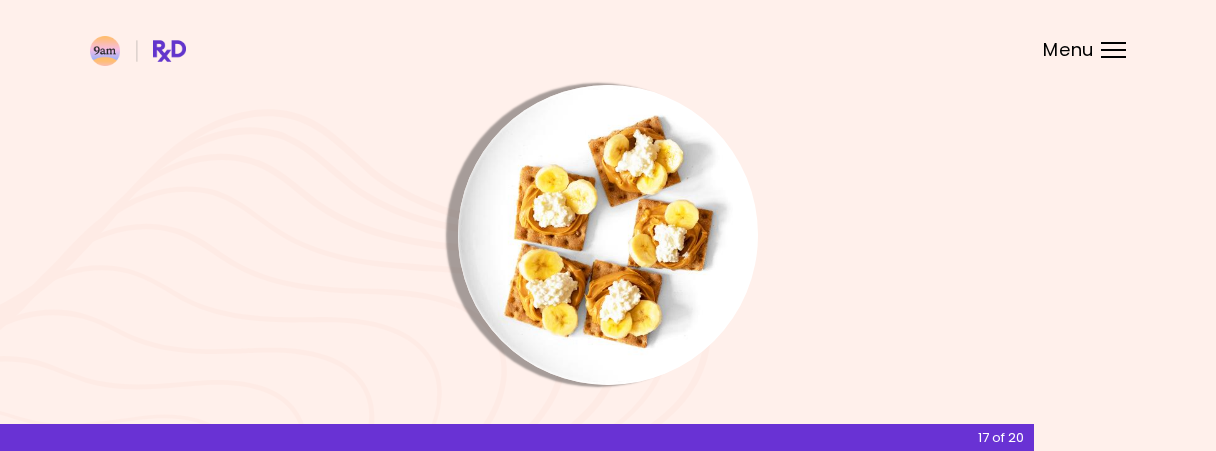 click at bounding box center (608, 235) 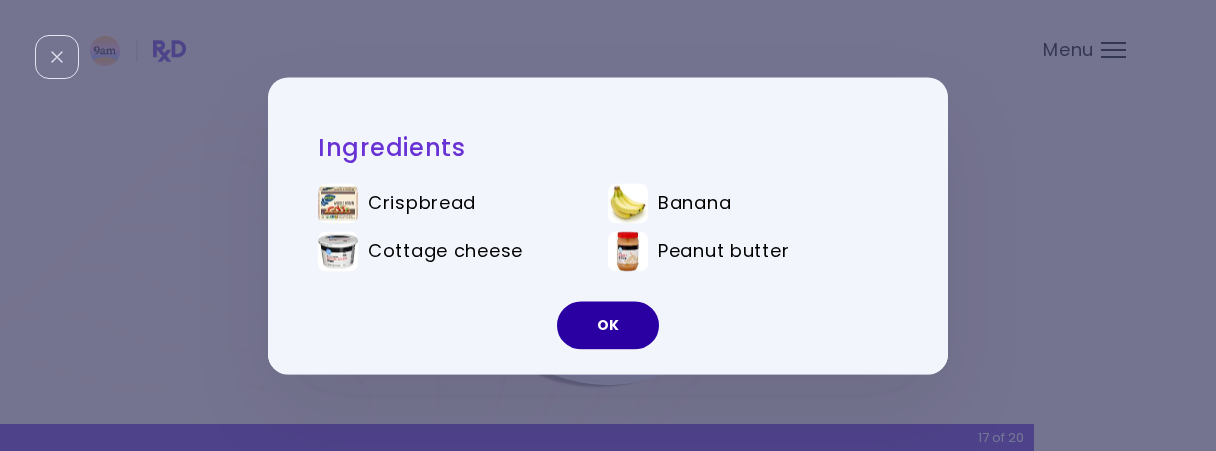 click on "OK" at bounding box center [608, 325] 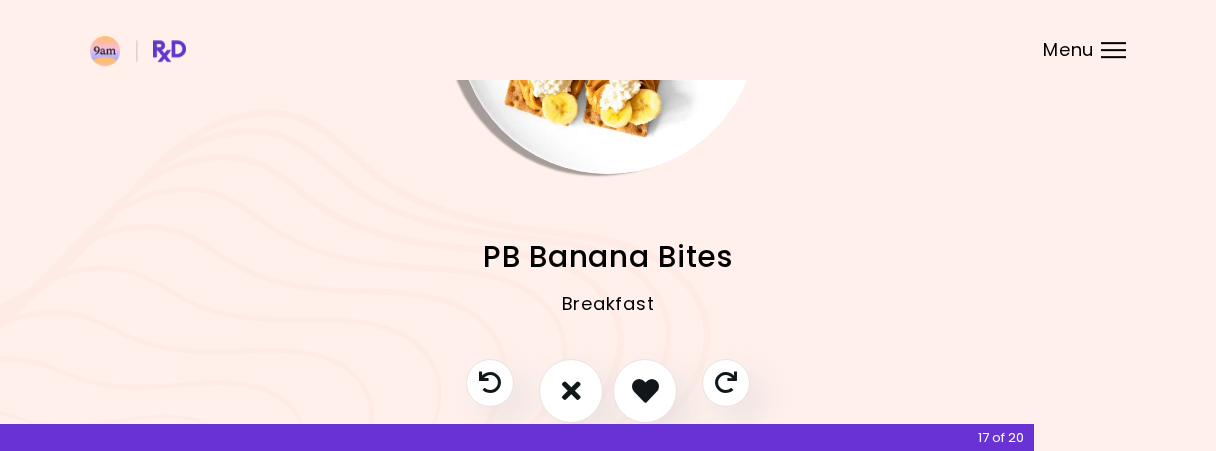 scroll, scrollTop: 287, scrollLeft: 0, axis: vertical 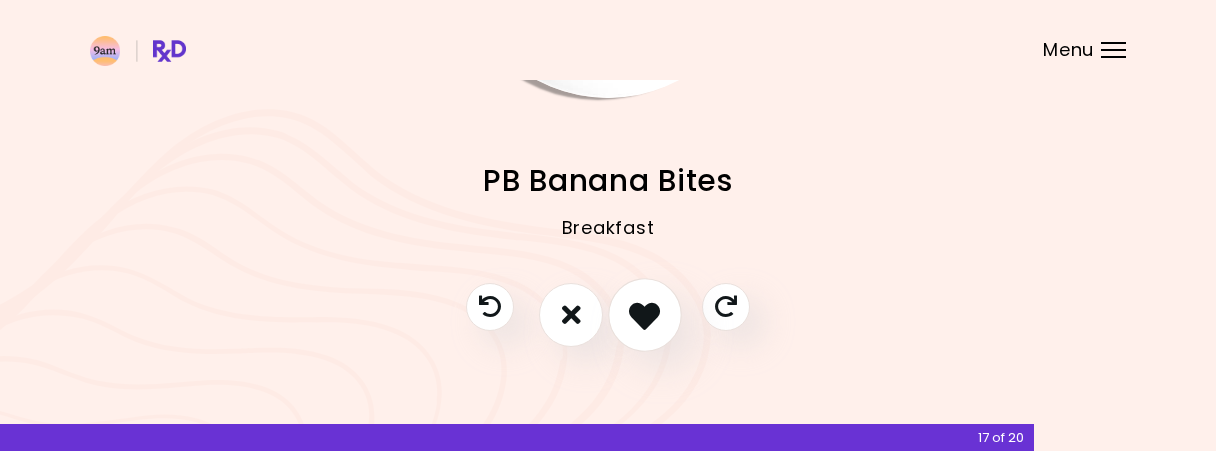 click at bounding box center (644, 314) 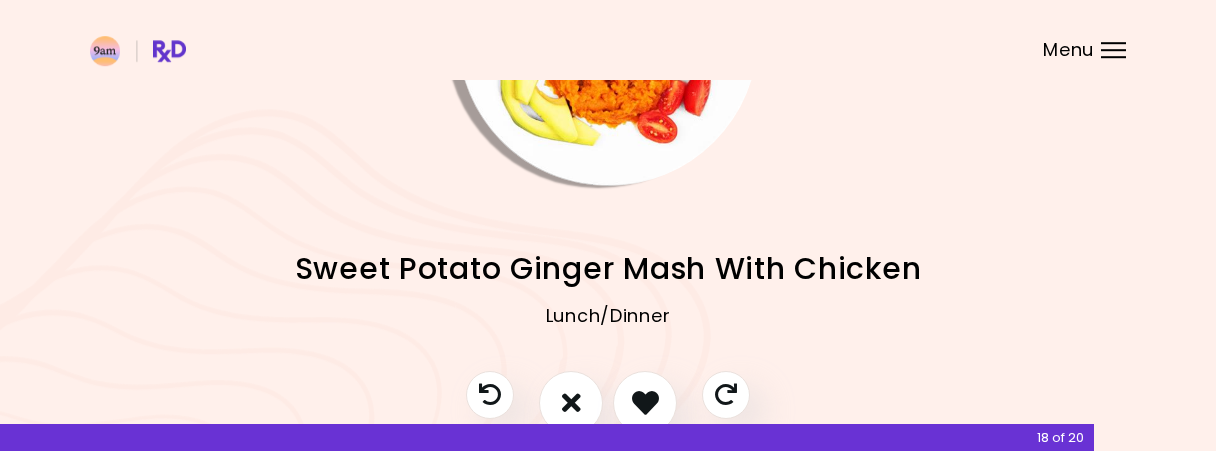 scroll, scrollTop: 208, scrollLeft: 0, axis: vertical 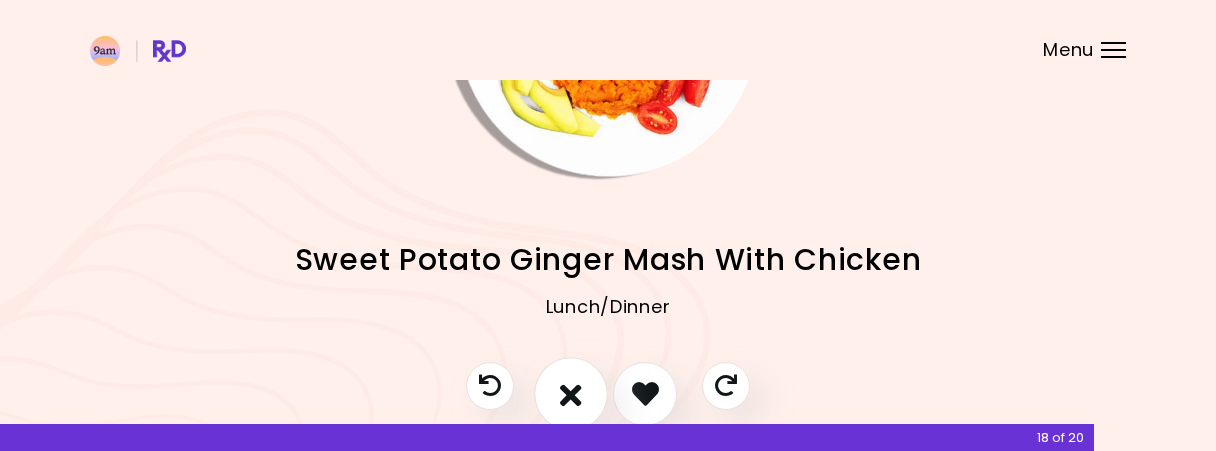 click at bounding box center [571, 393] 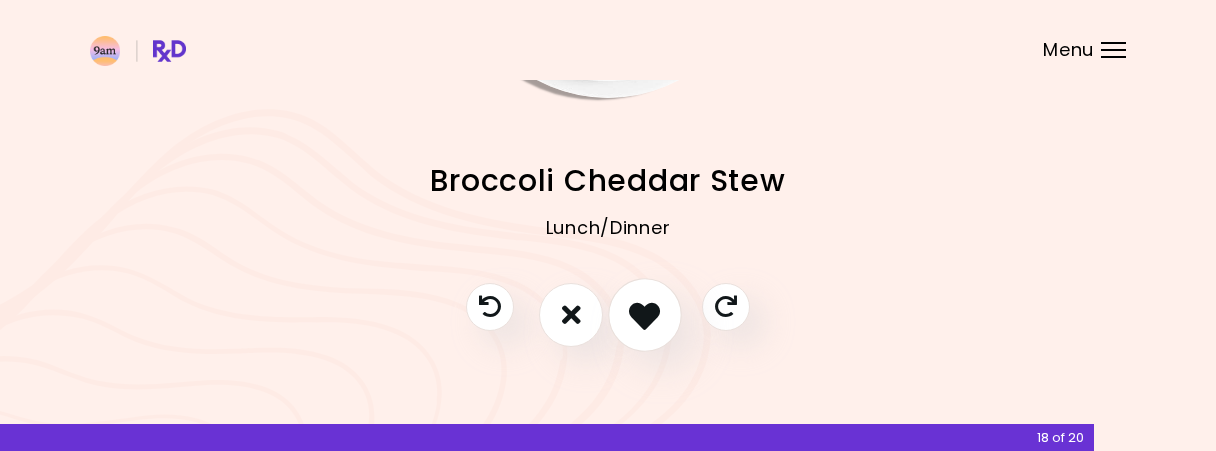 scroll, scrollTop: 0, scrollLeft: 0, axis: both 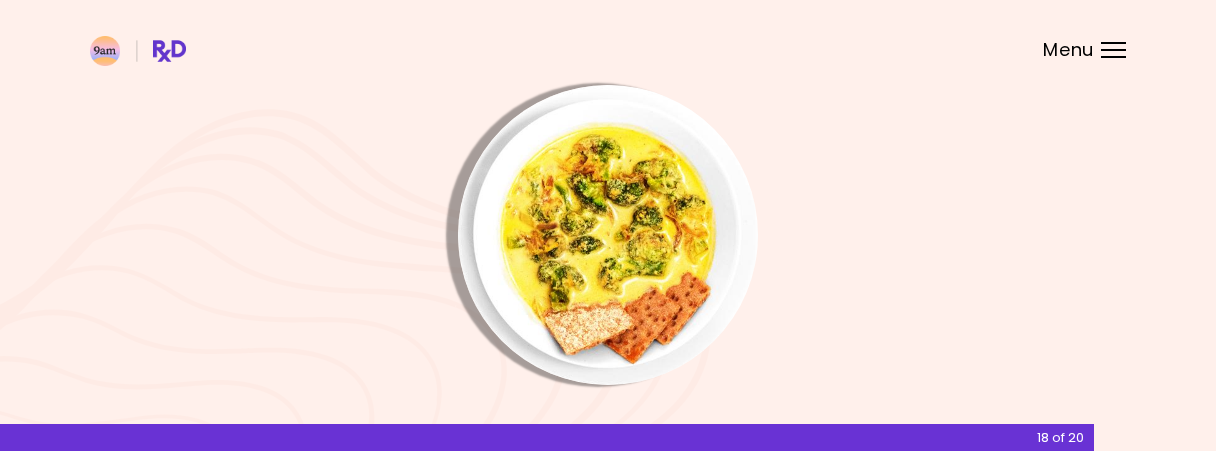 click at bounding box center [608, 235] 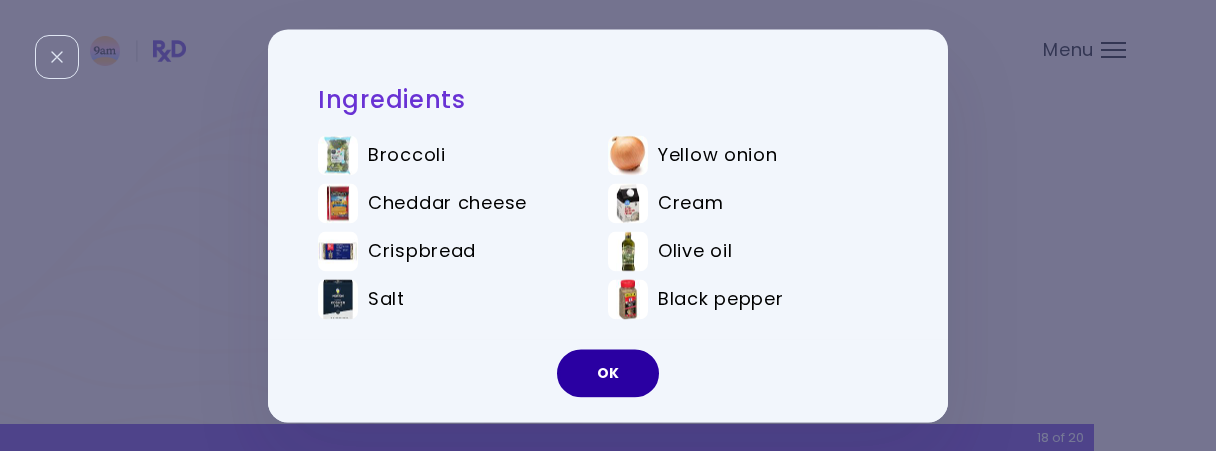 click on "OK" at bounding box center [608, 373] 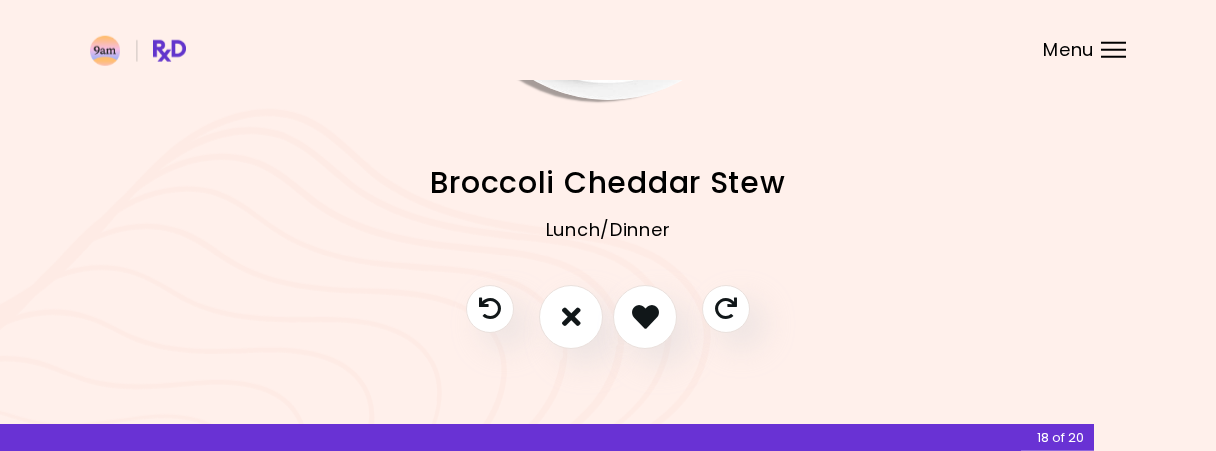 scroll, scrollTop: 287, scrollLeft: 0, axis: vertical 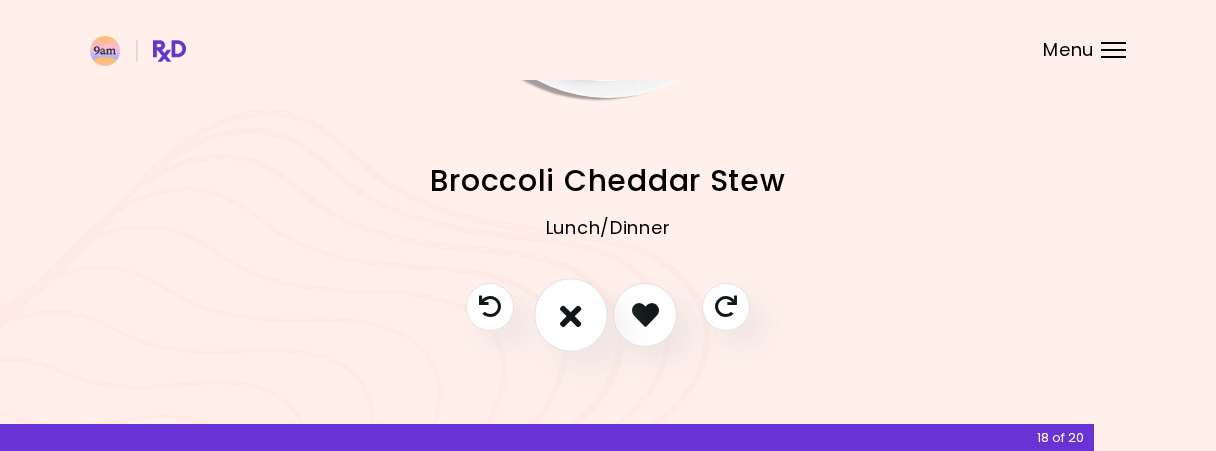 click at bounding box center (571, 315) 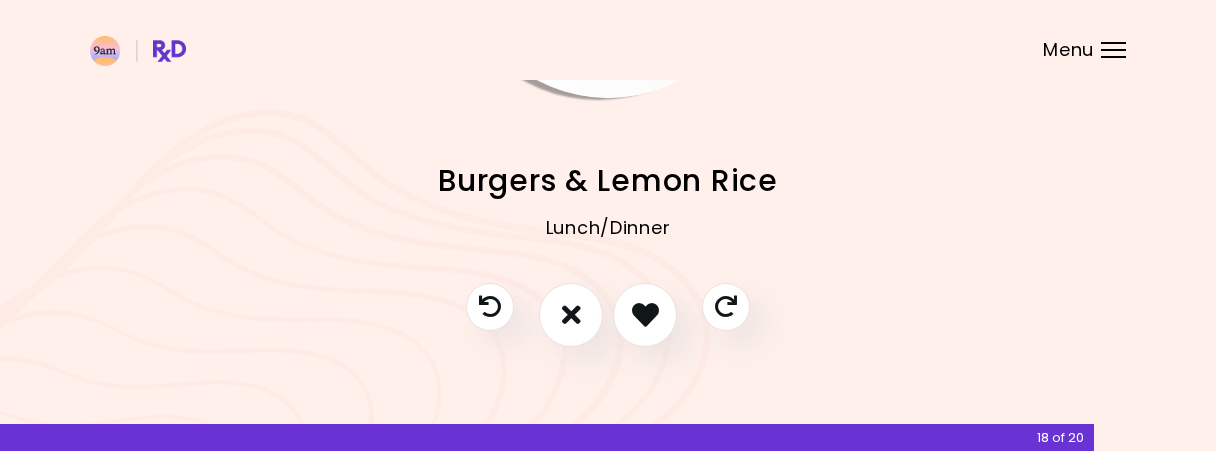 scroll, scrollTop: 0, scrollLeft: 0, axis: both 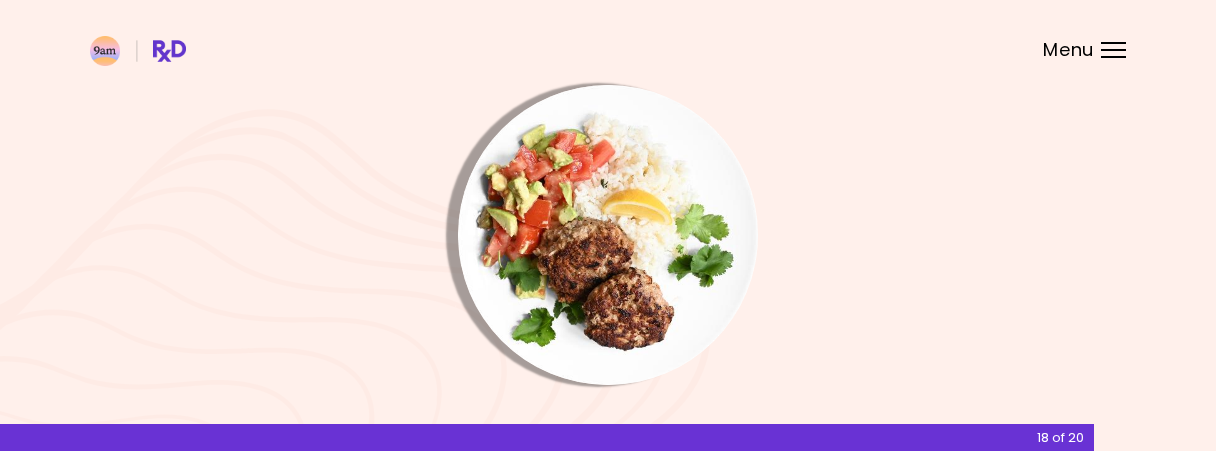 click at bounding box center (608, 235) 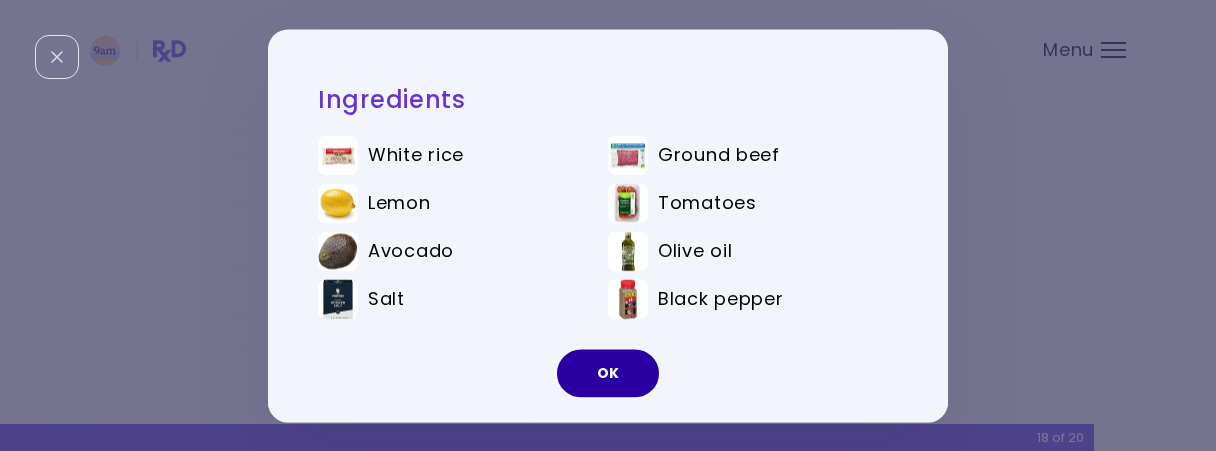 click on "OK" at bounding box center [608, 373] 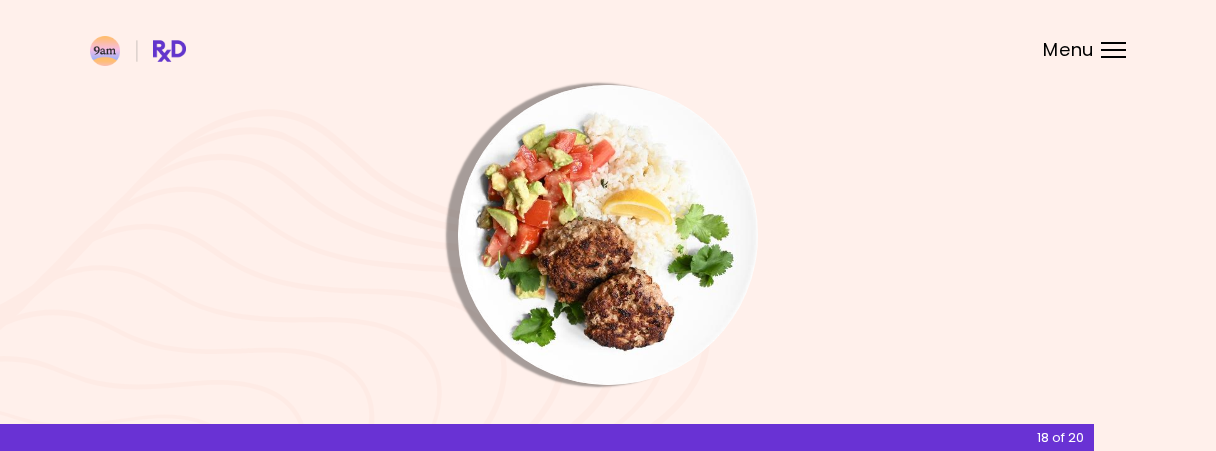 scroll, scrollTop: 287, scrollLeft: 0, axis: vertical 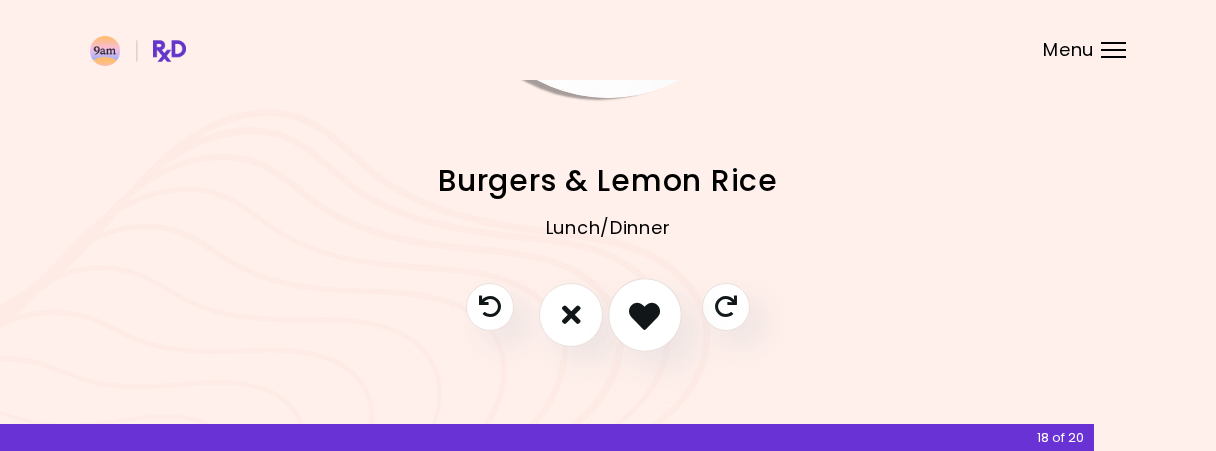click at bounding box center [644, 314] 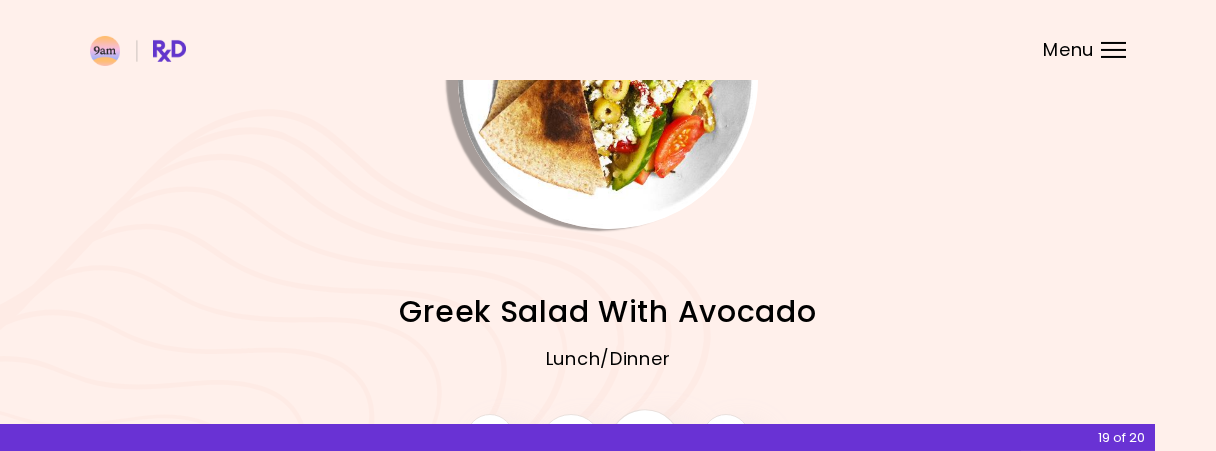 scroll, scrollTop: 0, scrollLeft: 0, axis: both 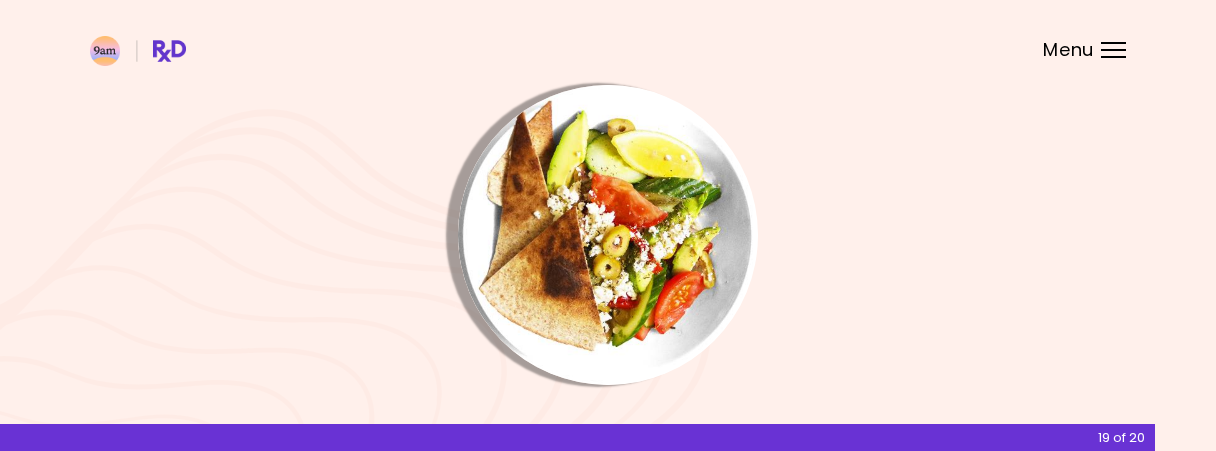 click at bounding box center (608, 235) 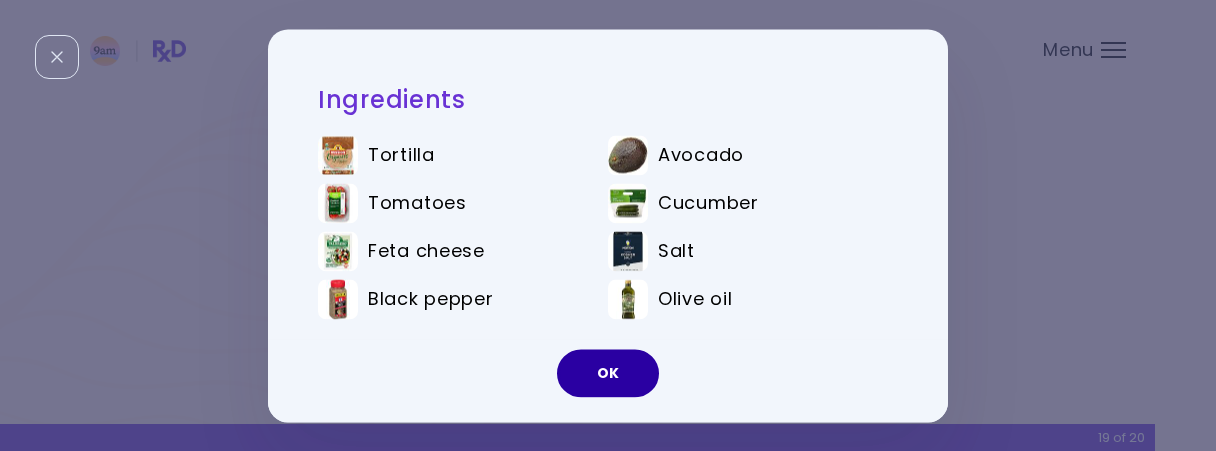 click on "OK" at bounding box center (608, 373) 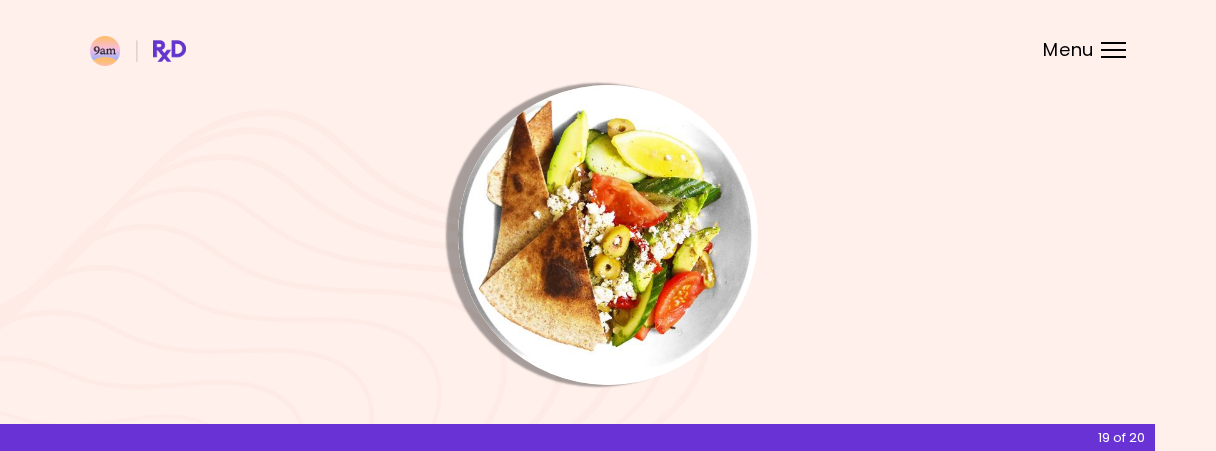 scroll, scrollTop: 287, scrollLeft: 0, axis: vertical 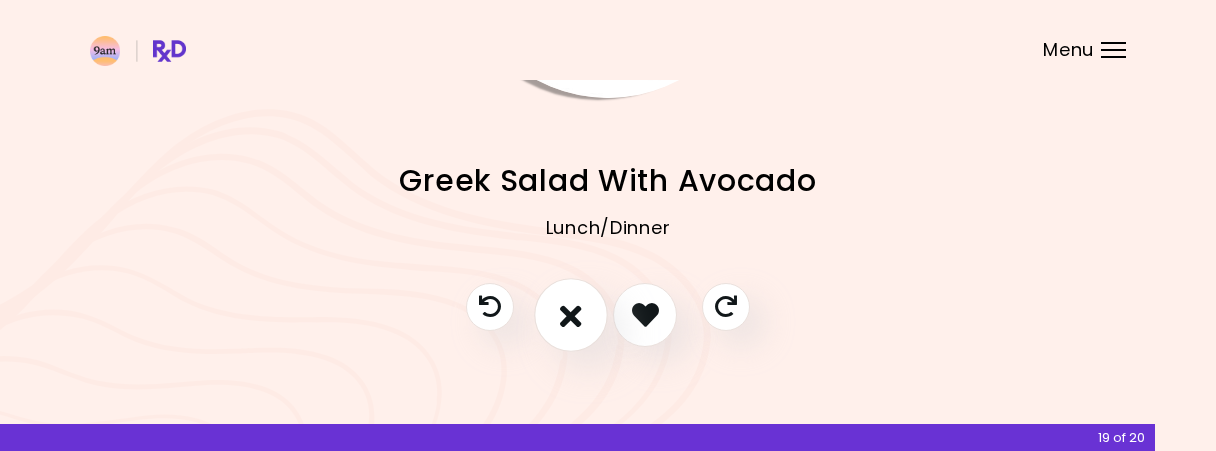 click at bounding box center (571, 315) 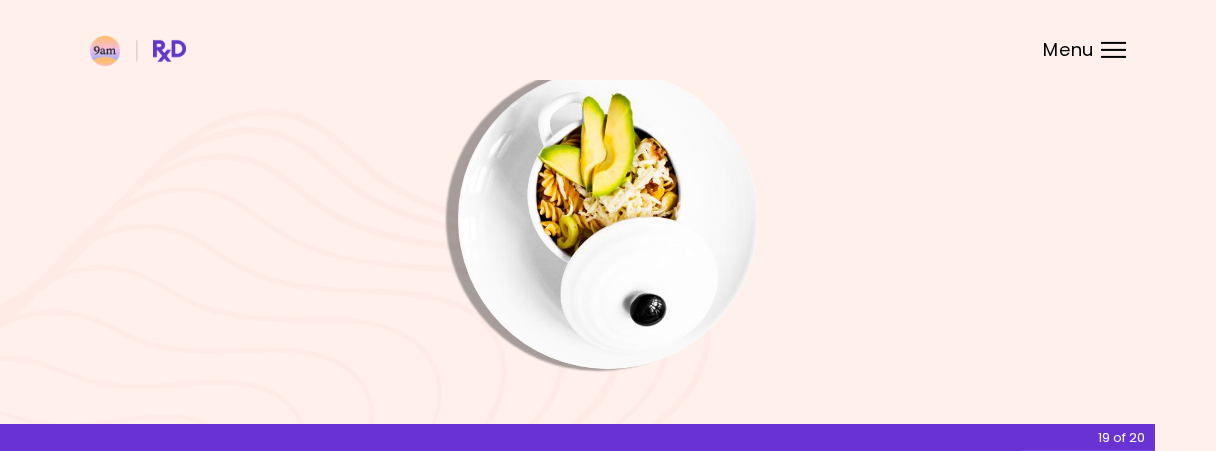 scroll, scrollTop: 0, scrollLeft: 0, axis: both 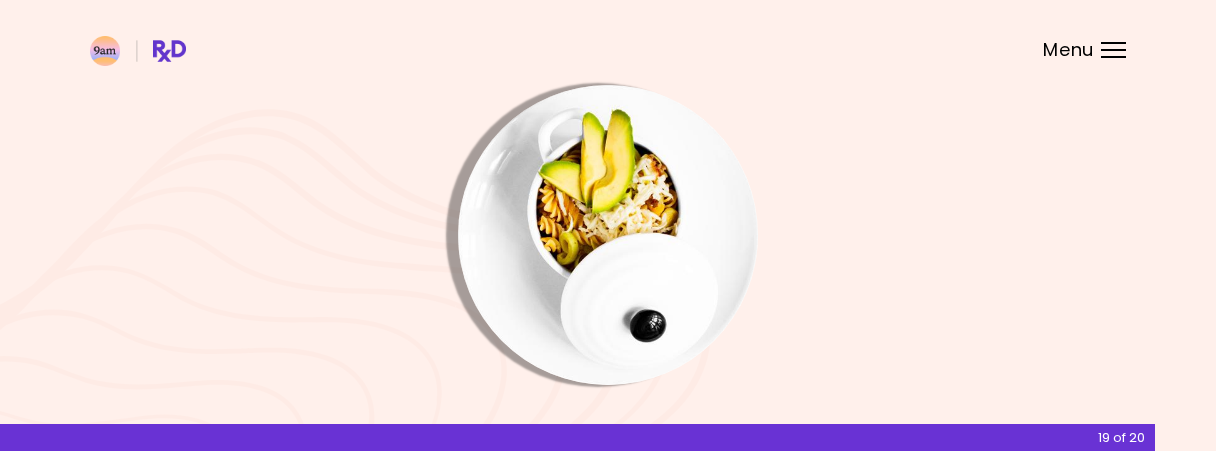 click at bounding box center (608, 235) 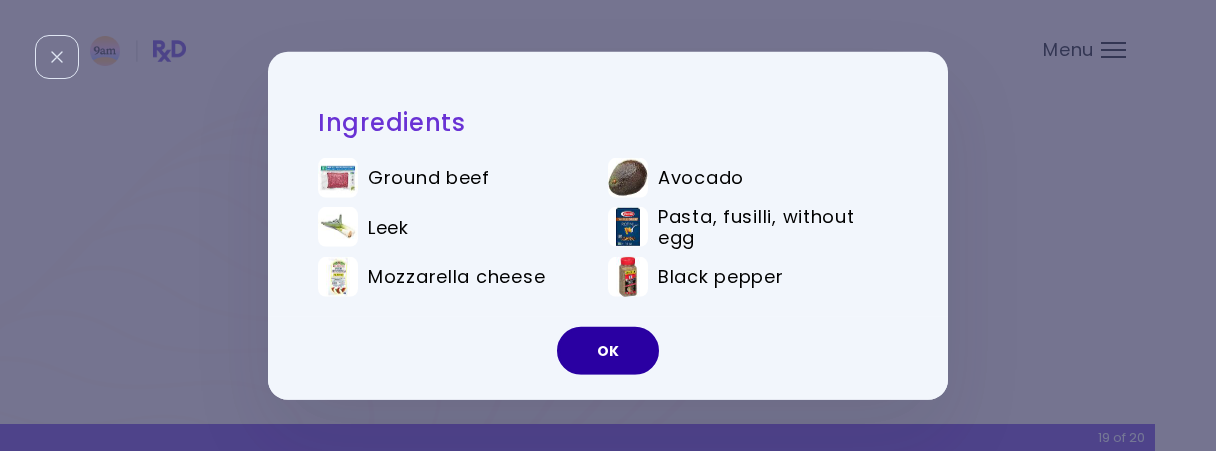 click on "OK" at bounding box center [608, 351] 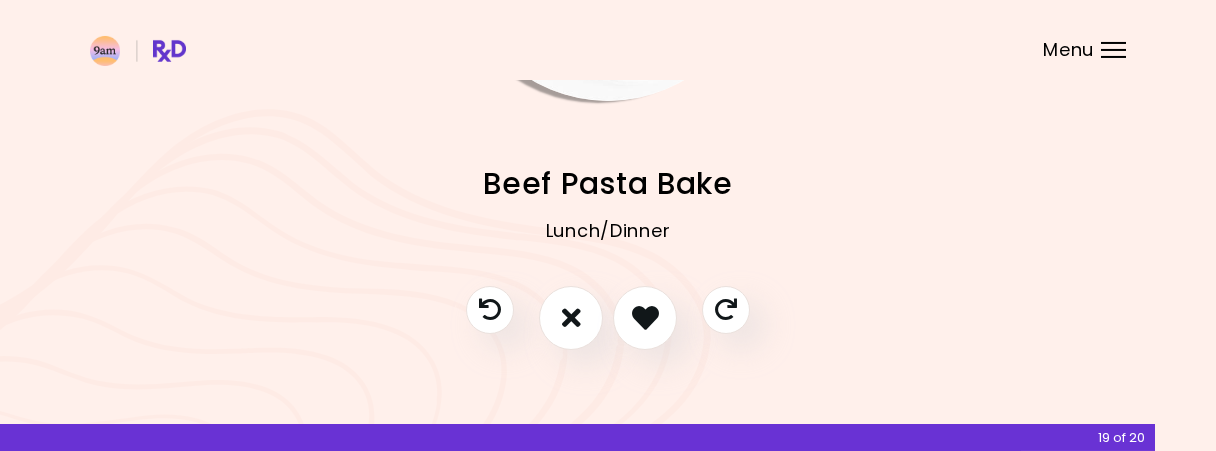 scroll, scrollTop: 287, scrollLeft: 0, axis: vertical 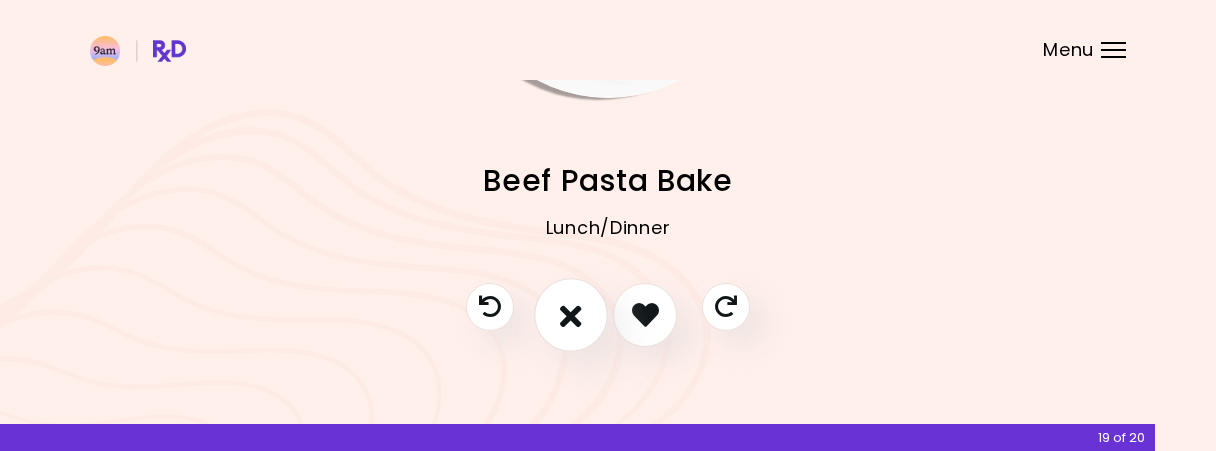 click at bounding box center (571, 315) 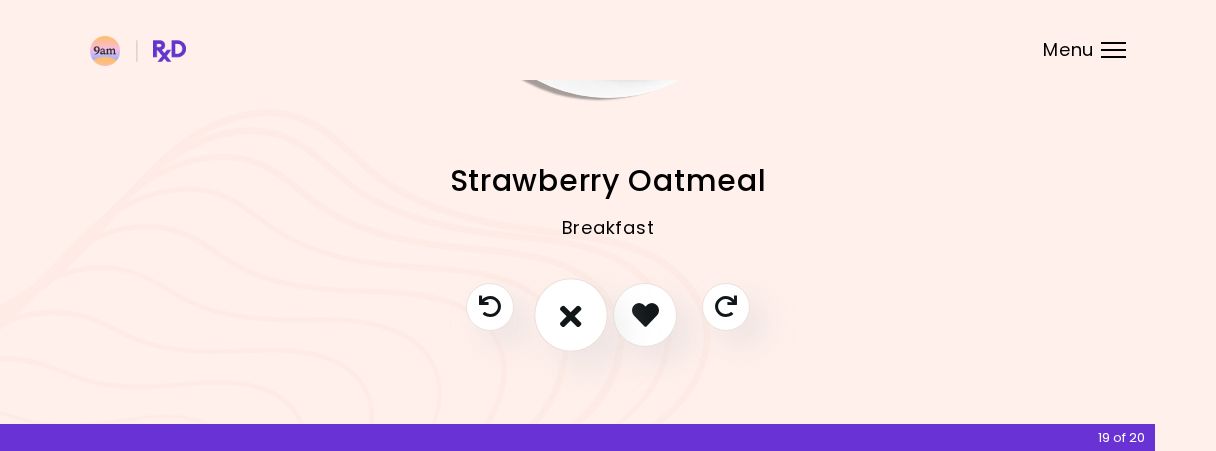 scroll, scrollTop: 0, scrollLeft: 0, axis: both 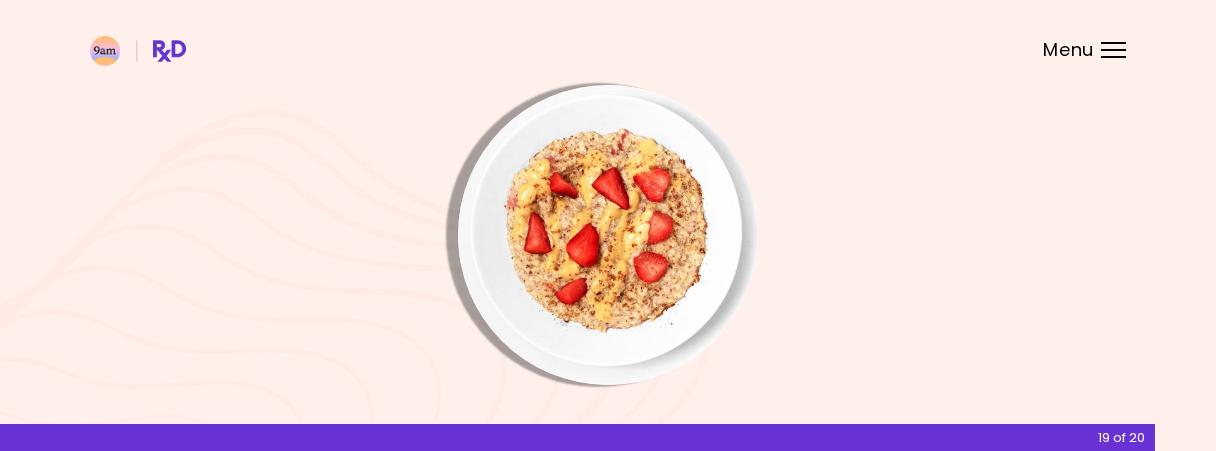 click at bounding box center (608, 235) 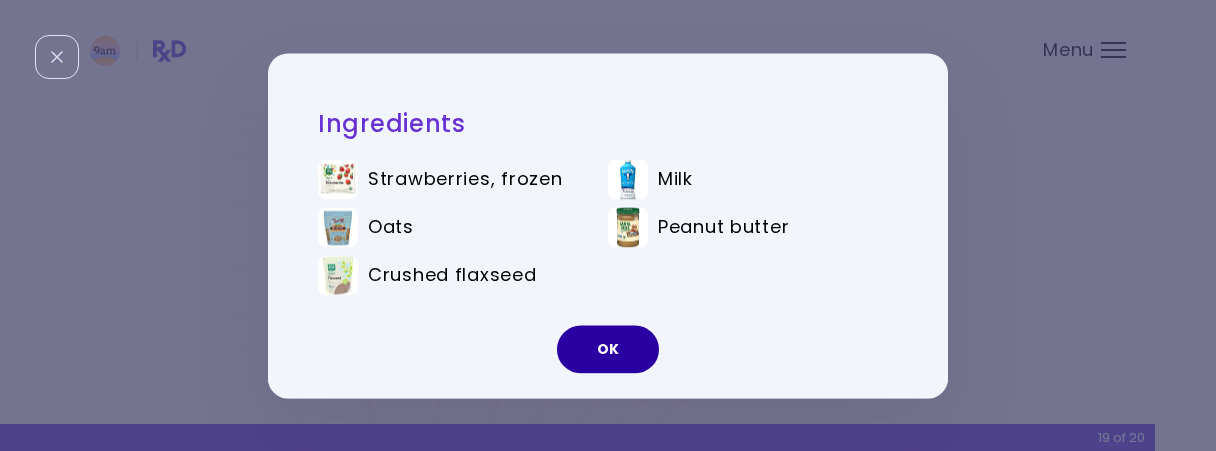 click on "OK" at bounding box center [608, 349] 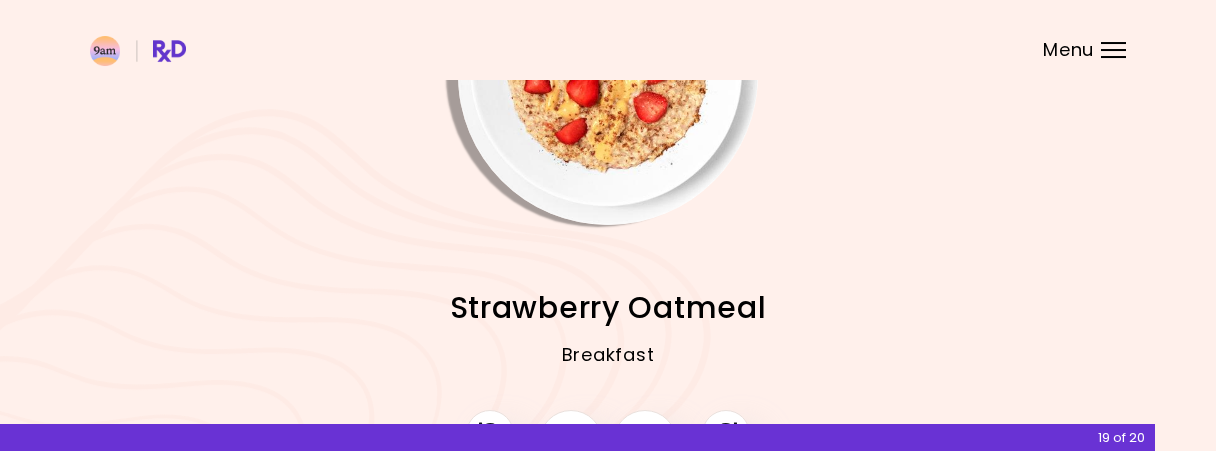scroll, scrollTop: 287, scrollLeft: 0, axis: vertical 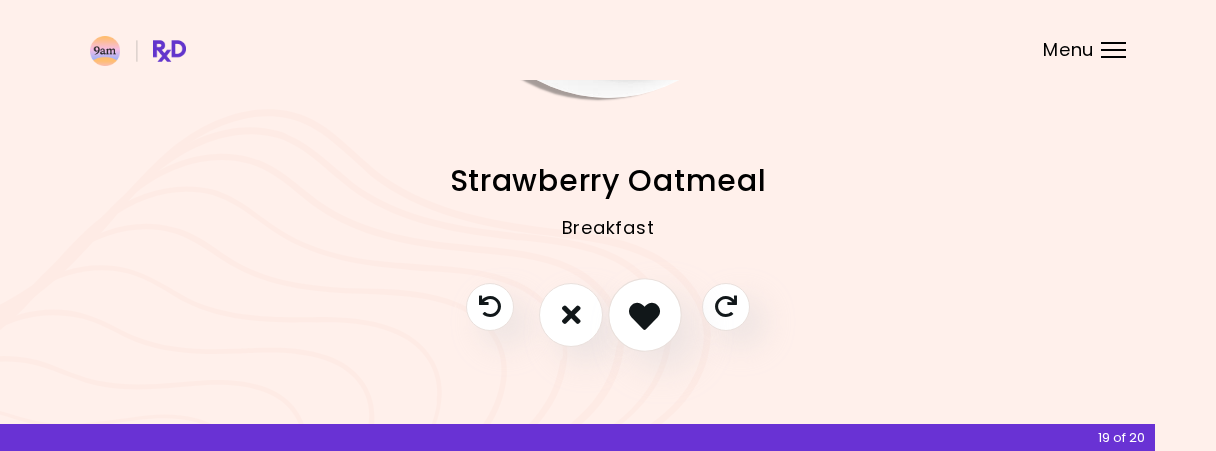 click at bounding box center (645, 315) 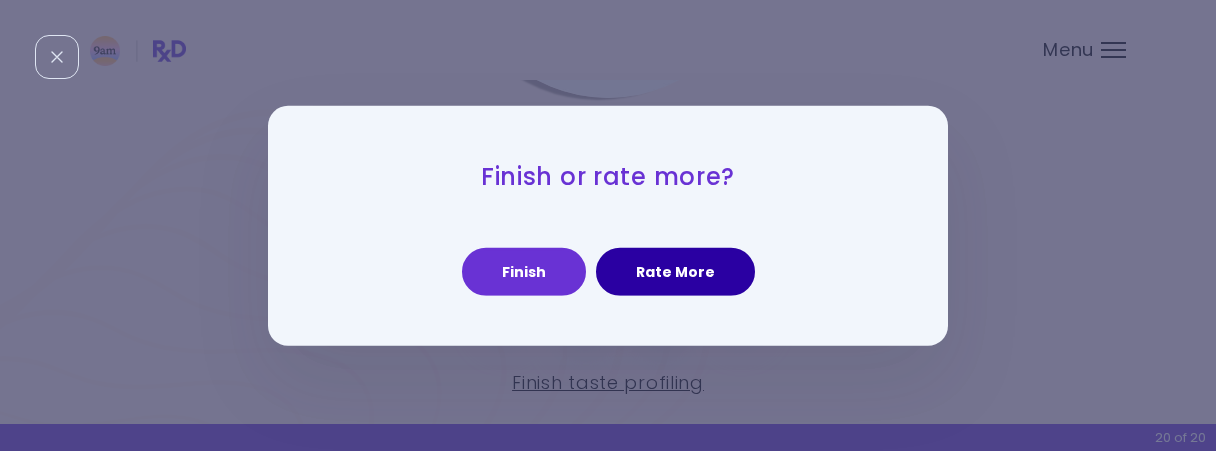 click on "Rate More" at bounding box center [675, 272] 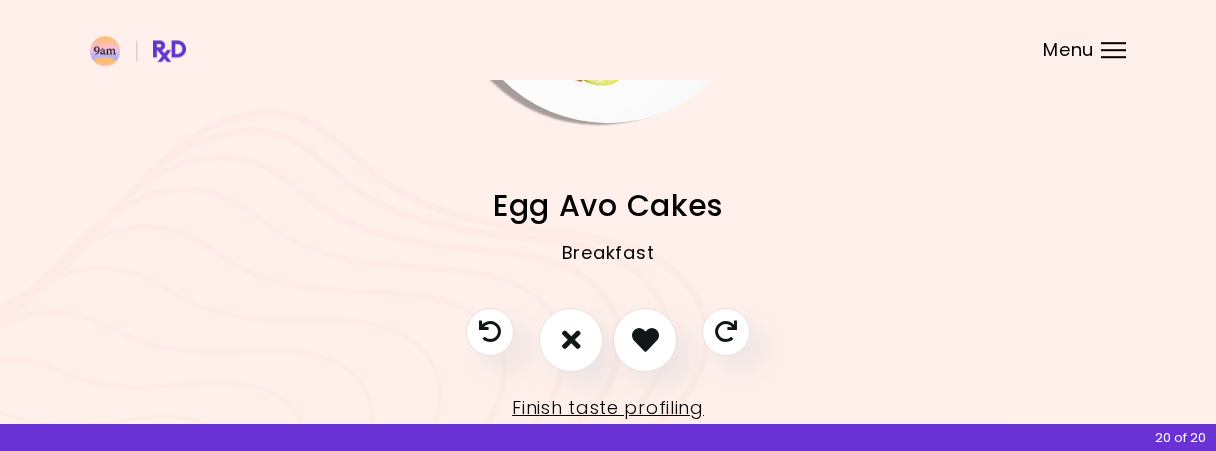 scroll, scrollTop: 0, scrollLeft: 0, axis: both 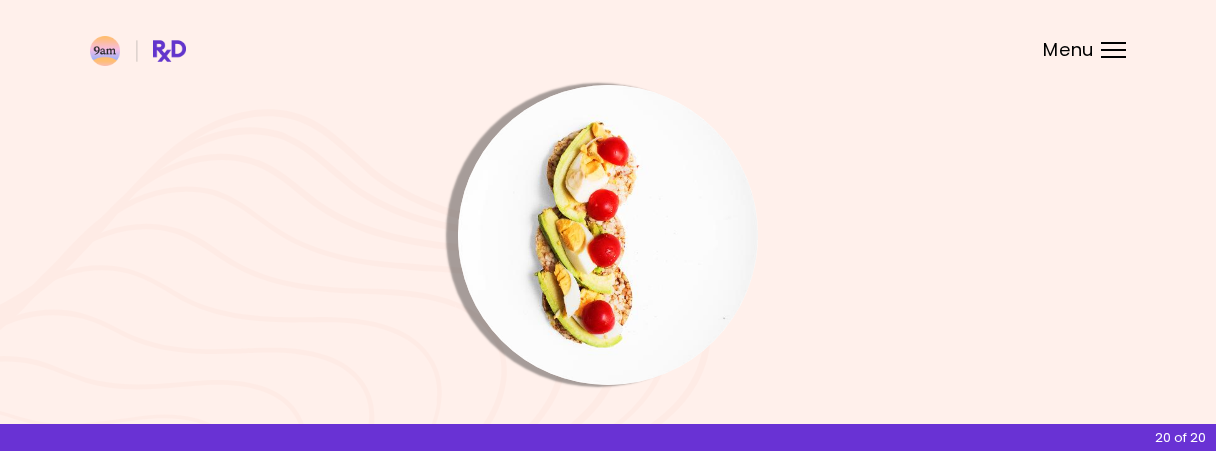 click at bounding box center (608, 235) 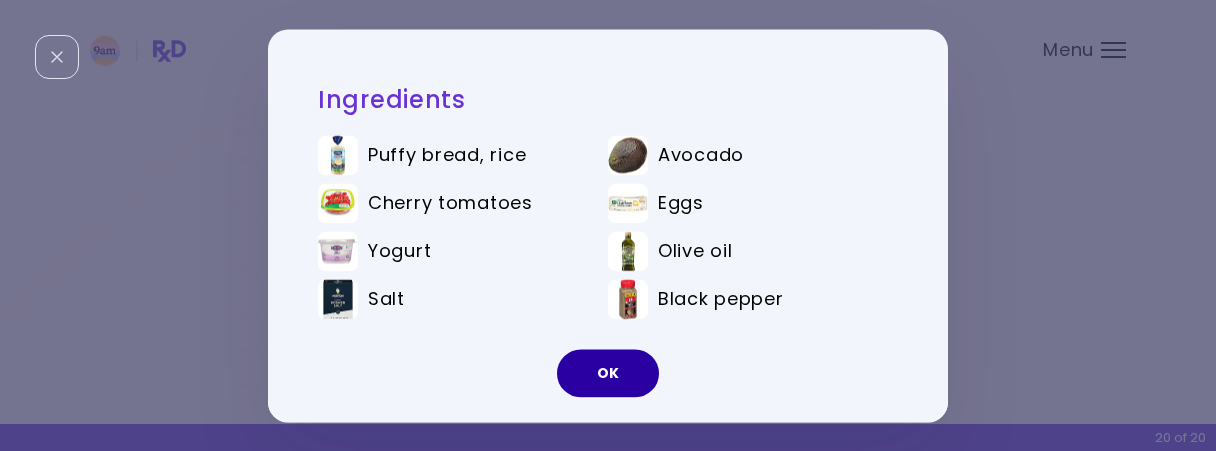 click on "OK" at bounding box center [608, 373] 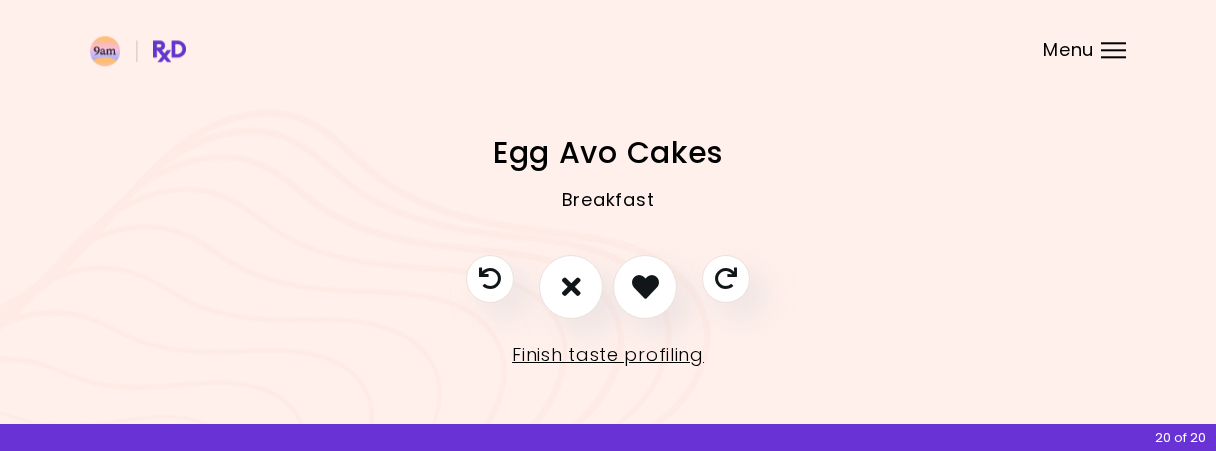 scroll, scrollTop: 319, scrollLeft: 0, axis: vertical 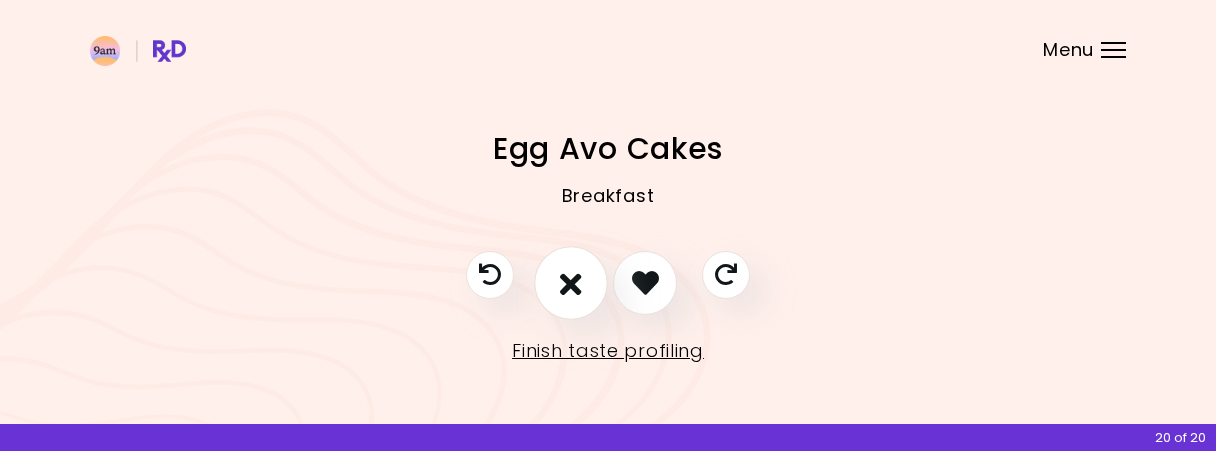 click at bounding box center (571, 282) 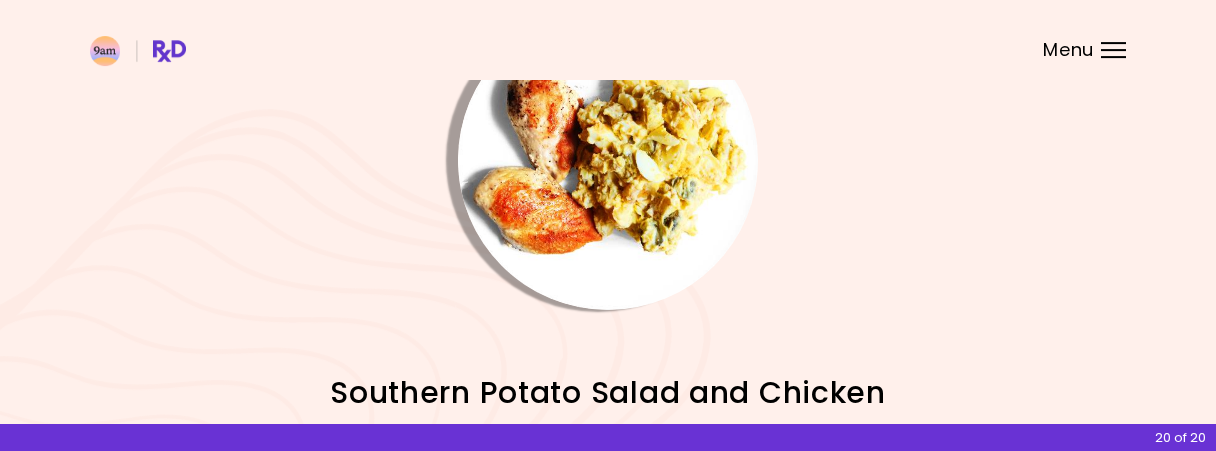 scroll, scrollTop: 0, scrollLeft: 0, axis: both 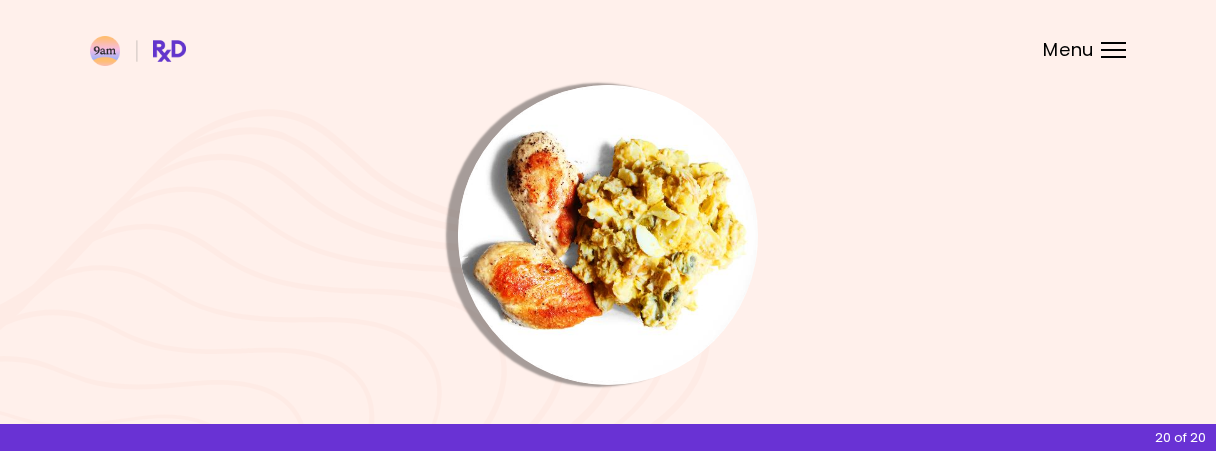 click at bounding box center (608, 235) 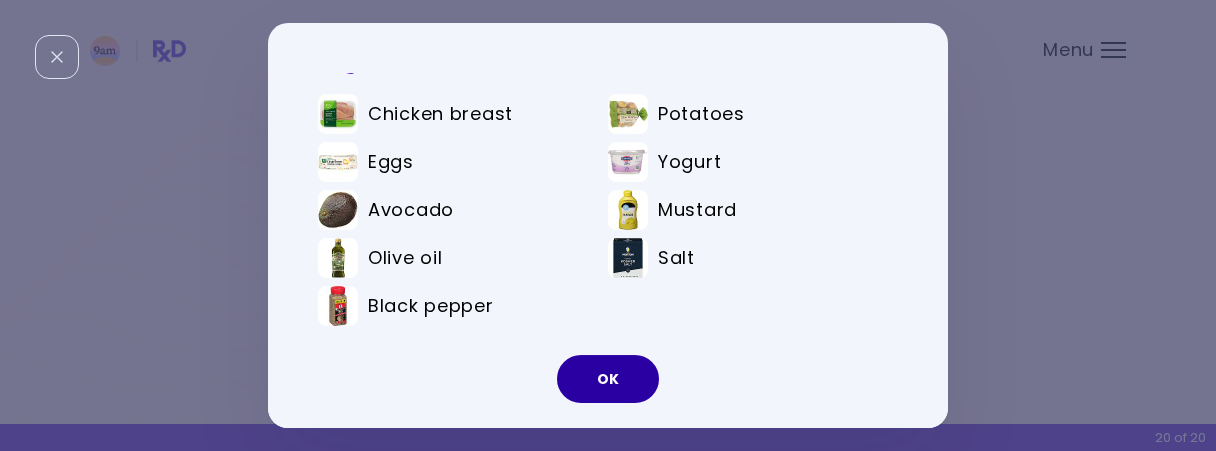 click on "OK" at bounding box center (608, 379) 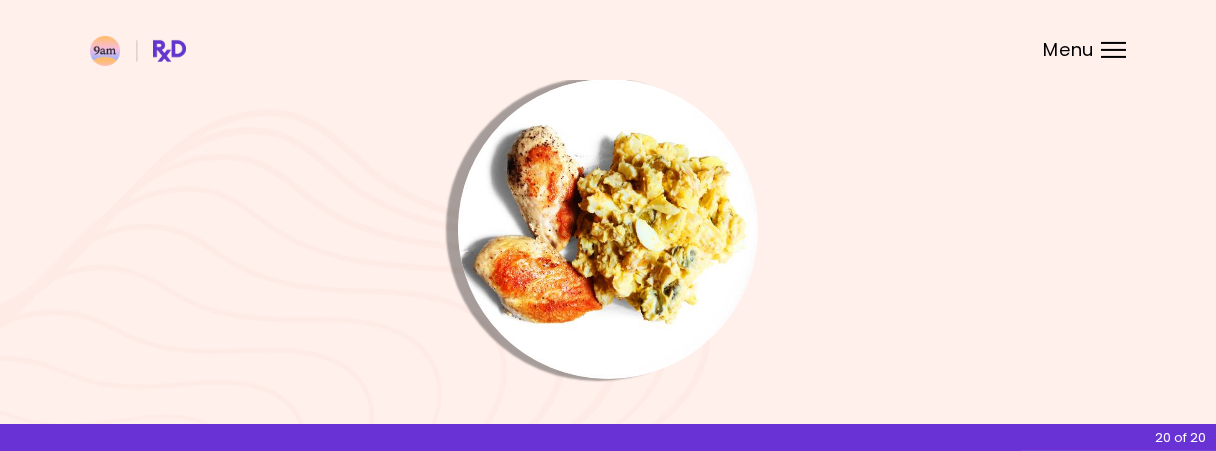 scroll, scrollTop: 319, scrollLeft: 0, axis: vertical 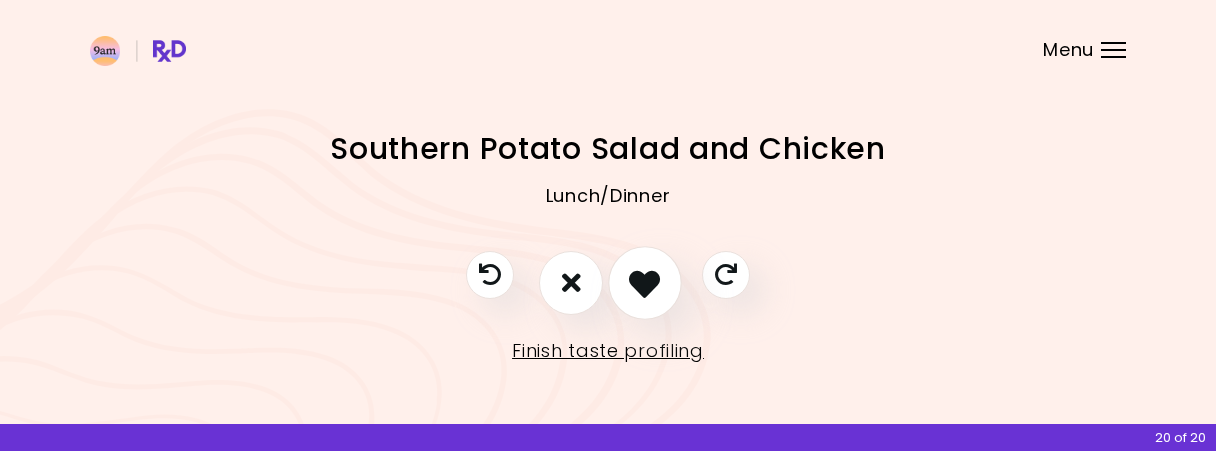 click at bounding box center [644, 282] 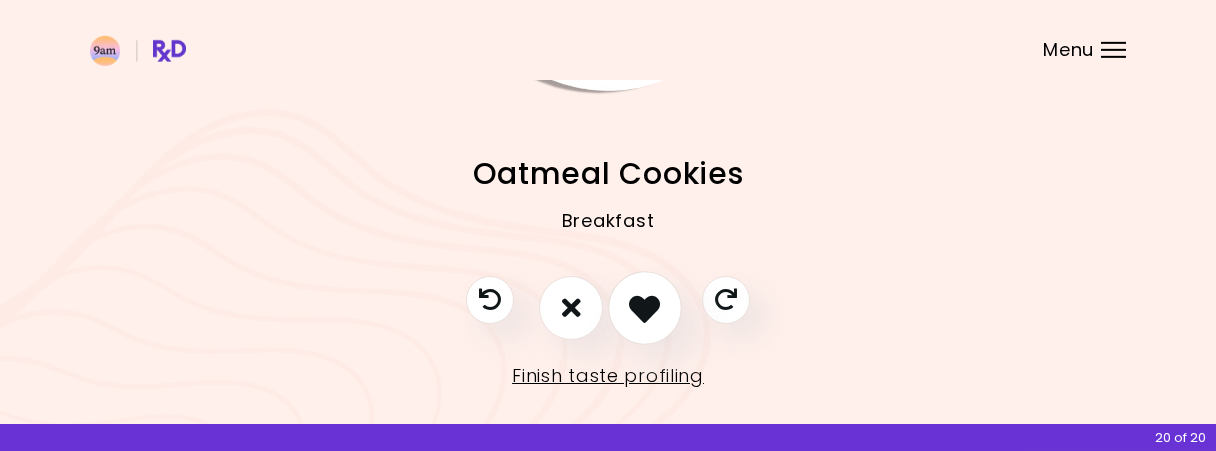 scroll, scrollTop: 319, scrollLeft: 0, axis: vertical 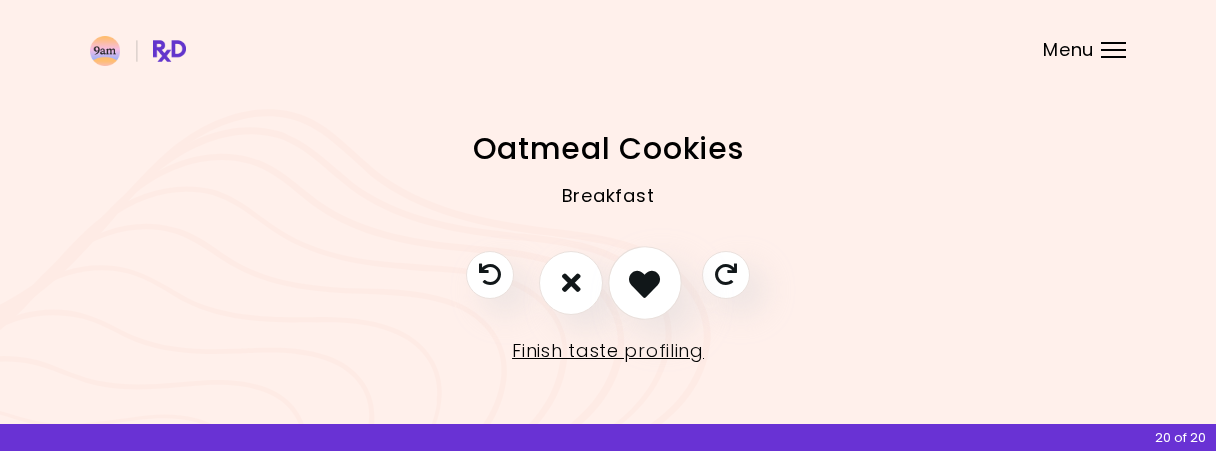 click at bounding box center (644, 282) 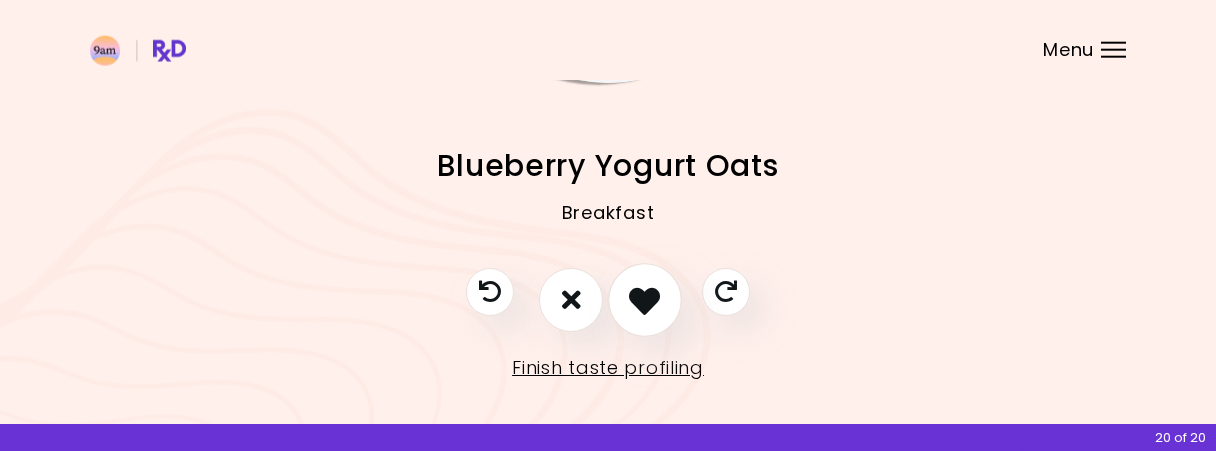 scroll, scrollTop: 312, scrollLeft: 0, axis: vertical 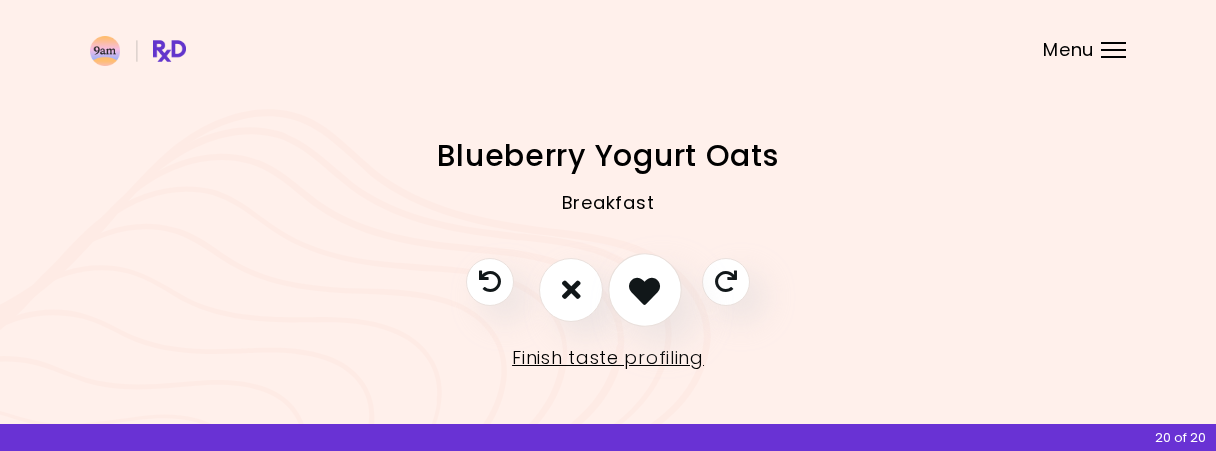 click at bounding box center [644, 289] 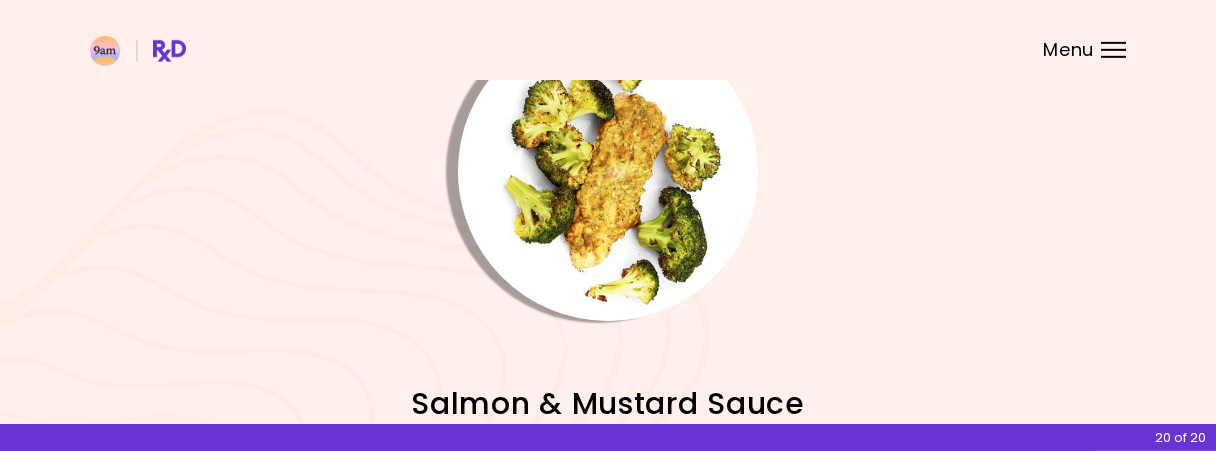 scroll, scrollTop: 7, scrollLeft: 0, axis: vertical 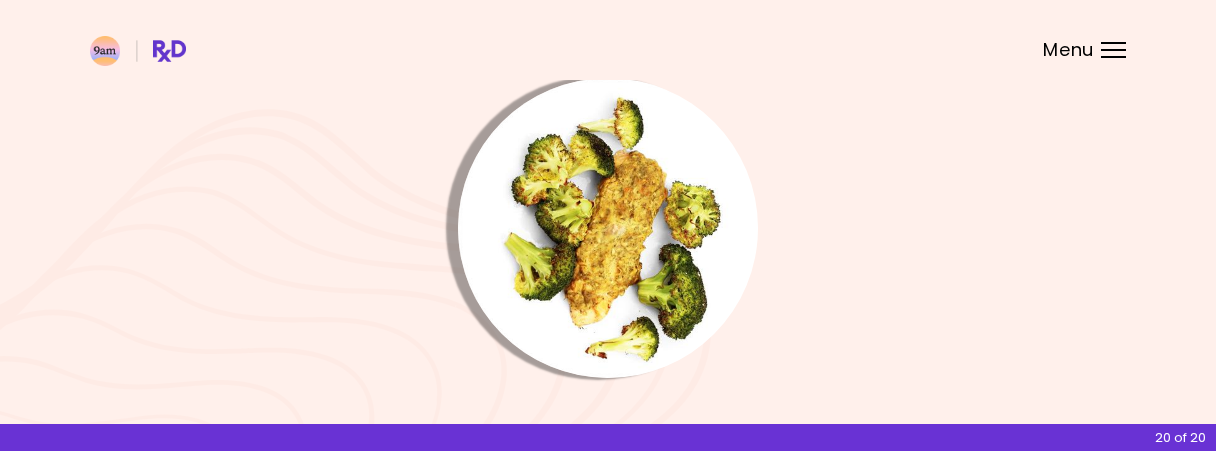 click at bounding box center [608, 228] 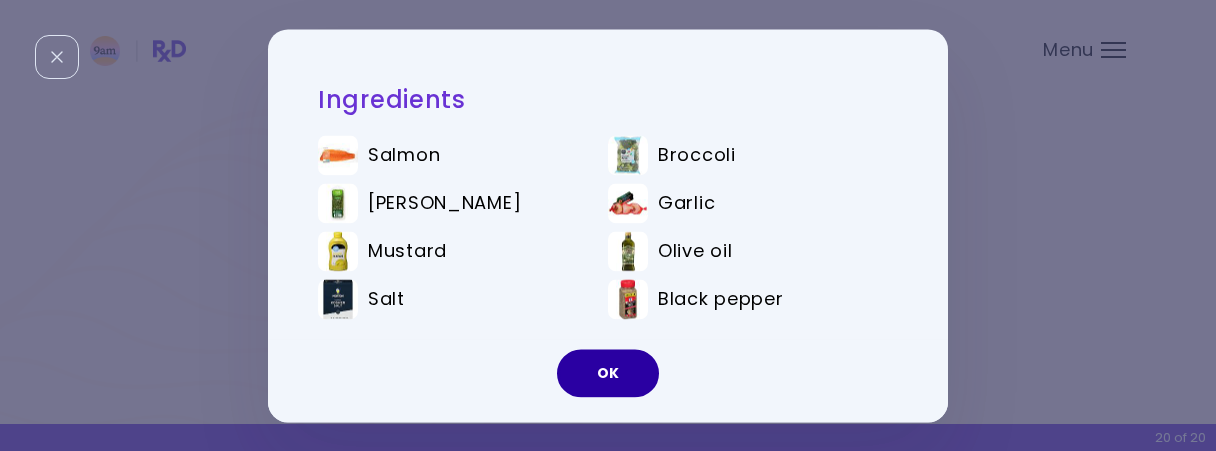 click on "OK" at bounding box center (608, 373) 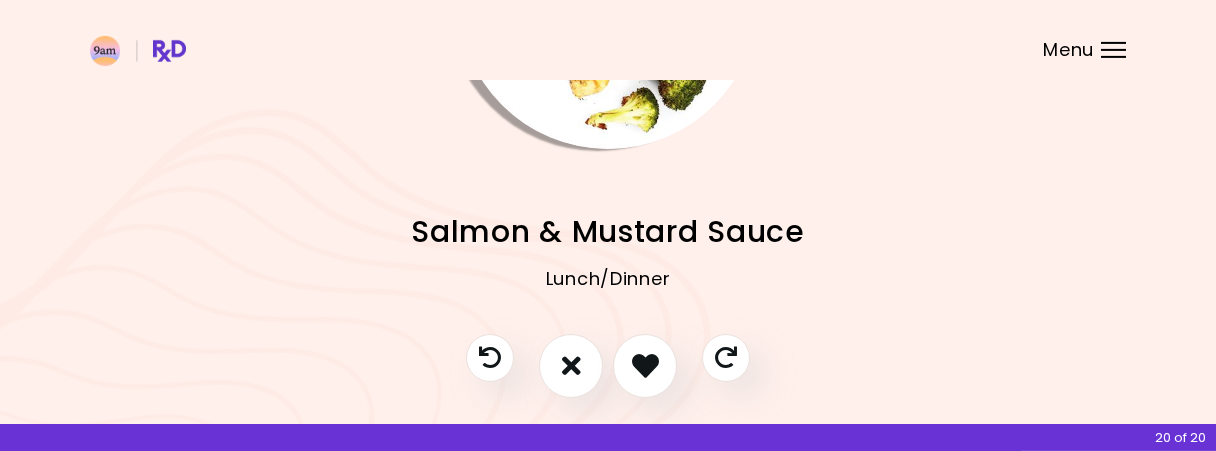 scroll, scrollTop: 319, scrollLeft: 0, axis: vertical 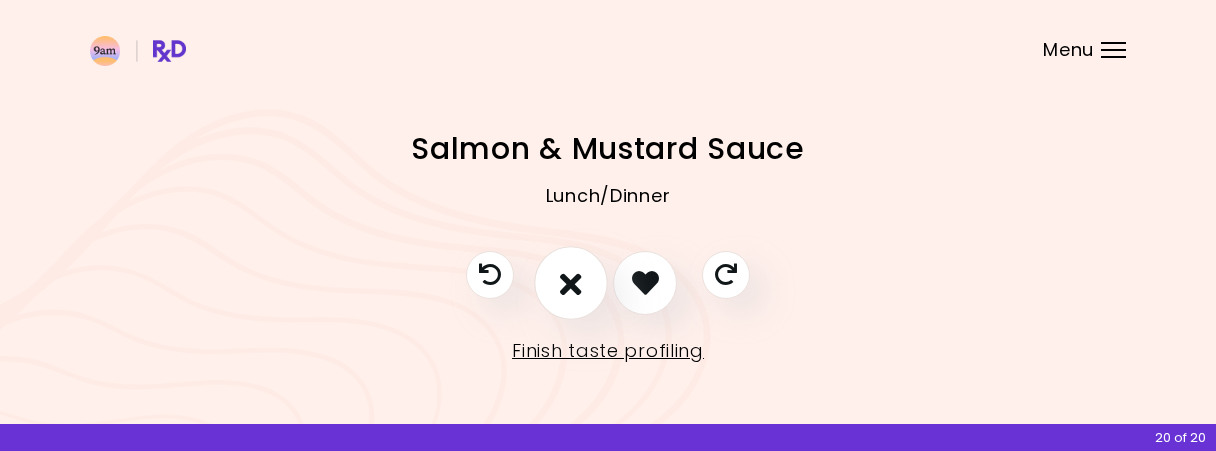 click at bounding box center [571, 283] 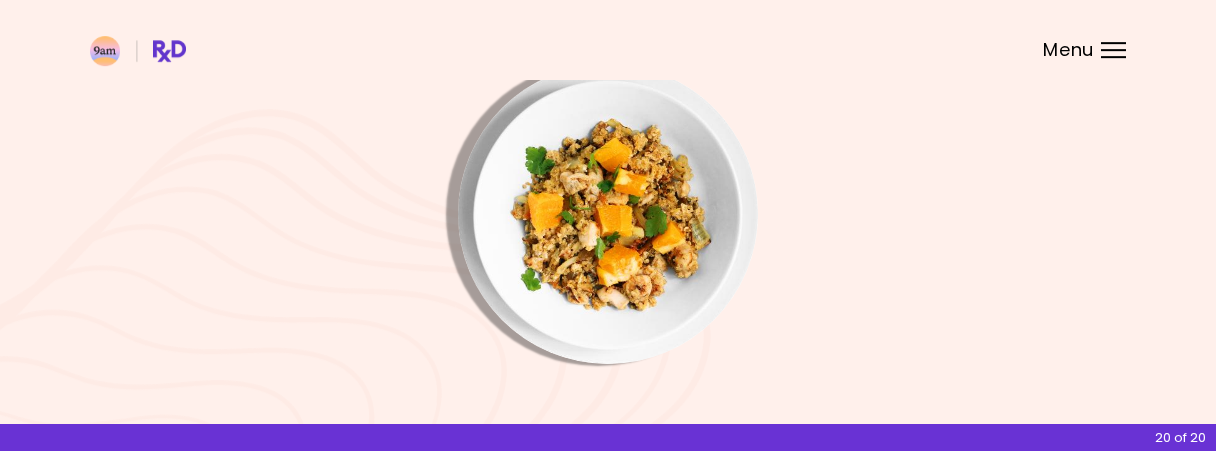scroll, scrollTop: 0, scrollLeft: 0, axis: both 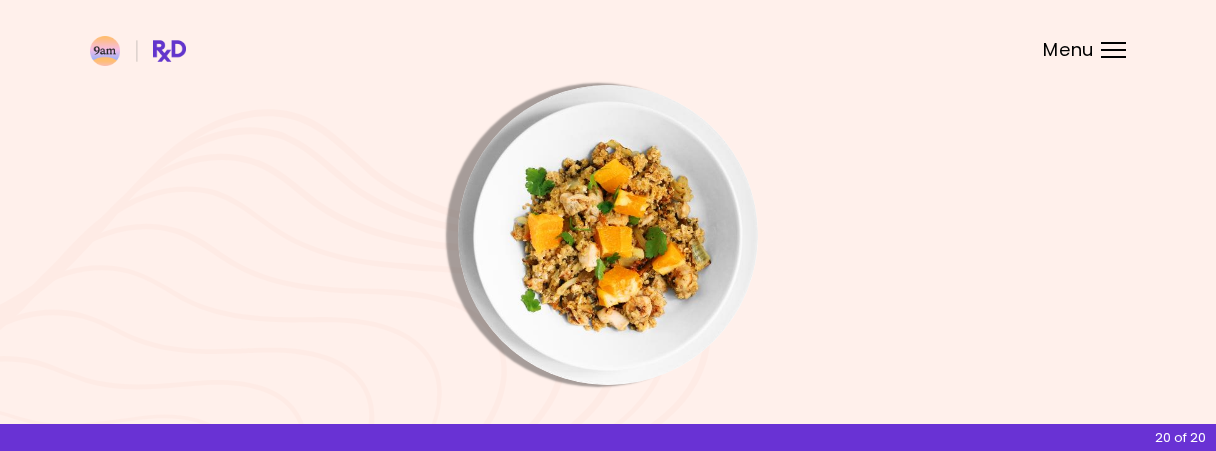 click at bounding box center [608, 235] 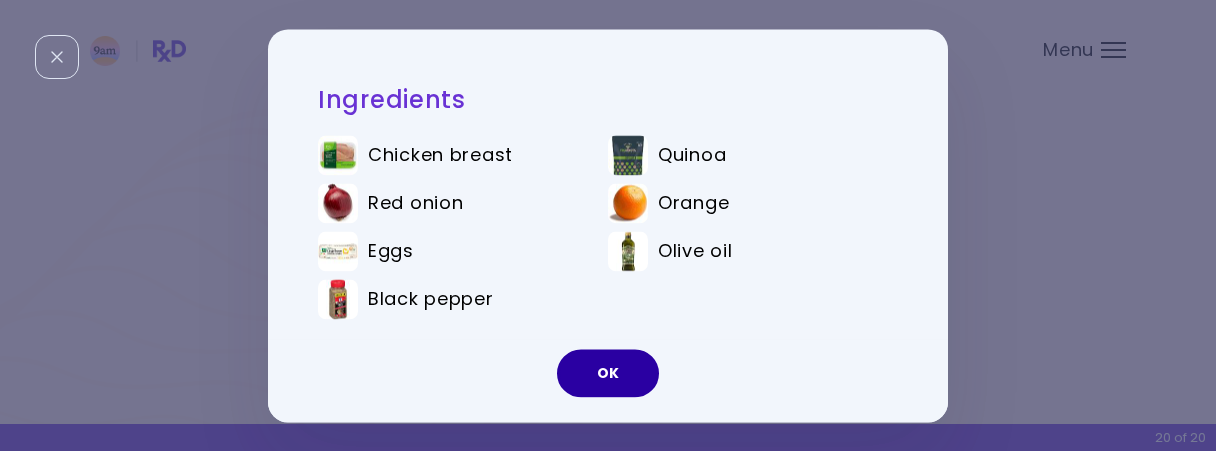 click on "OK" at bounding box center [608, 373] 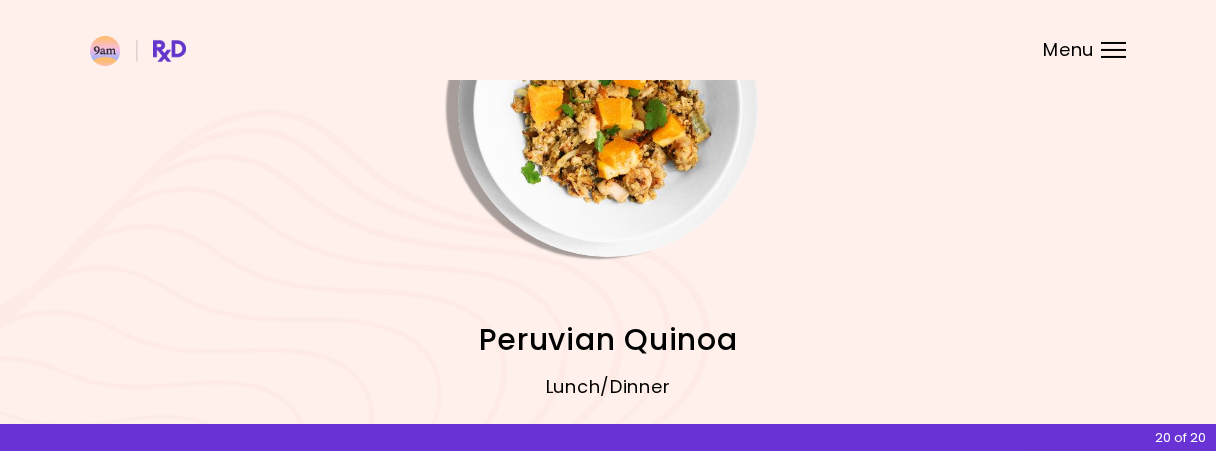 scroll, scrollTop: 312, scrollLeft: 0, axis: vertical 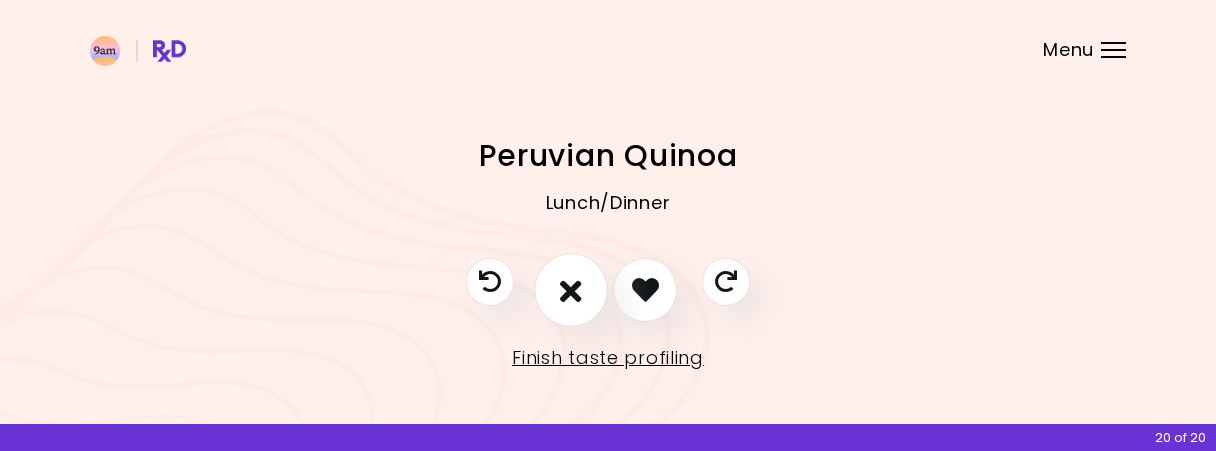 click at bounding box center [571, 290] 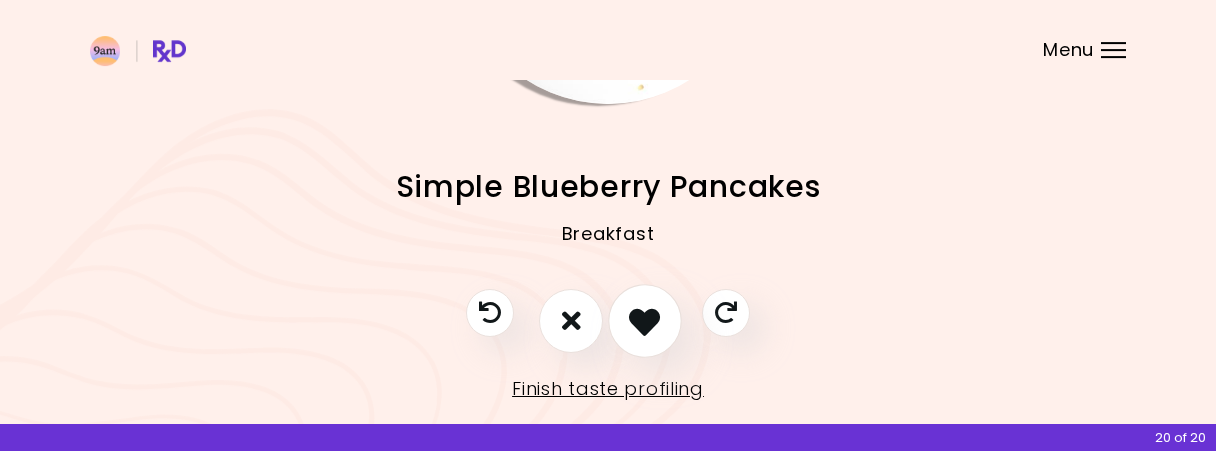 scroll, scrollTop: 0, scrollLeft: 0, axis: both 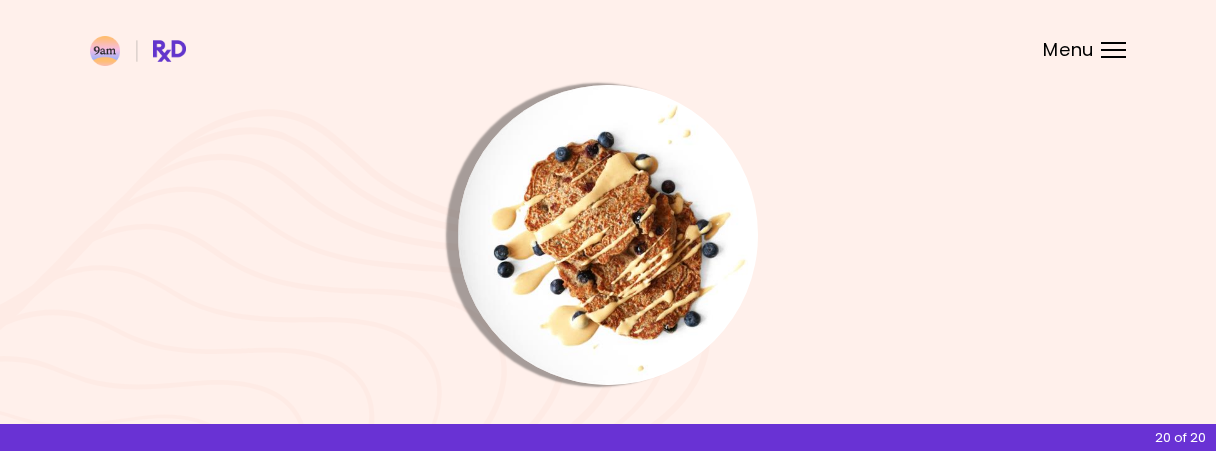 click at bounding box center [608, 235] 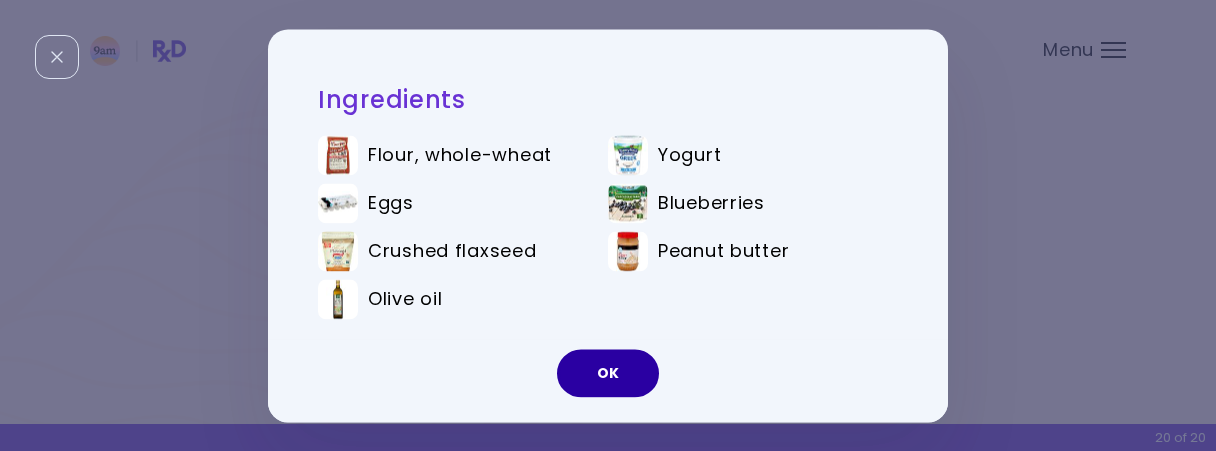 click on "OK" at bounding box center (608, 373) 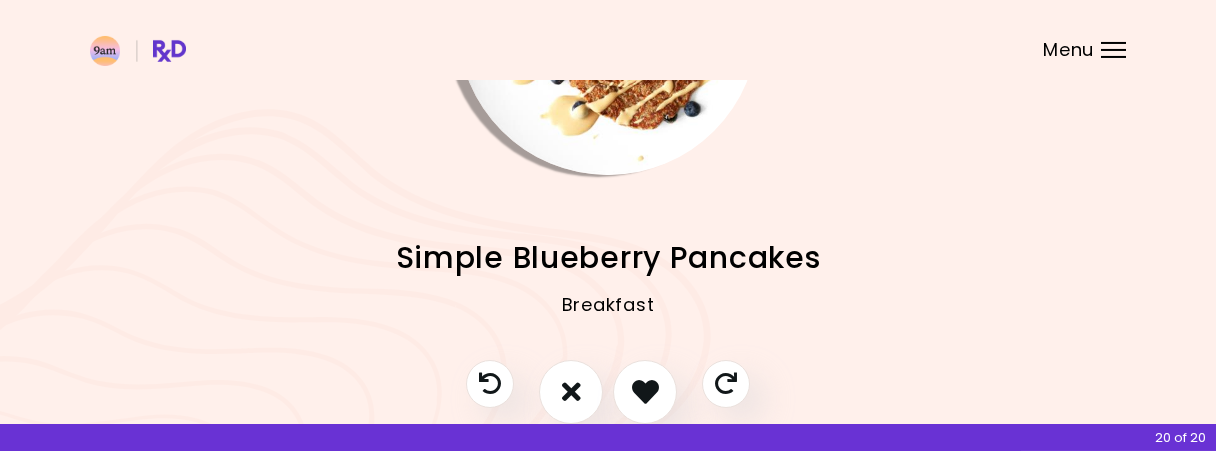 scroll, scrollTop: 319, scrollLeft: 0, axis: vertical 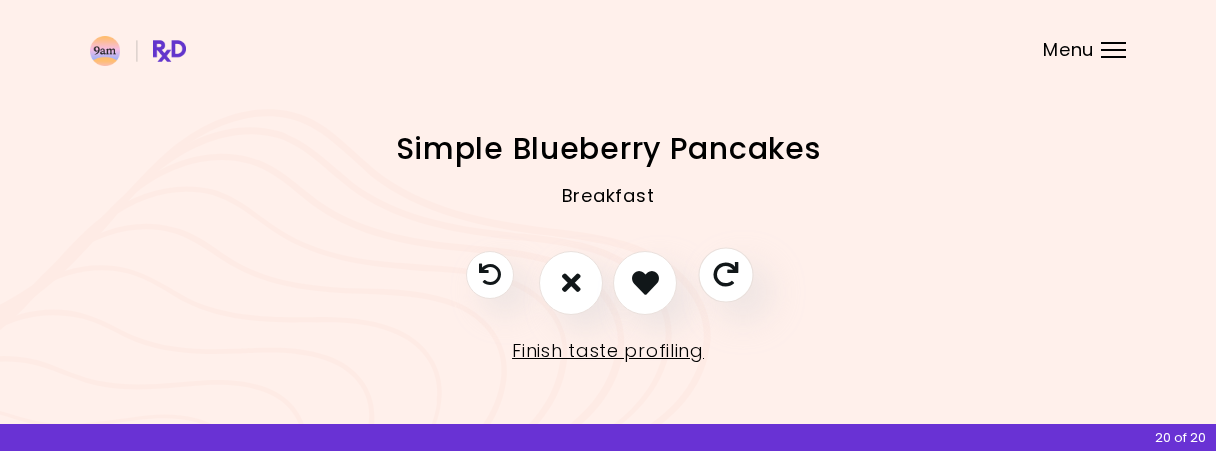 click at bounding box center [725, 274] 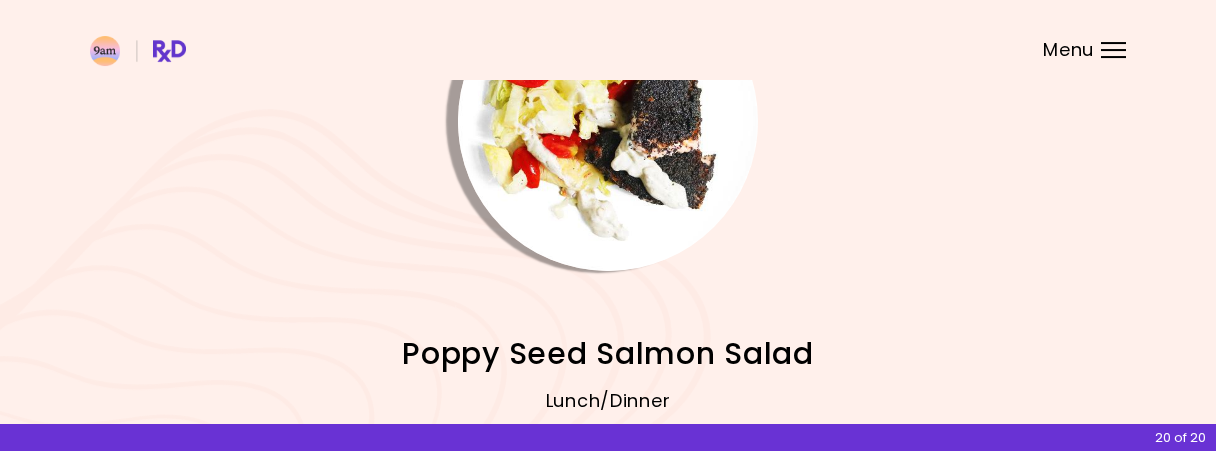 scroll, scrollTop: 312, scrollLeft: 0, axis: vertical 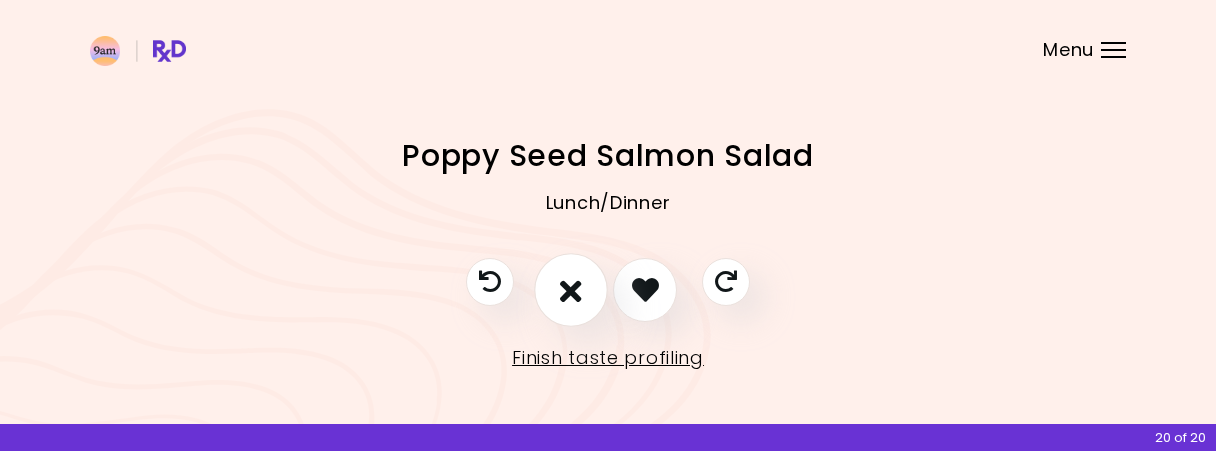click at bounding box center [571, 290] 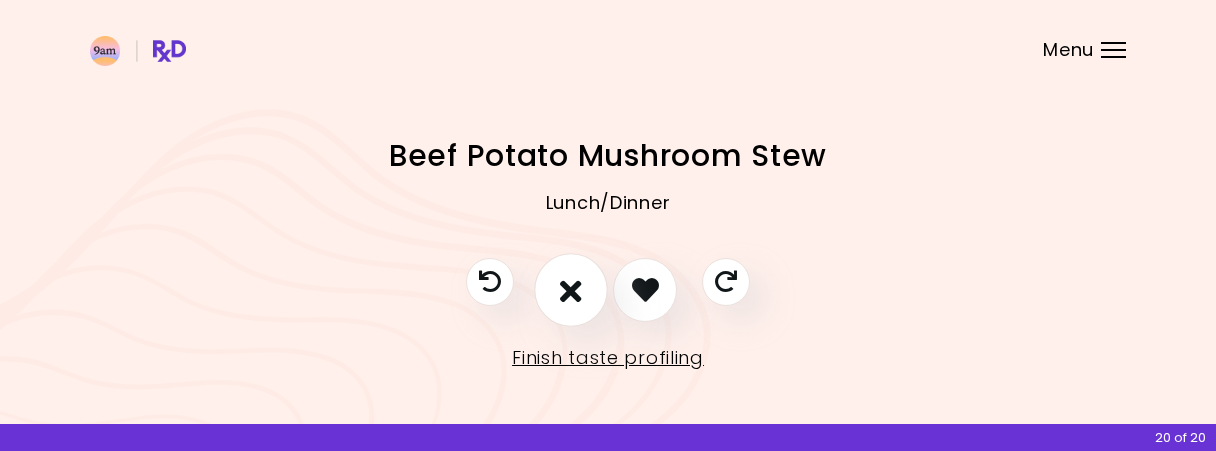 click at bounding box center (571, 289) 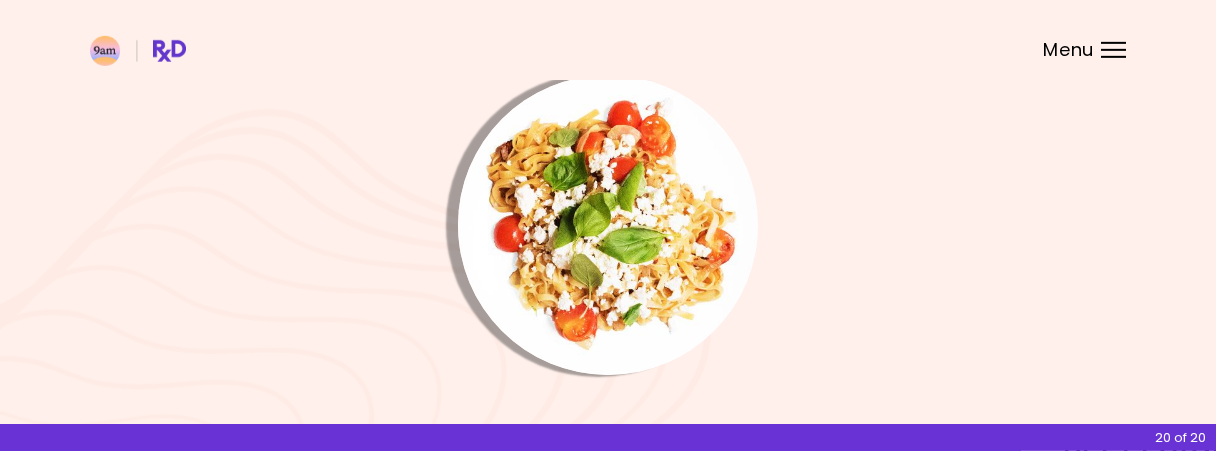 scroll, scrollTop: 0, scrollLeft: 0, axis: both 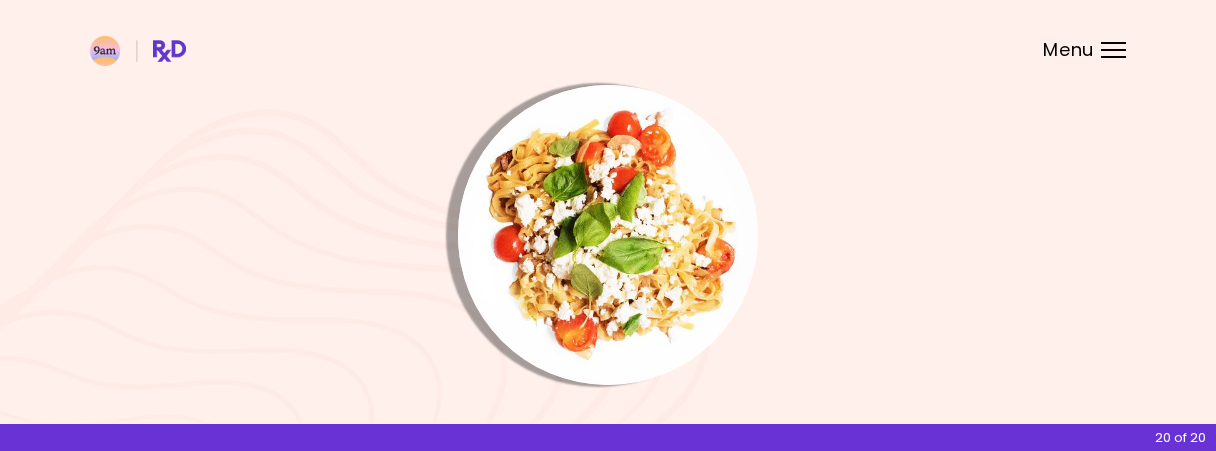 click at bounding box center (608, 235) 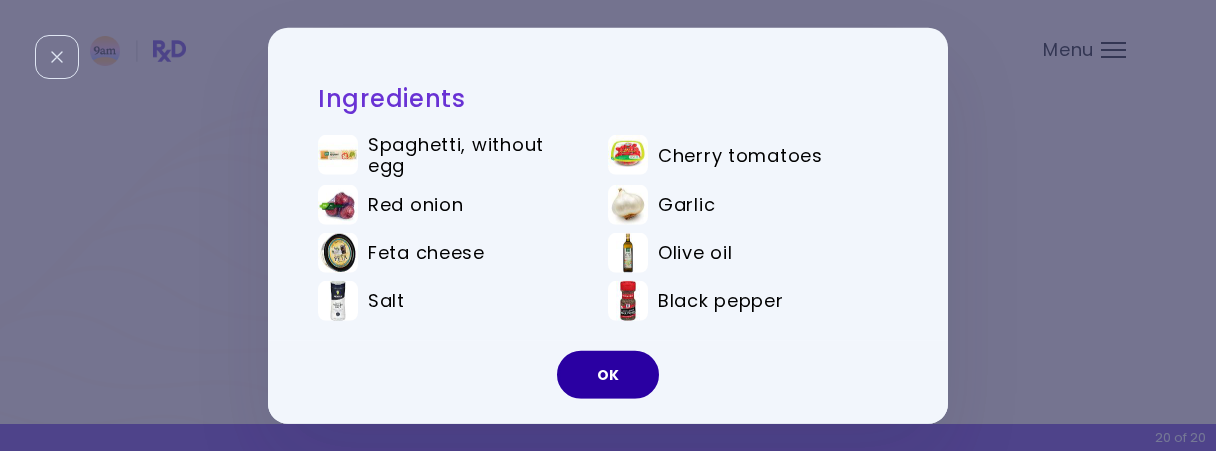 click on "OK" at bounding box center [608, 375] 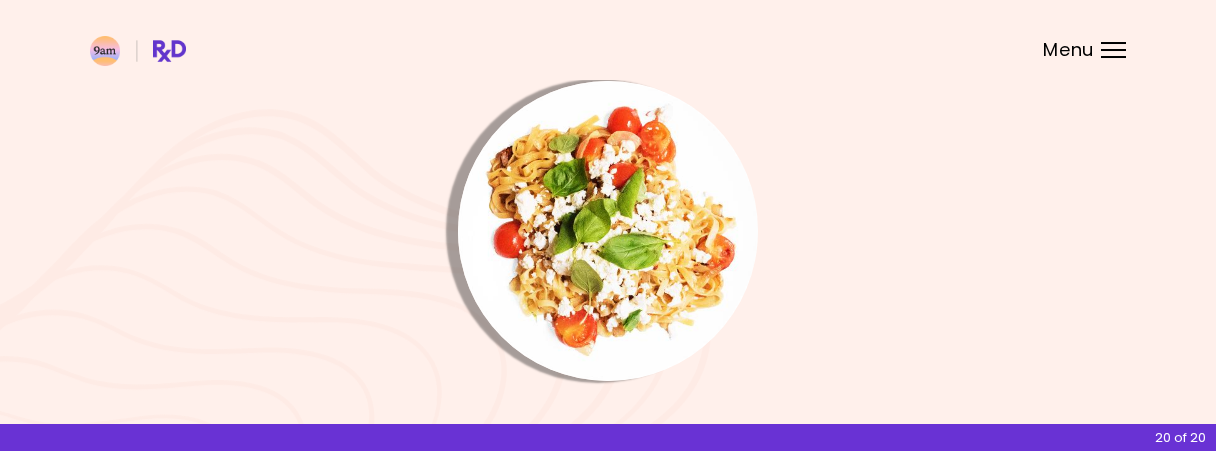 scroll, scrollTop: 319, scrollLeft: 0, axis: vertical 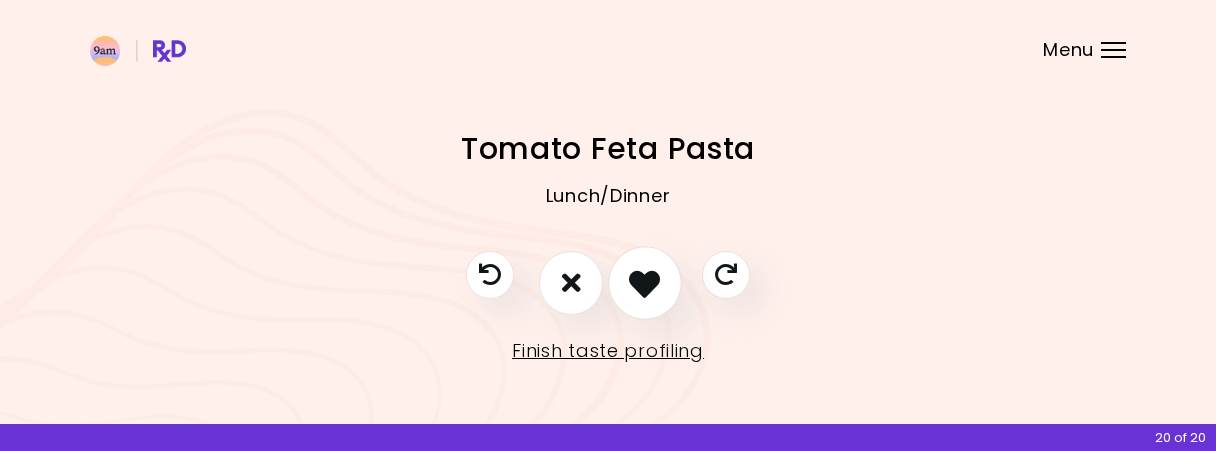click at bounding box center [644, 282] 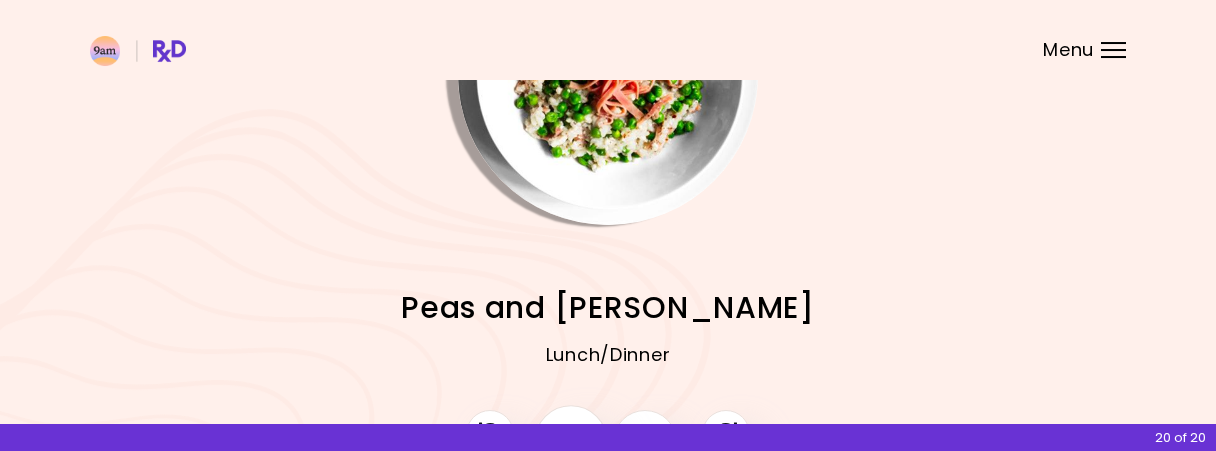 scroll, scrollTop: 319, scrollLeft: 0, axis: vertical 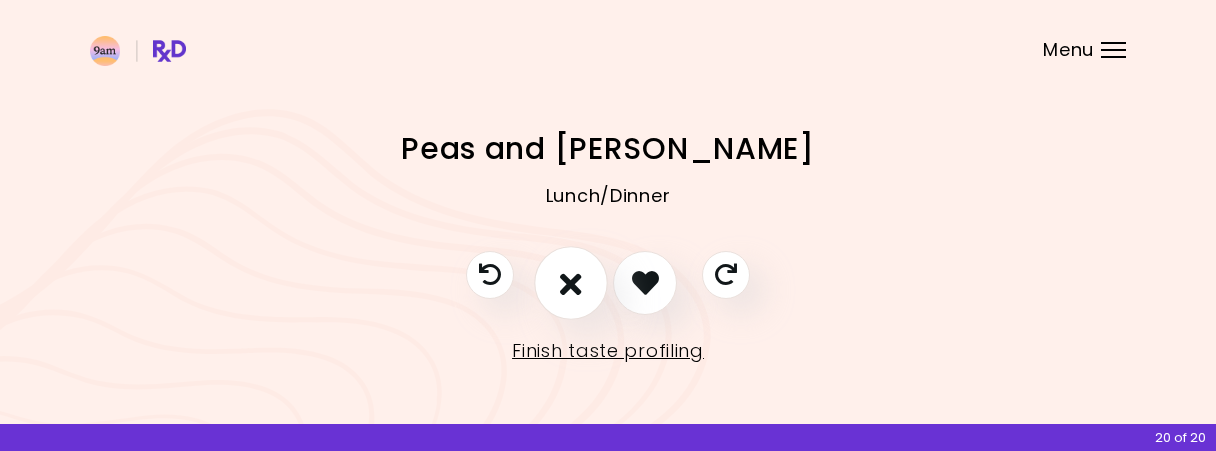 click at bounding box center (571, 282) 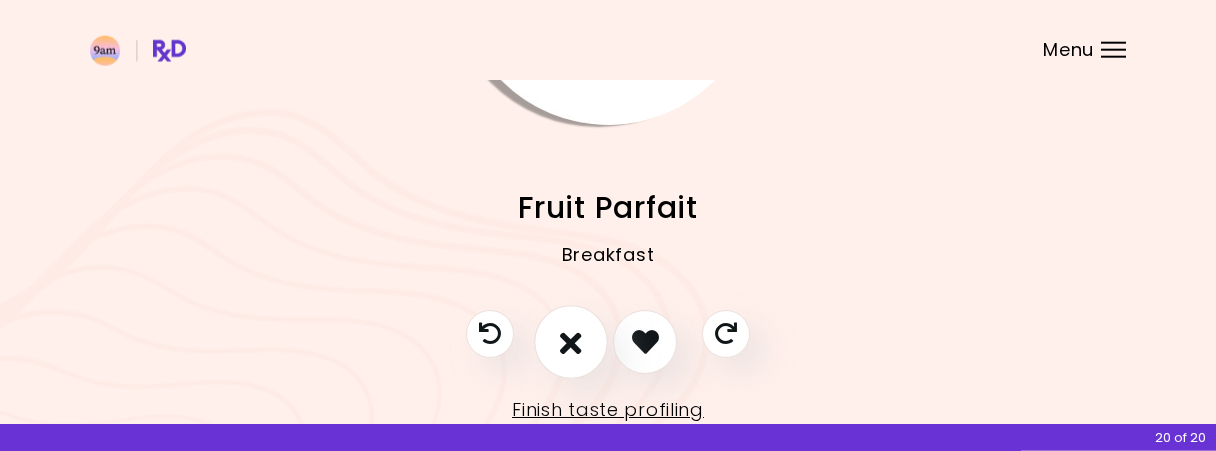 scroll, scrollTop: 319, scrollLeft: 0, axis: vertical 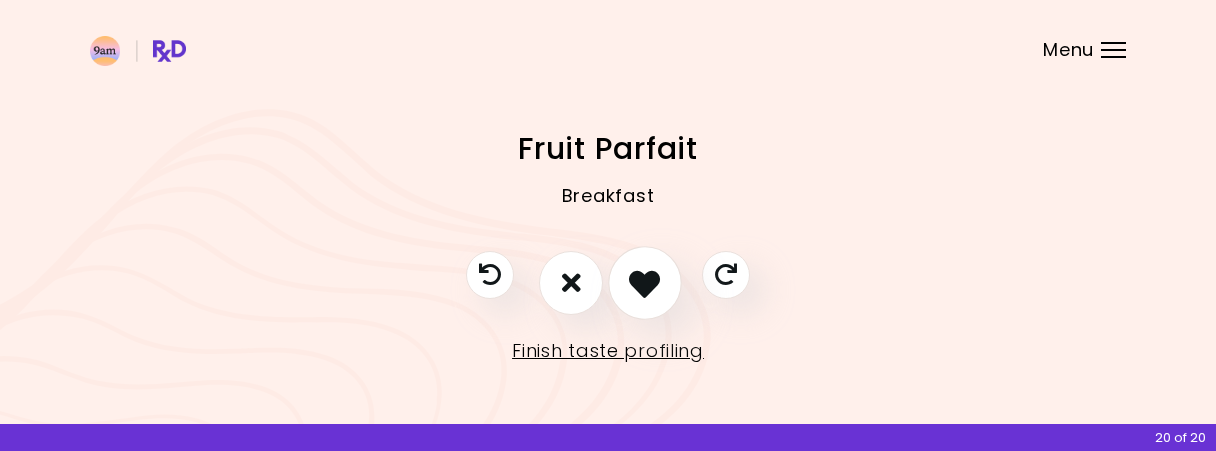 click at bounding box center [644, 282] 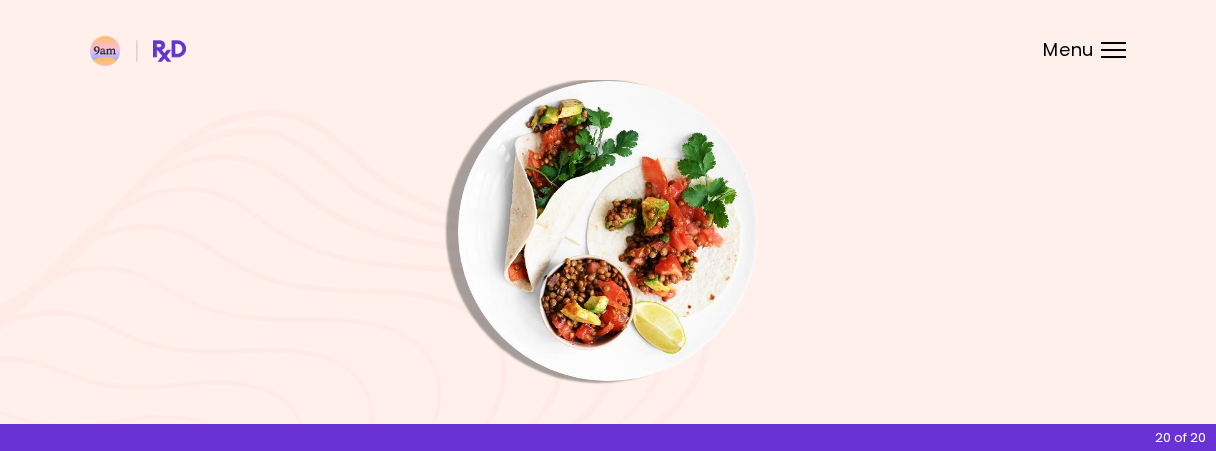 scroll, scrollTop: 0, scrollLeft: 0, axis: both 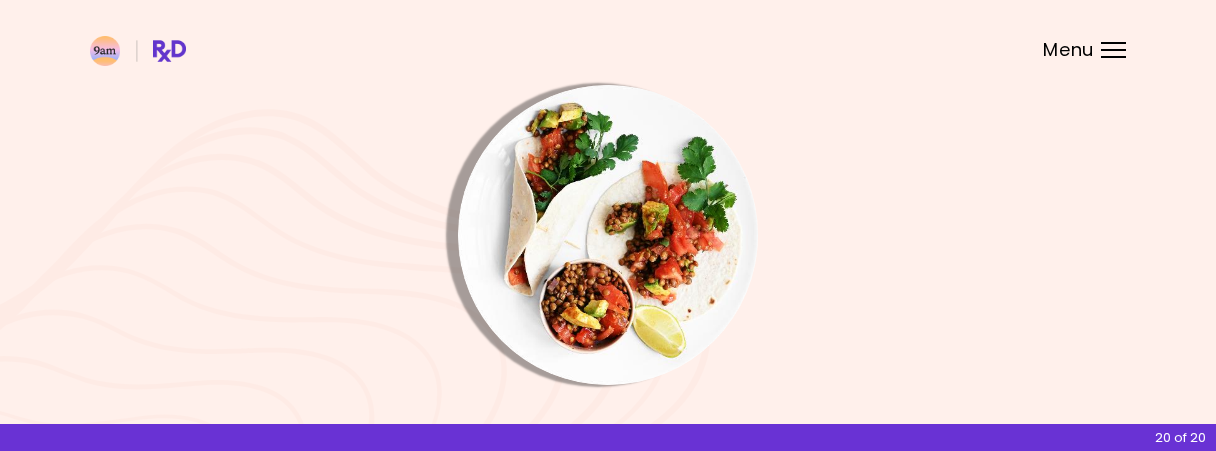 click at bounding box center (608, 235) 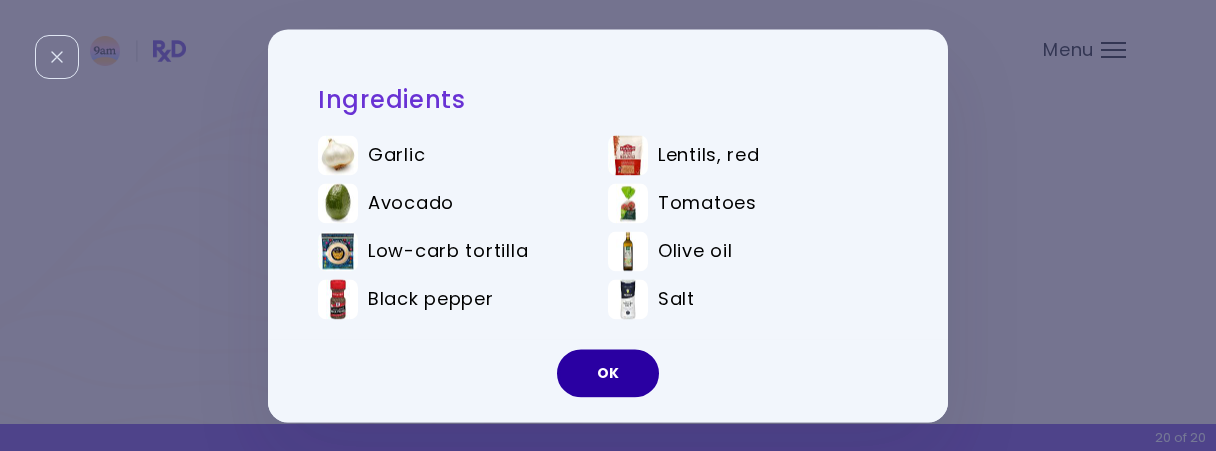 click on "OK" at bounding box center (608, 373) 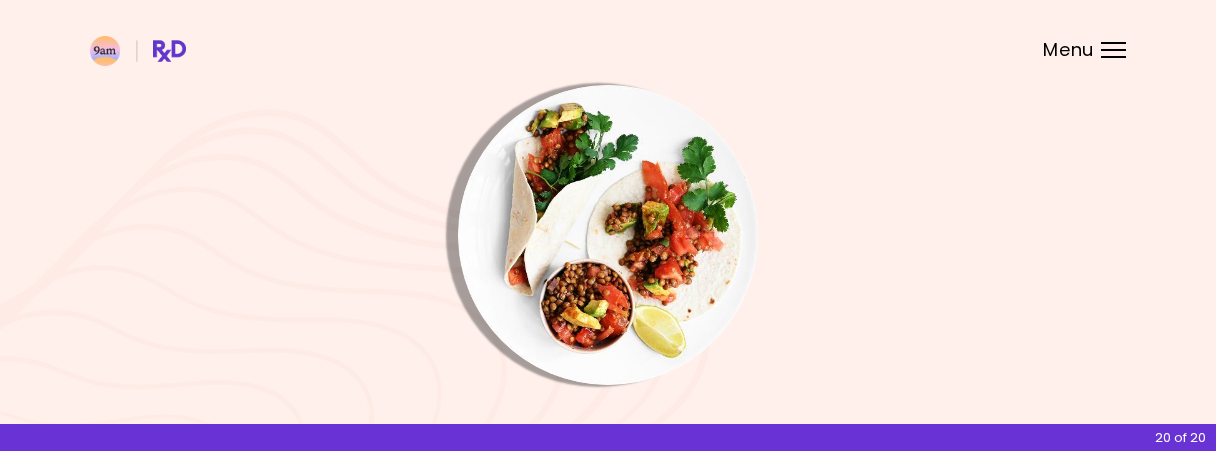 scroll, scrollTop: 319, scrollLeft: 0, axis: vertical 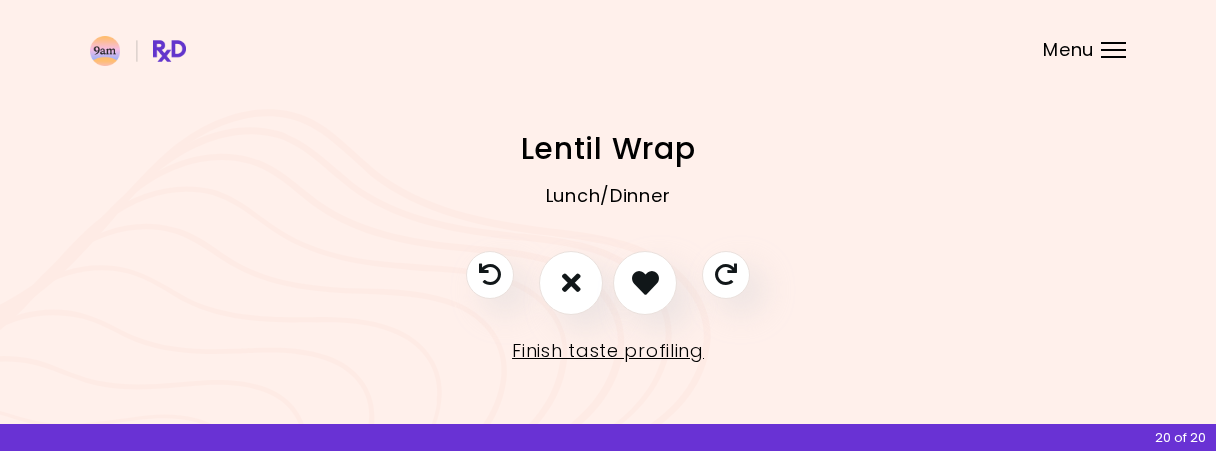 click at bounding box center [608, 293] 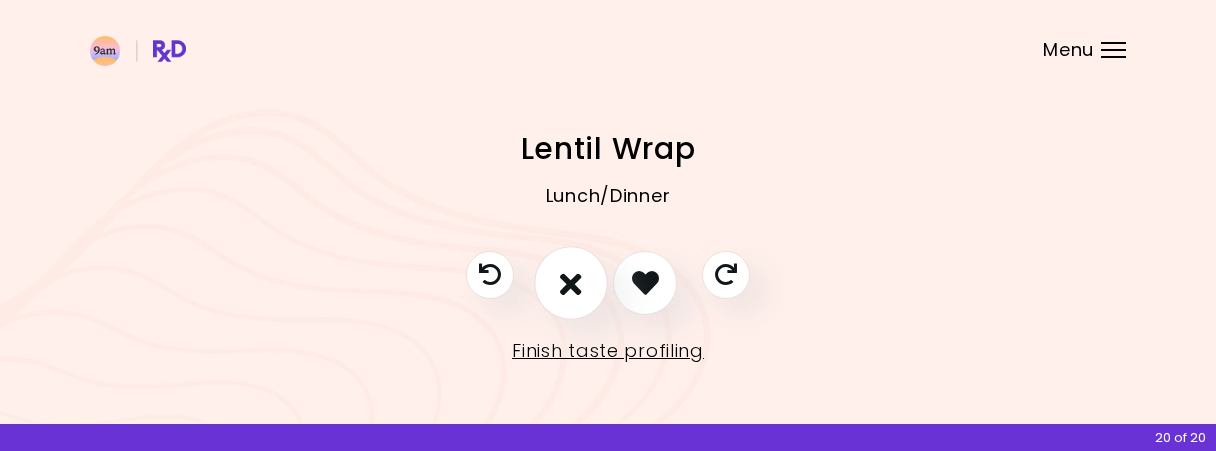 click at bounding box center [571, 283] 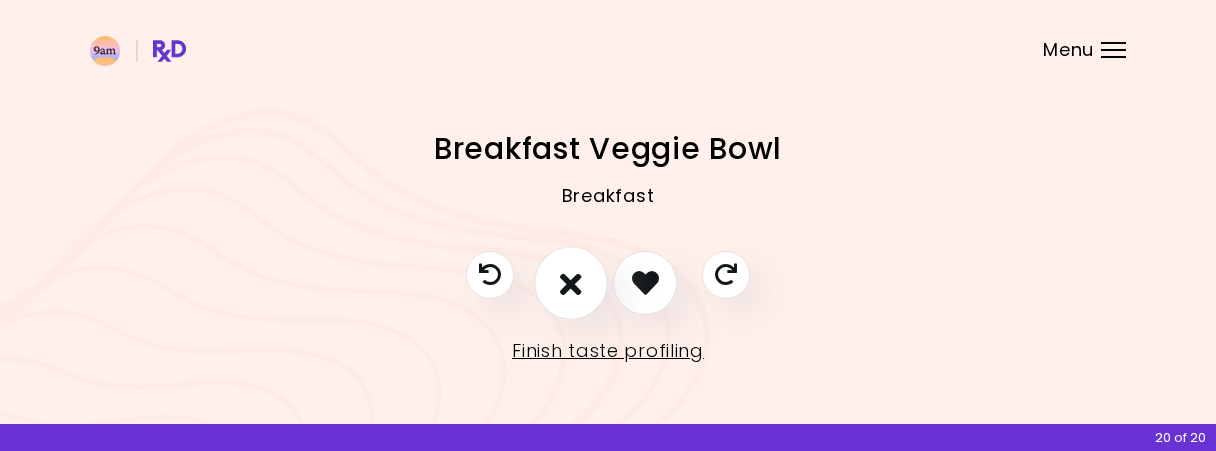 click at bounding box center (571, 282) 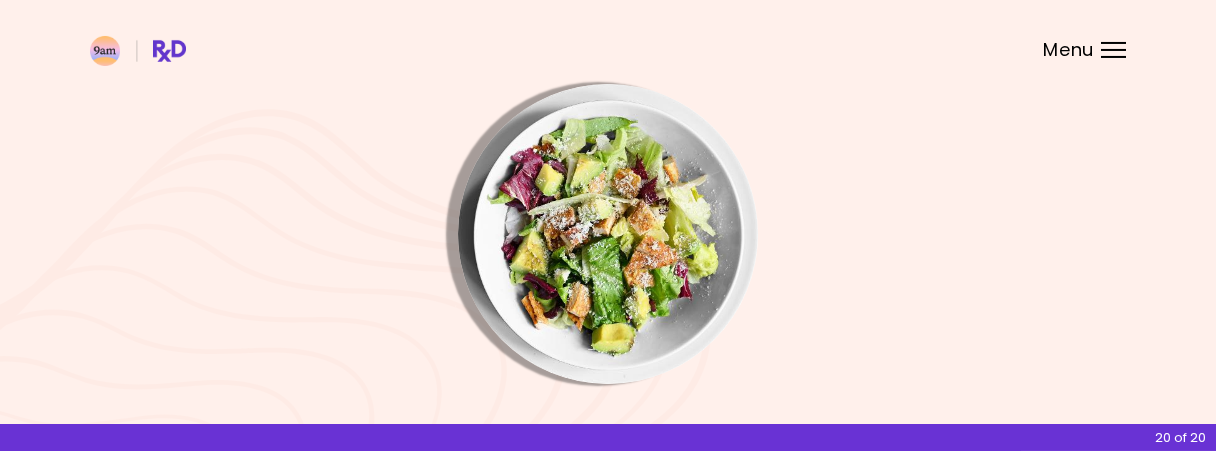 scroll, scrollTop: 0, scrollLeft: 0, axis: both 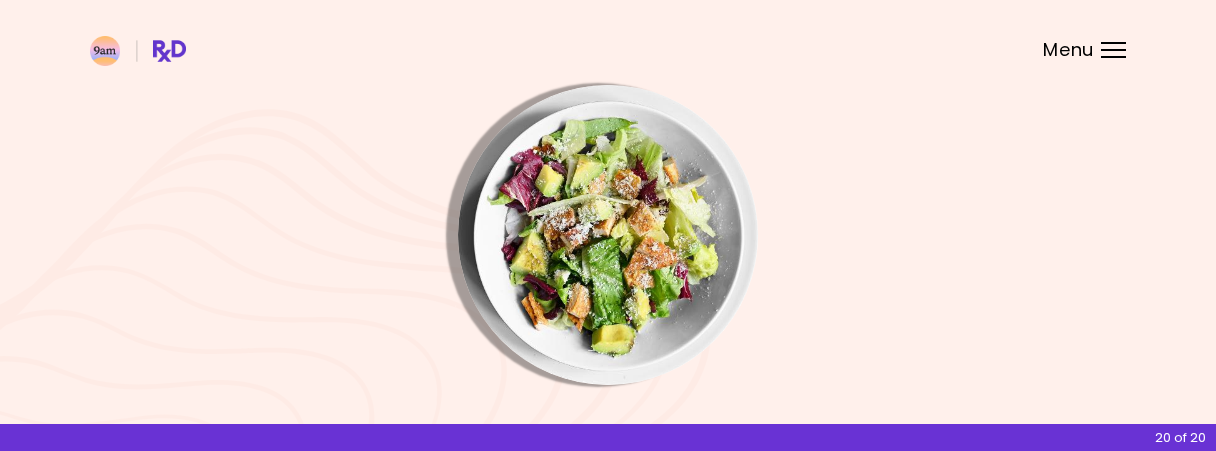 click at bounding box center [608, 235] 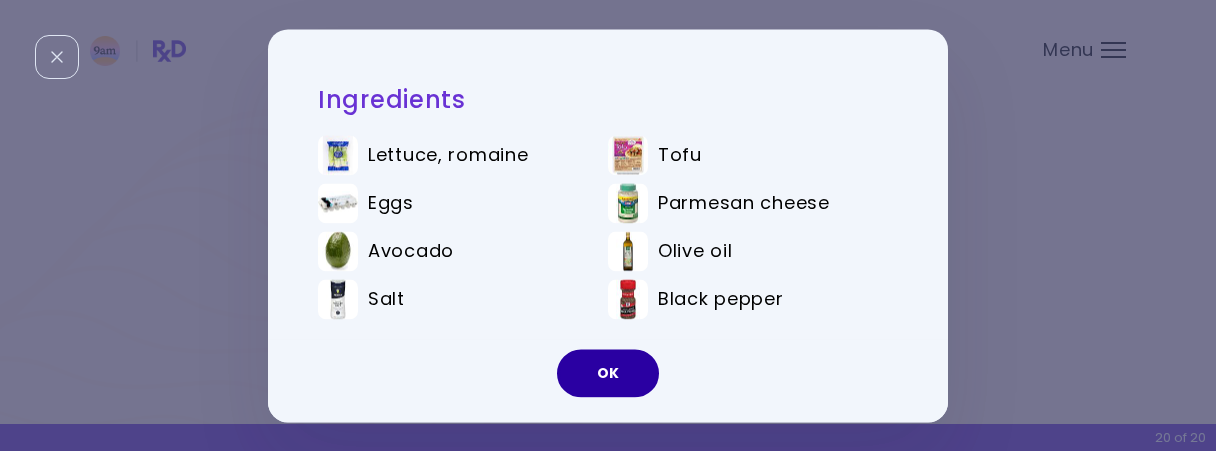 click on "OK" at bounding box center (608, 373) 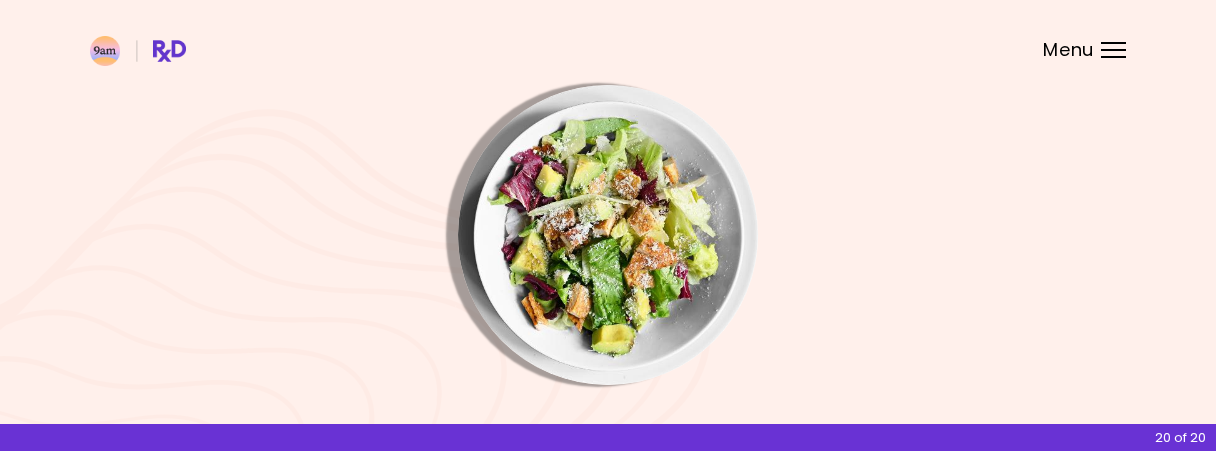 scroll, scrollTop: 319, scrollLeft: 0, axis: vertical 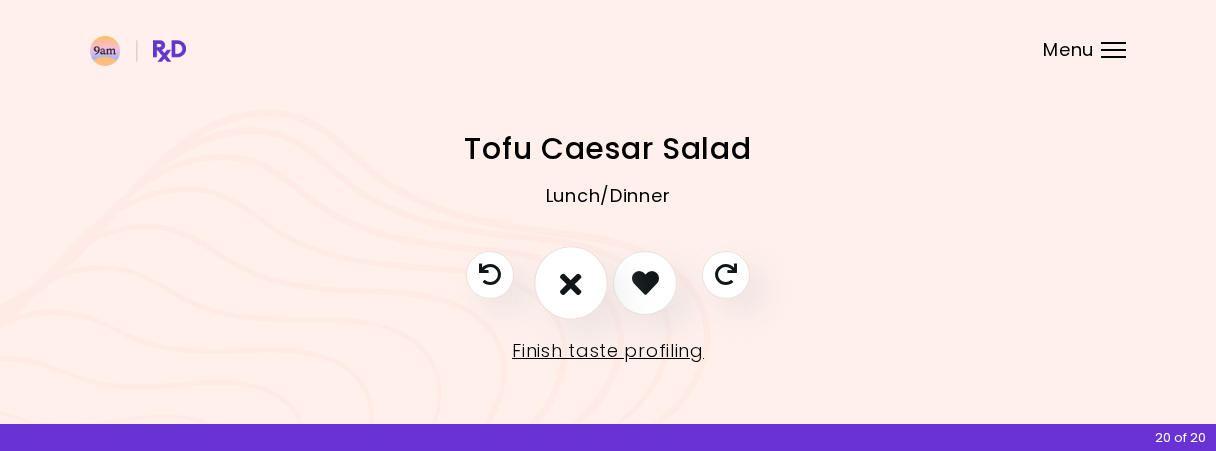 click at bounding box center (571, 283) 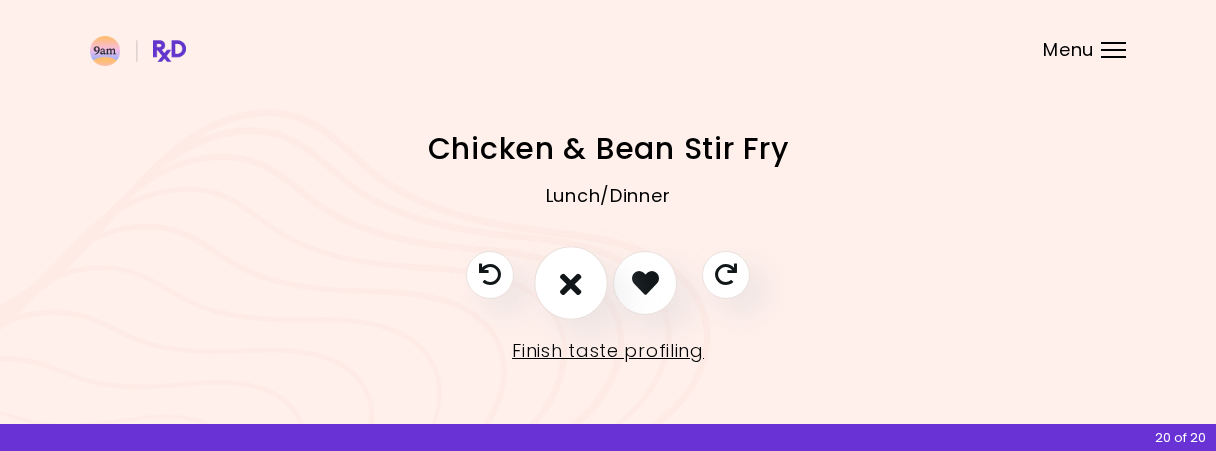 click at bounding box center [571, 282] 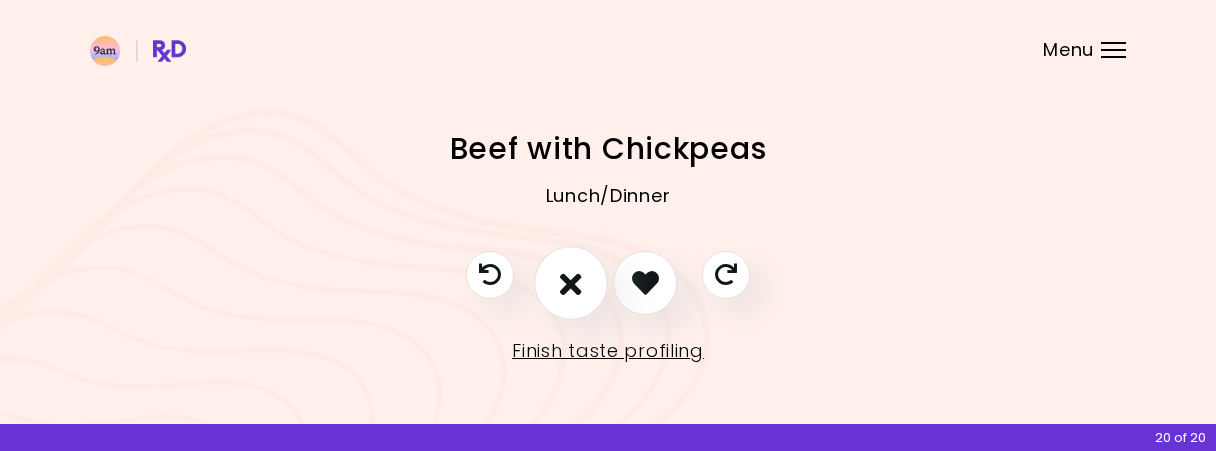 click at bounding box center (571, 282) 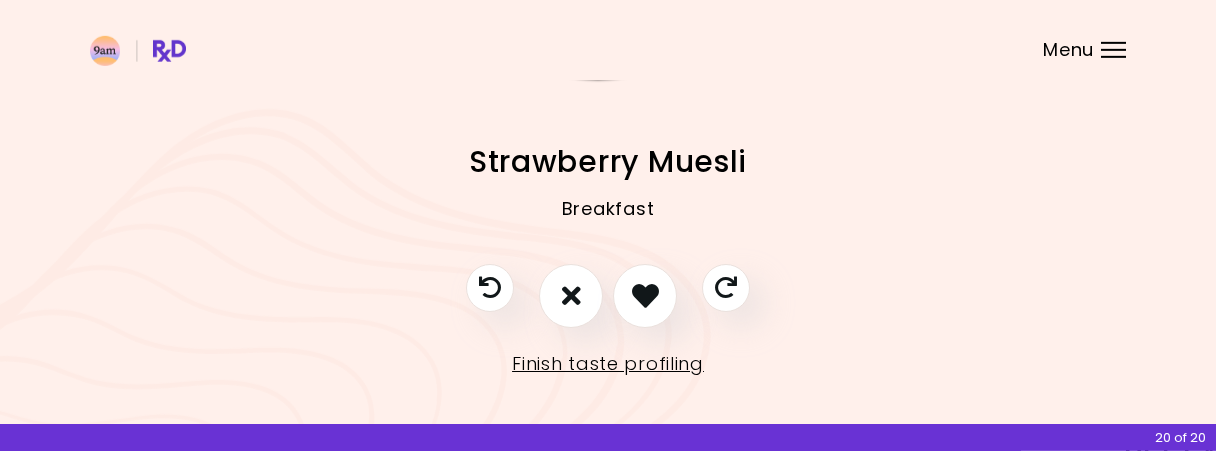scroll, scrollTop: 0, scrollLeft: 0, axis: both 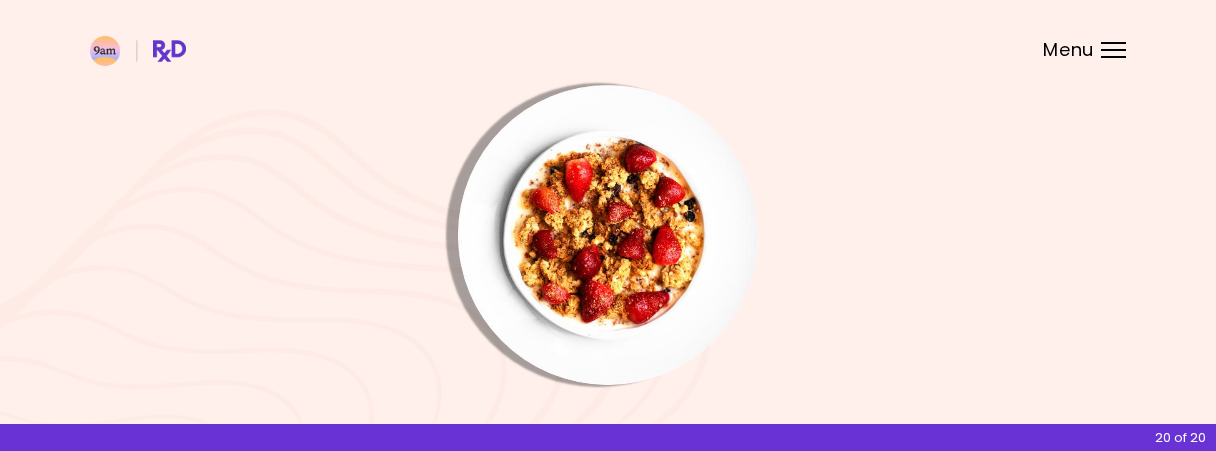click at bounding box center [608, 235] 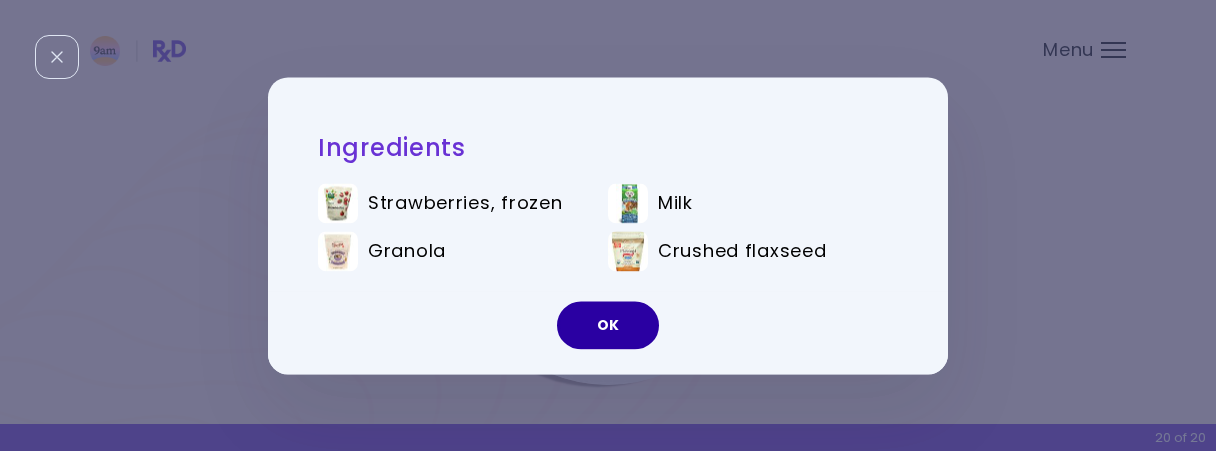 click on "OK" at bounding box center (608, 325) 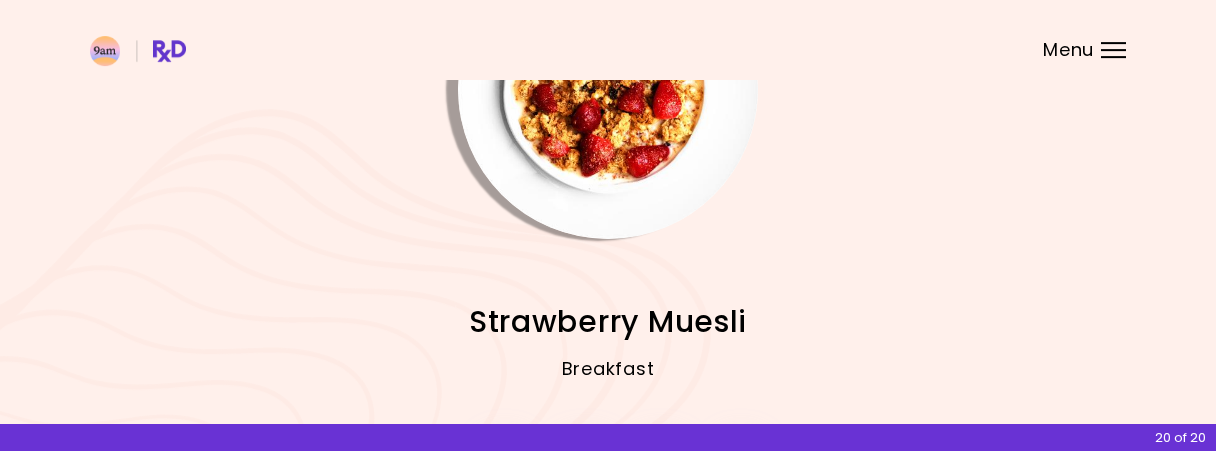 scroll, scrollTop: 319, scrollLeft: 0, axis: vertical 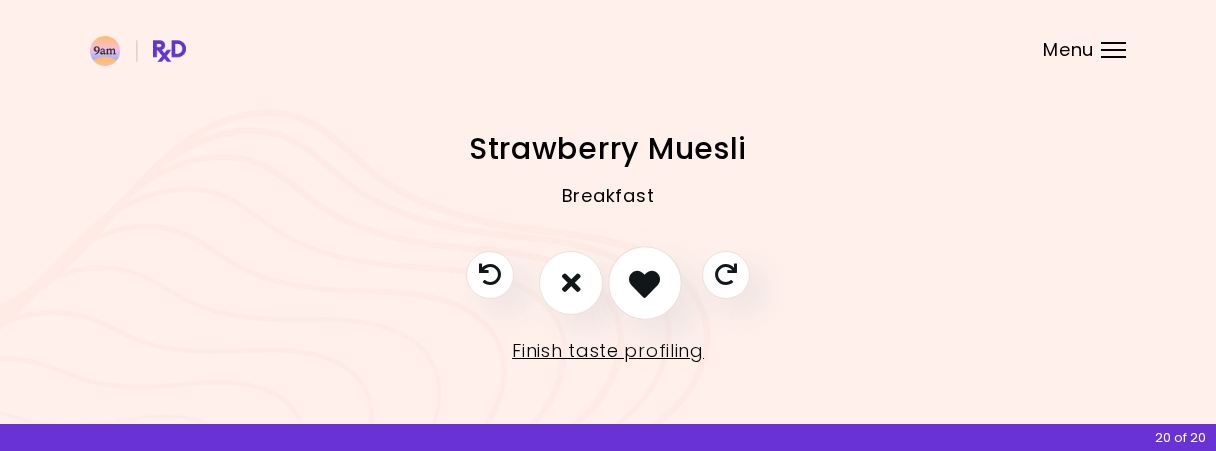 click at bounding box center [644, 282] 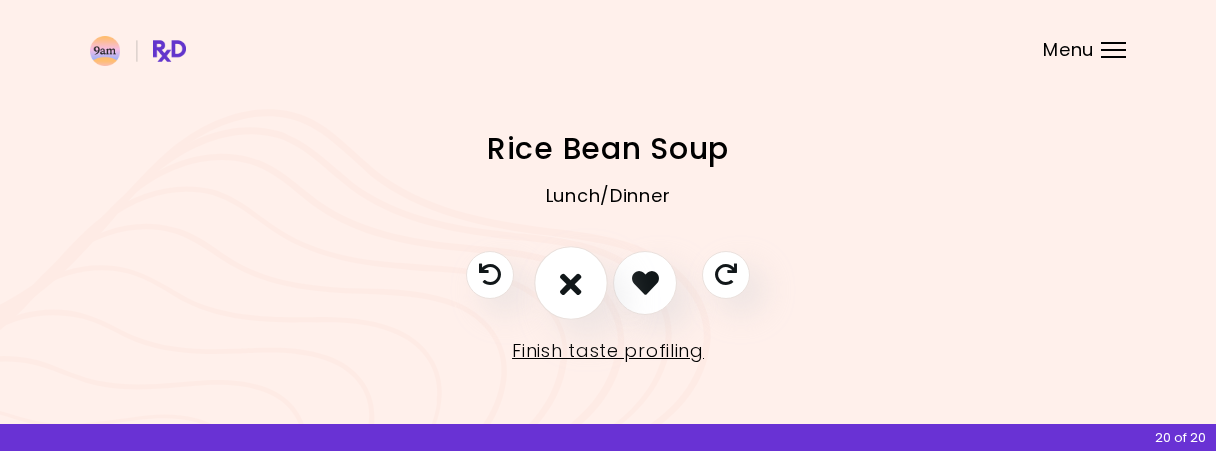 click at bounding box center [571, 282] 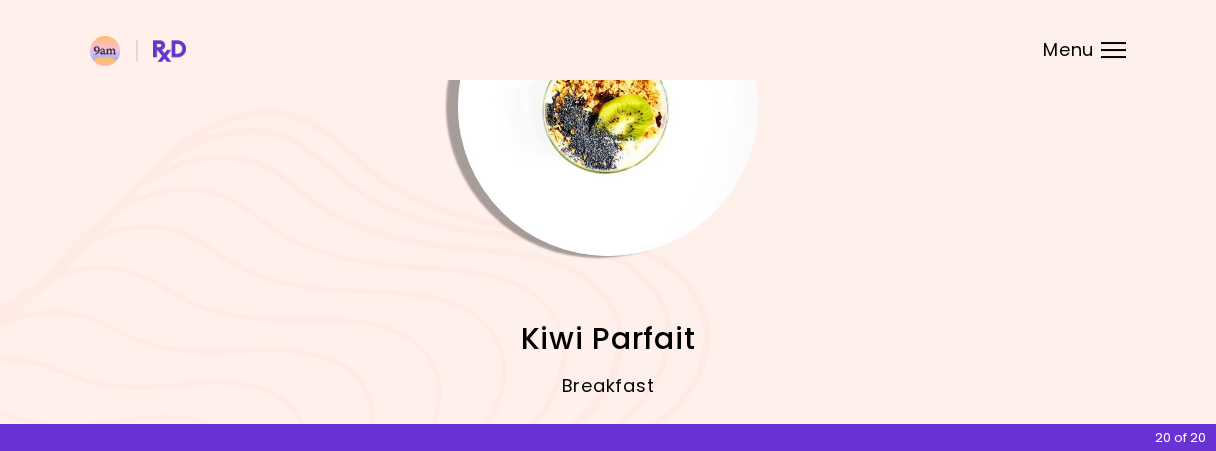scroll, scrollTop: 0, scrollLeft: 0, axis: both 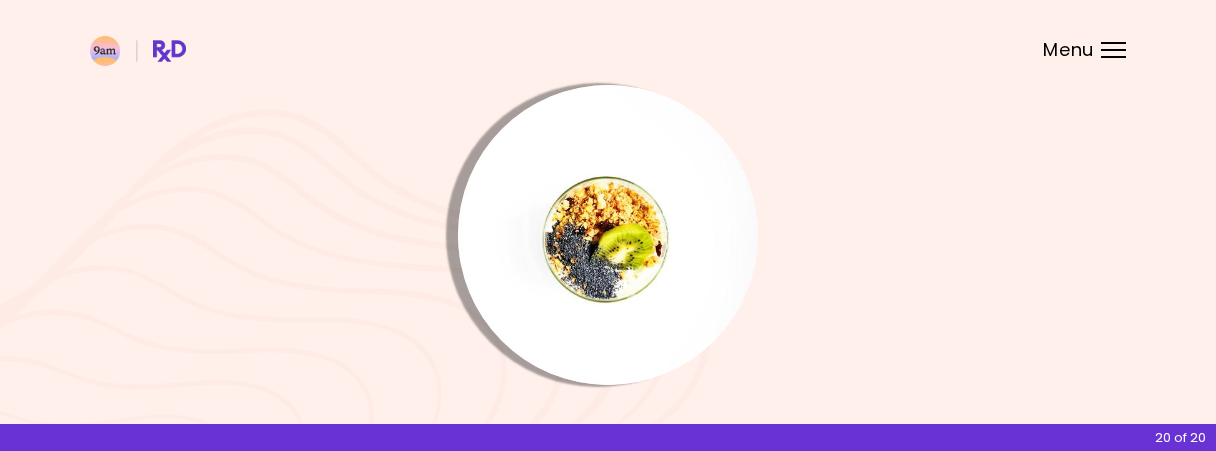 click at bounding box center (608, 235) 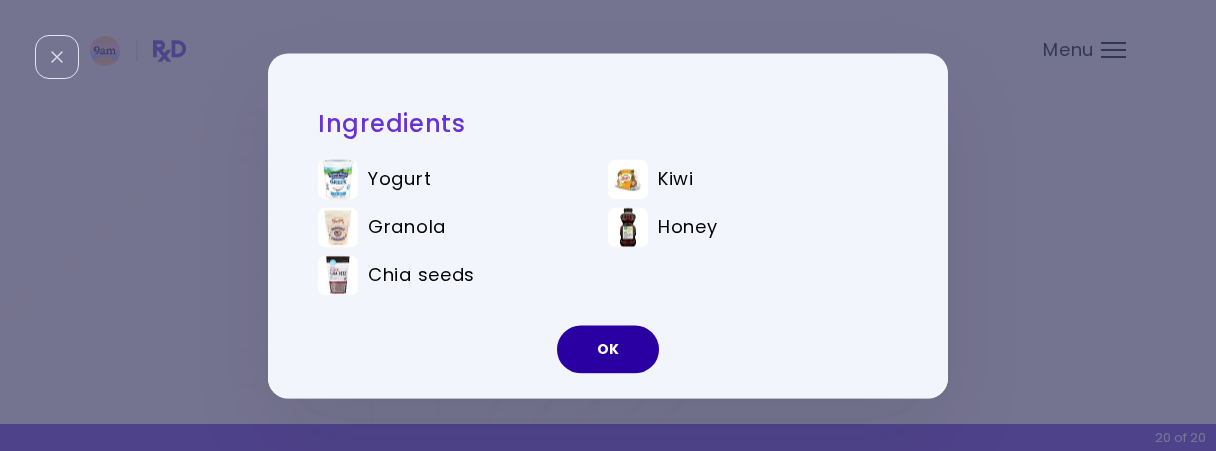 click on "OK" at bounding box center (608, 349) 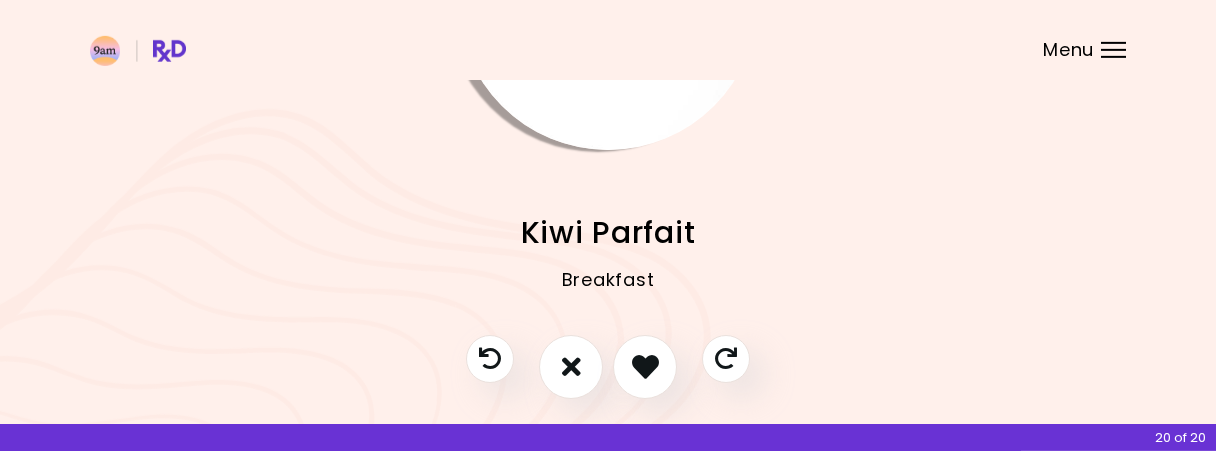 scroll, scrollTop: 312, scrollLeft: 0, axis: vertical 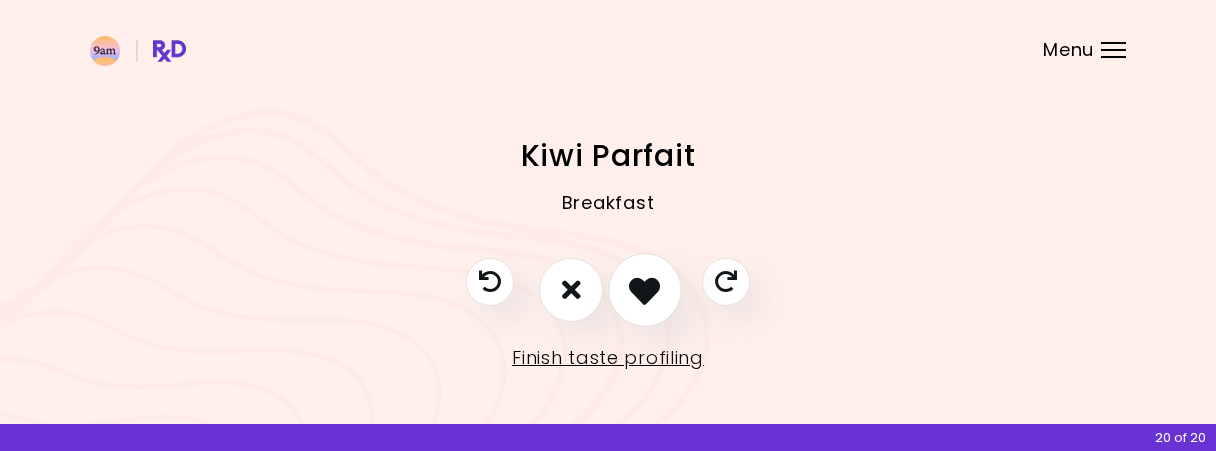 click at bounding box center (644, 289) 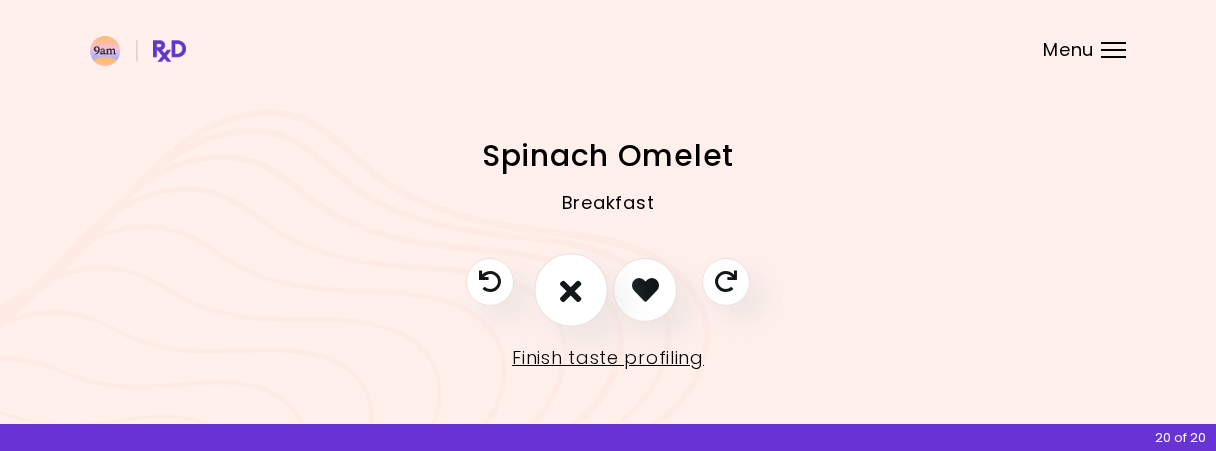 click at bounding box center [571, 289] 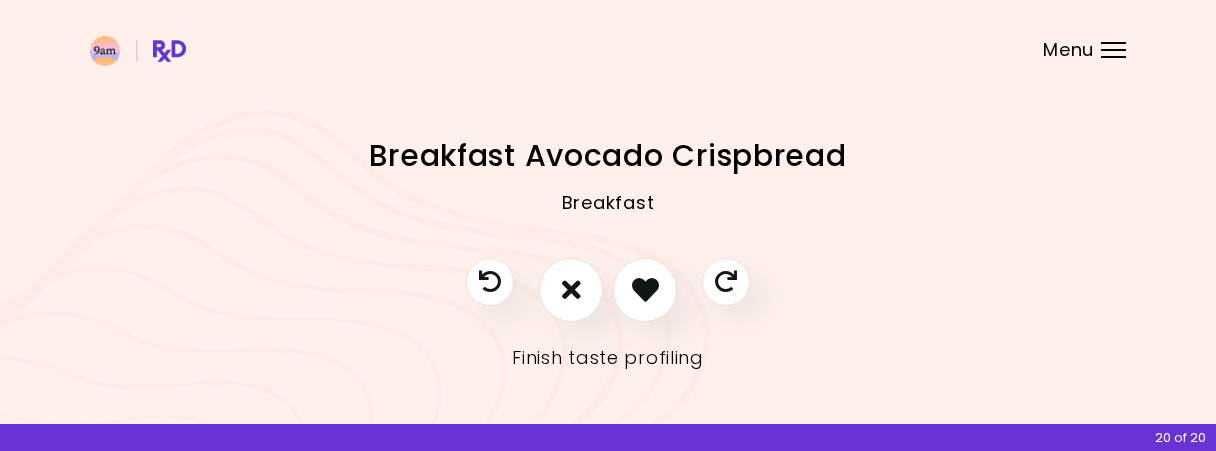 click on "Finish taste profiling" at bounding box center [608, 358] 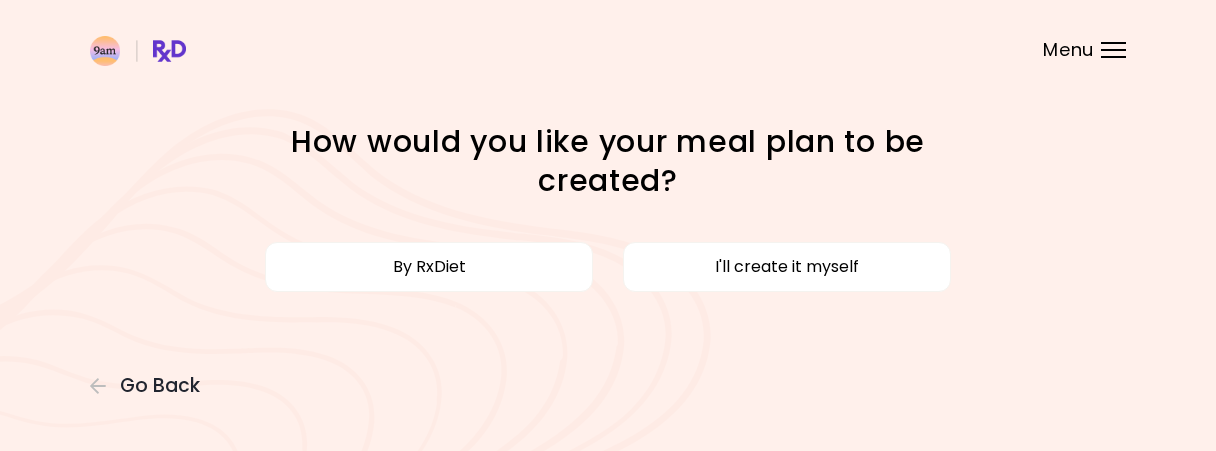 scroll, scrollTop: 0, scrollLeft: 0, axis: both 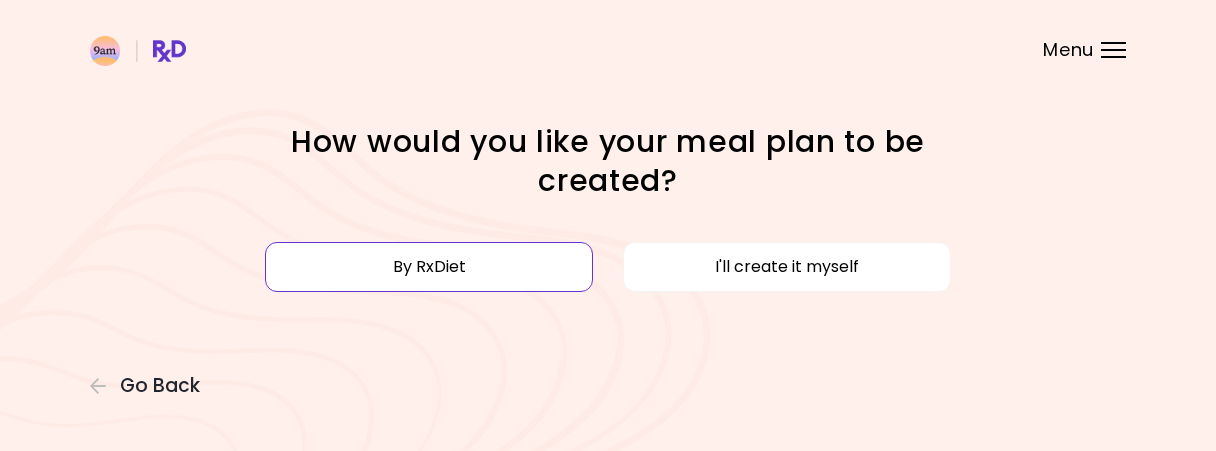 click on "By RxDiet" at bounding box center [429, 267] 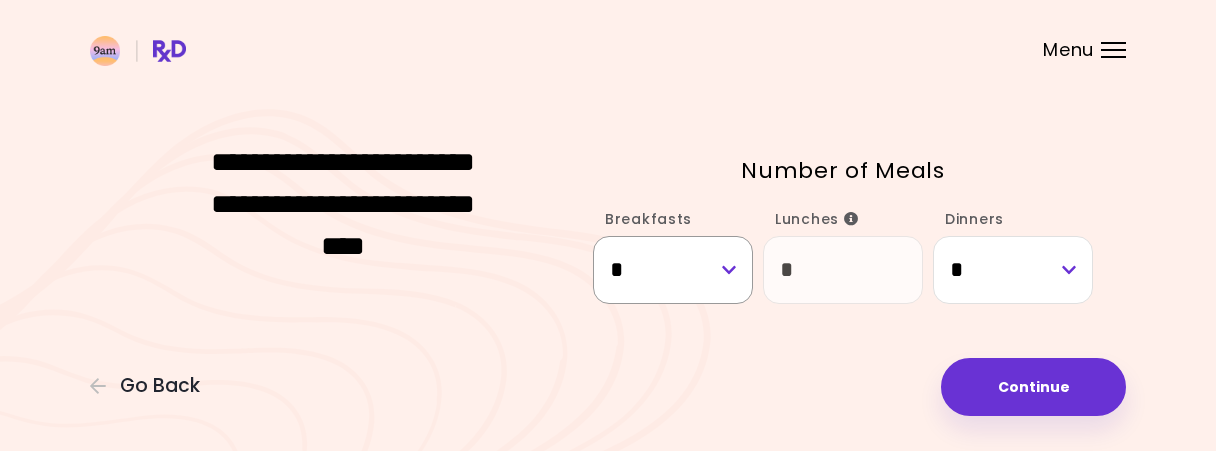 click on "* * * * * * * *" at bounding box center [673, 270] 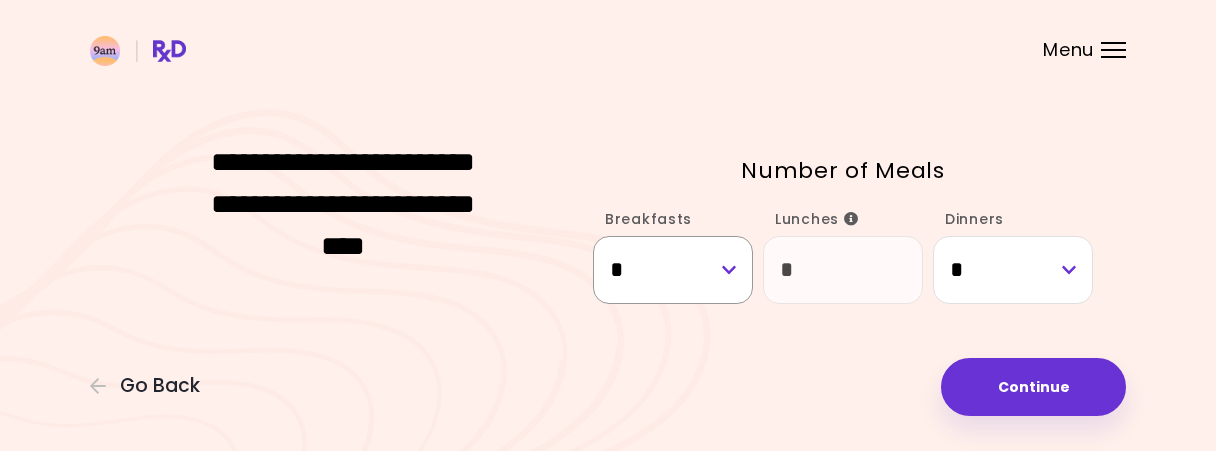 click on "* * * * * * * *" at bounding box center (673, 270) 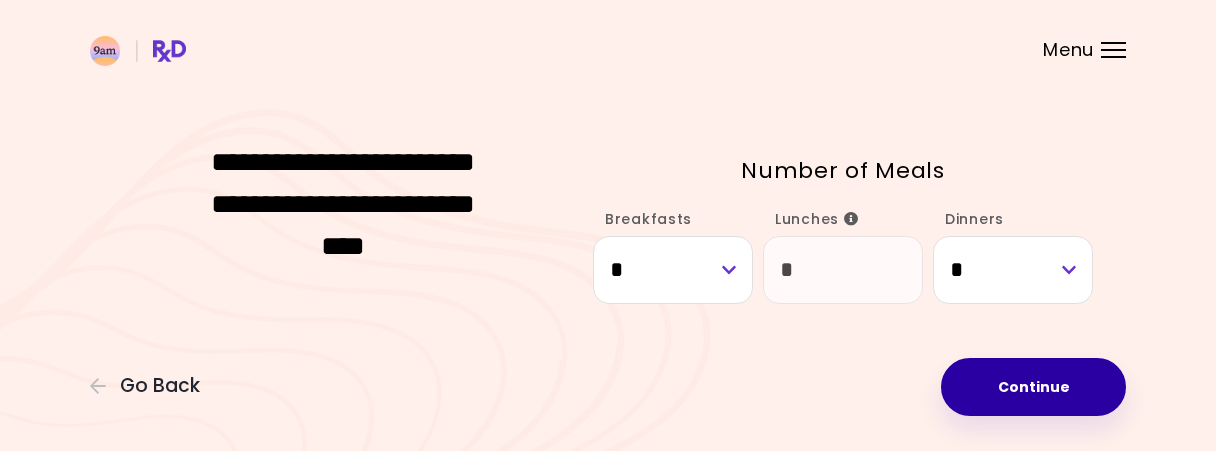 click on "Continue" at bounding box center (1033, 387) 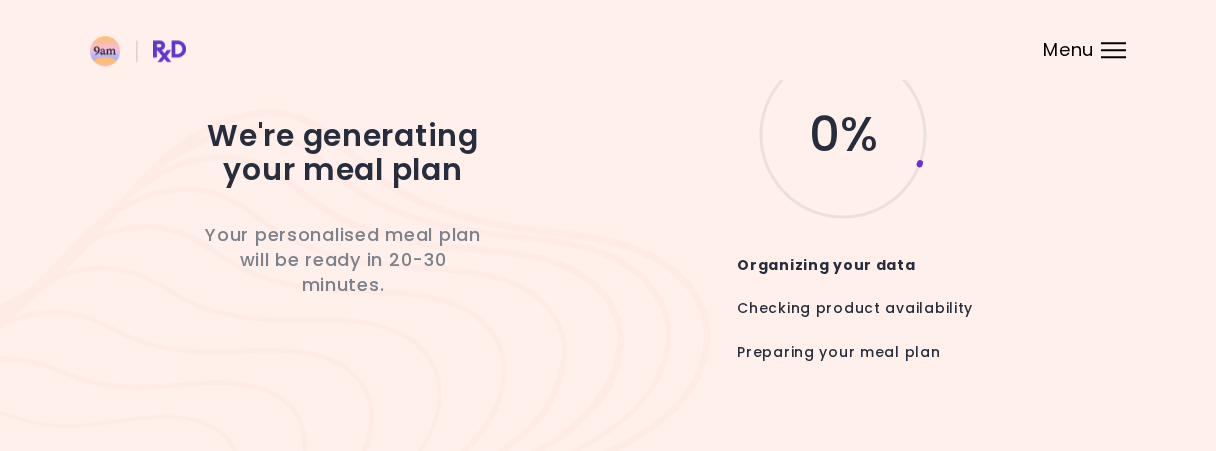 scroll, scrollTop: 55, scrollLeft: 0, axis: vertical 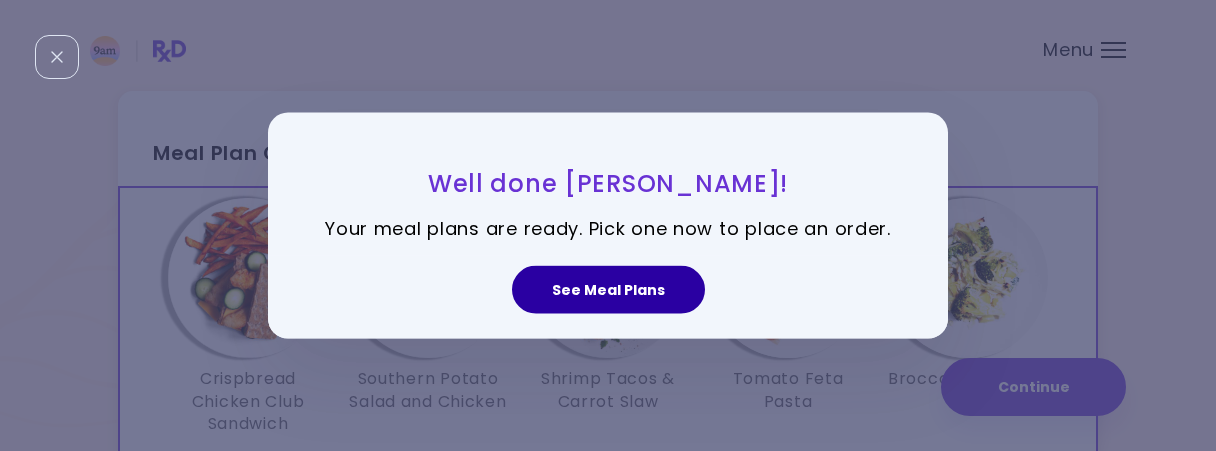 click on "See Meal Plans" at bounding box center [608, 290] 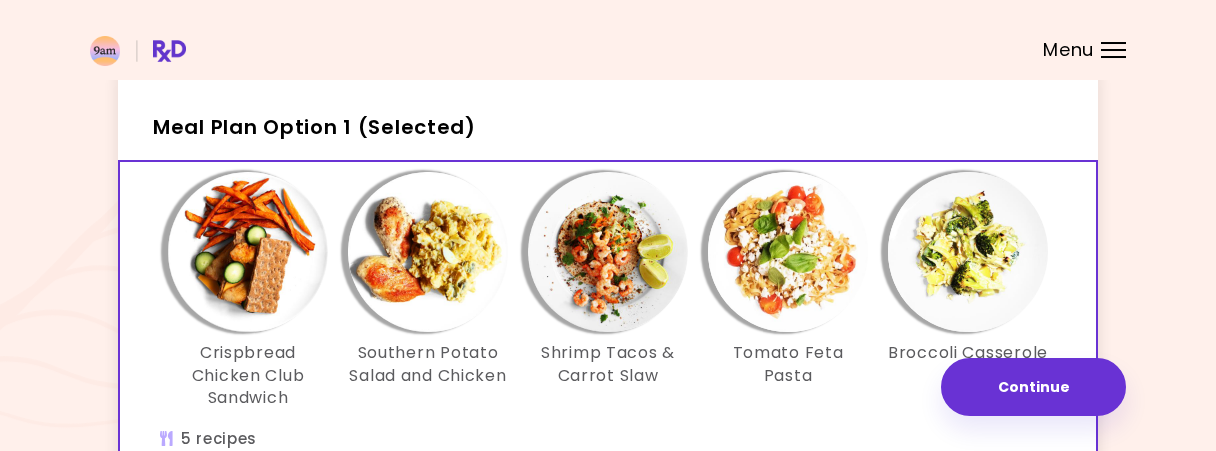 scroll, scrollTop: 3, scrollLeft: 0, axis: vertical 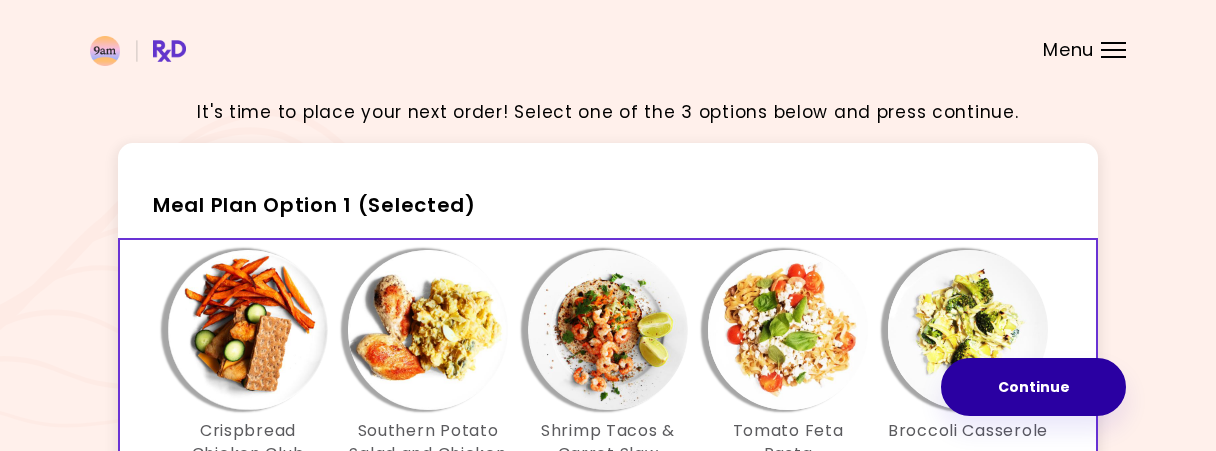 click on "Continue" at bounding box center (1033, 387) 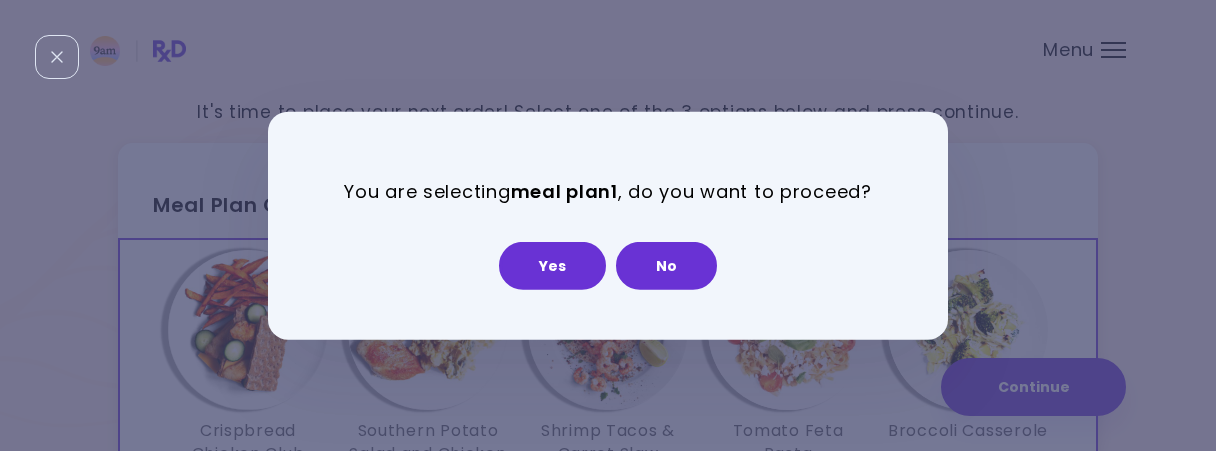 click on "You are selecting  meal plan  1 , do you want to proceed? Yes No" at bounding box center [608, 225] 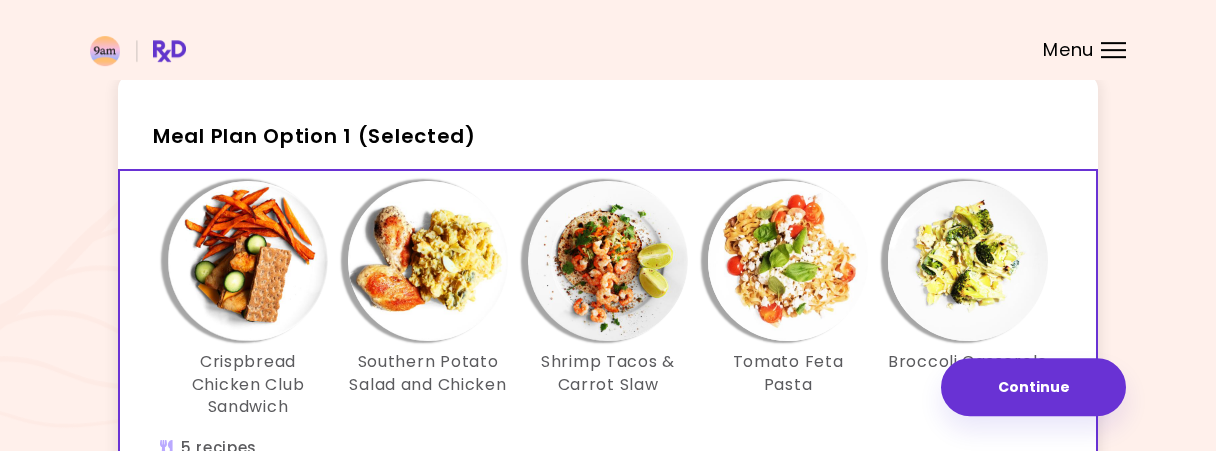 scroll, scrollTop: 107, scrollLeft: 0, axis: vertical 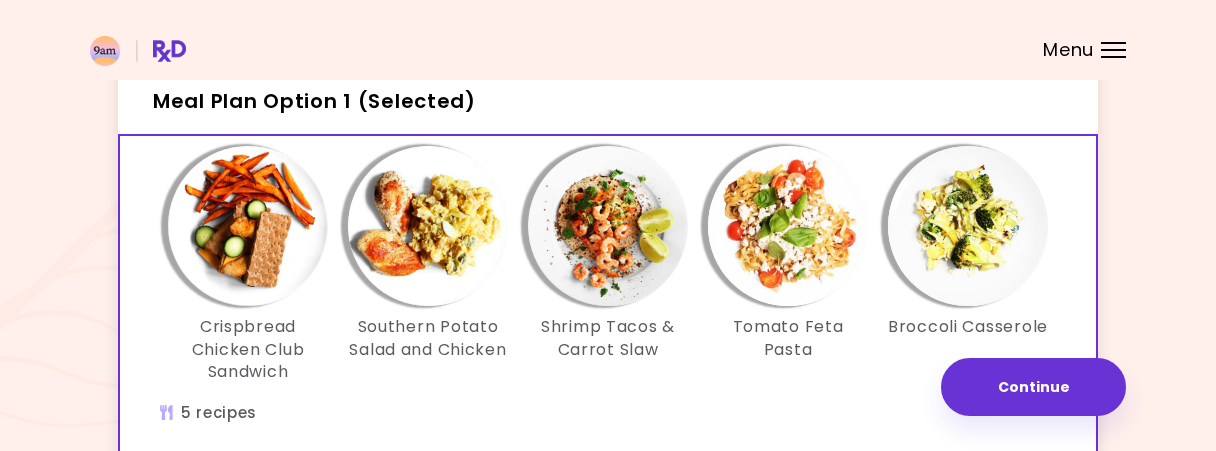 click at bounding box center (428, 226) 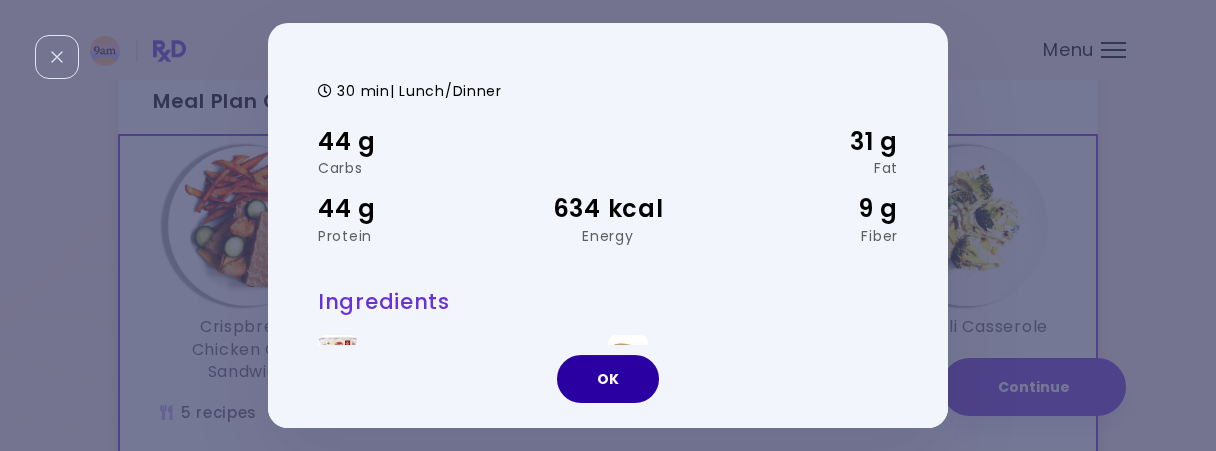 click on "OK" at bounding box center [608, 379] 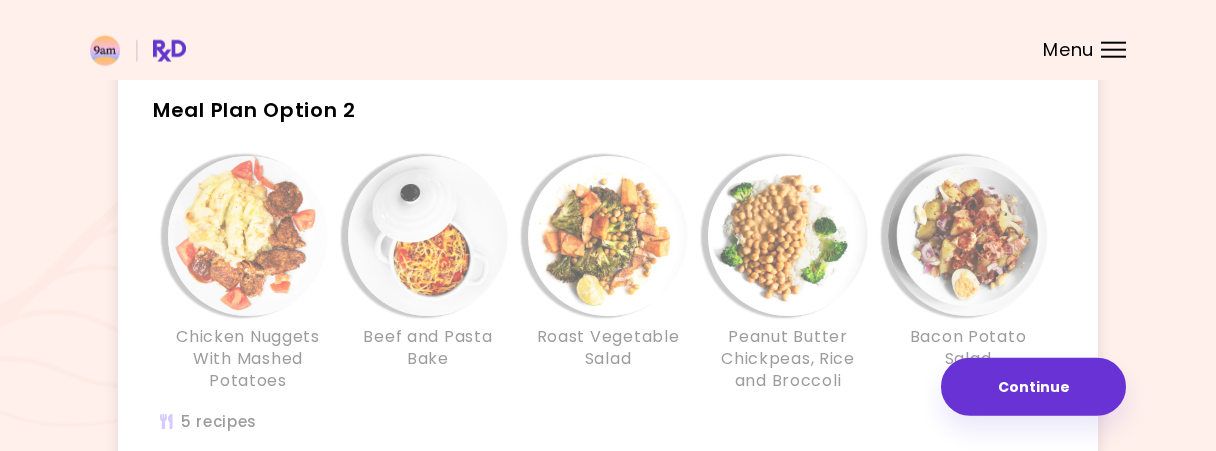 scroll, scrollTop: 523, scrollLeft: 0, axis: vertical 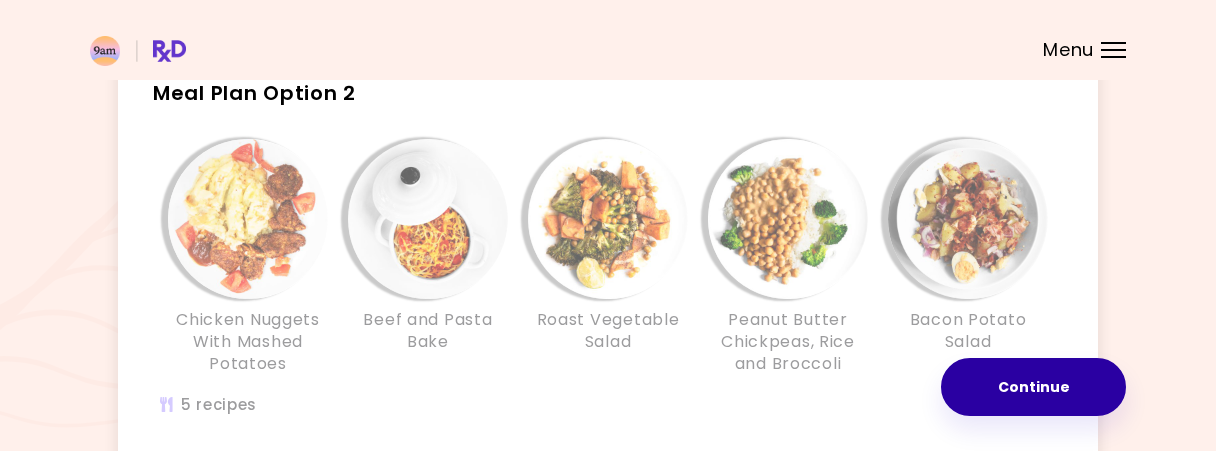 click on "Continue" at bounding box center (1033, 387) 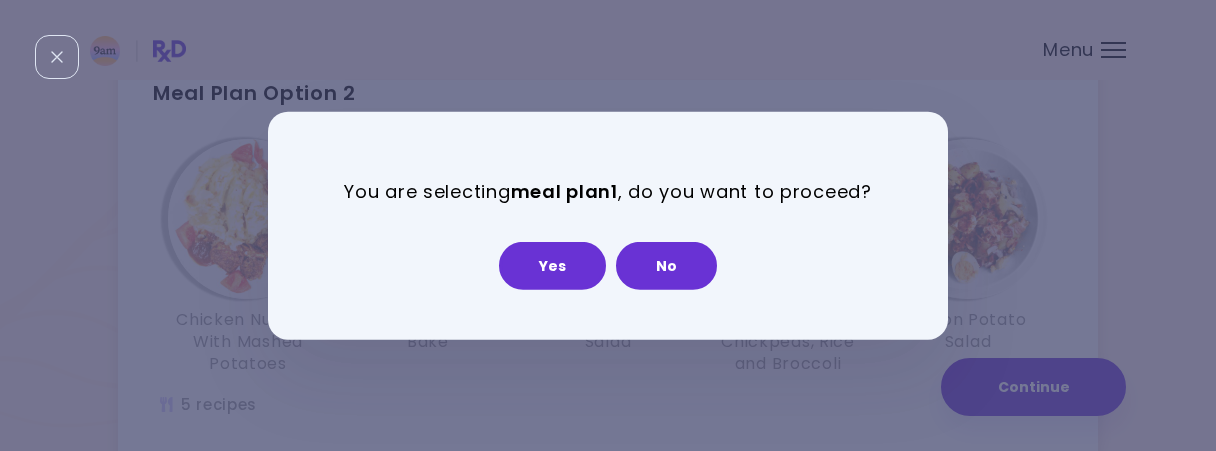 click on "You are selecting  meal plan  1 , do you want to proceed? Yes No" at bounding box center (608, 225) 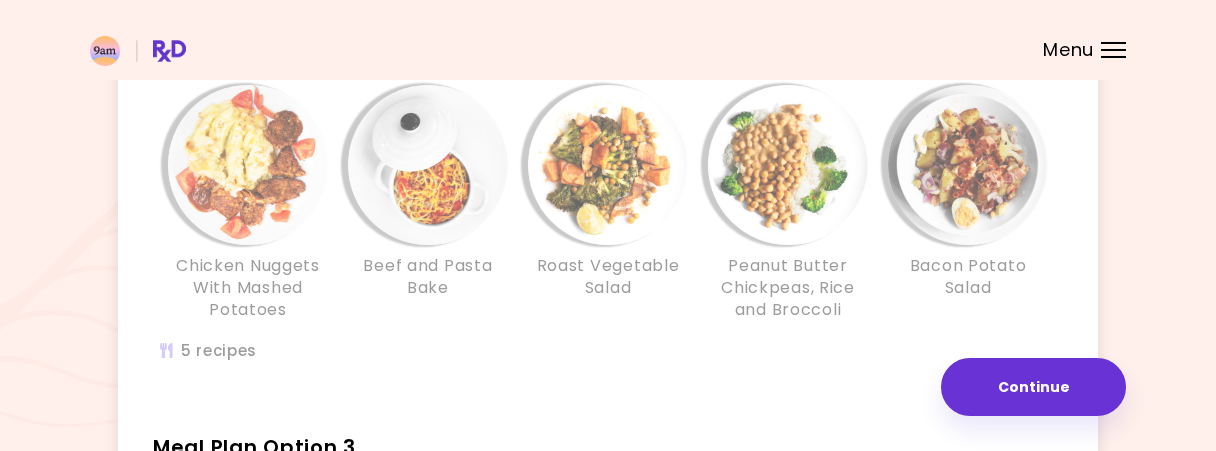 scroll, scrollTop: 627, scrollLeft: 0, axis: vertical 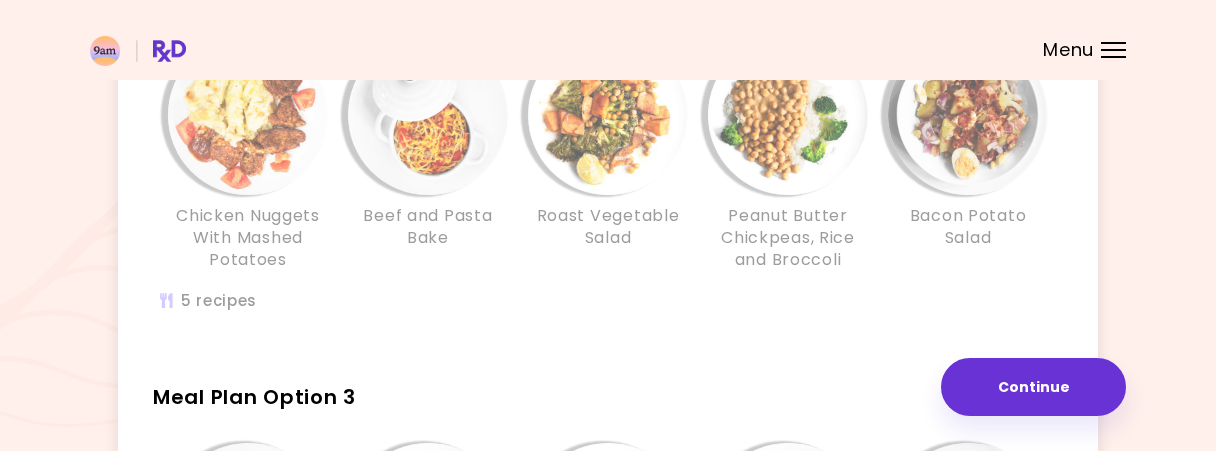 click at bounding box center [248, 115] 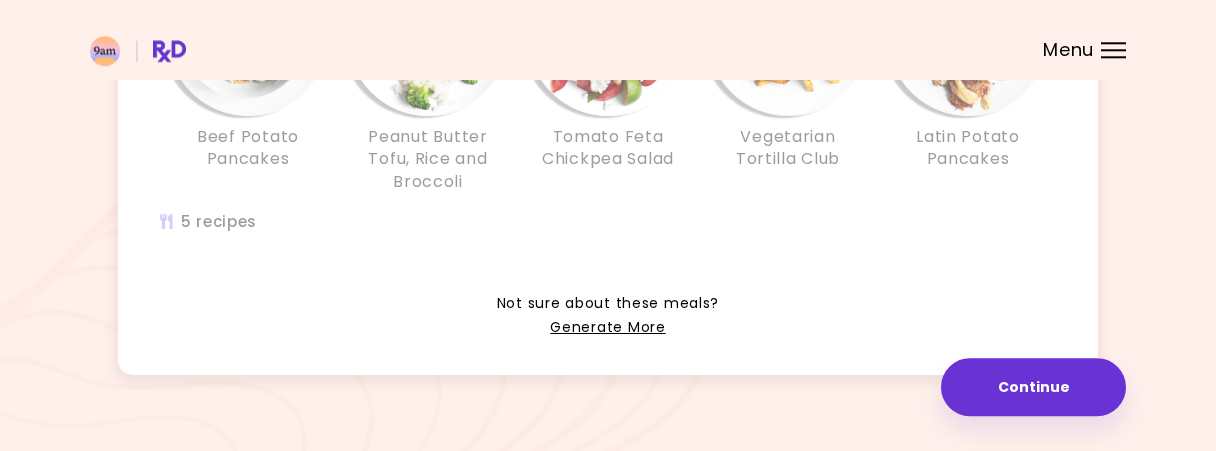 scroll, scrollTop: 1147, scrollLeft: 0, axis: vertical 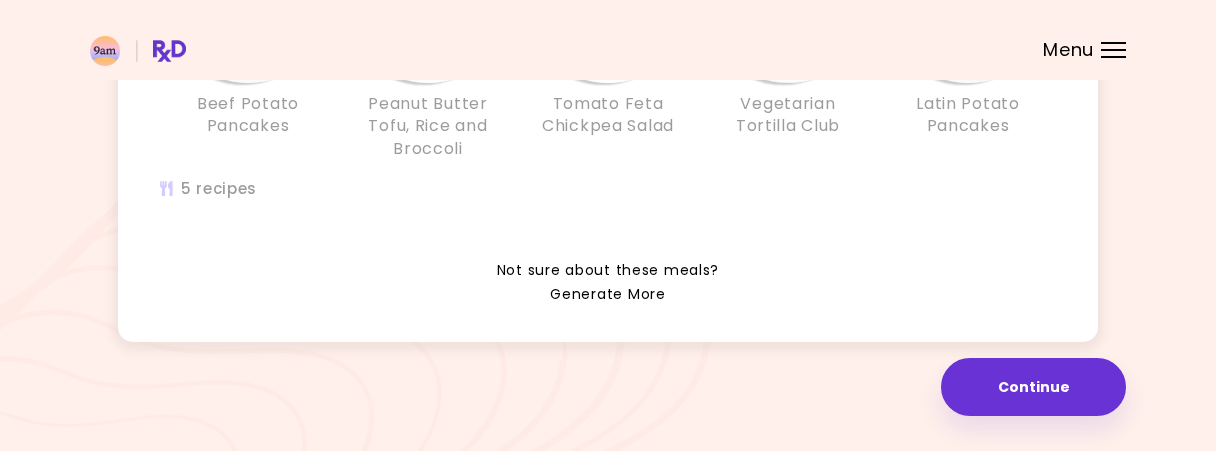 click on "Generate More" at bounding box center [607, 295] 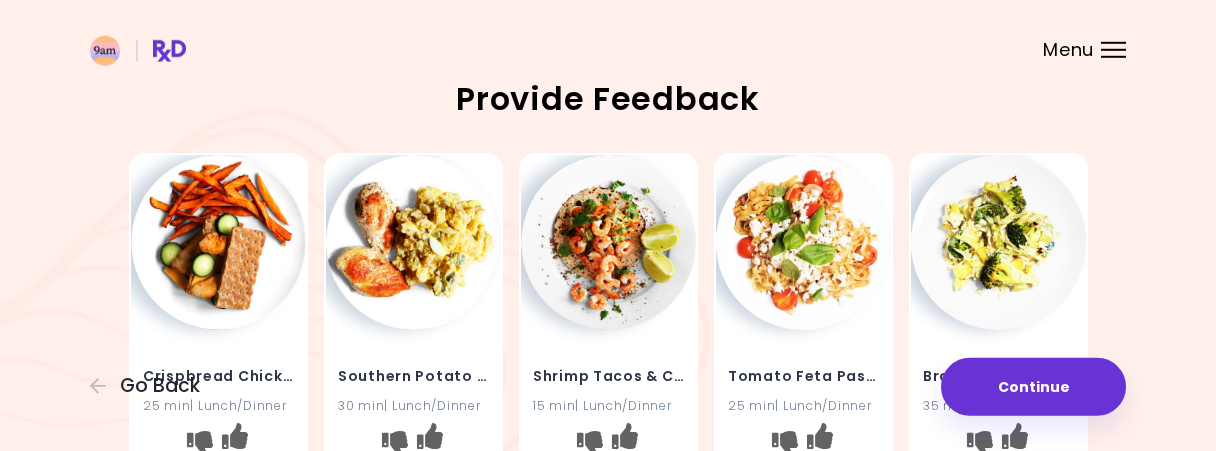 scroll, scrollTop: 0, scrollLeft: 0, axis: both 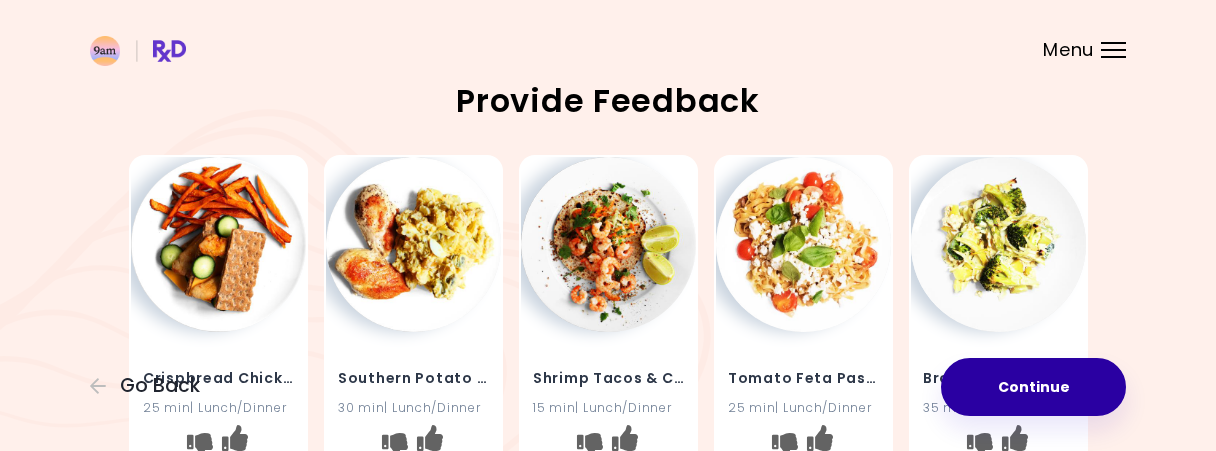 click on "Continue" at bounding box center [1033, 387] 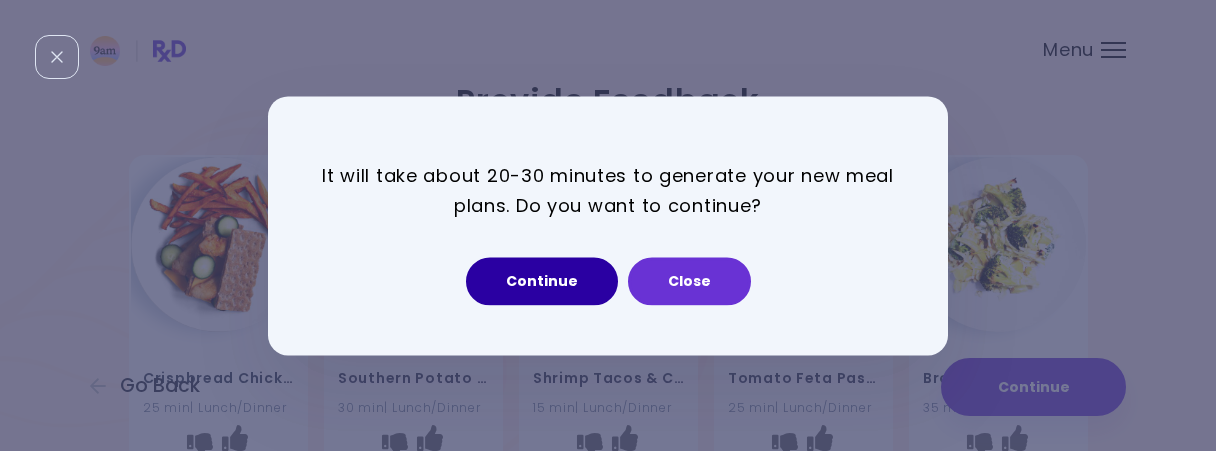 click on "Continue" at bounding box center (542, 281) 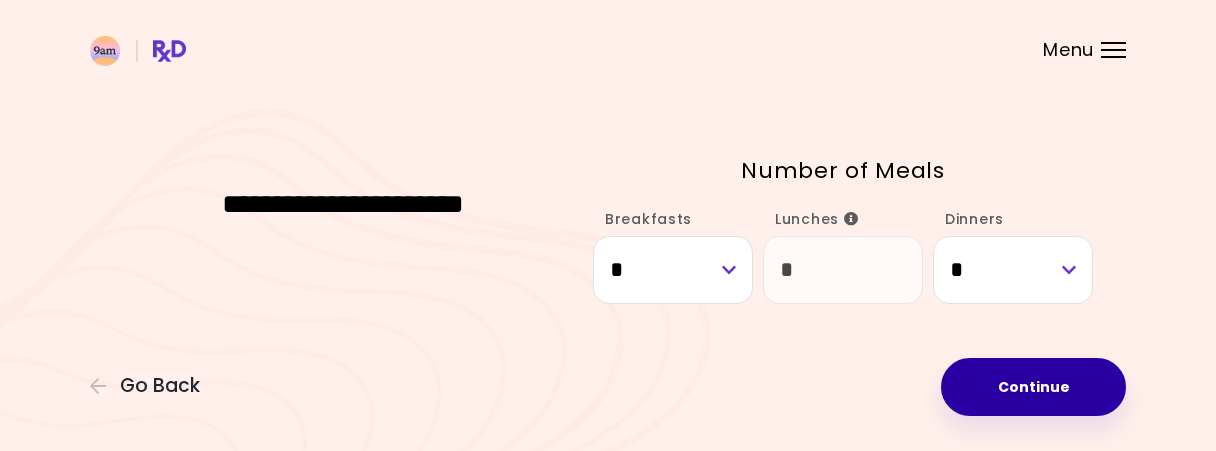click on "Continue" at bounding box center (1033, 387) 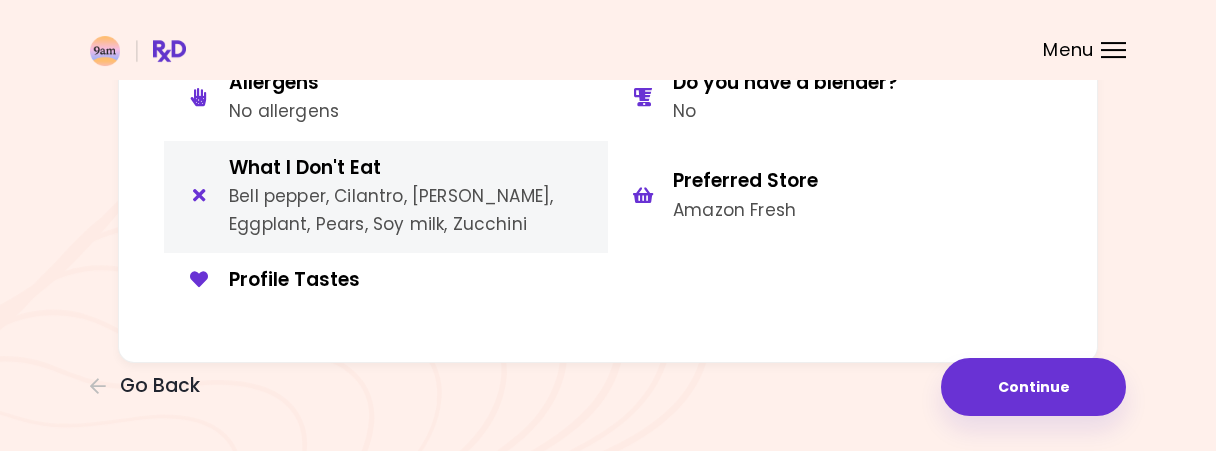 scroll, scrollTop: 243, scrollLeft: 0, axis: vertical 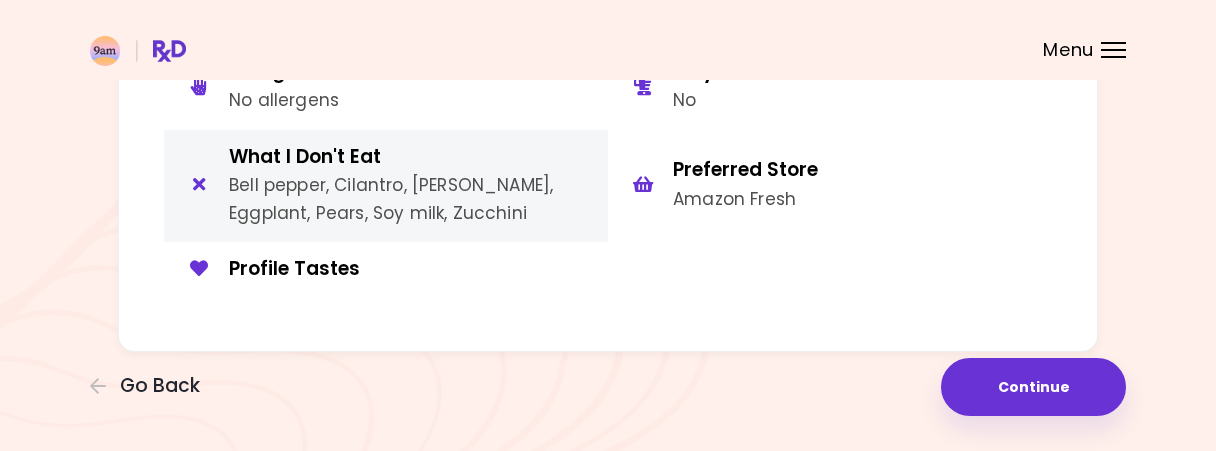 click on "Bell pepper, Cilantro, [PERSON_NAME], Eggplant, Pears, Soy milk, Zucchini" at bounding box center [411, 199] 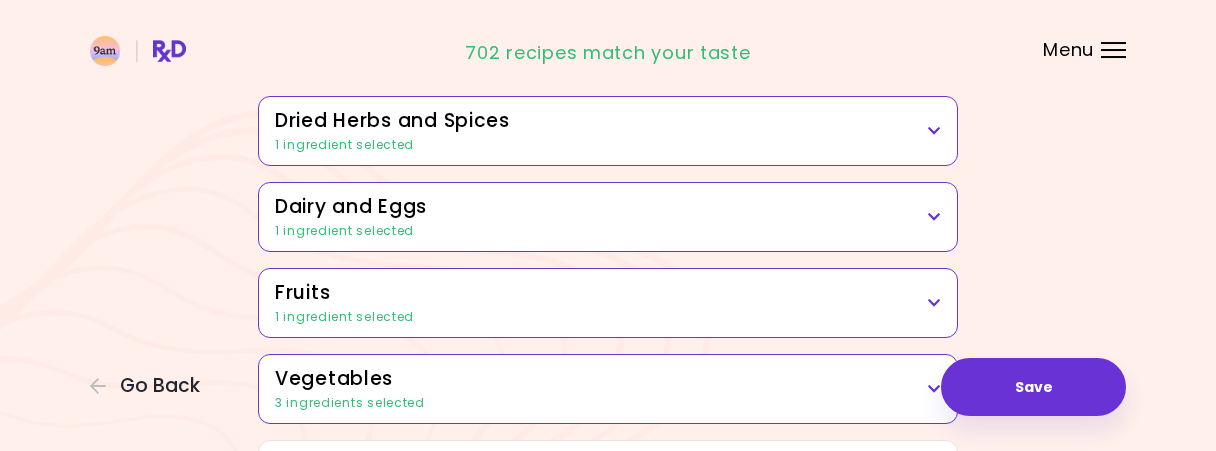 scroll, scrollTop: 208, scrollLeft: 0, axis: vertical 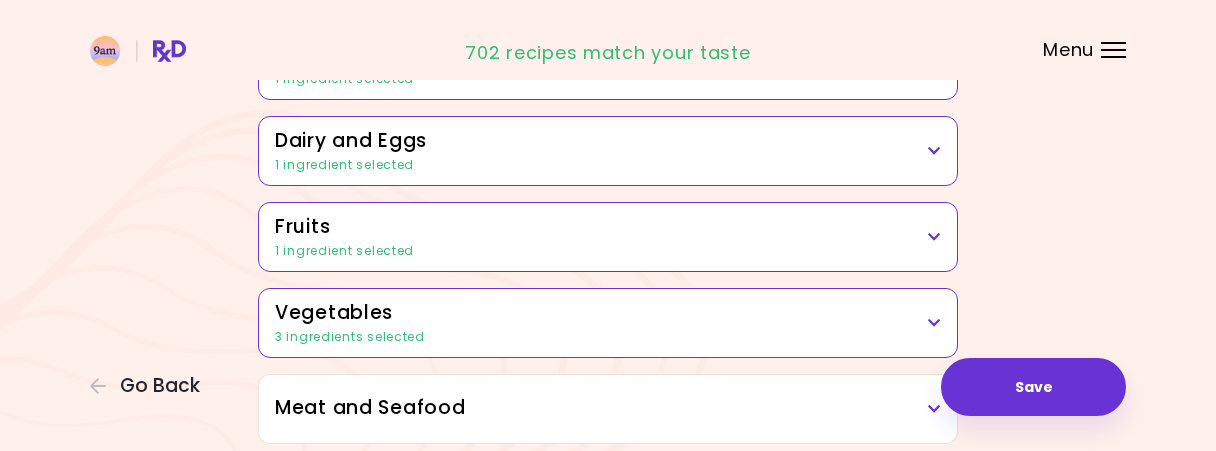 click on "Vegetables" at bounding box center [608, 313] 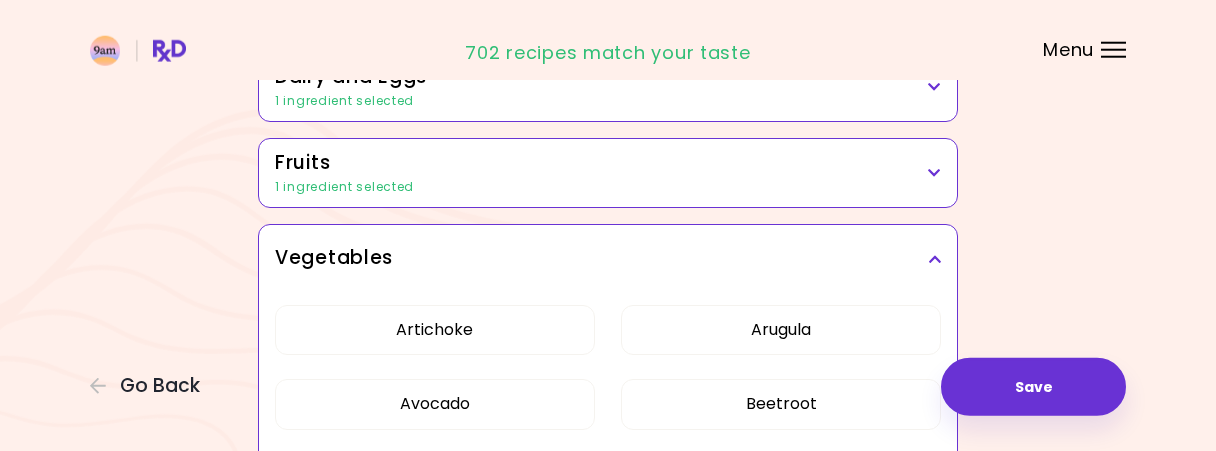 scroll, scrollTop: 312, scrollLeft: 0, axis: vertical 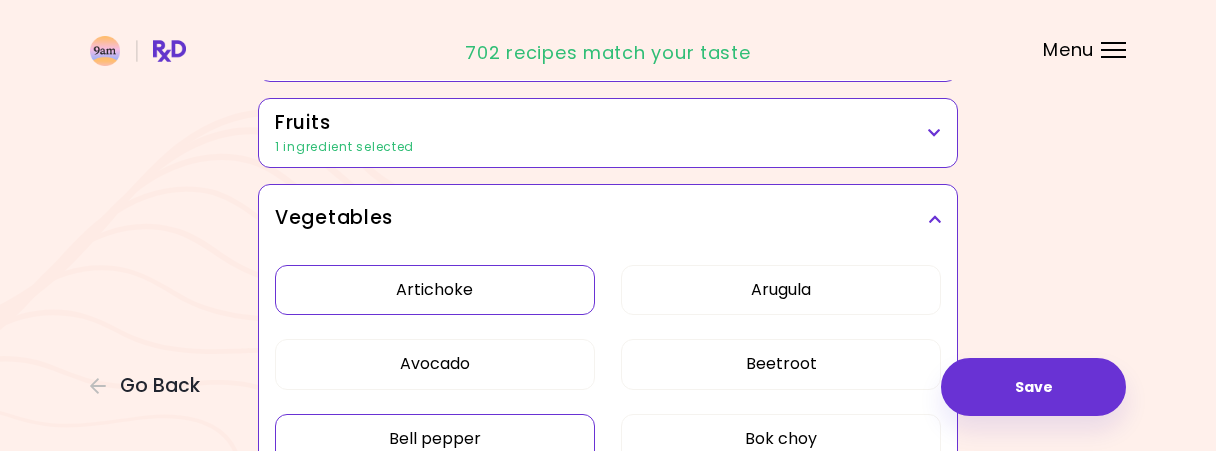 click on "Artichoke" at bounding box center (435, 290) 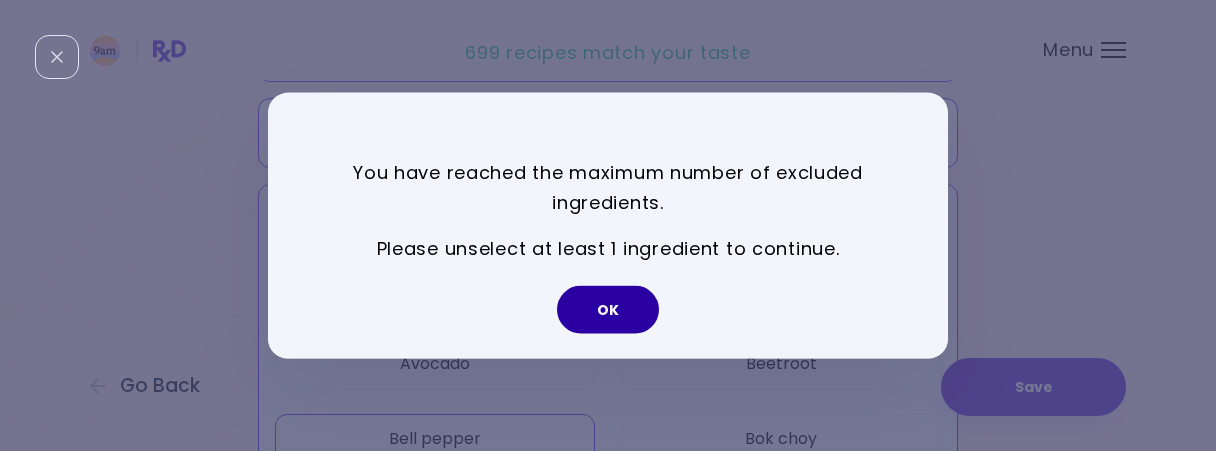 click on "OK" at bounding box center [608, 310] 